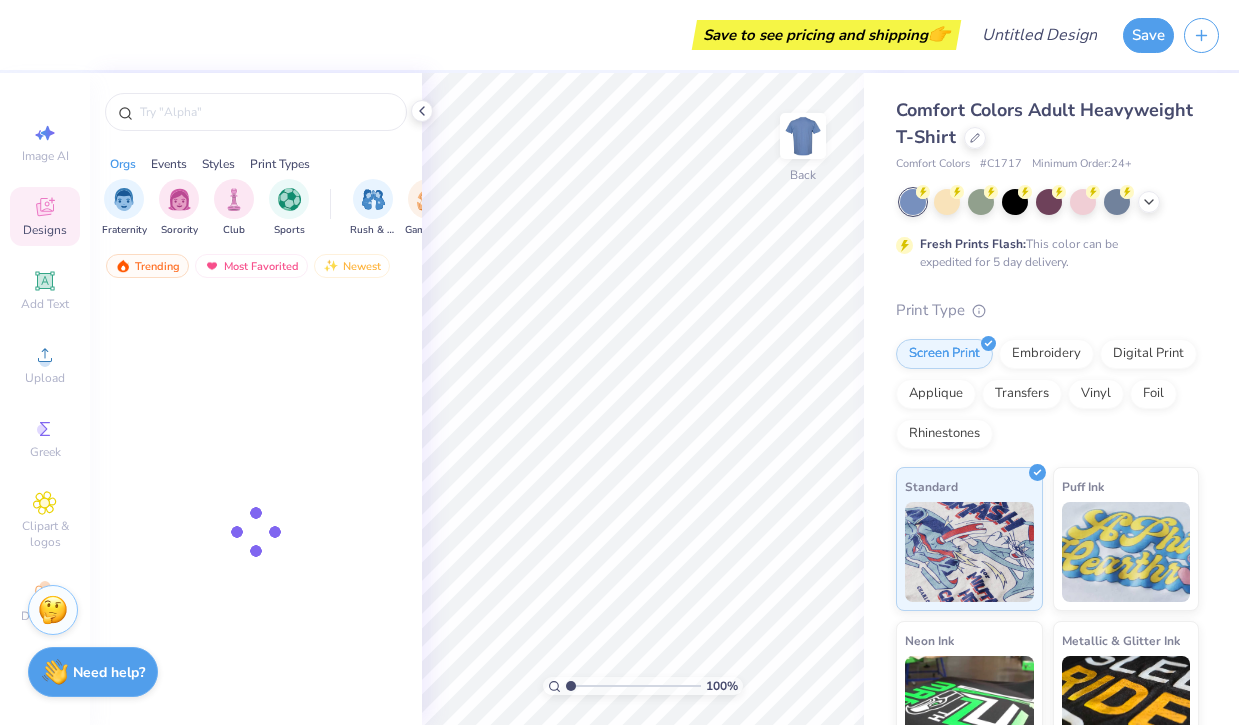 scroll, scrollTop: 0, scrollLeft: 0, axis: both 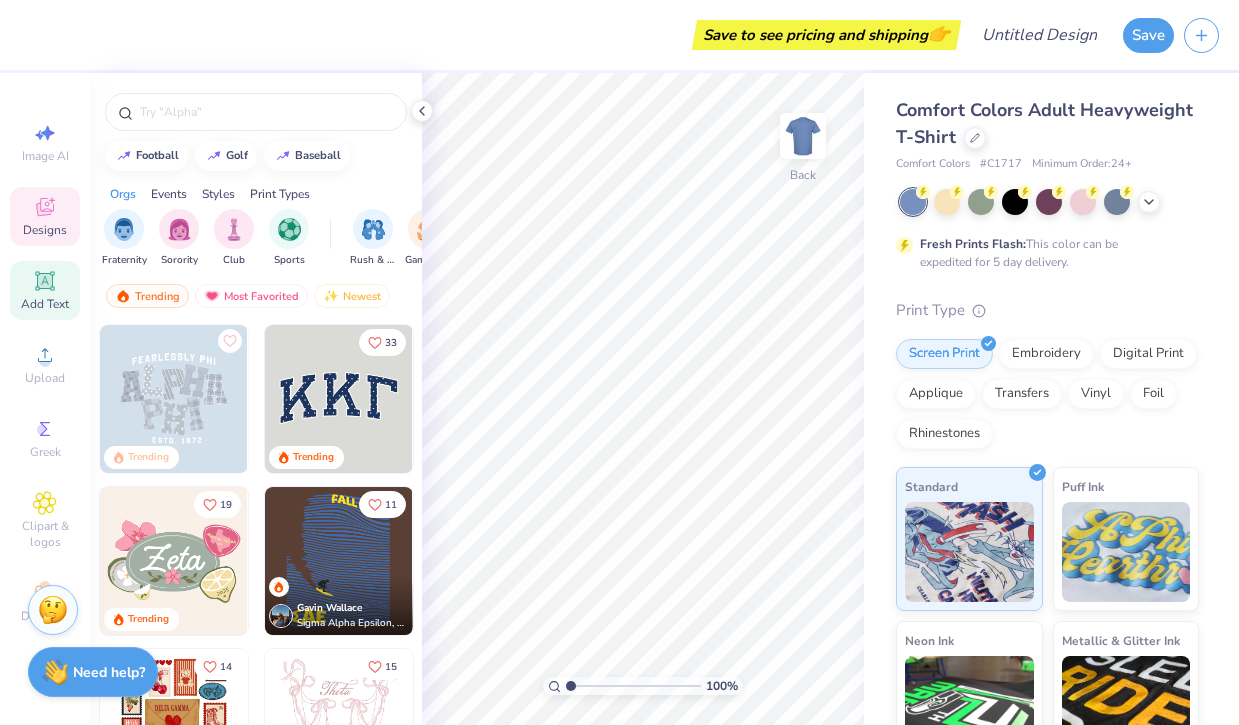 click 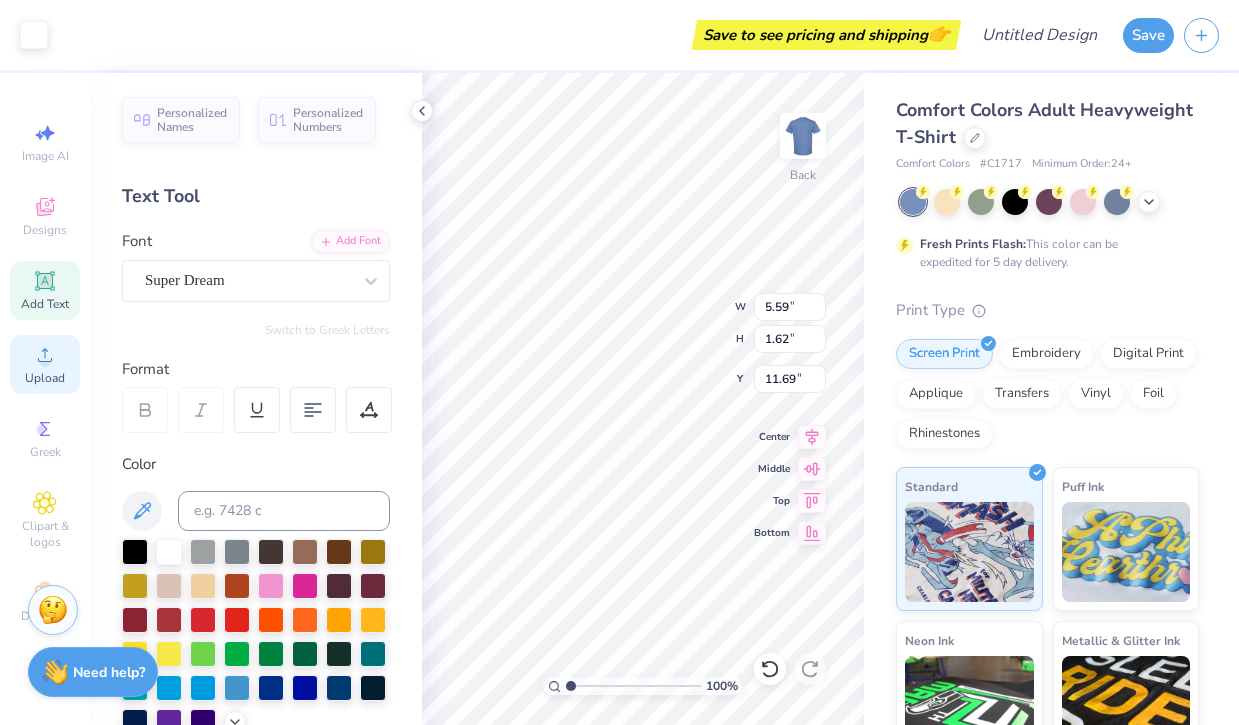 click 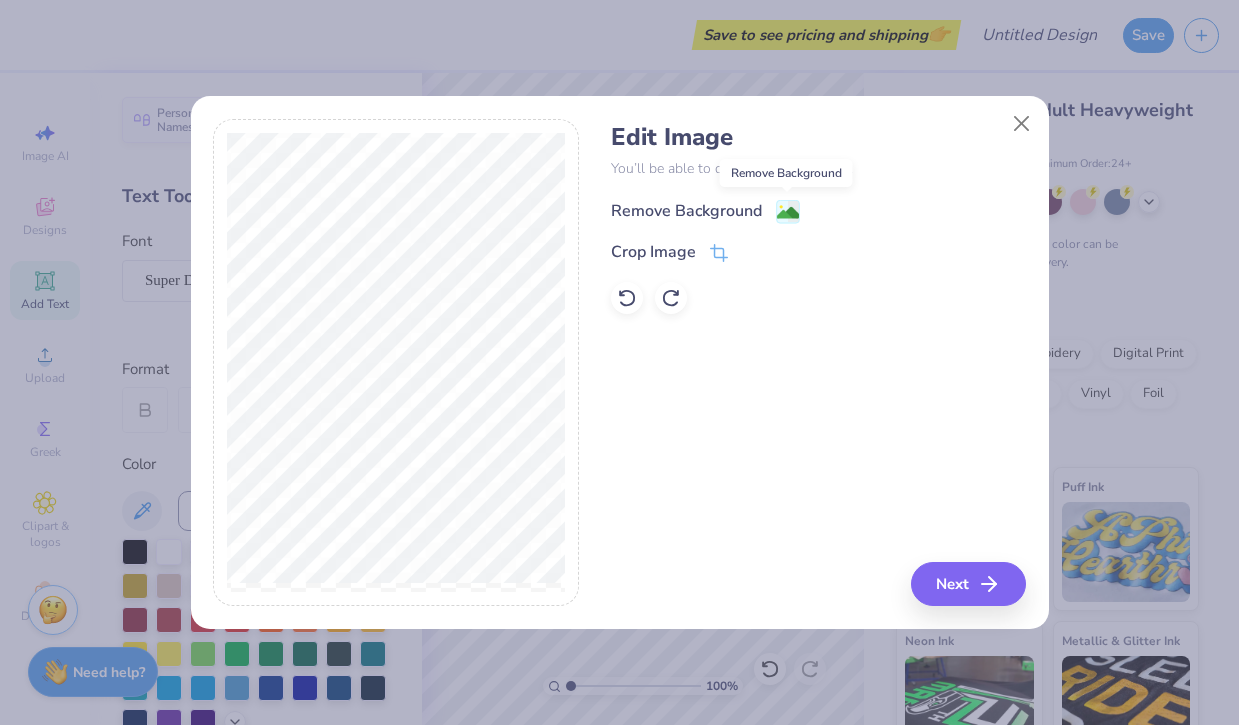 click 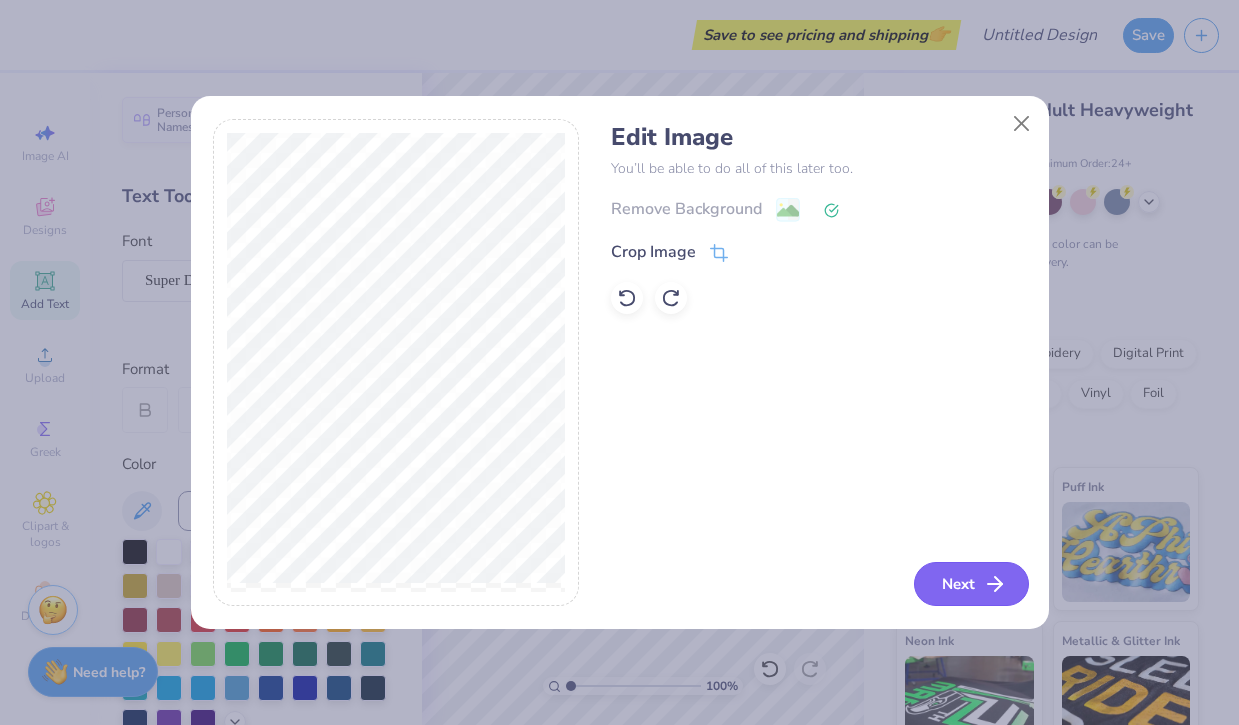 click on "Next" at bounding box center (971, 584) 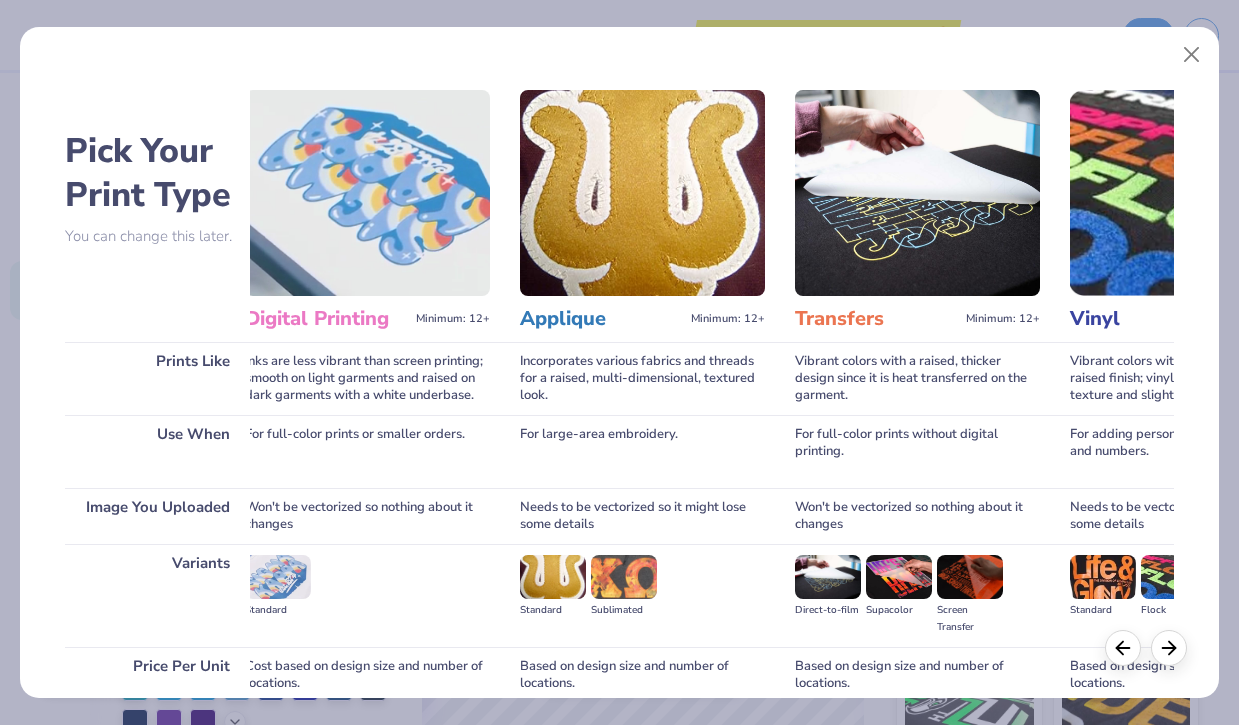 scroll, scrollTop: 0, scrollLeft: 577, axis: horizontal 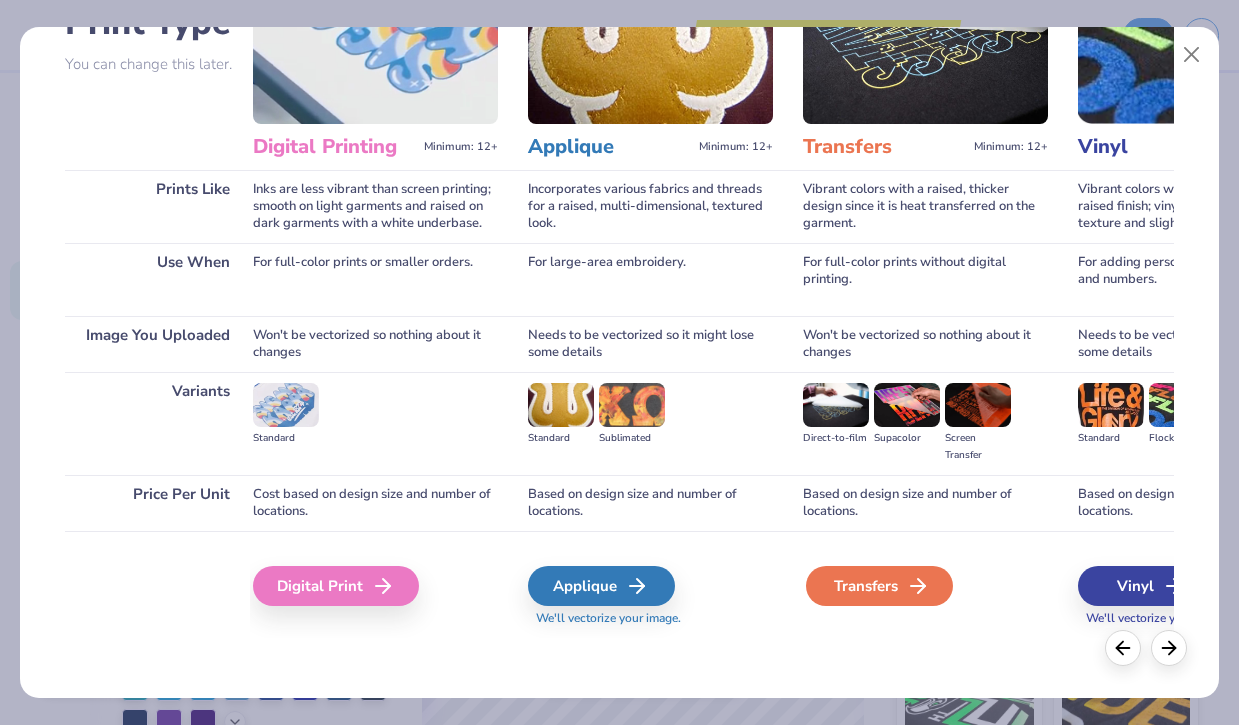 click 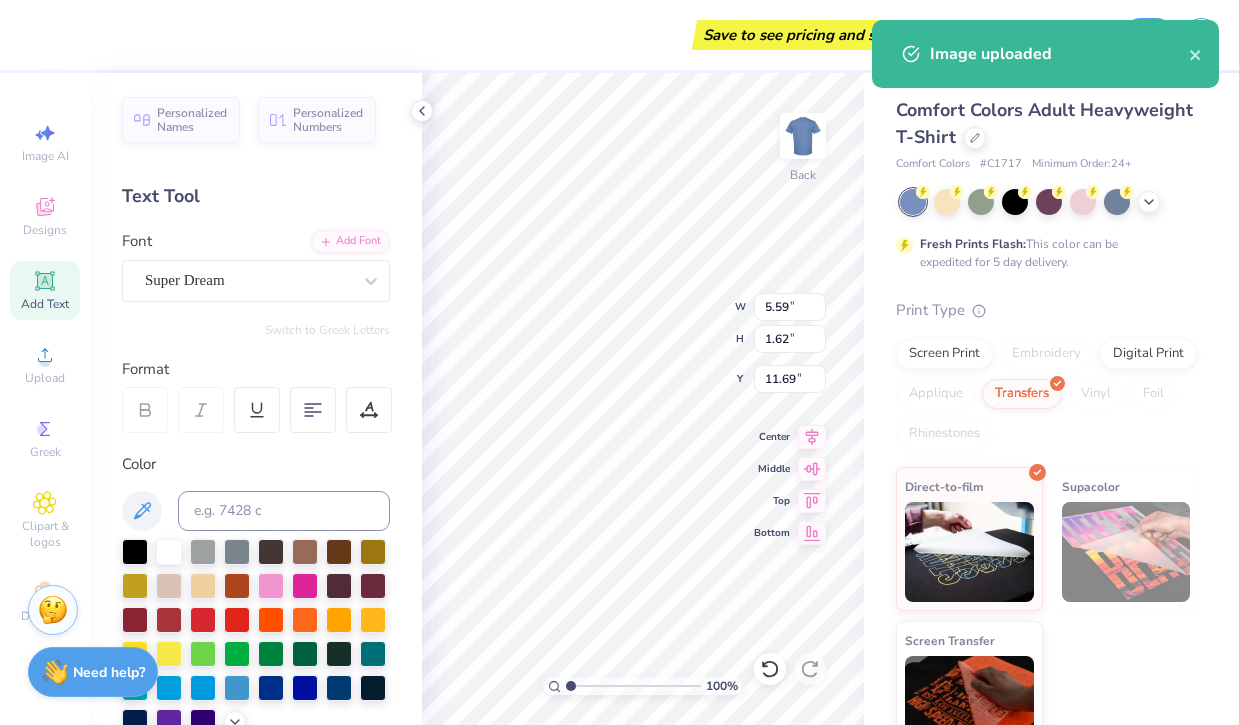 type on "14.17" 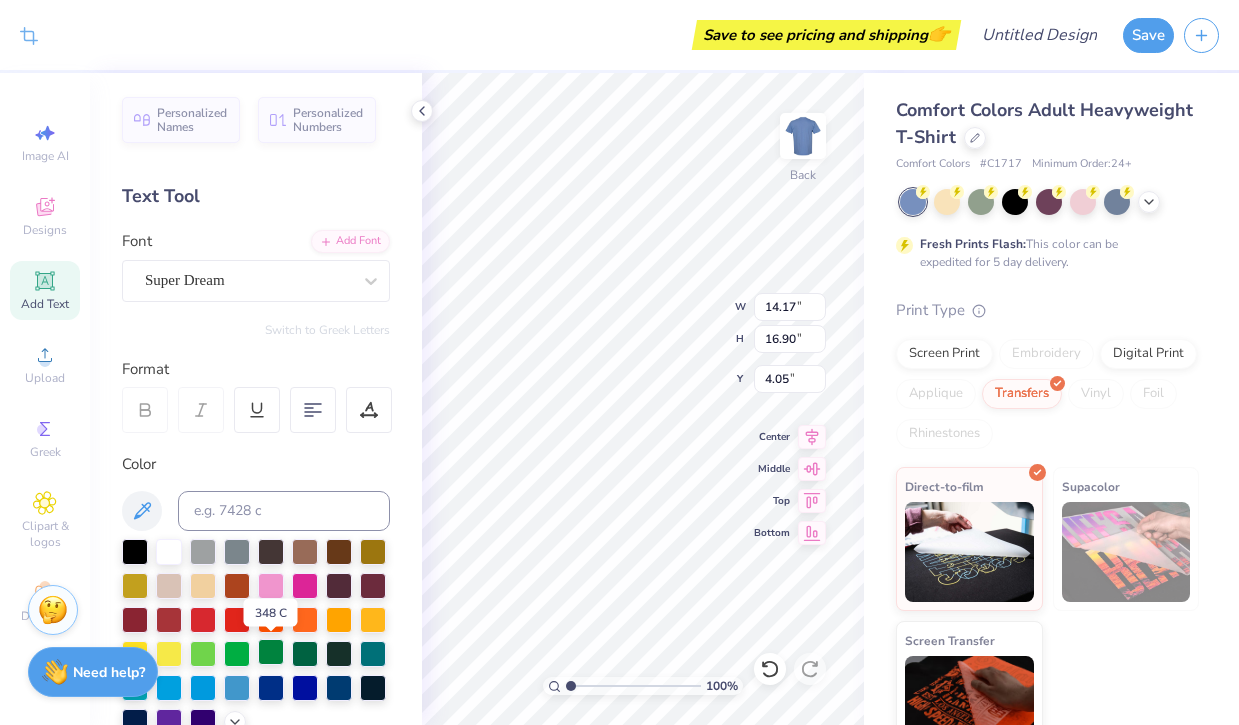 click at bounding box center (271, 652) 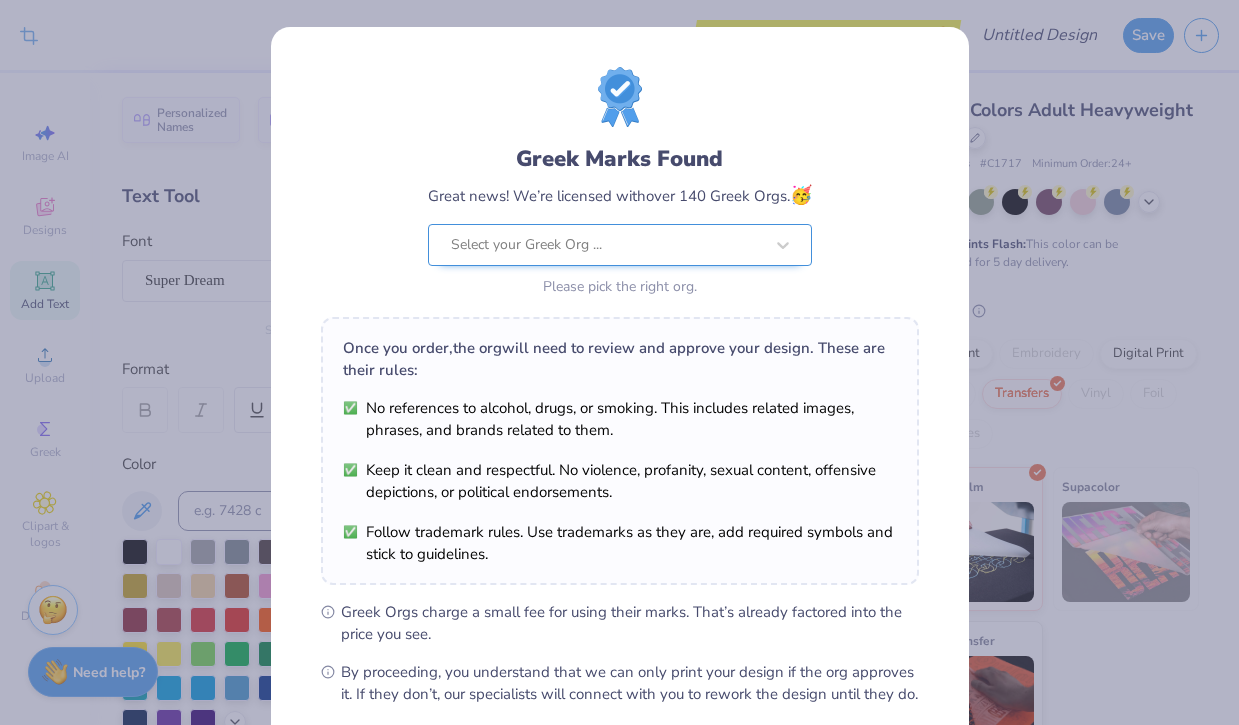 click at bounding box center [607, 245] 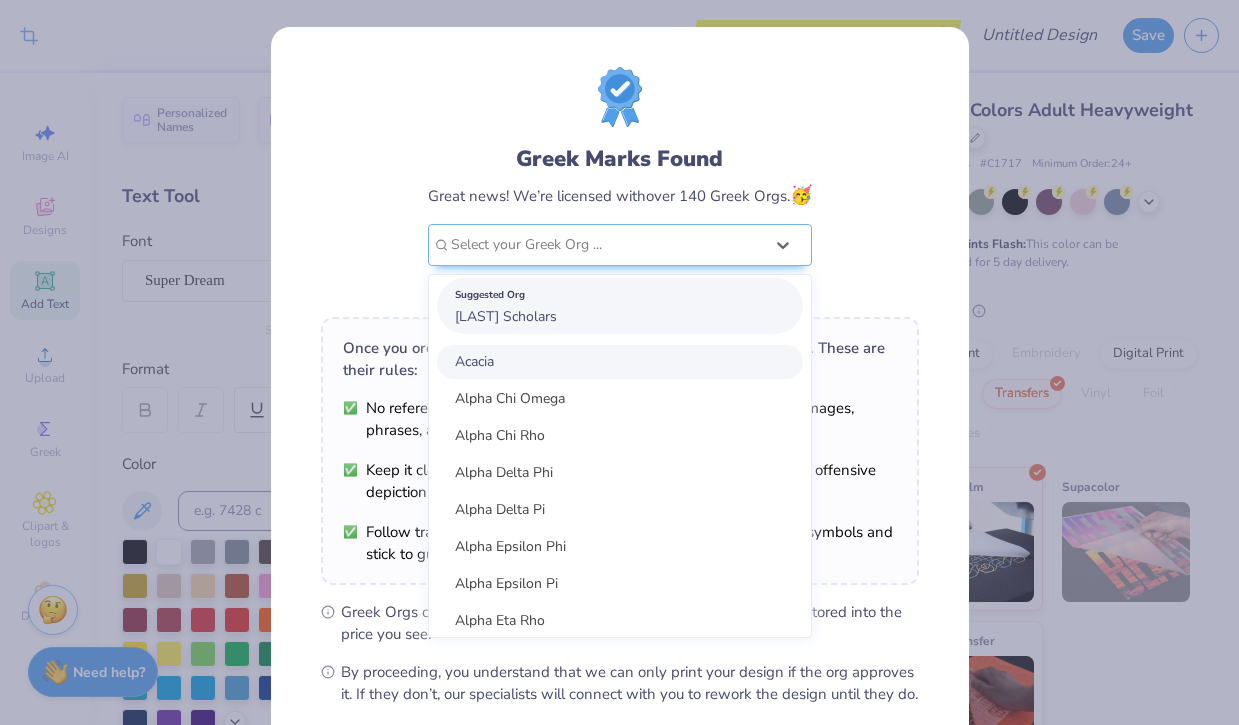 click on "Suggested Org Evans Scholars" at bounding box center (620, 306) 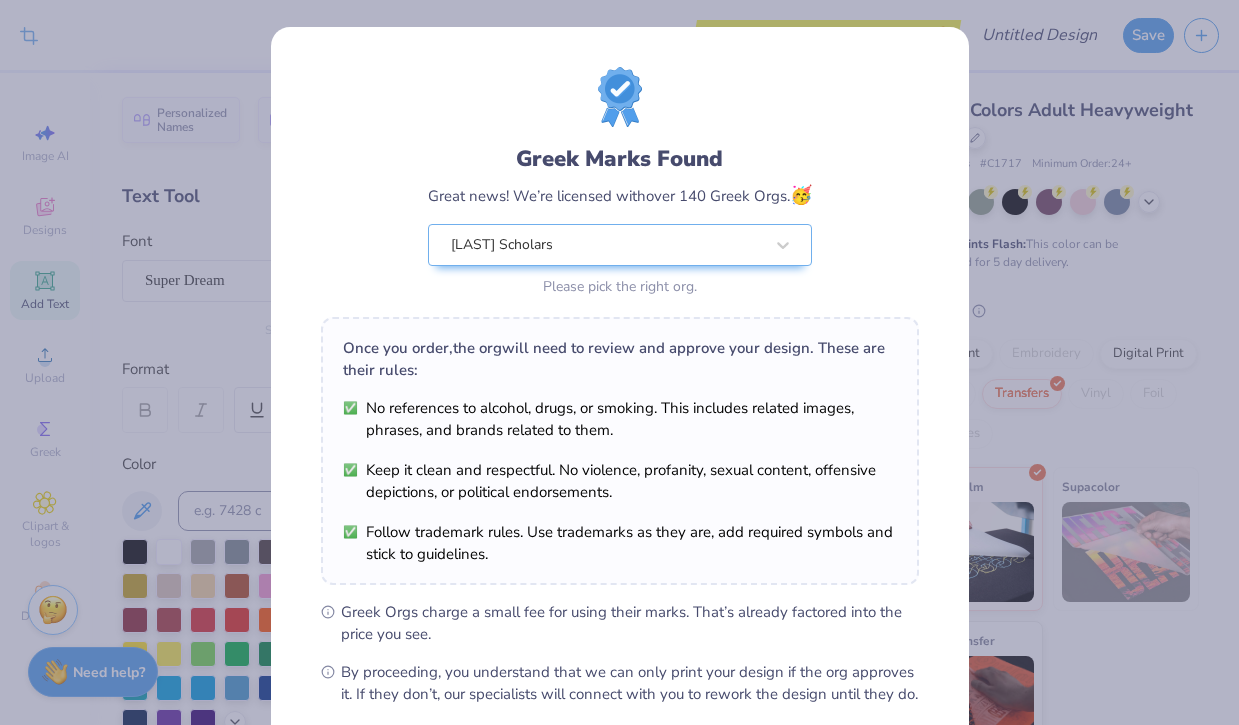 scroll, scrollTop: 211, scrollLeft: 0, axis: vertical 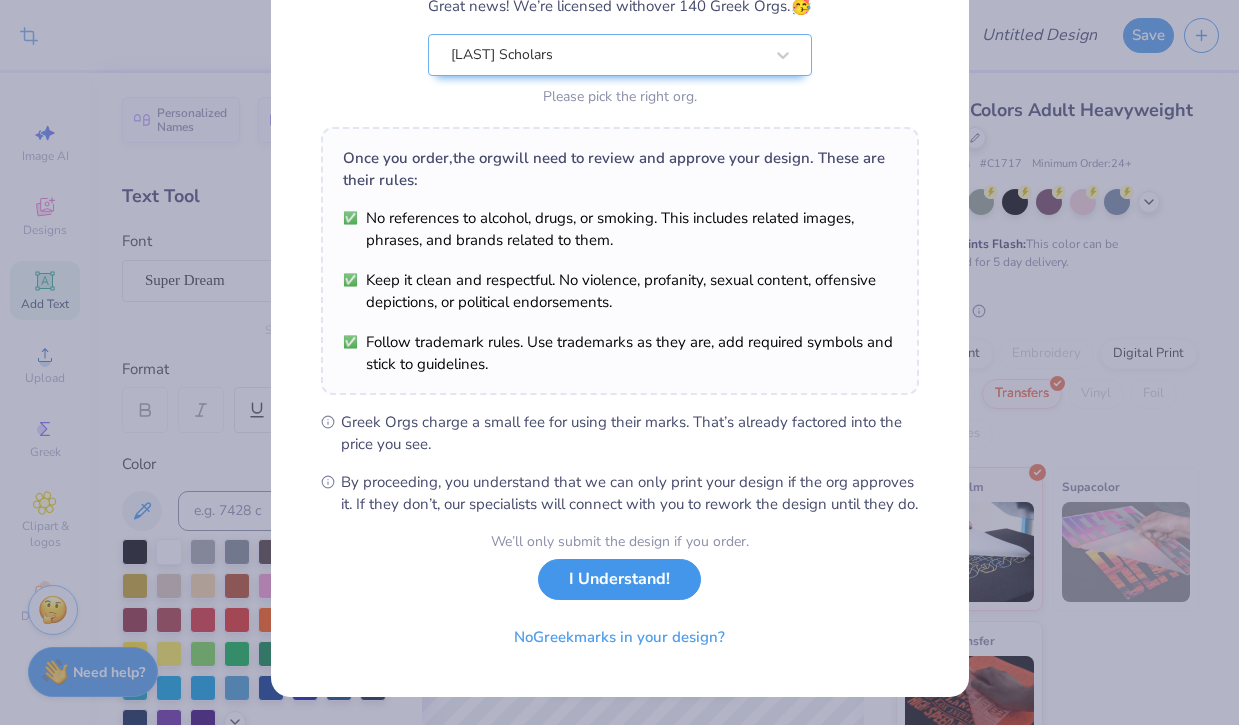 click on "I Understand!" at bounding box center [619, 579] 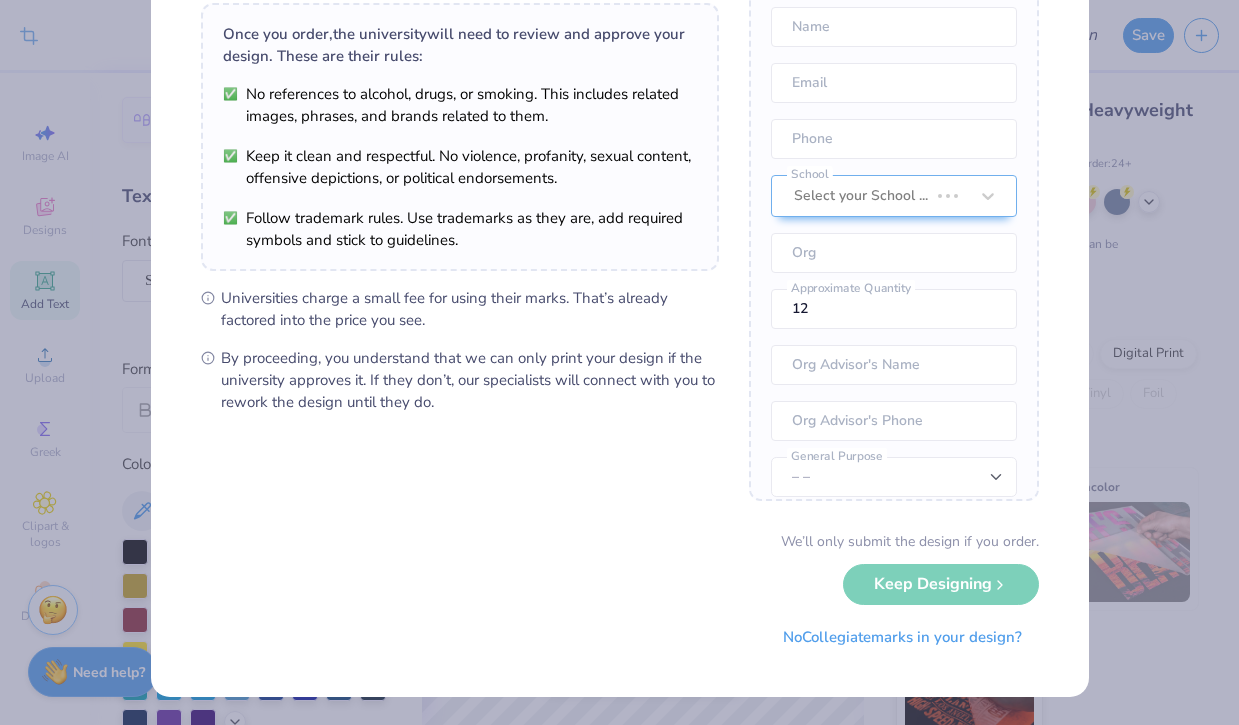 scroll, scrollTop: 0, scrollLeft: 0, axis: both 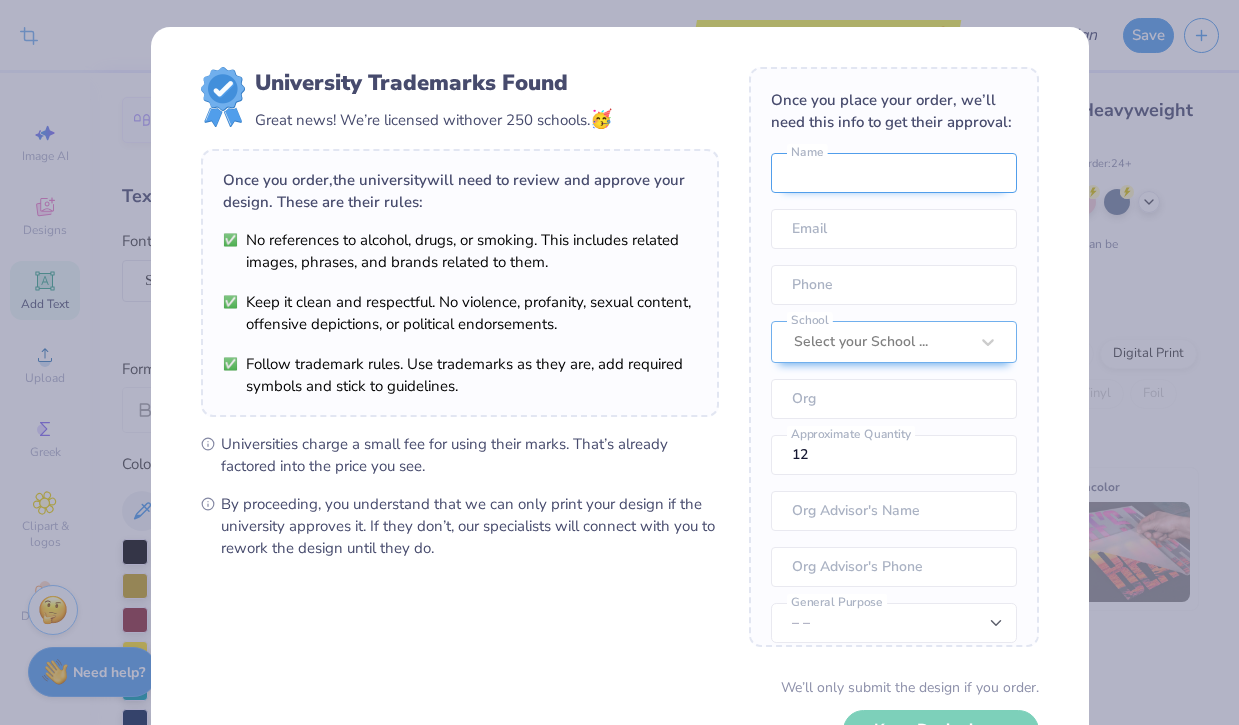 click at bounding box center [894, 173] 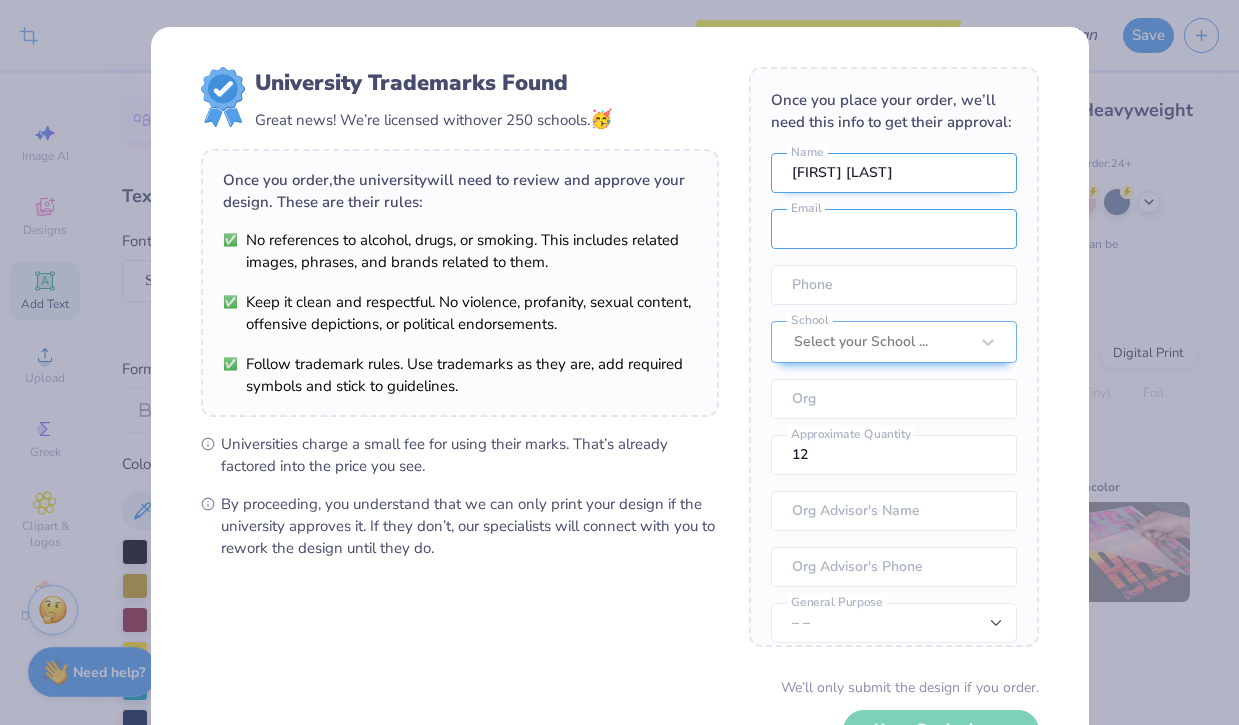type on "kristagikas7@[EMAIL]" 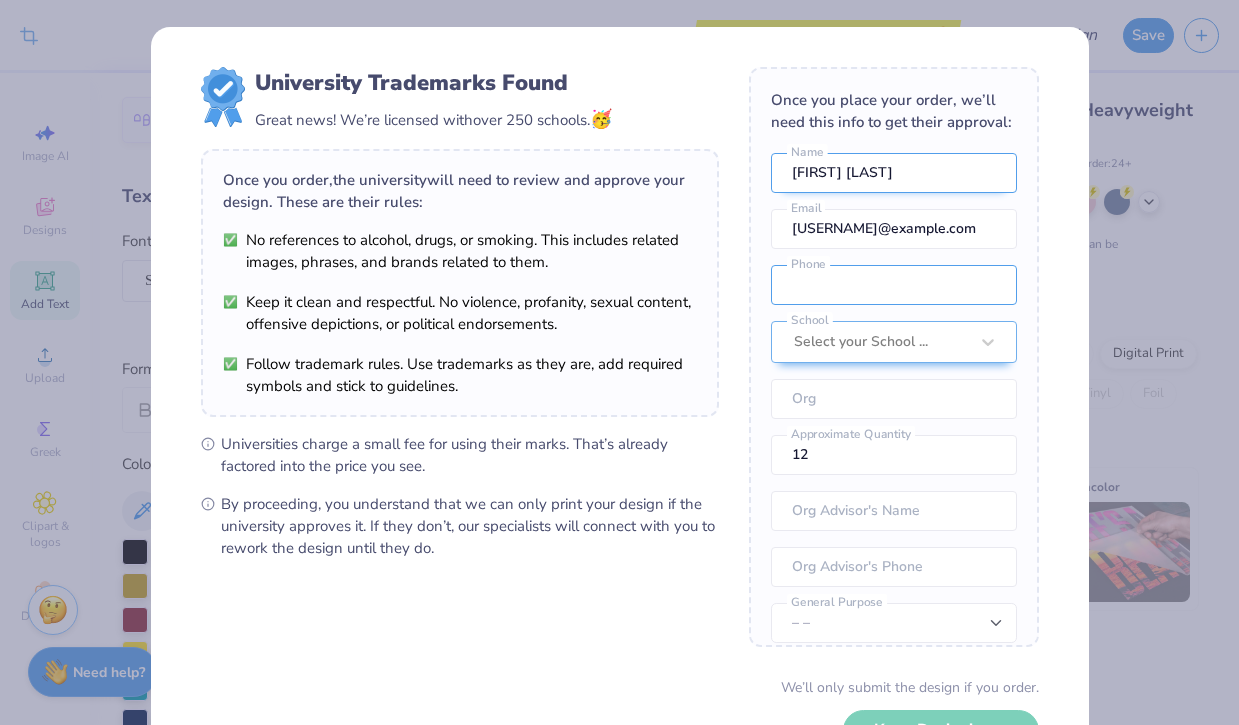 type on "(815) 557-3186" 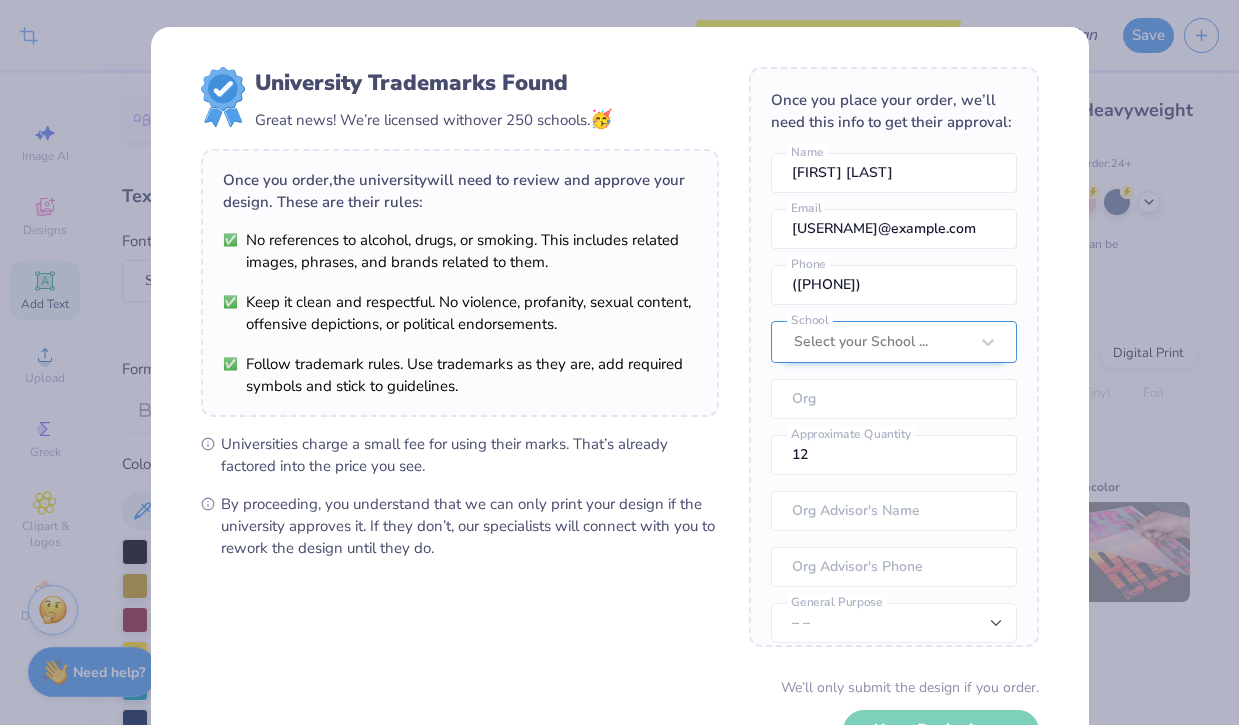 click at bounding box center (881, 342) 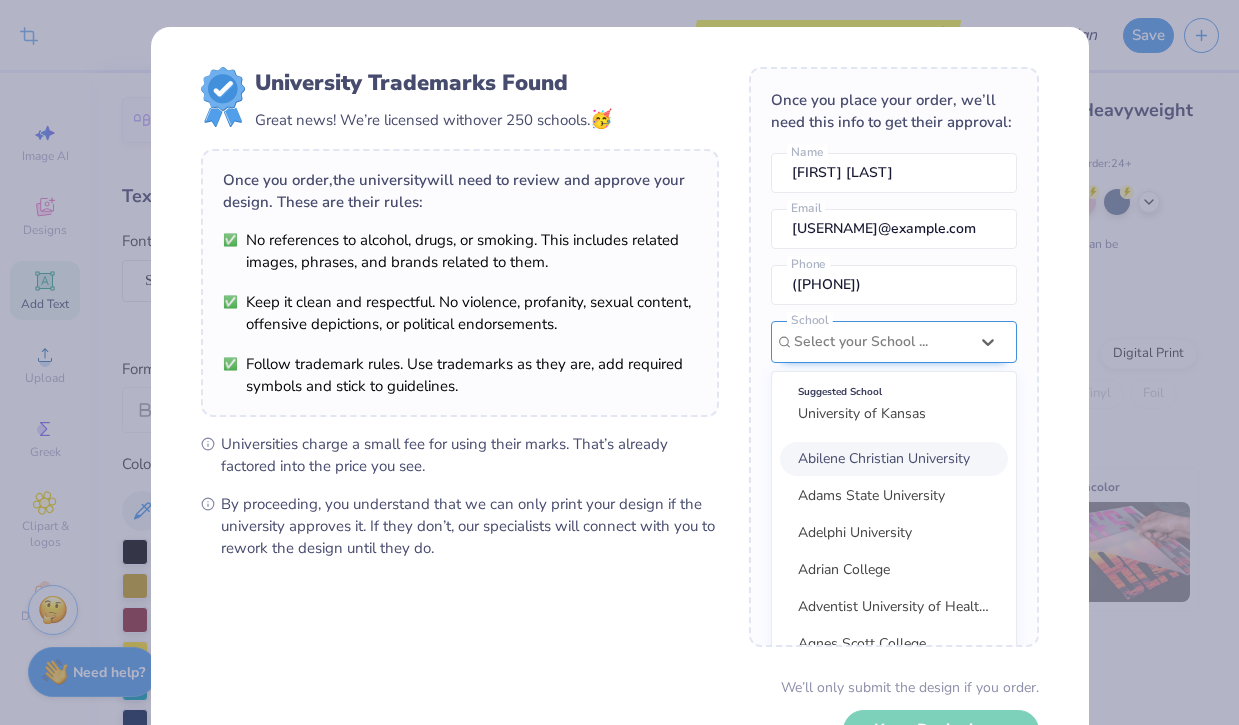scroll, scrollTop: 90, scrollLeft: 0, axis: vertical 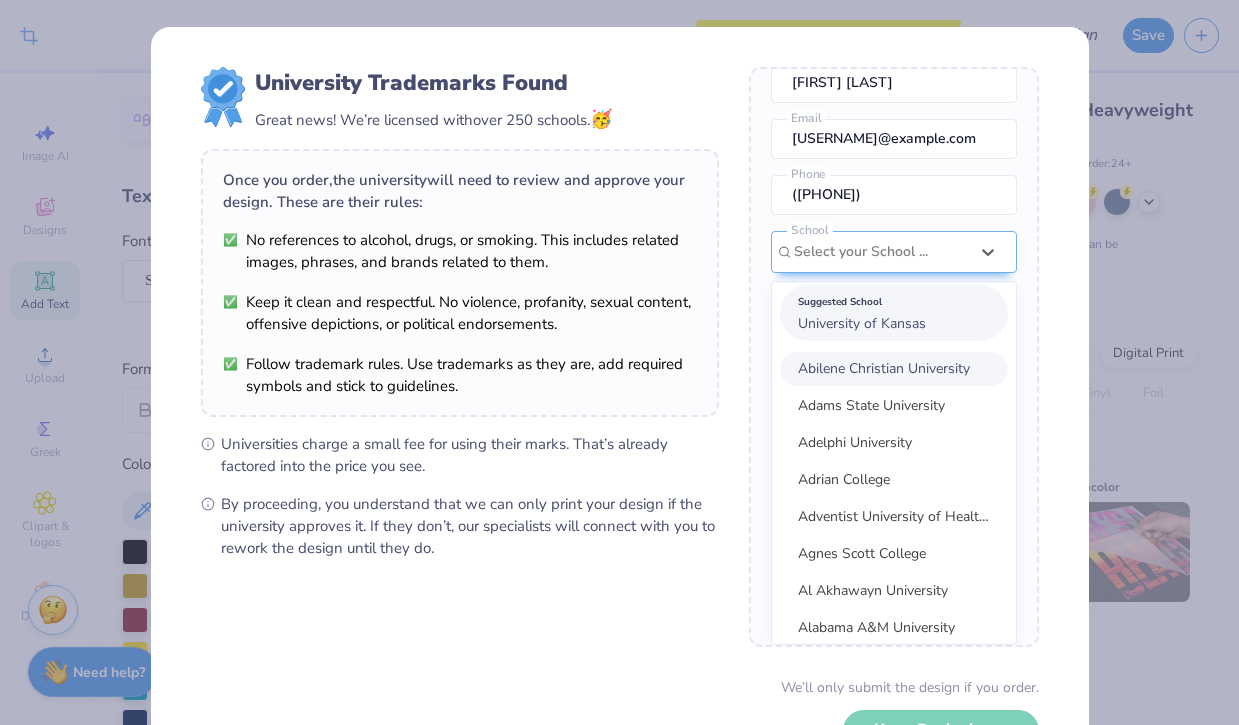 click on "Suggested School" at bounding box center [894, 302] 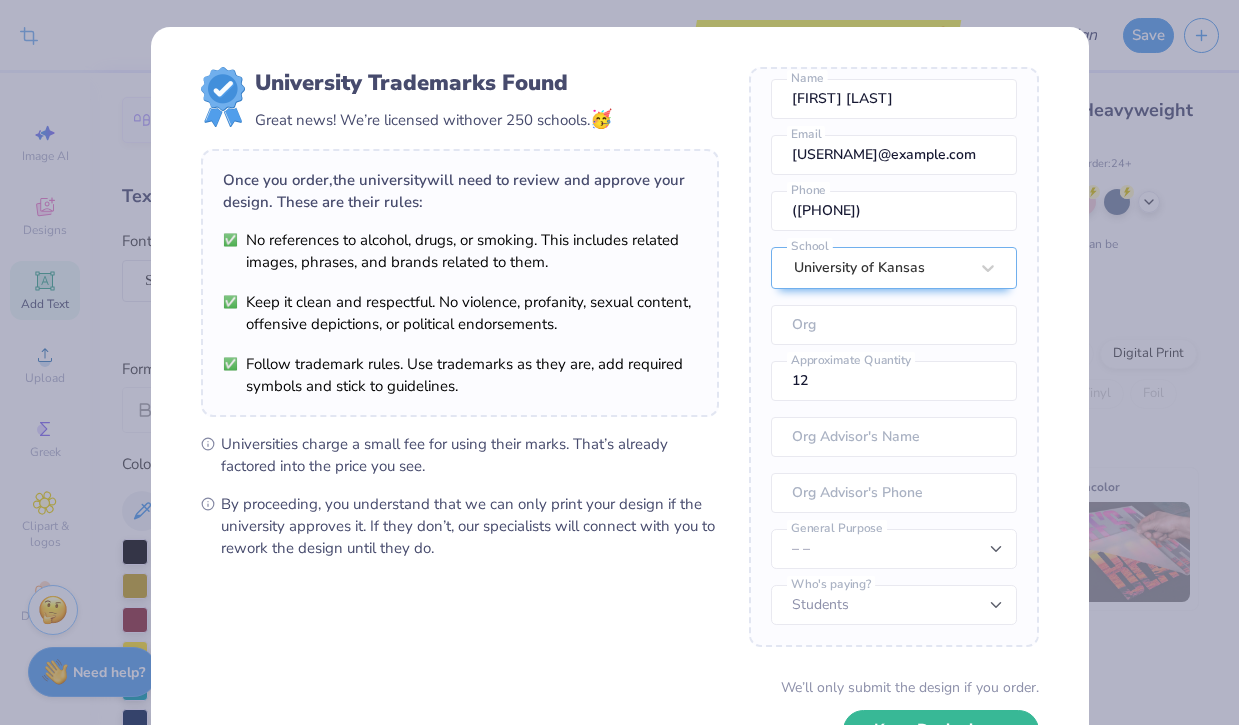 scroll, scrollTop: 74, scrollLeft: 0, axis: vertical 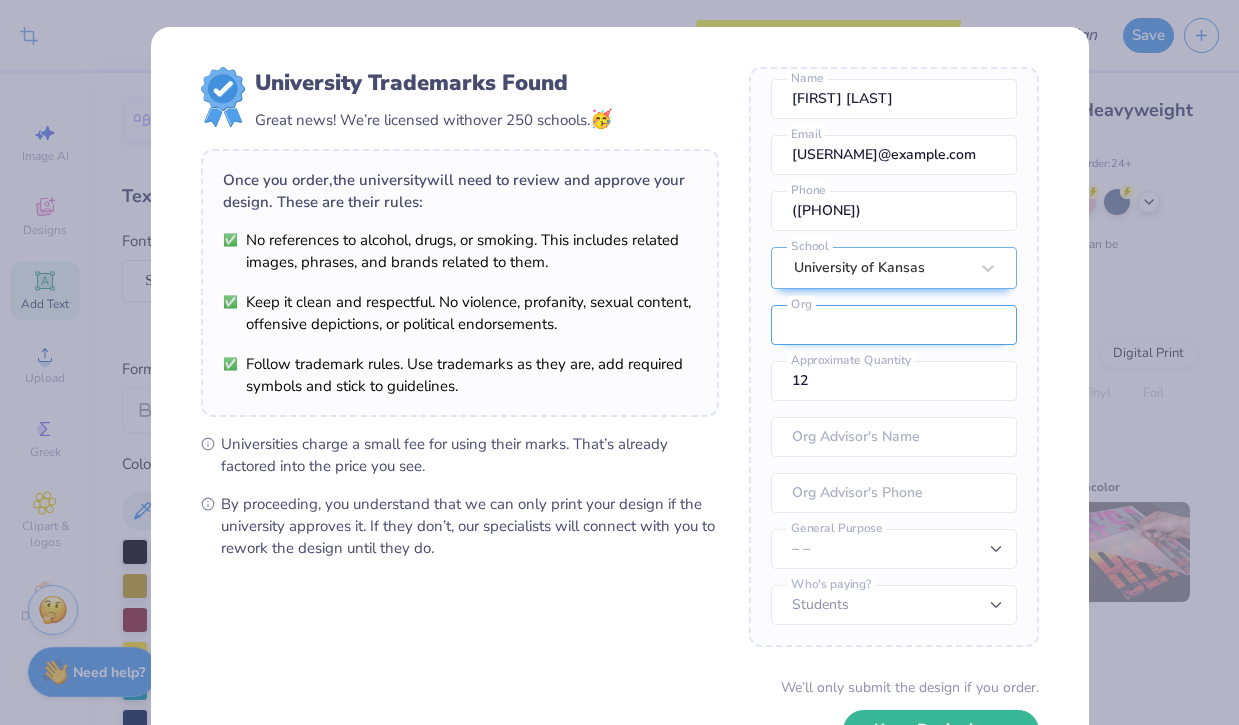 click at bounding box center (894, 325) 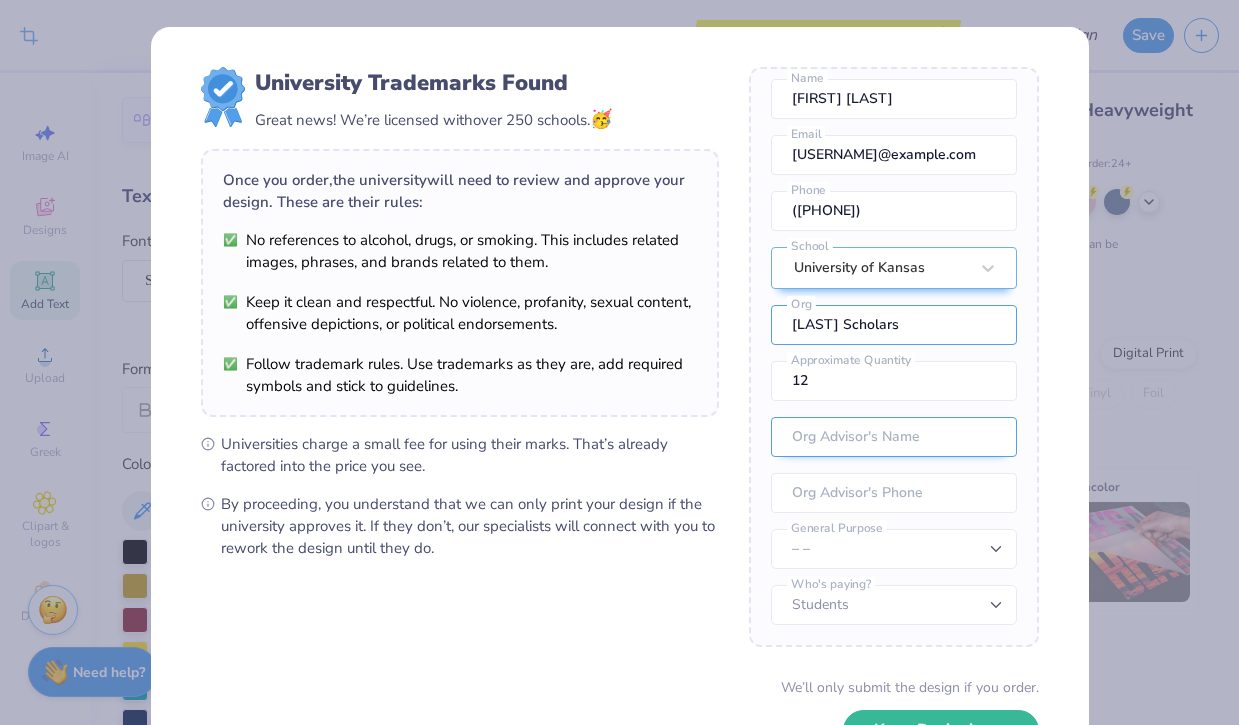 type on "Evans Scholars" 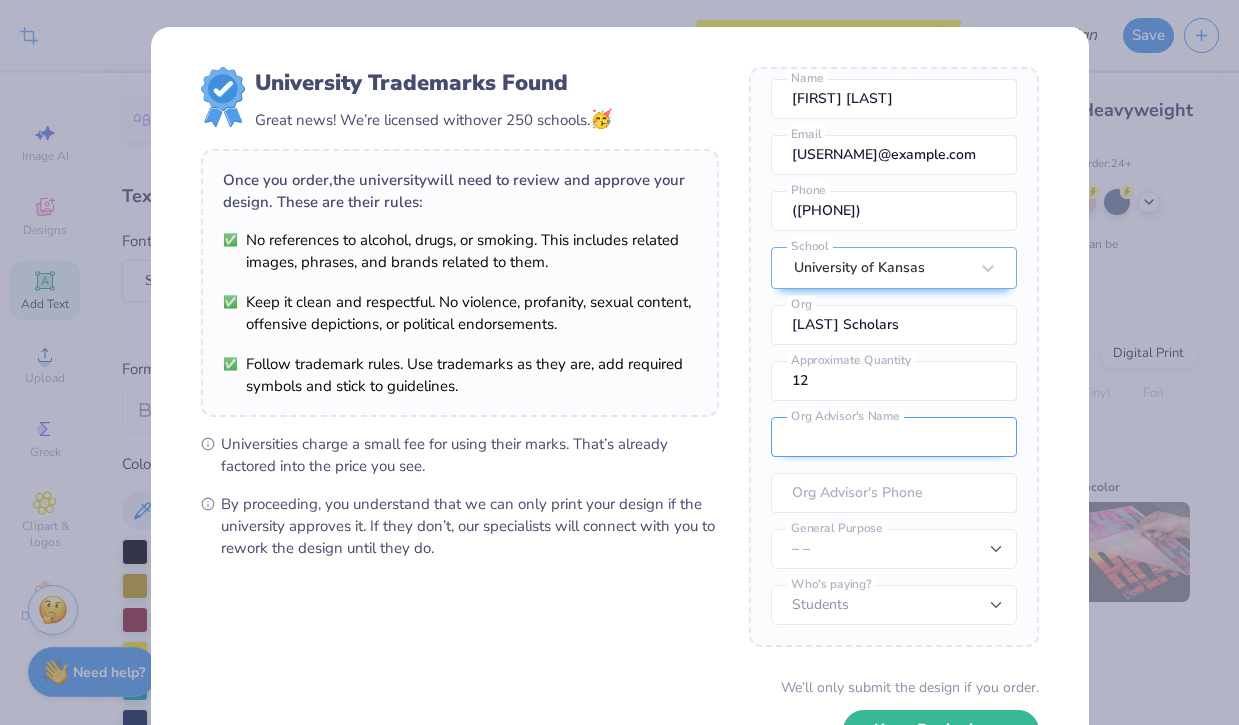 click at bounding box center [894, 437] 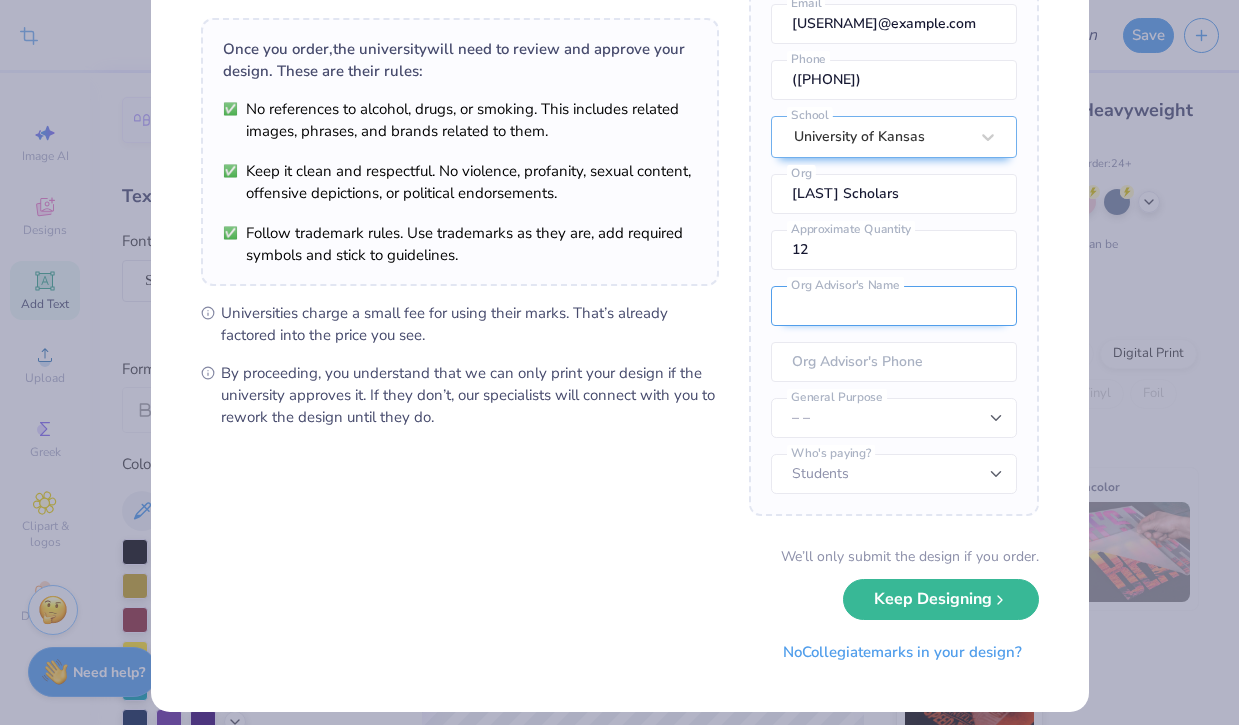 scroll, scrollTop: 145, scrollLeft: 0, axis: vertical 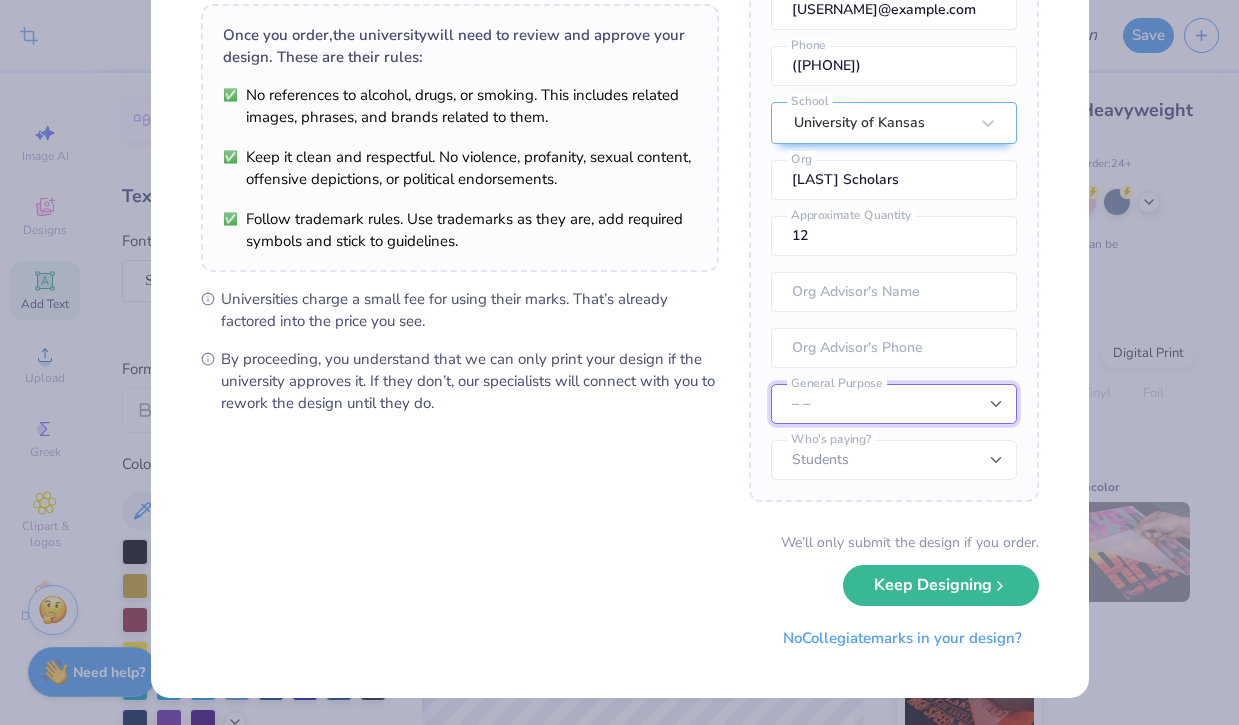 click on "– – Member apparel for registered Student Organization / Department / School Fundraising / Philanthropy event Resale outside the university" at bounding box center (894, 404) 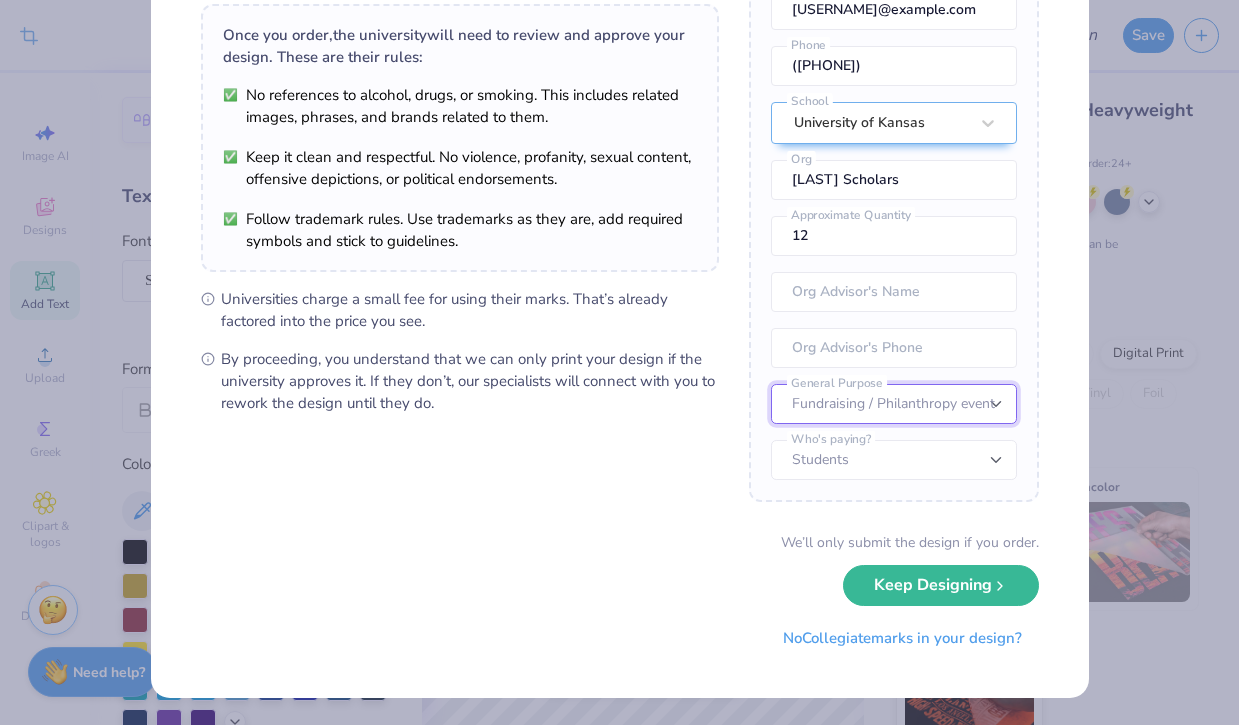 click on "– – Member apparel for registered Student Organization / Department / School Fundraising / Philanthropy event Resale outside the university" at bounding box center [894, 404] 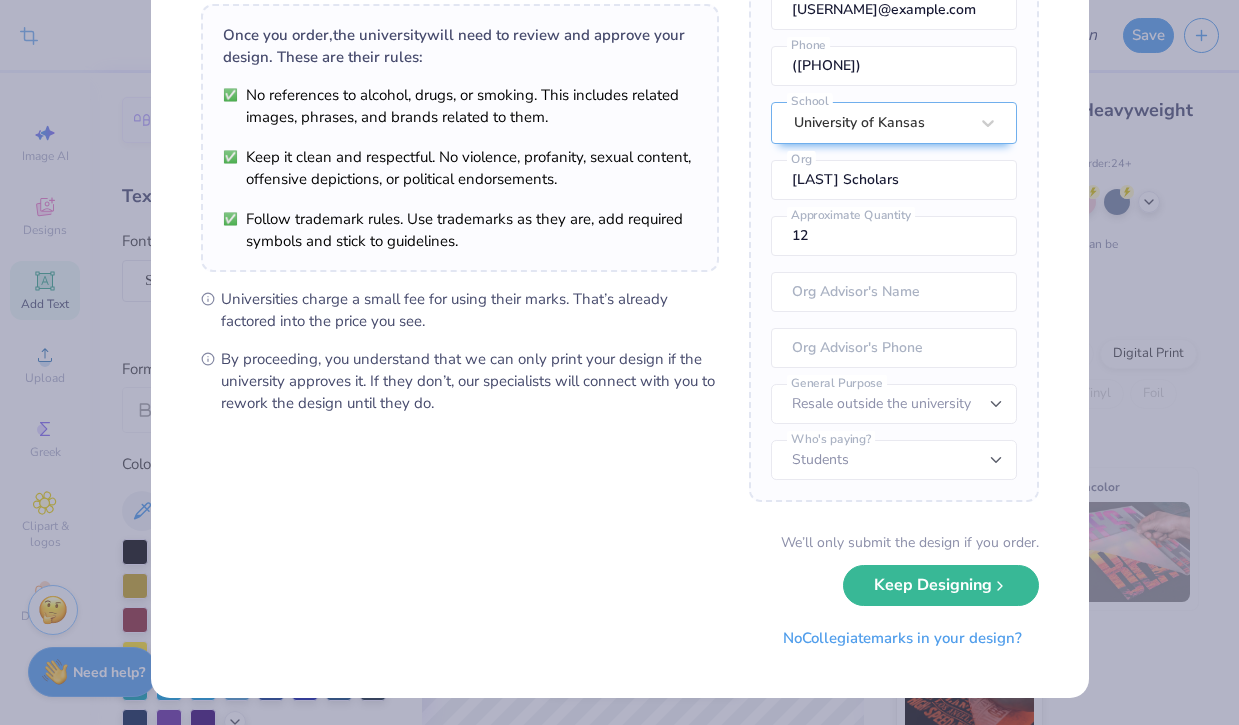 click on "Once you place your order, we’ll need this info to get their approval: Krista Gikas Name kristagikas7@gmail.com Email (815) 557-3186 Phone University of Kansas School Evans Scholars Org 12 Approximate Quantity Org Advisor's Name Org Advisor's Phone – – Member apparel for registered Student Organization / Department / School Fundraising / Philanthropy event Resale outside the university General Purpose Students University Who's paying?" at bounding box center [894, 212] 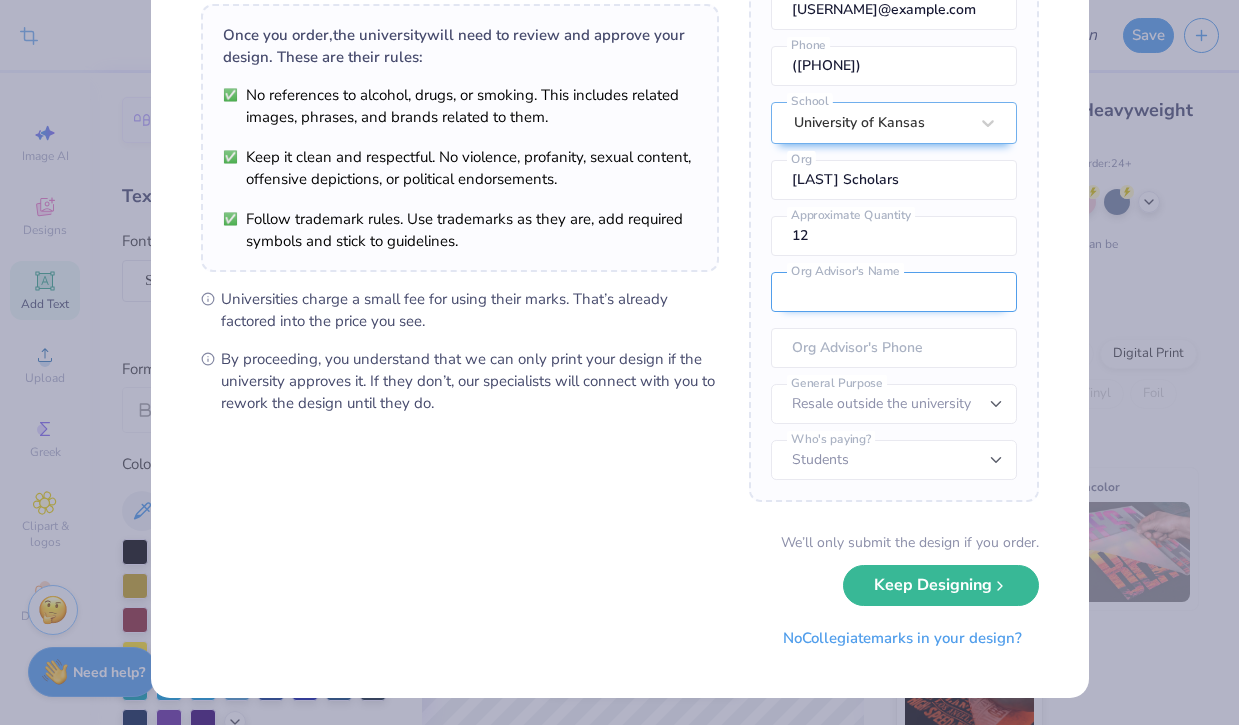 click at bounding box center (894, 292) 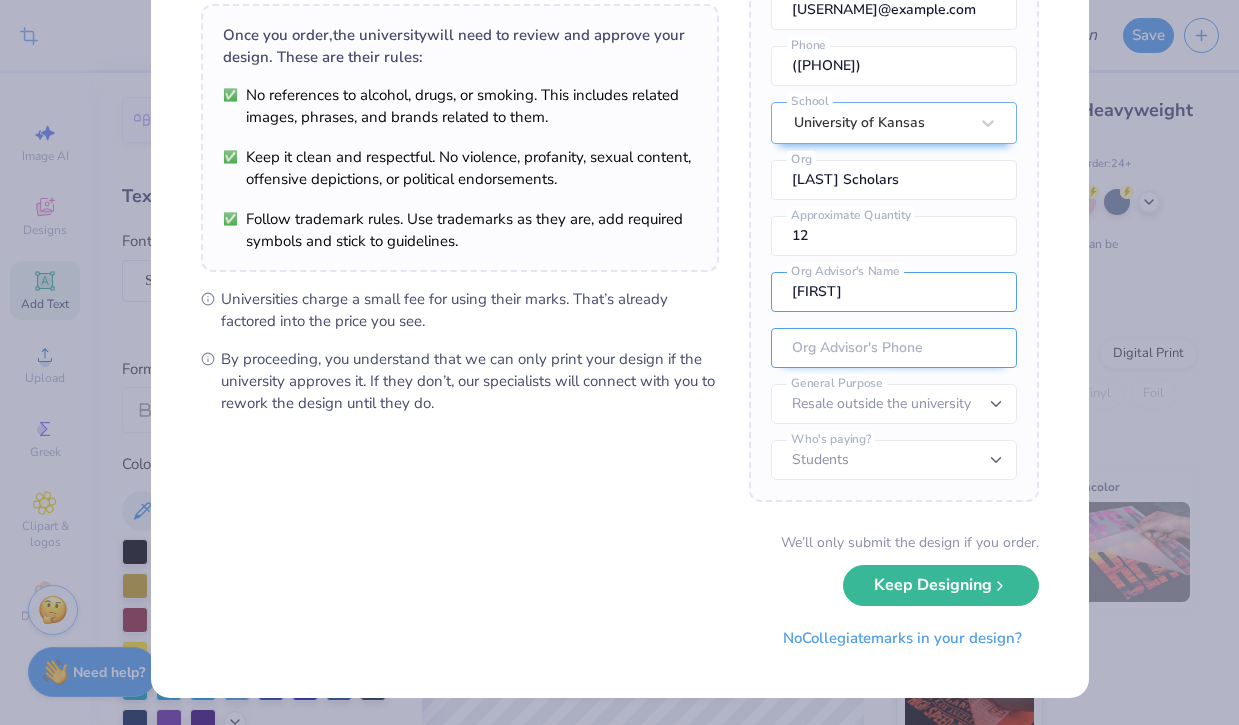 type on "Krista" 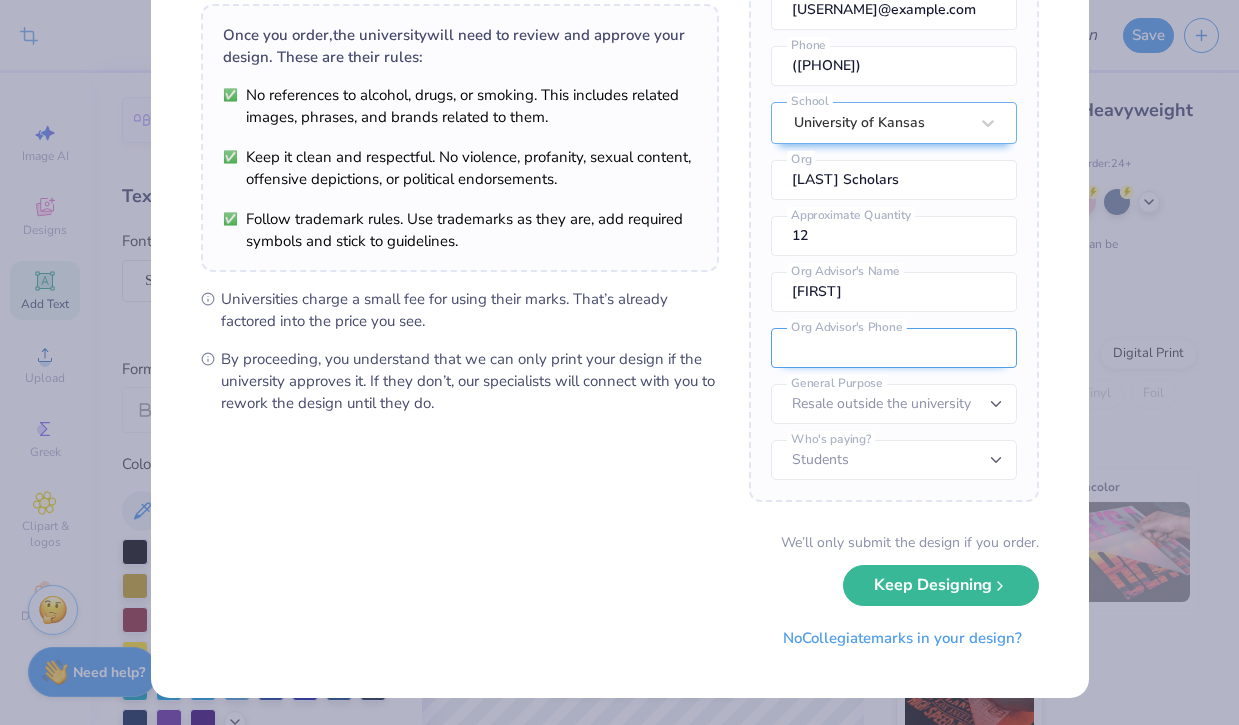 click at bounding box center [894, 348] 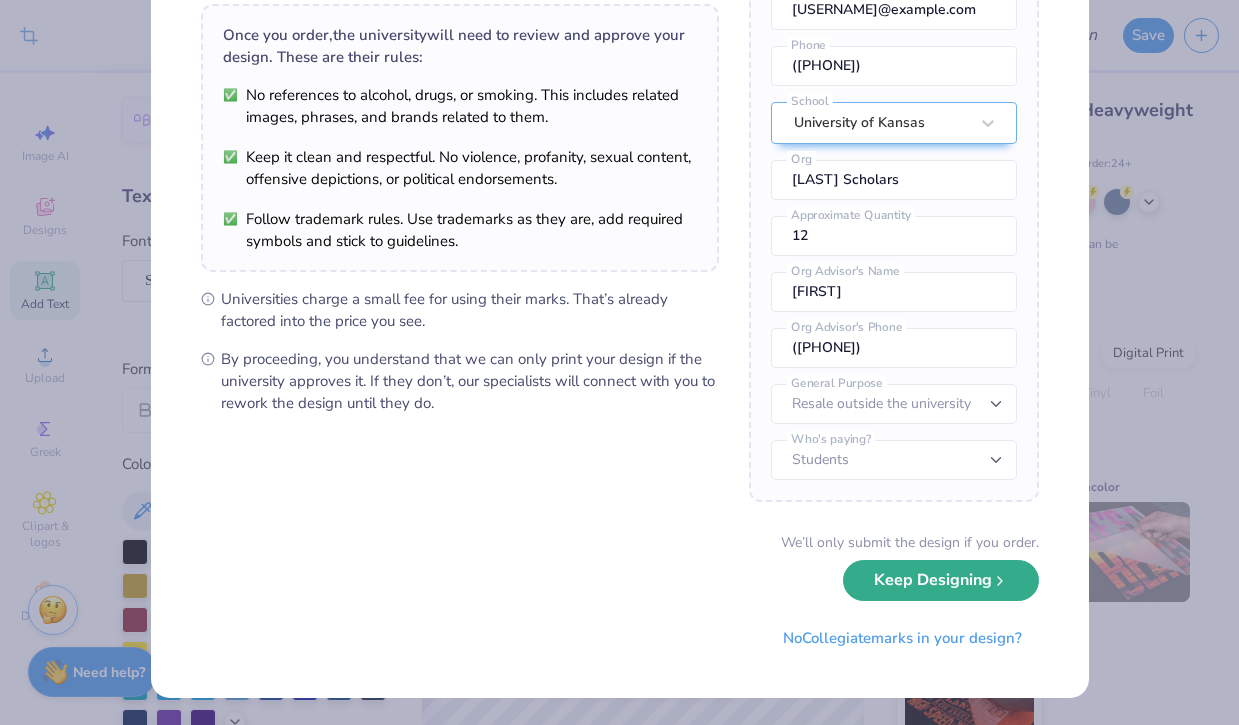 click on "Keep Designing" at bounding box center [941, 580] 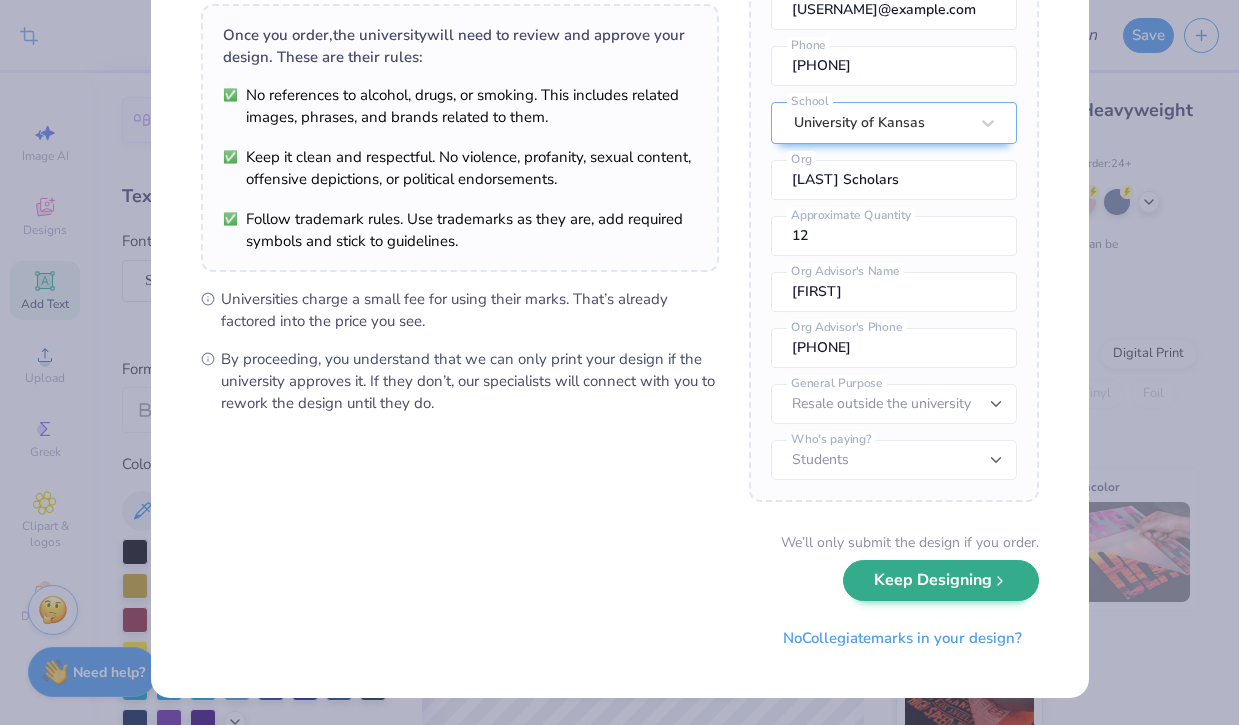 scroll, scrollTop: 0, scrollLeft: 0, axis: both 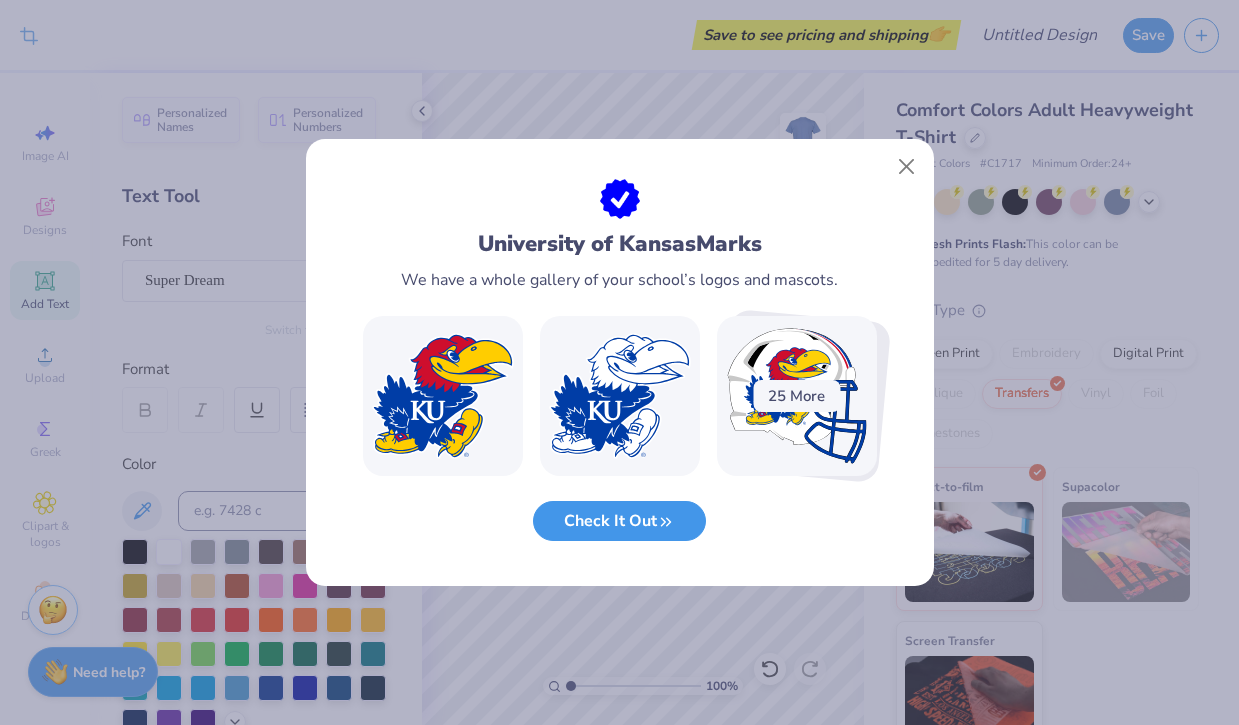 click 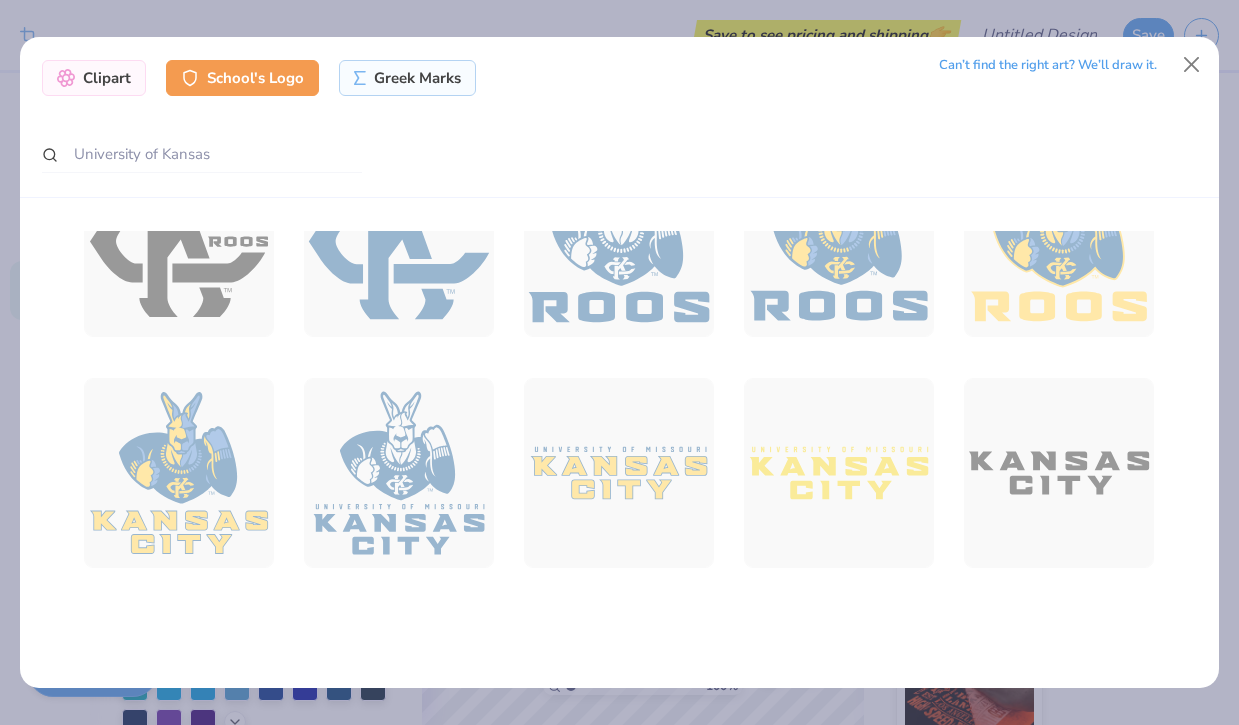scroll, scrollTop: 1224, scrollLeft: 0, axis: vertical 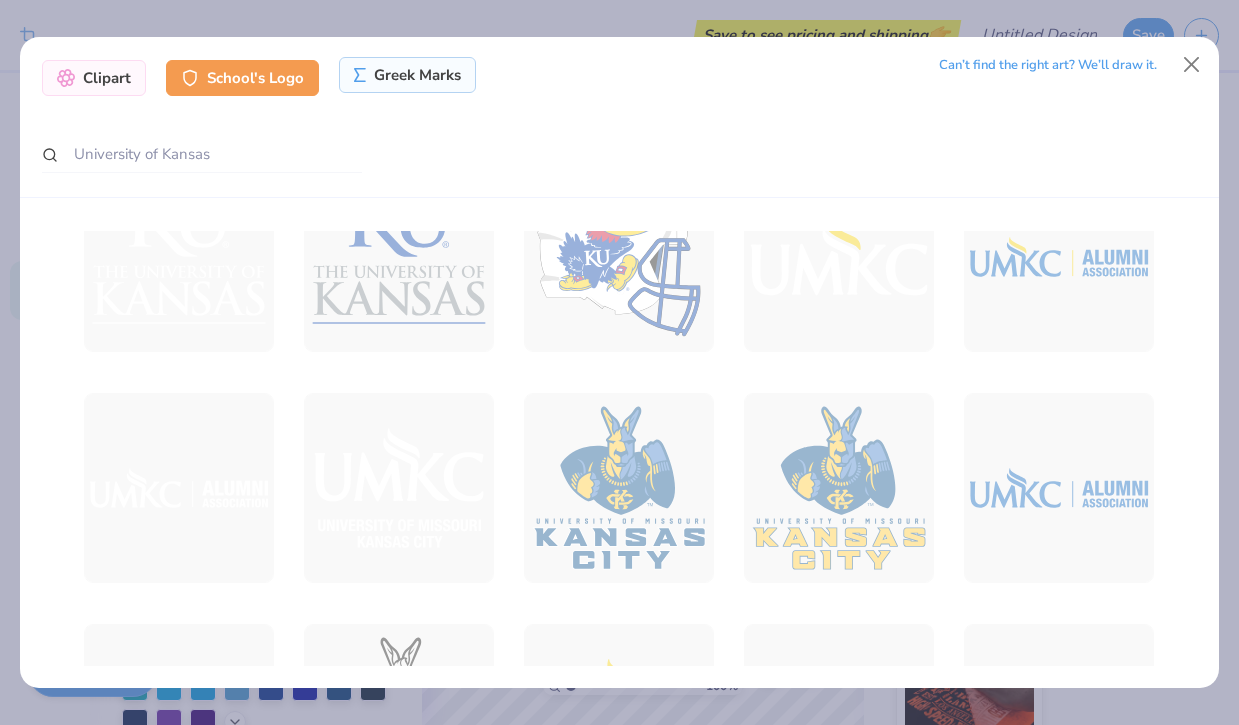click on "Greek Marks" at bounding box center [407, 75] 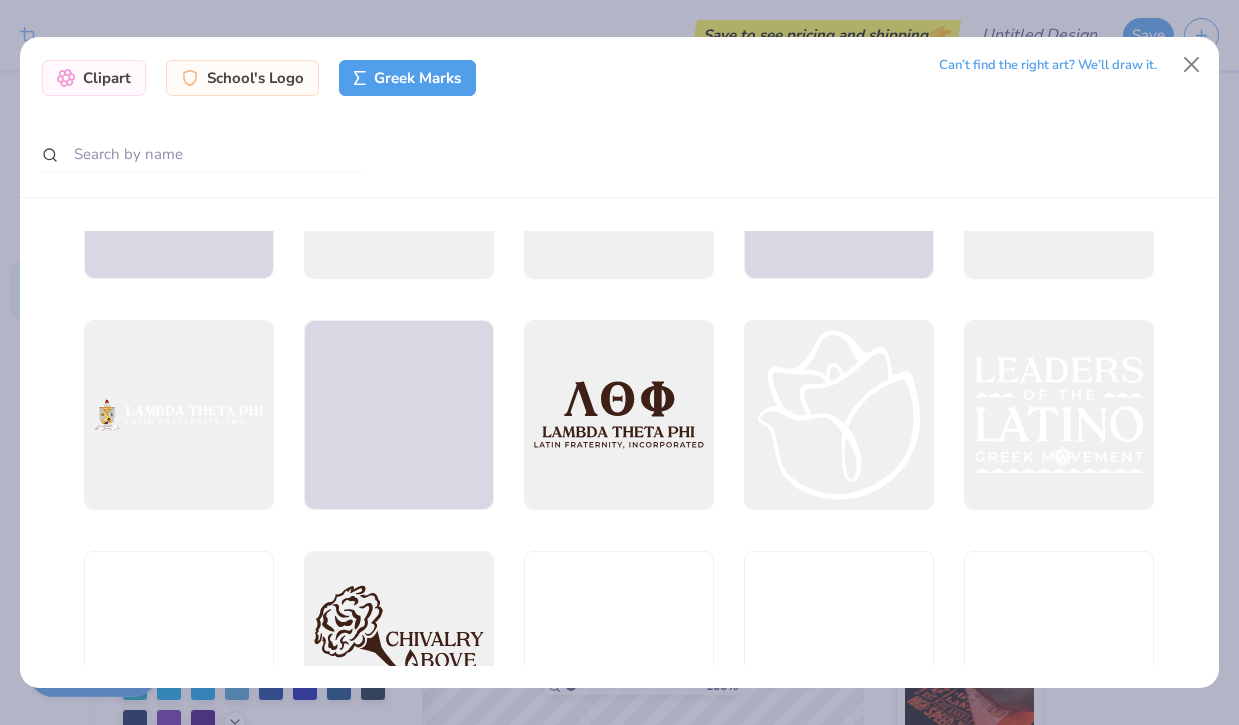 scroll, scrollTop: 4303, scrollLeft: 0, axis: vertical 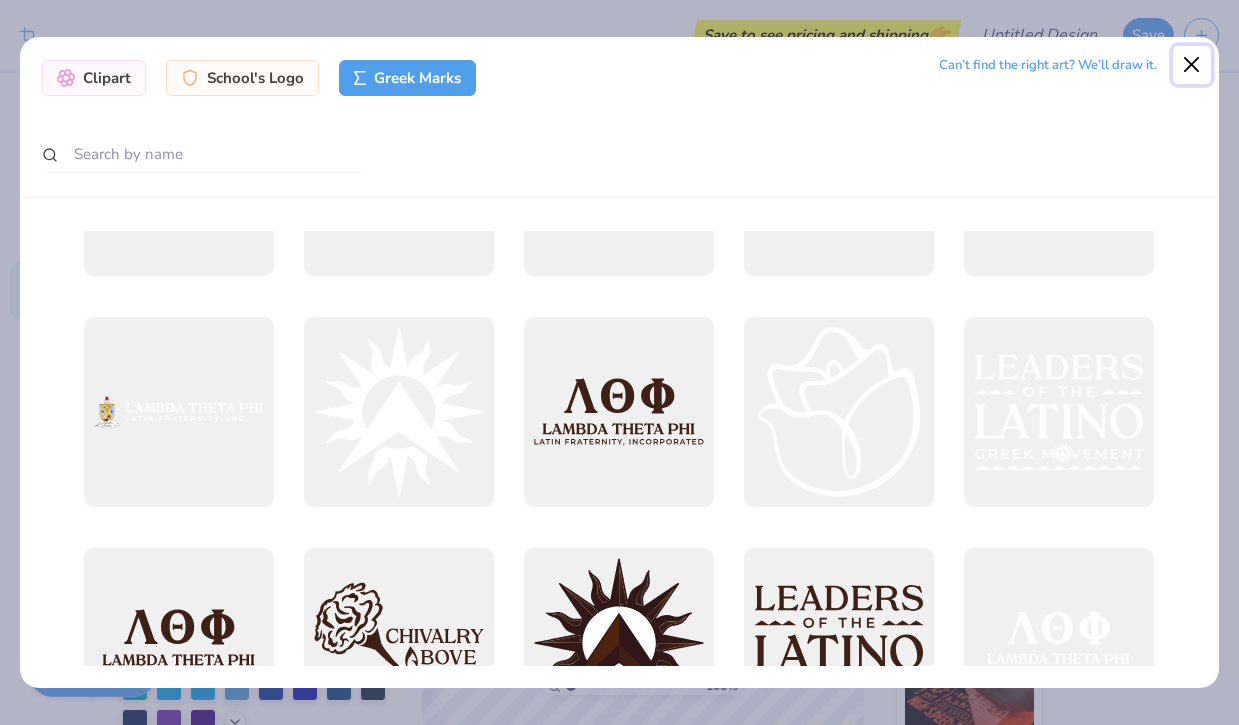 click at bounding box center (1192, 65) 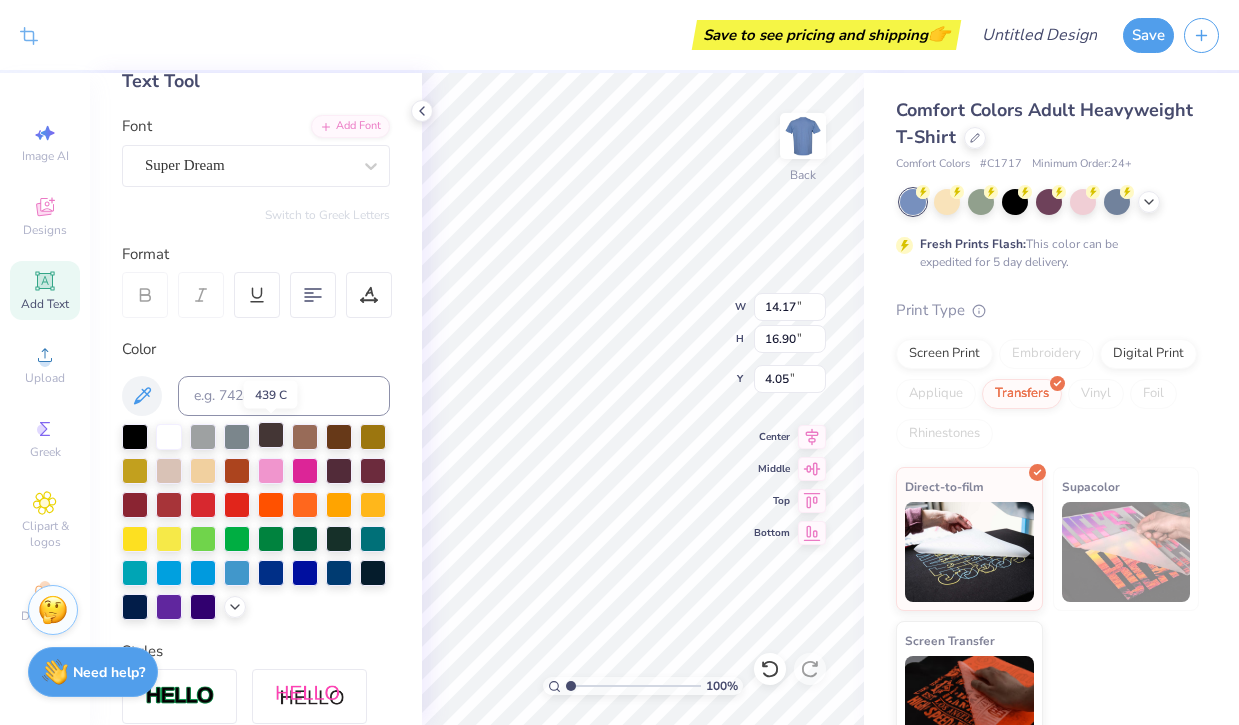 scroll, scrollTop: 117, scrollLeft: 0, axis: vertical 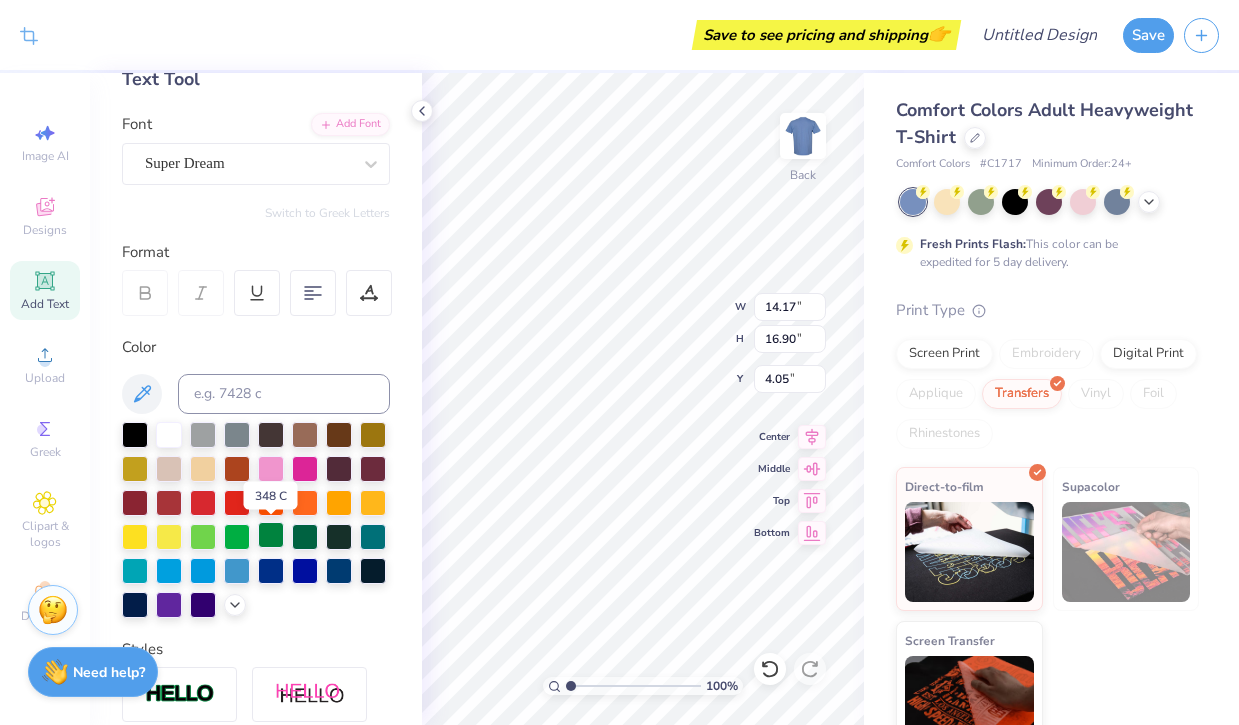 click at bounding box center (271, 535) 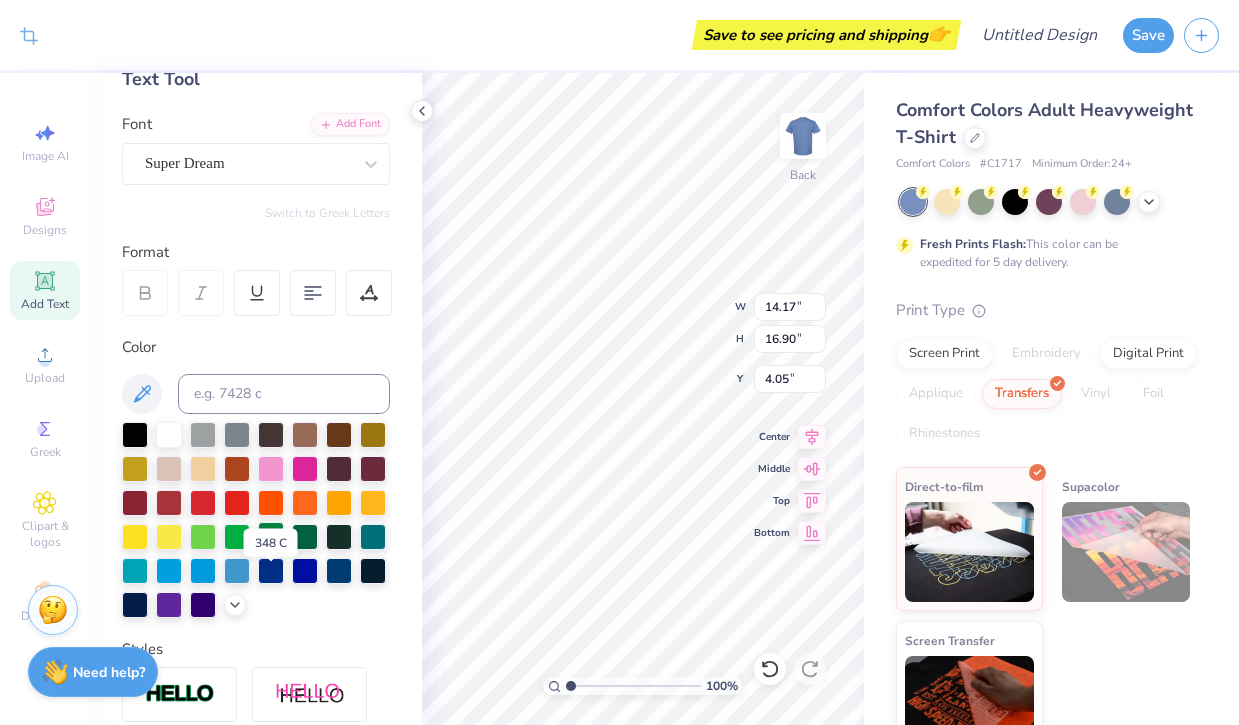 scroll, scrollTop: 0, scrollLeft: 0, axis: both 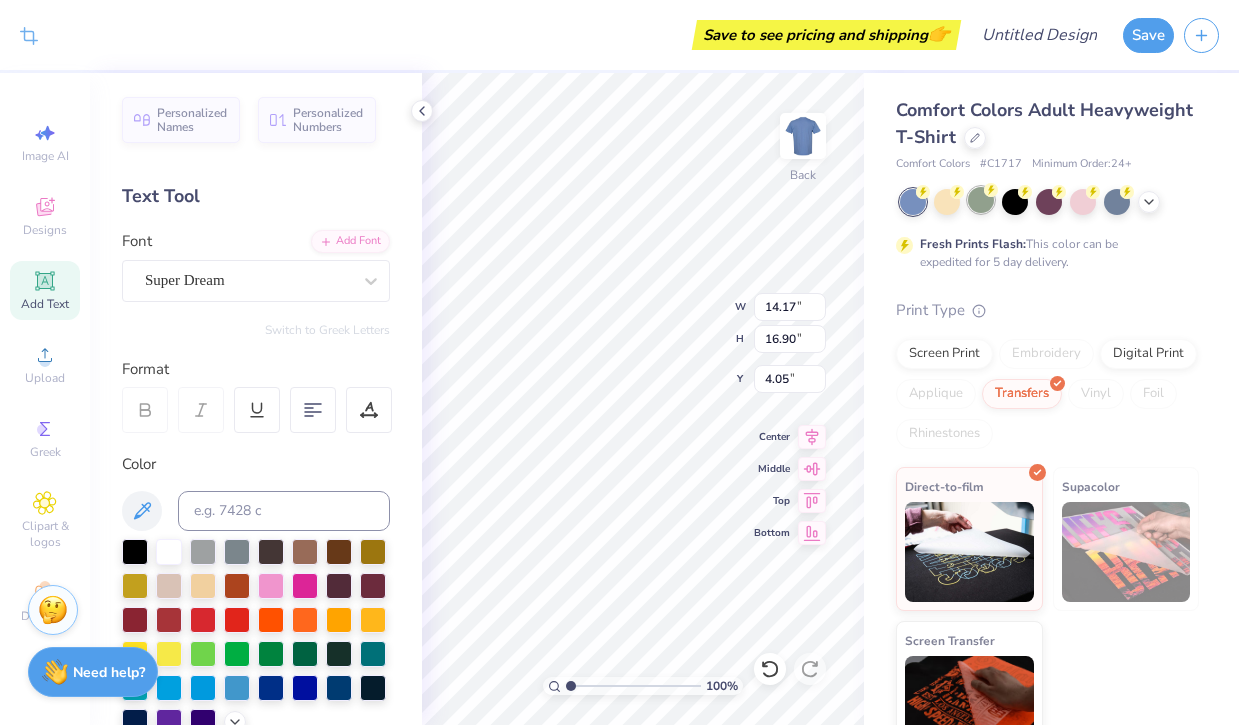 click at bounding box center (981, 200) 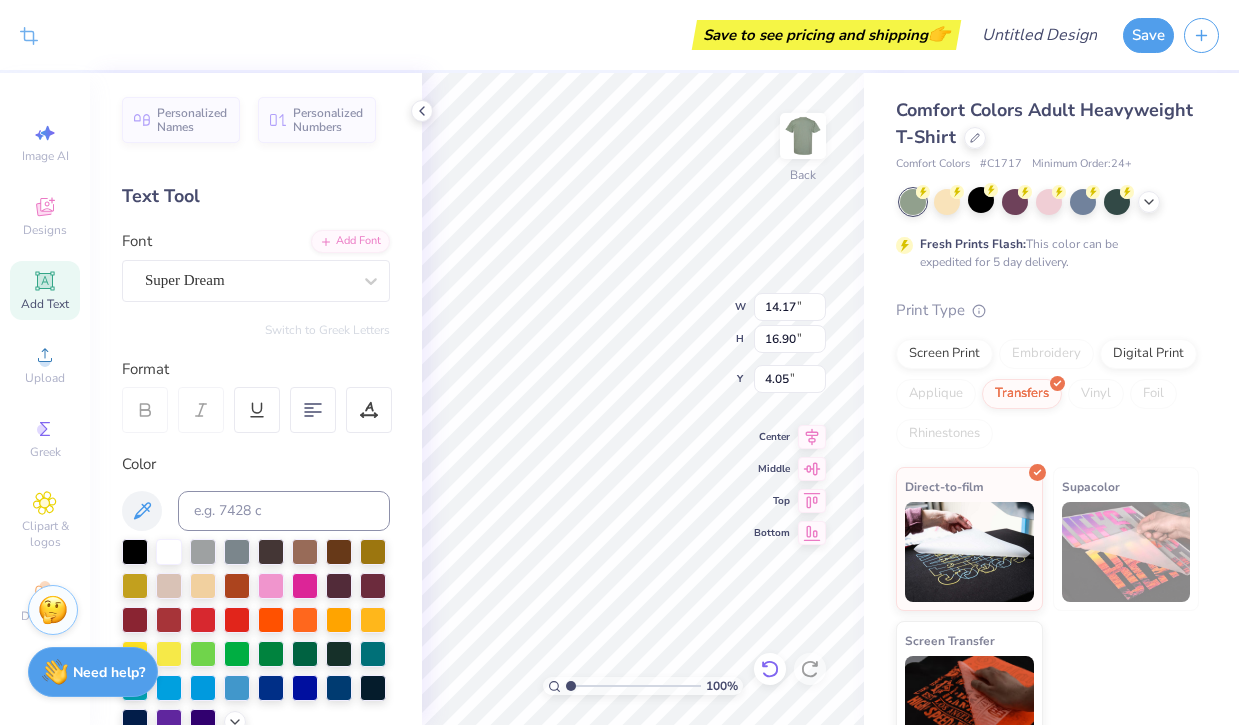 type on "10.67" 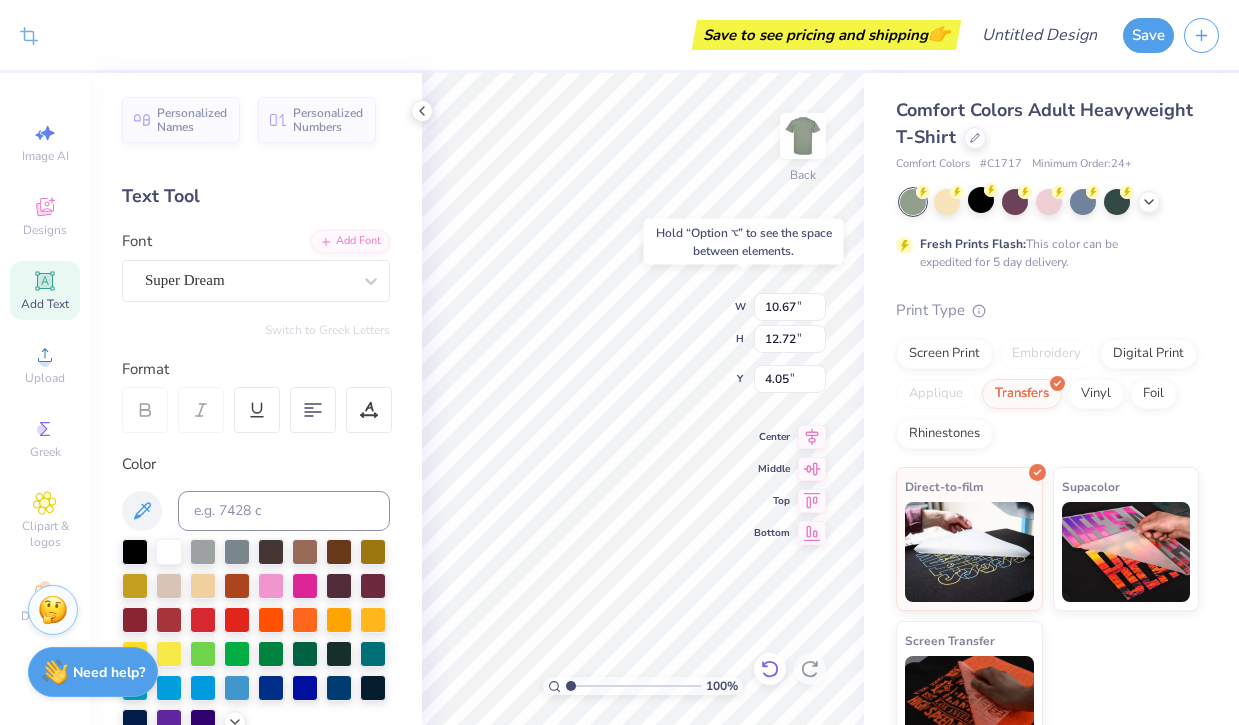 type on "6.14" 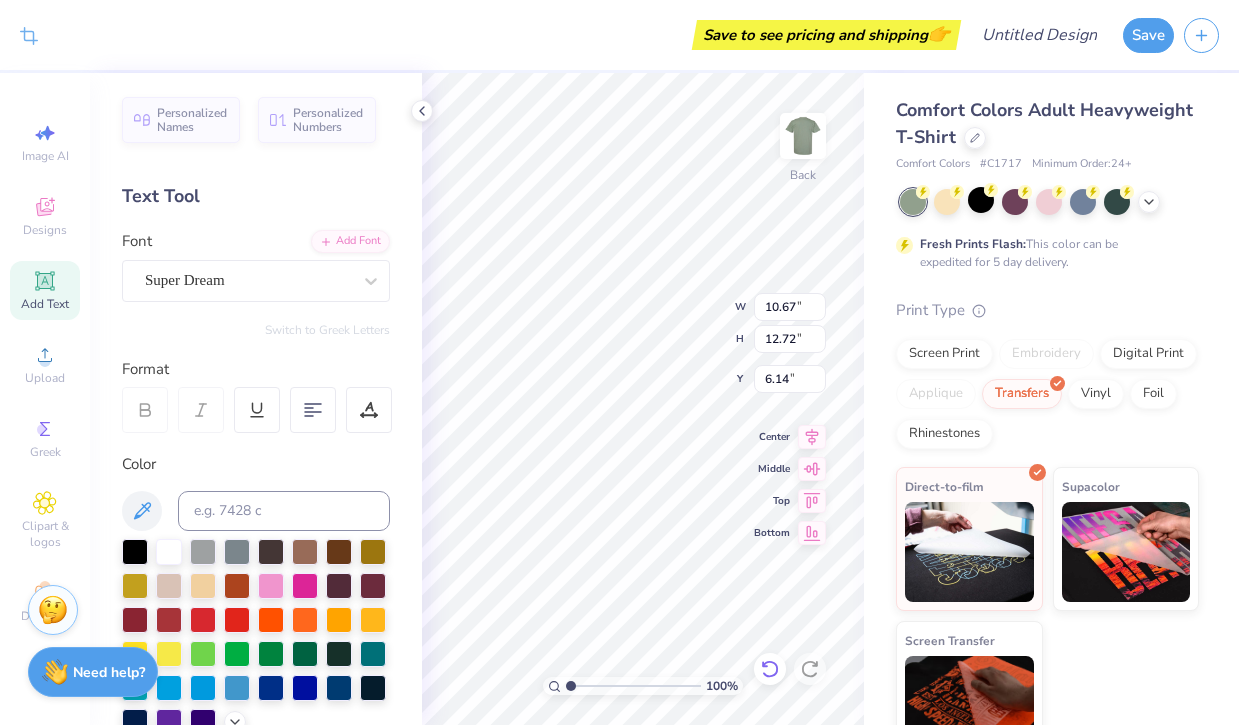 type on "12.39" 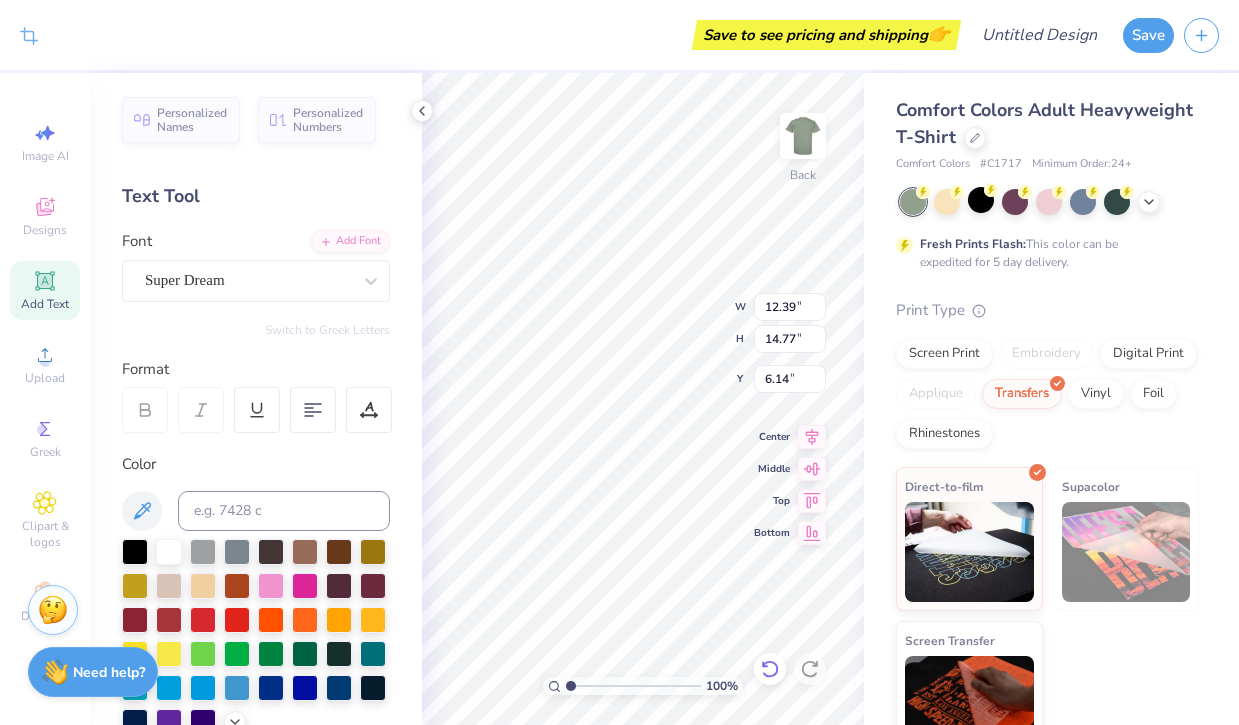 type on "13.87" 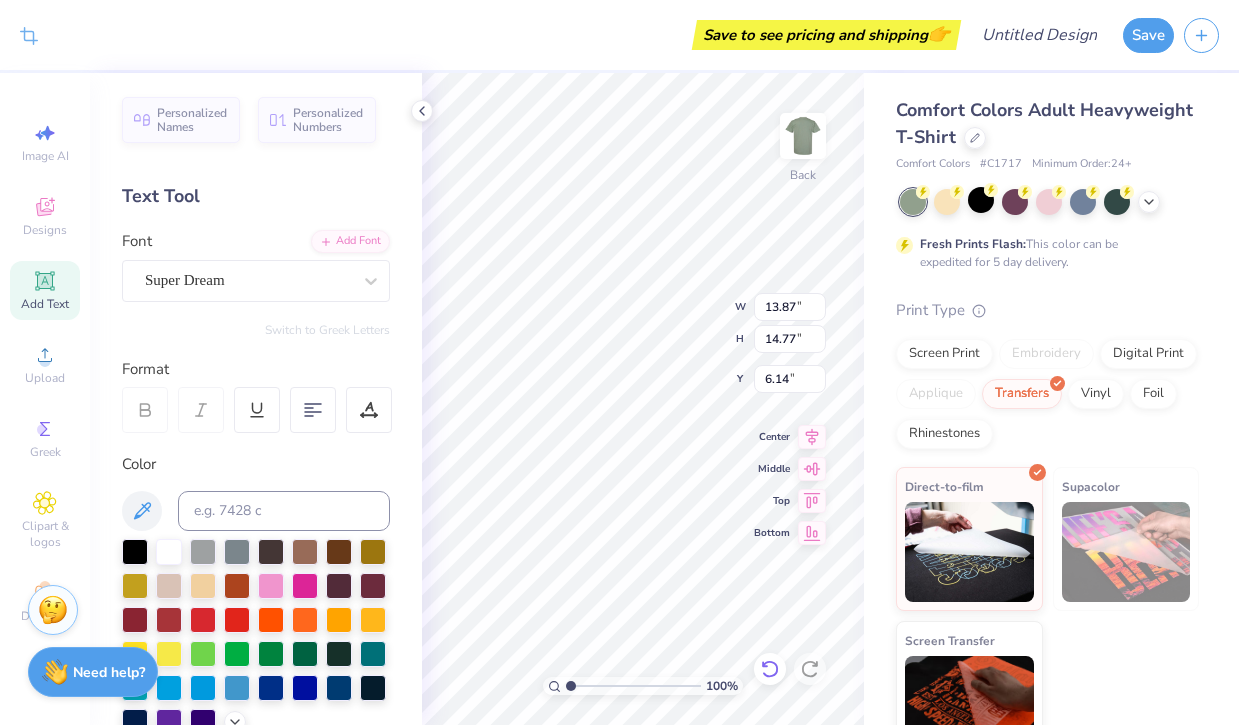 type on "16.54" 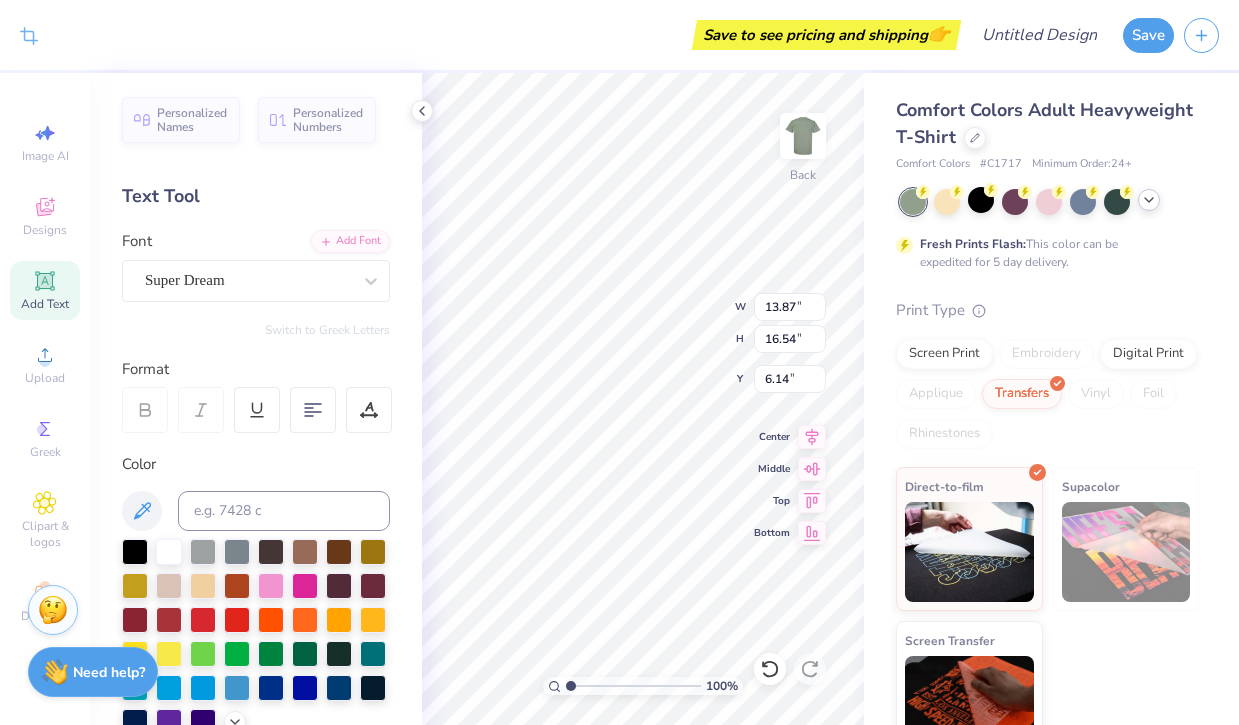 click 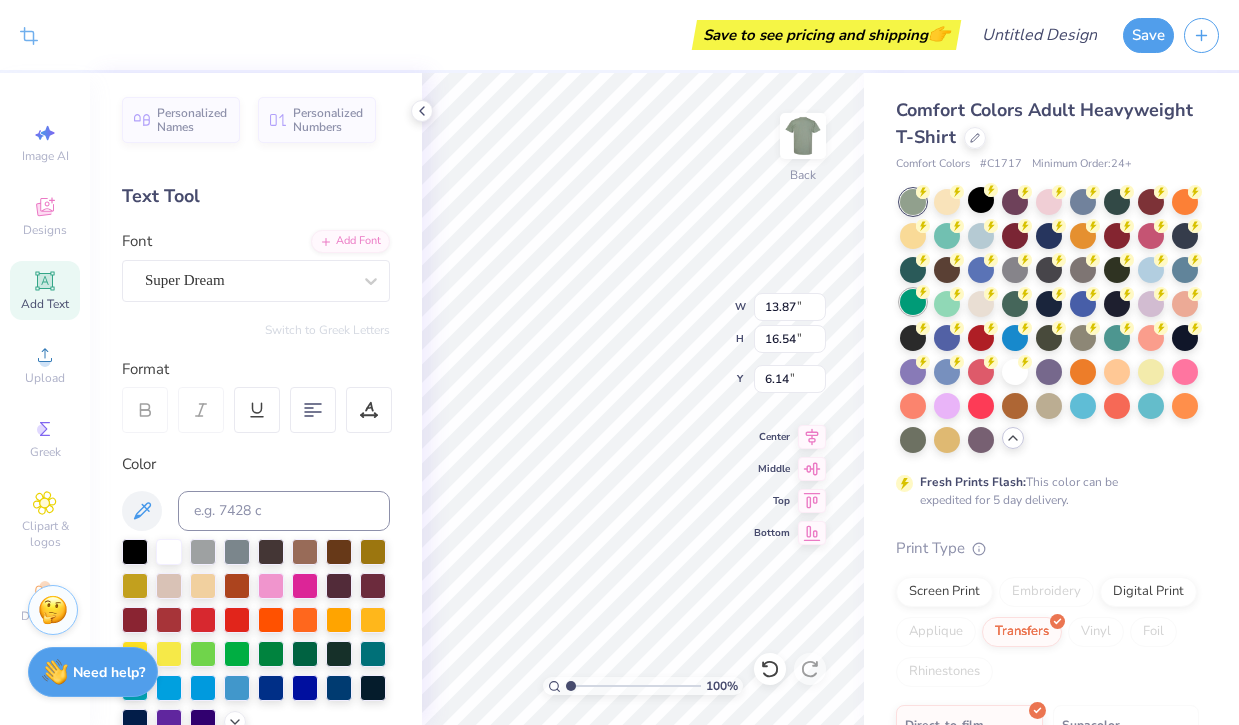 click at bounding box center (913, 302) 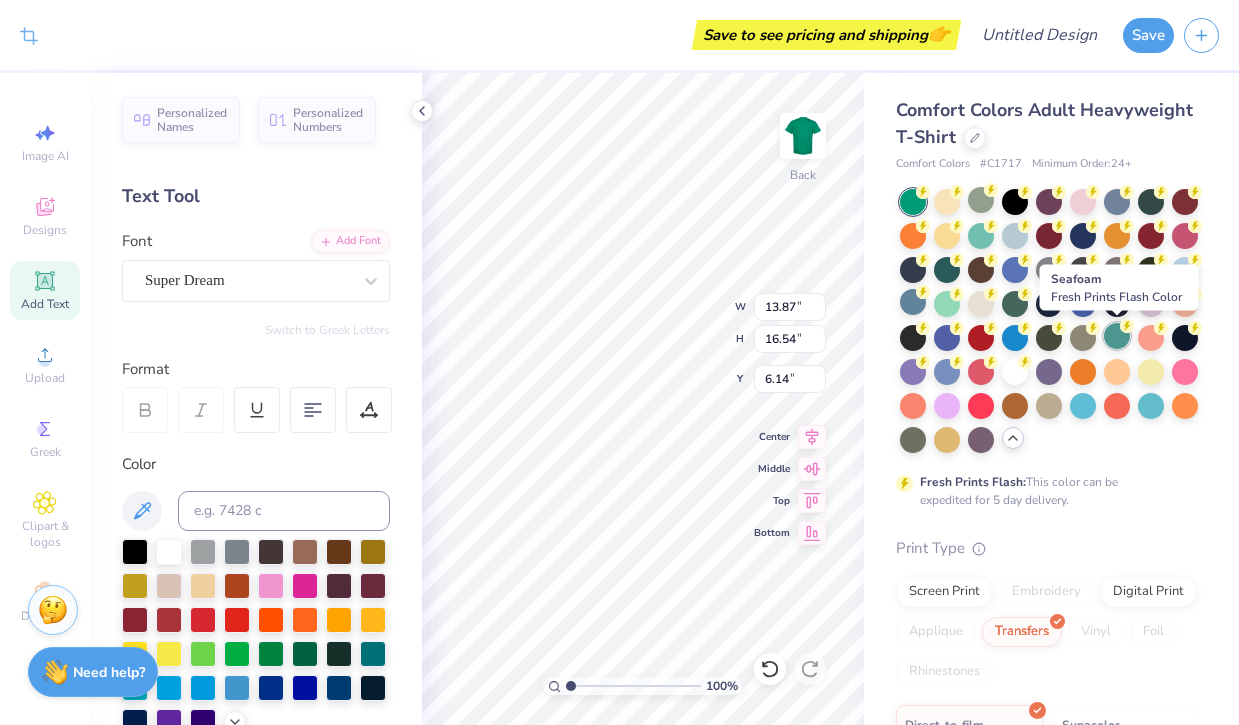 click at bounding box center (1117, 336) 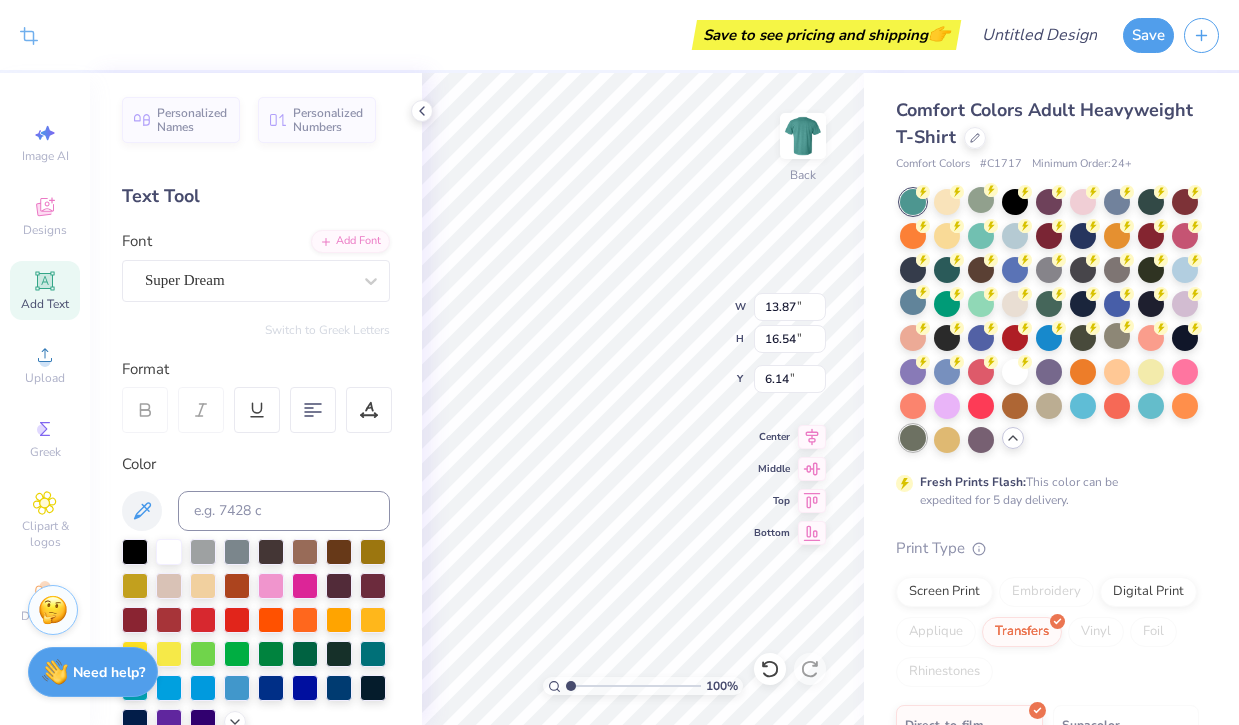 click at bounding box center (913, 438) 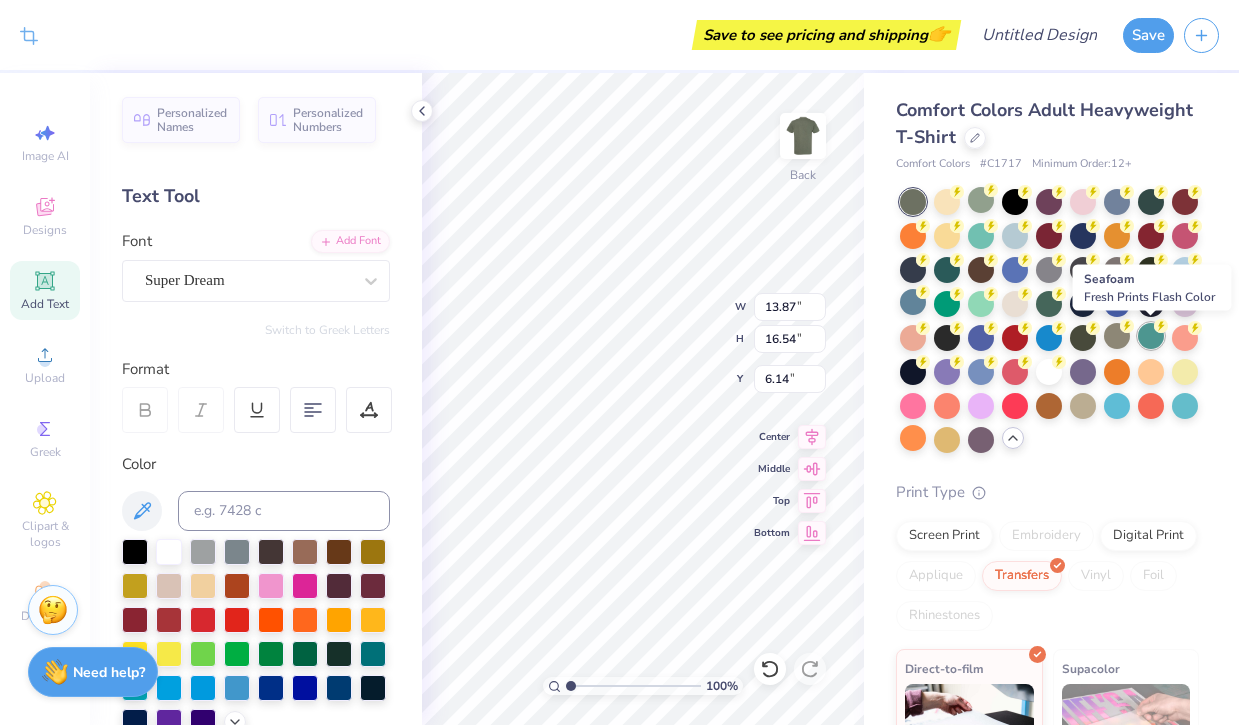 click at bounding box center [1151, 336] 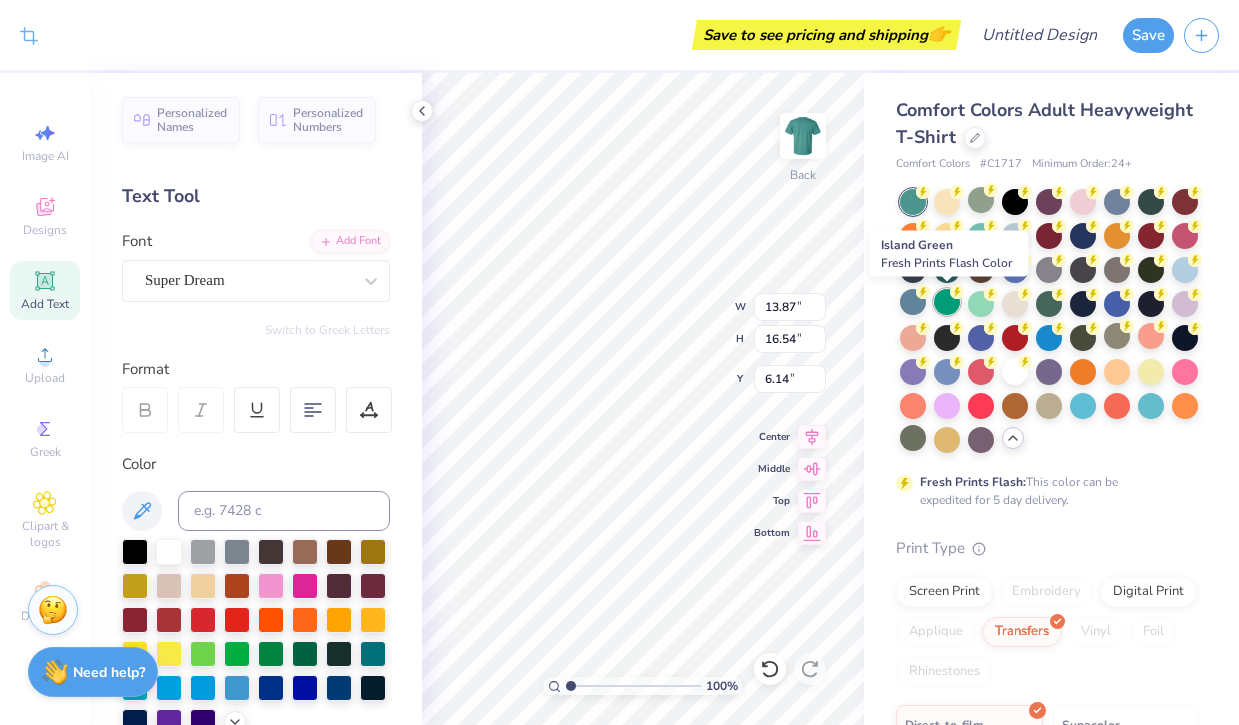 click at bounding box center (947, 302) 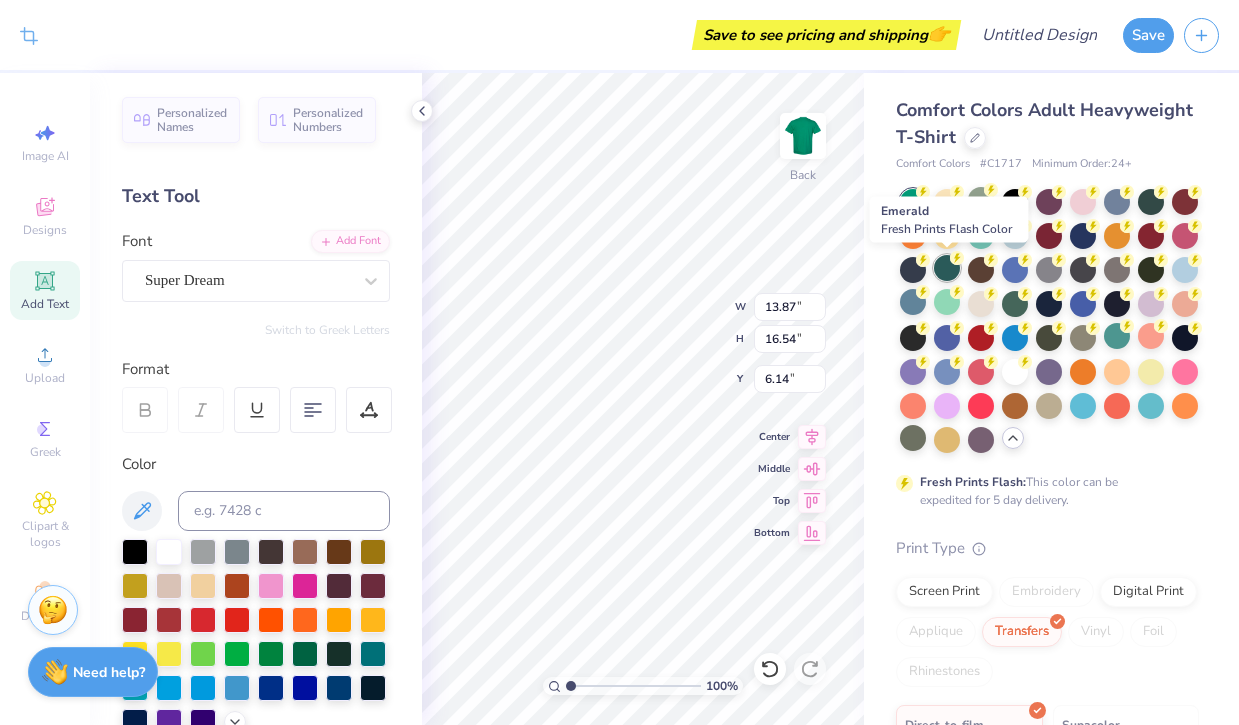 click at bounding box center (947, 268) 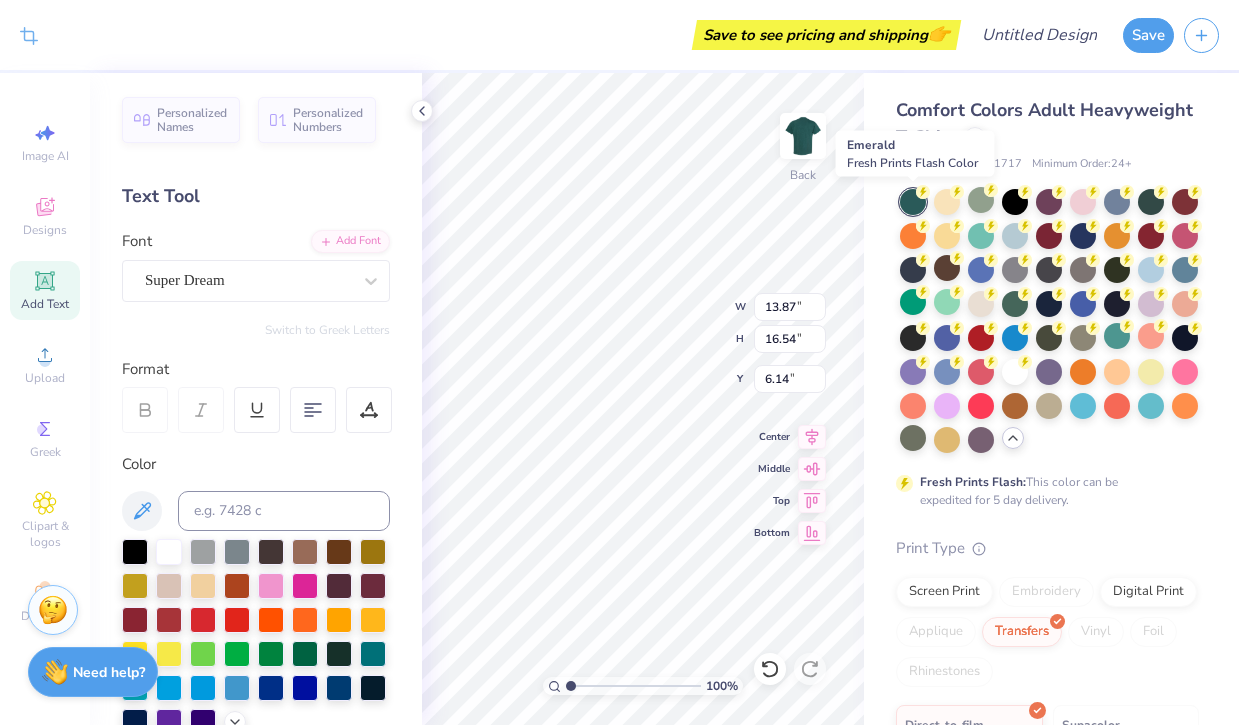 click at bounding box center (913, 202) 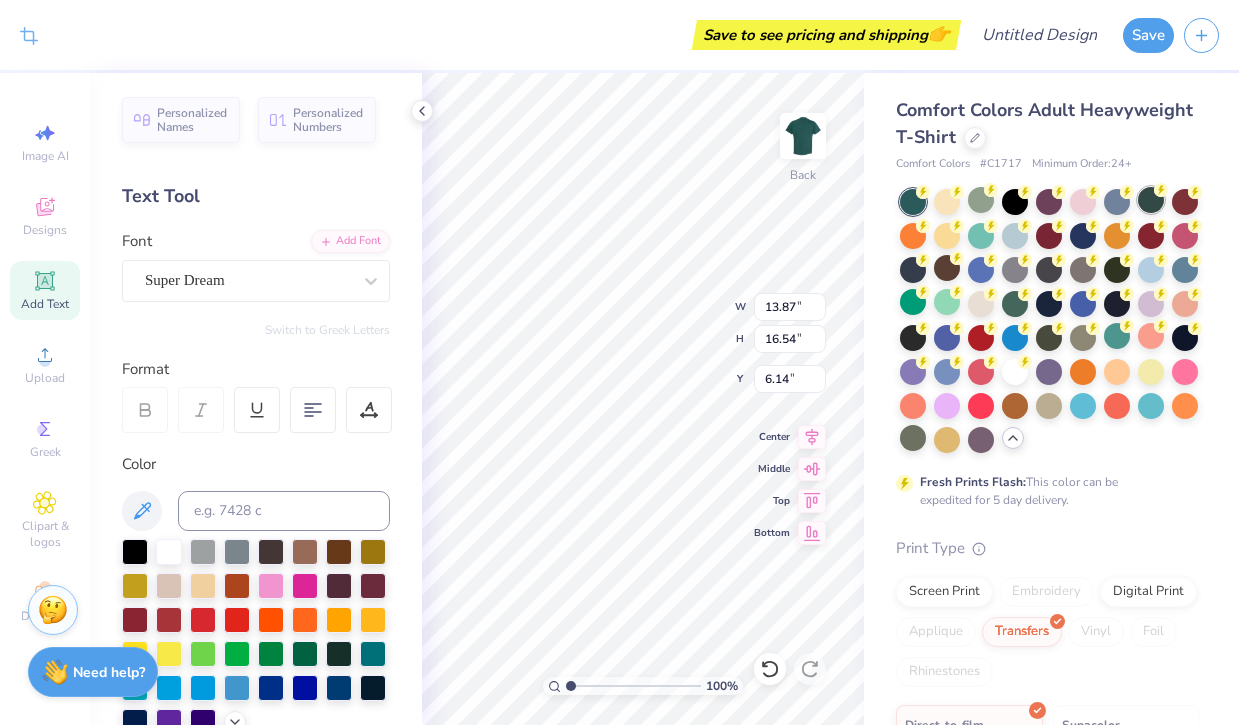click at bounding box center [1151, 200] 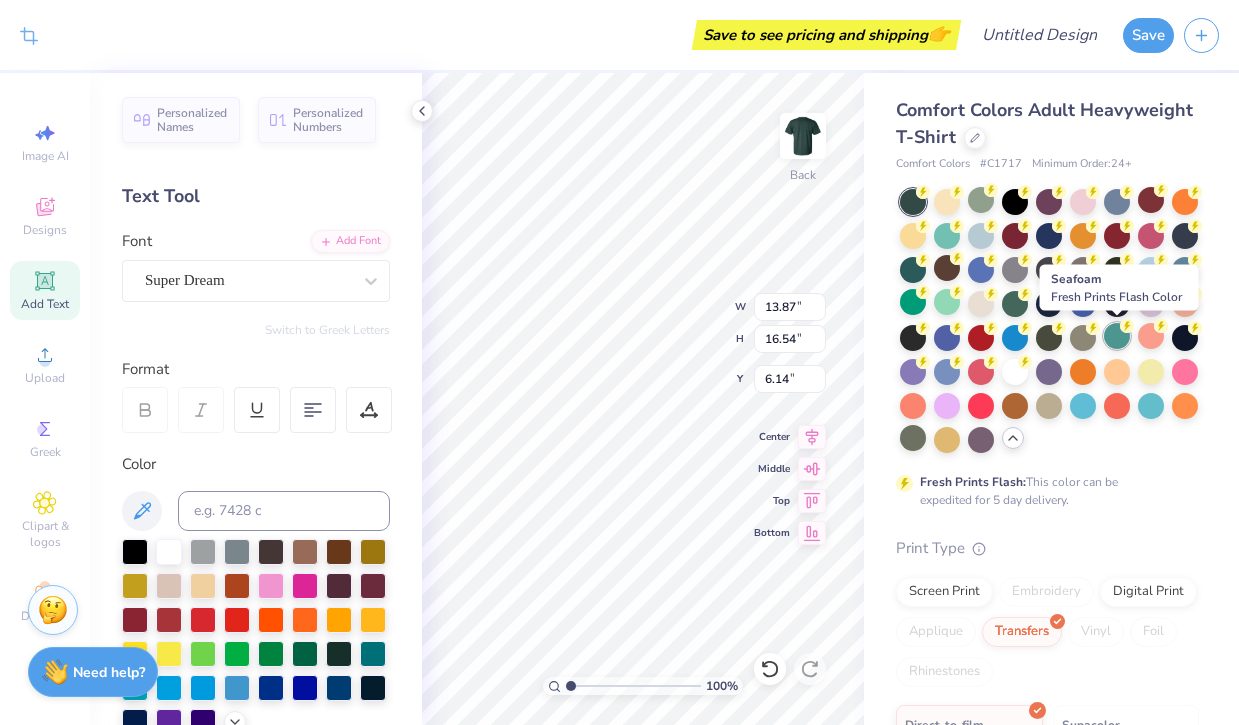 click at bounding box center (1117, 336) 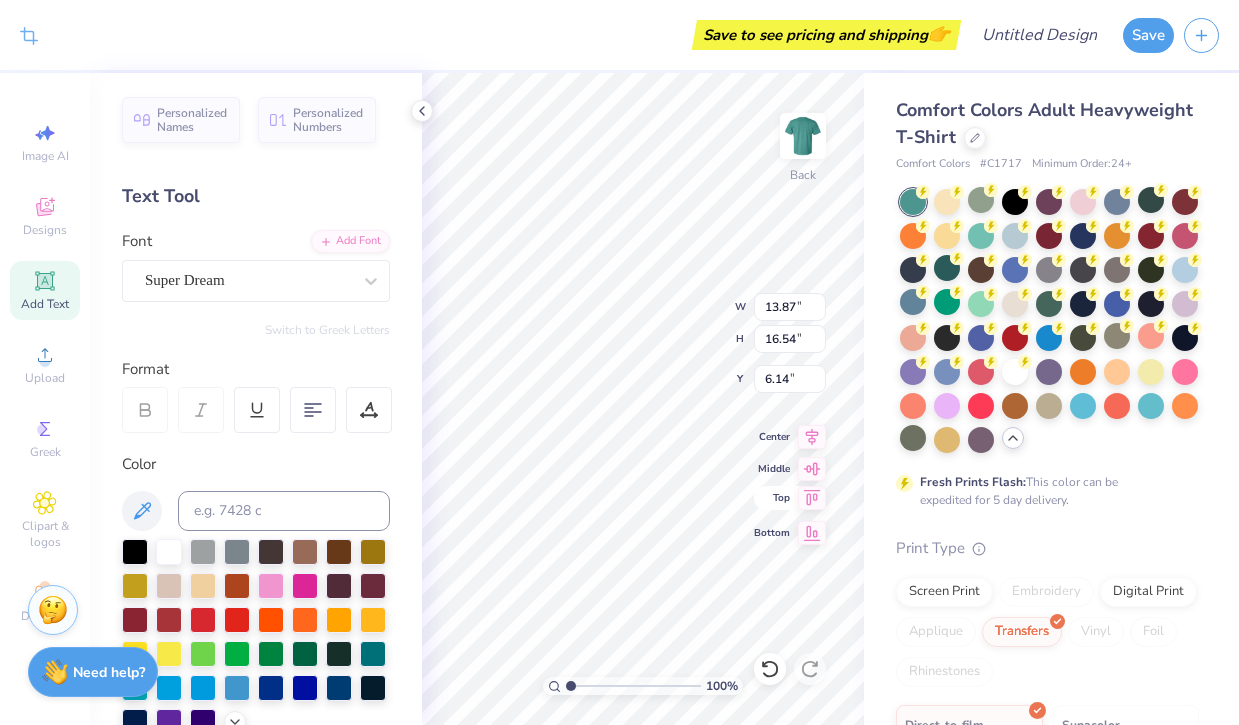 type on "13.53" 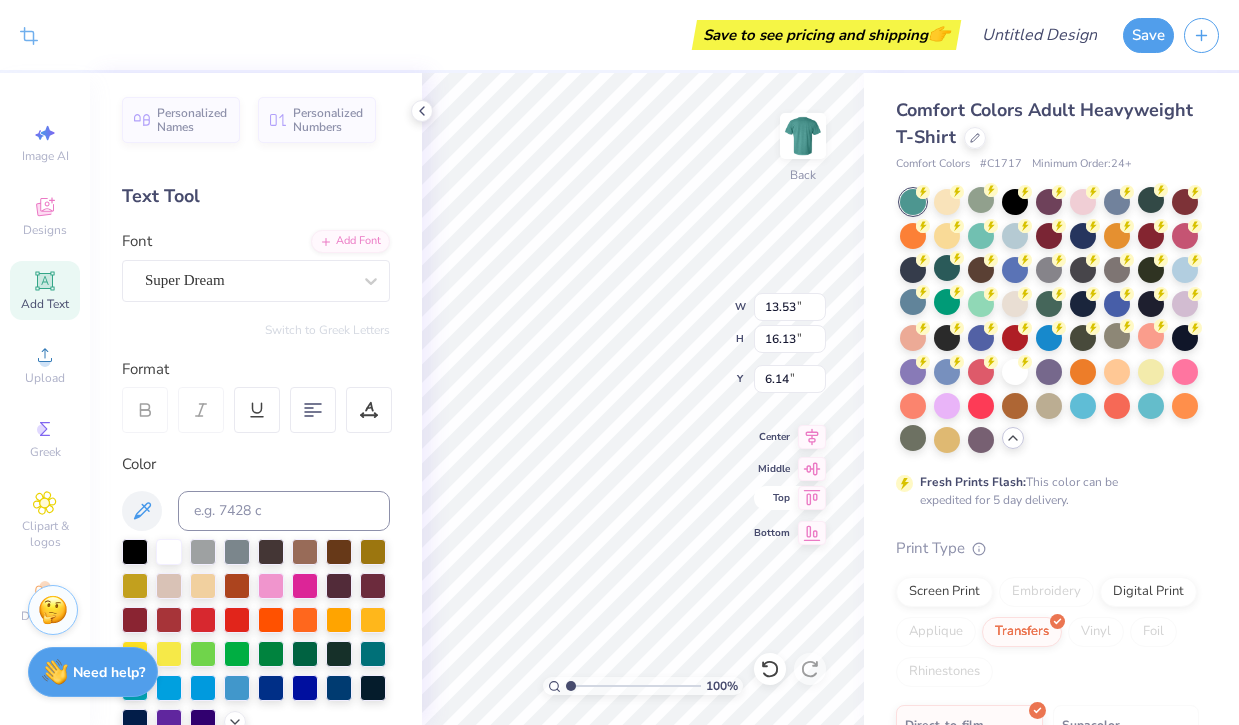 type on "3.62" 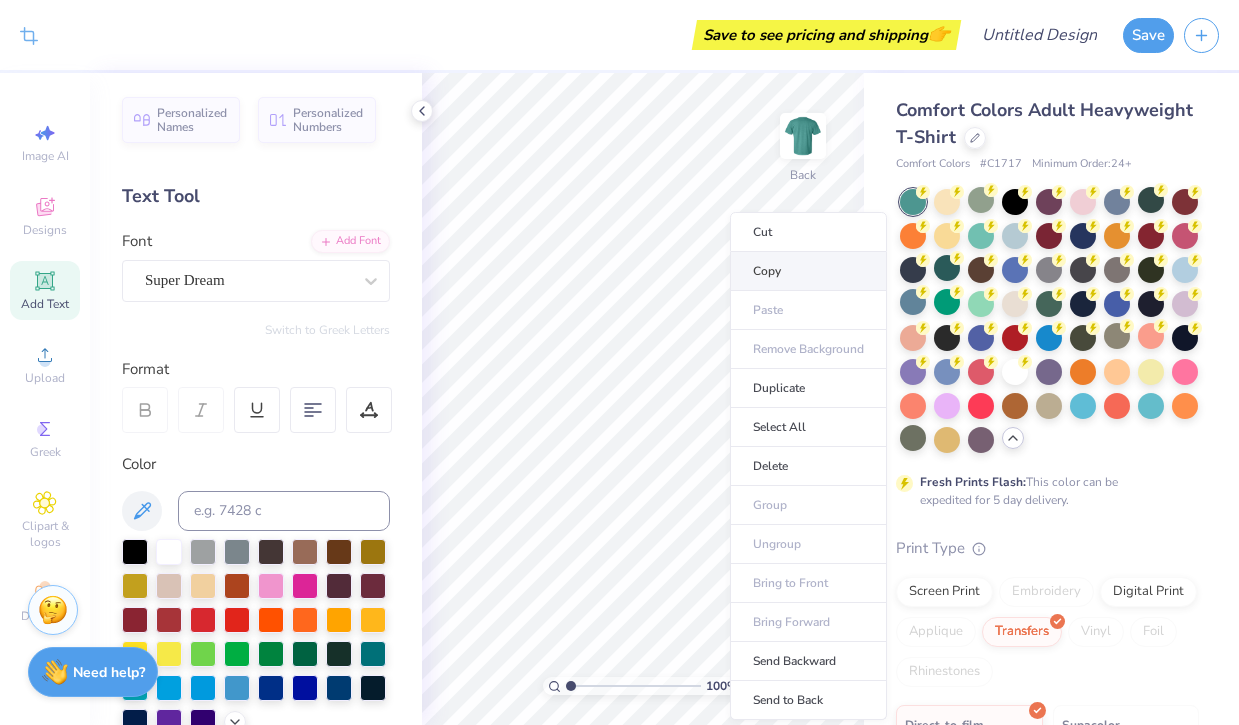 click on "Copy" at bounding box center [808, 271] 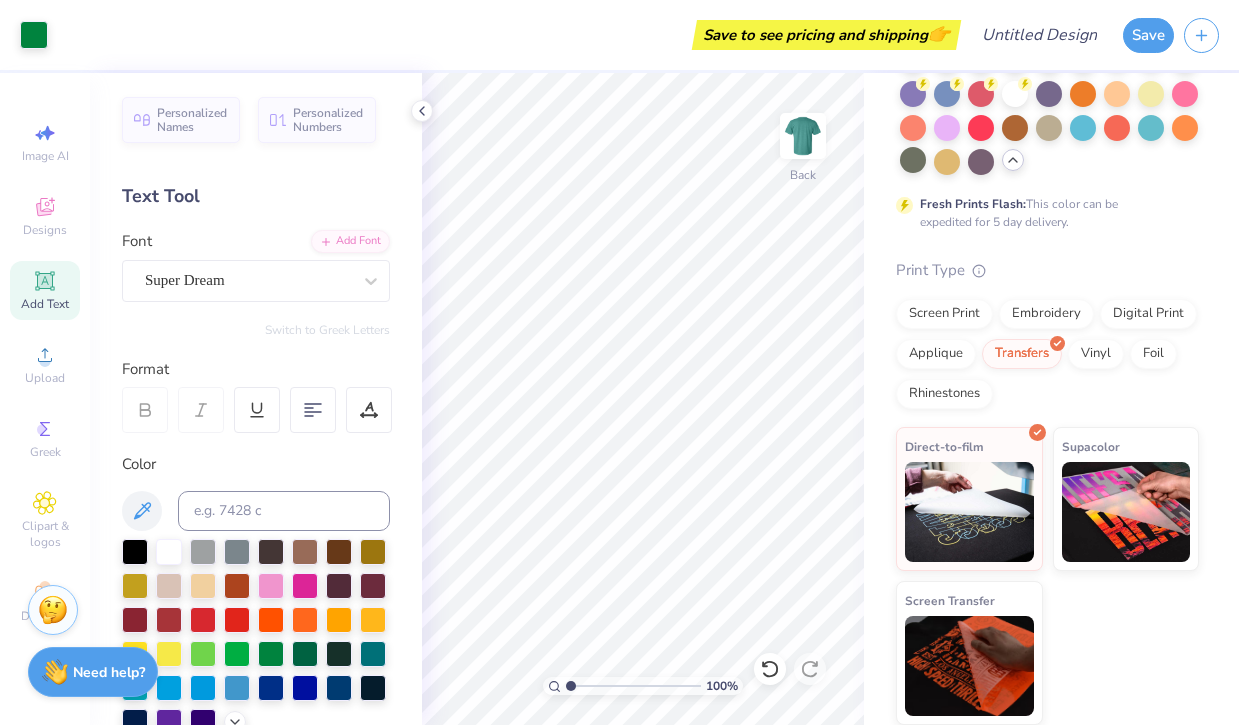 scroll, scrollTop: 0, scrollLeft: 0, axis: both 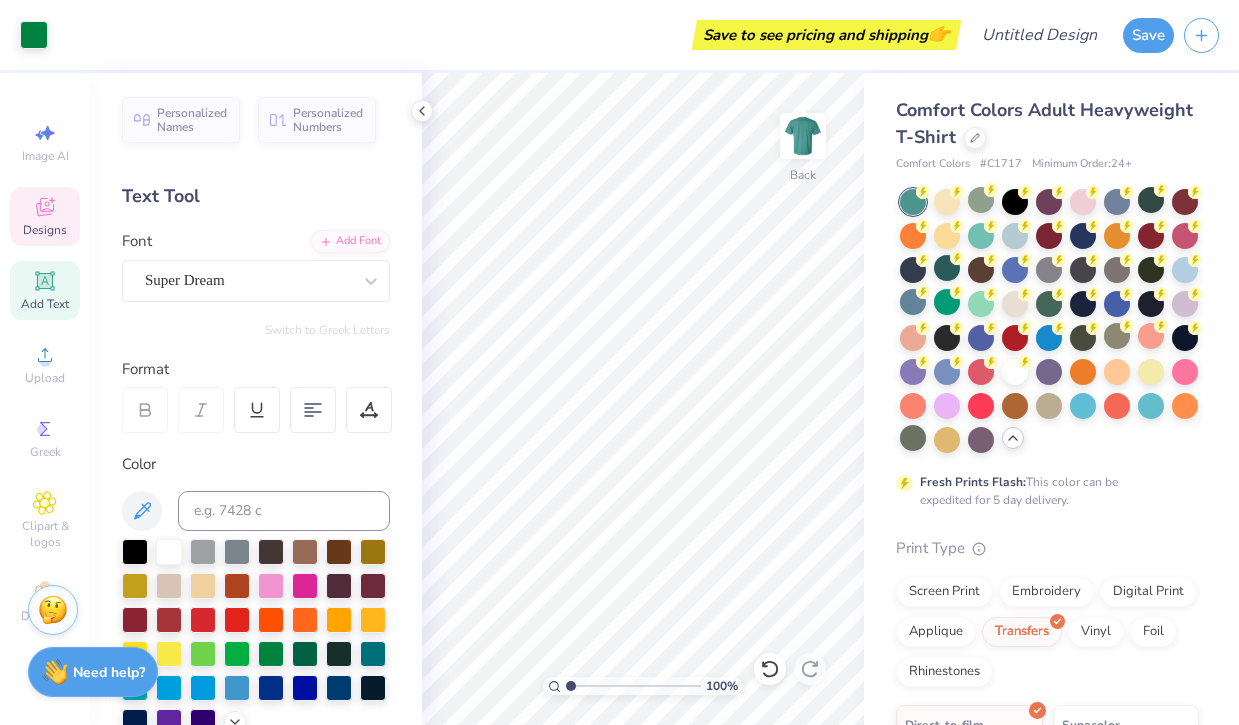 click 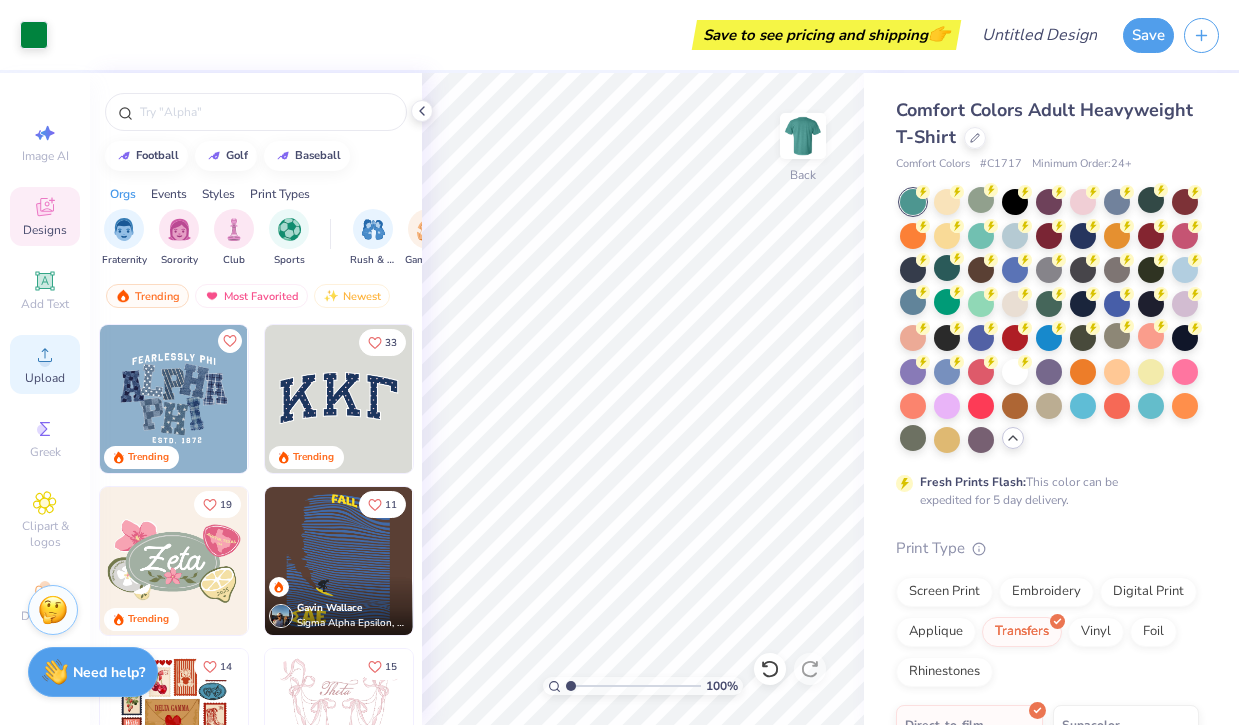 click on "Upload" at bounding box center [45, 364] 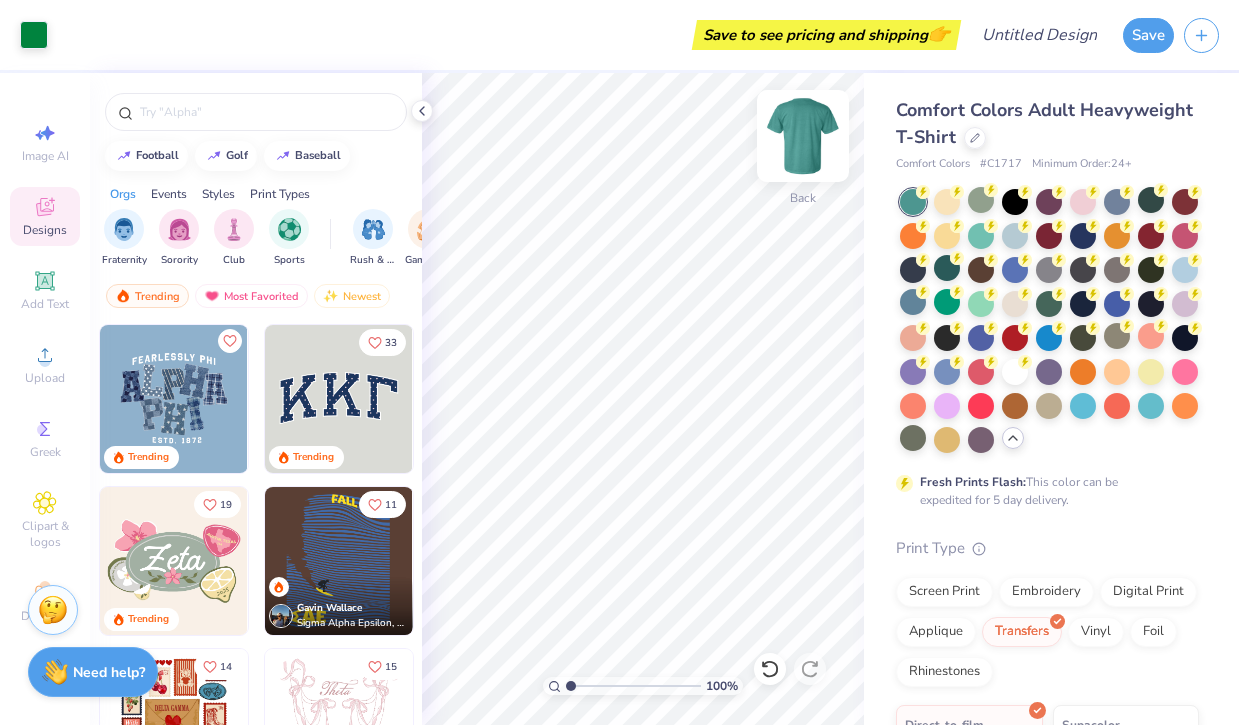 click at bounding box center (803, 136) 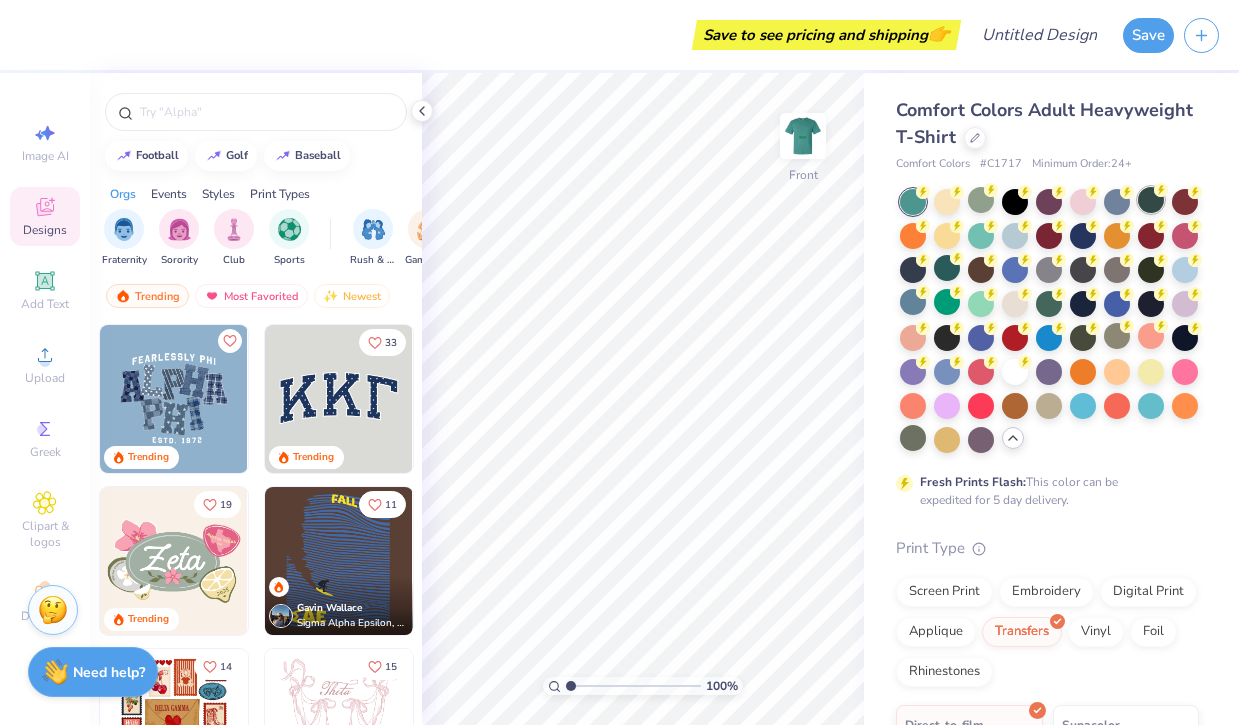 click at bounding box center (1151, 200) 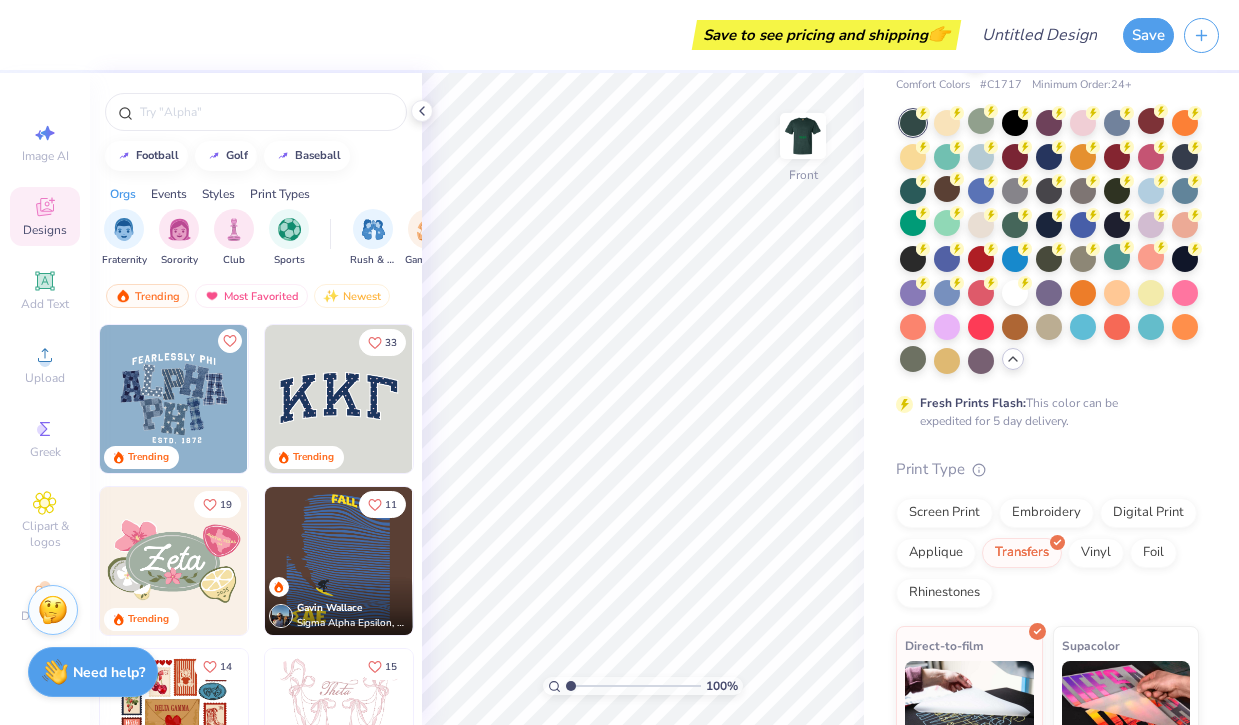 scroll, scrollTop: 0, scrollLeft: 0, axis: both 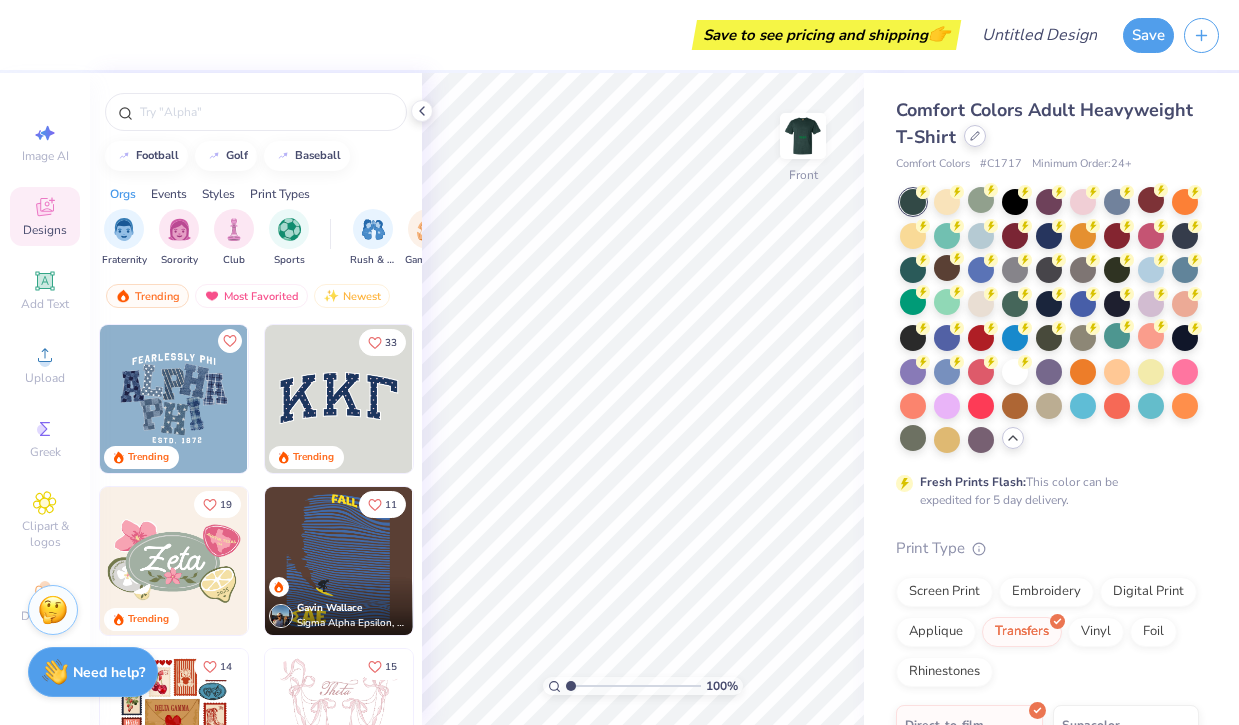 click 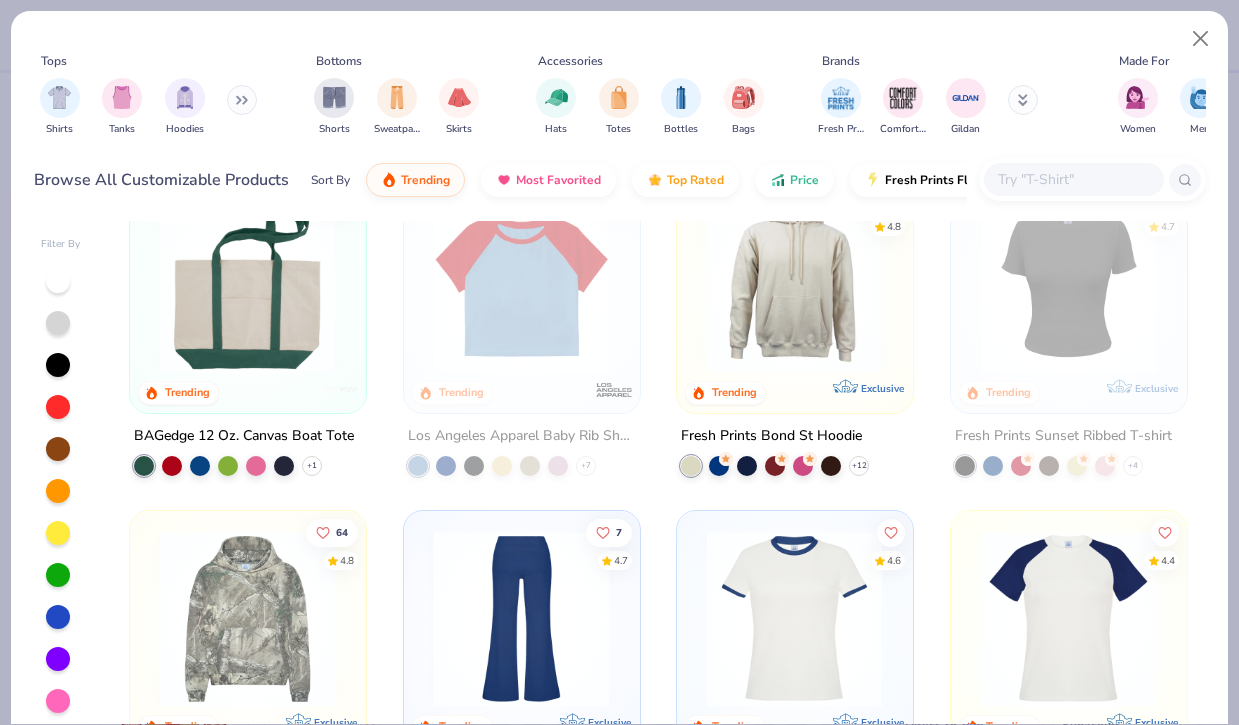 scroll, scrollTop: 2390, scrollLeft: 0, axis: vertical 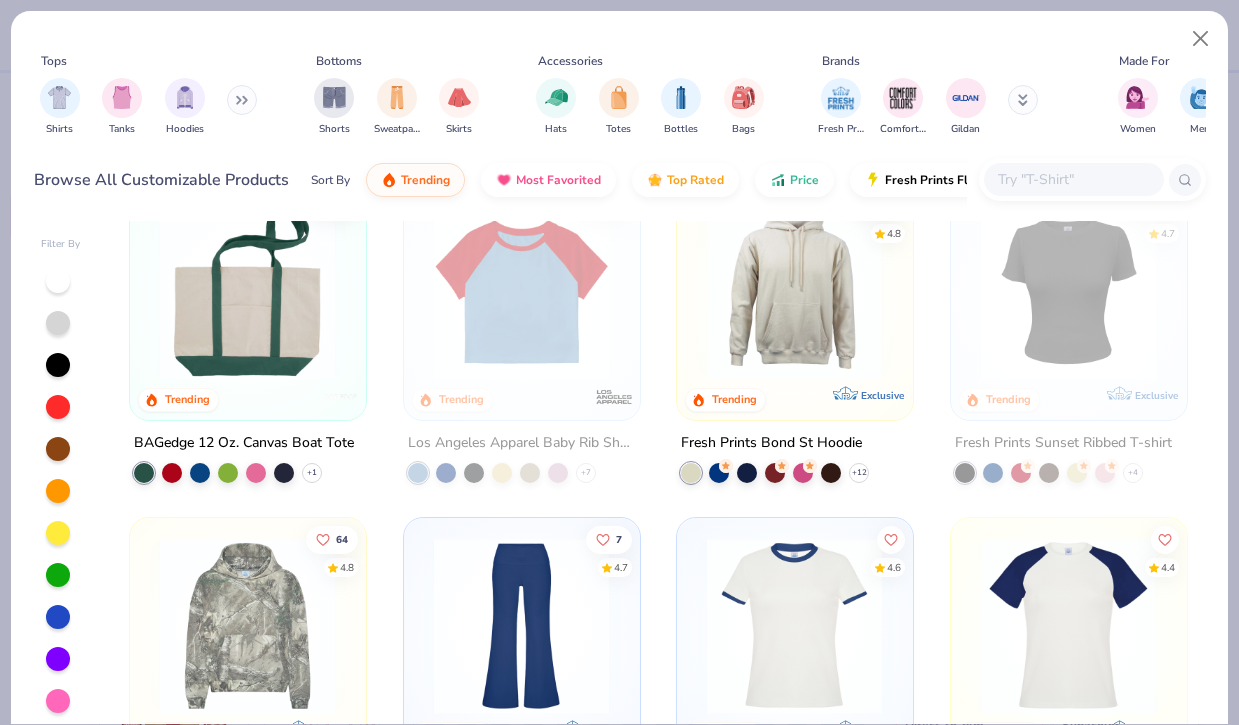 click at bounding box center [247, 291] 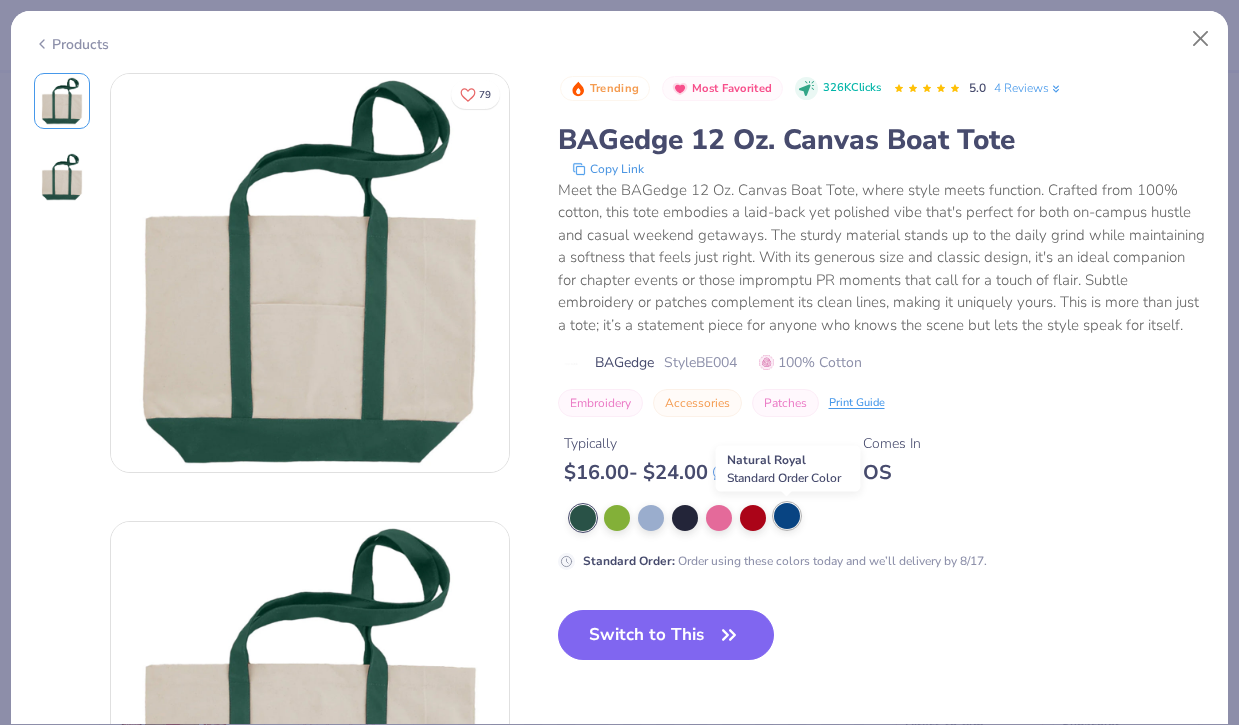 click at bounding box center [787, 516] 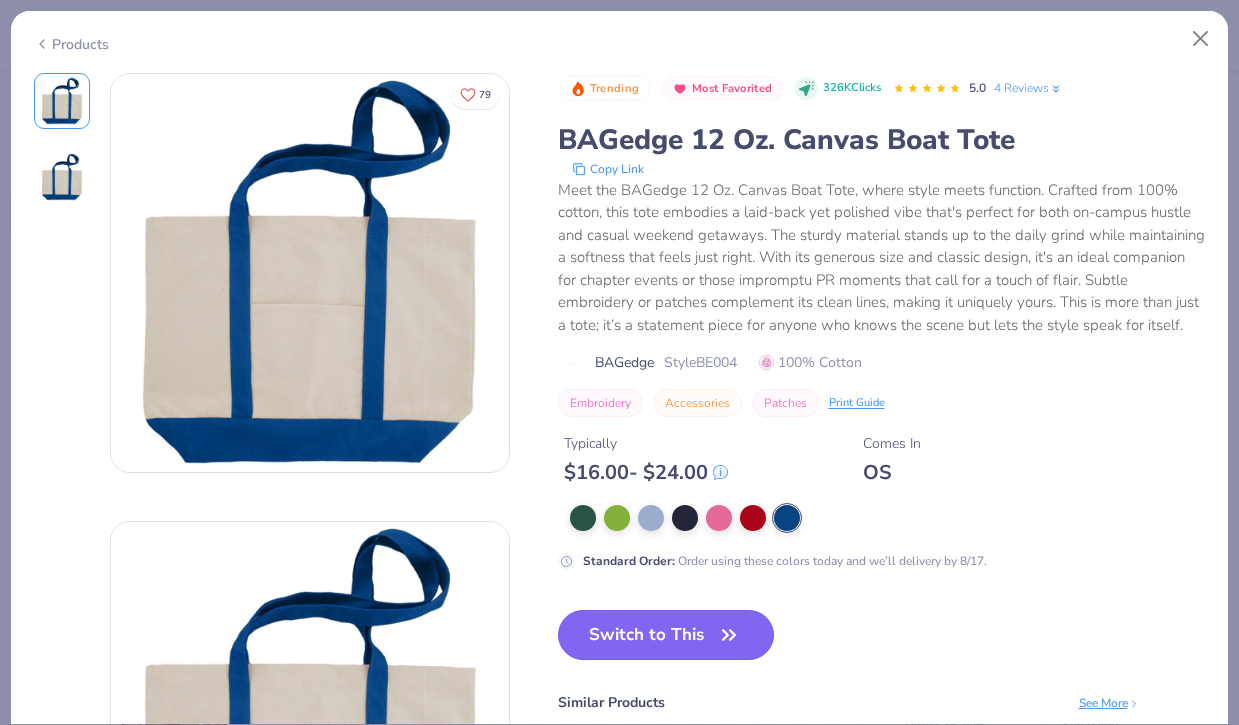click on "Switch to This" at bounding box center (666, 635) 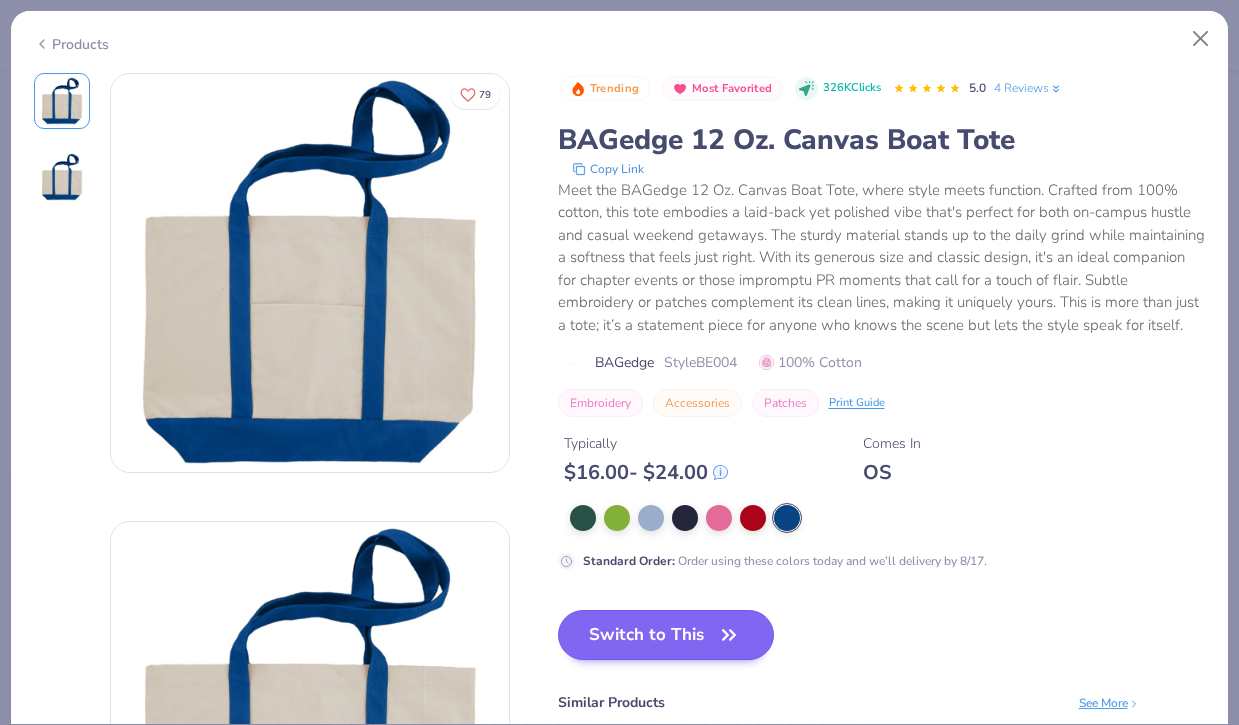 type on "x" 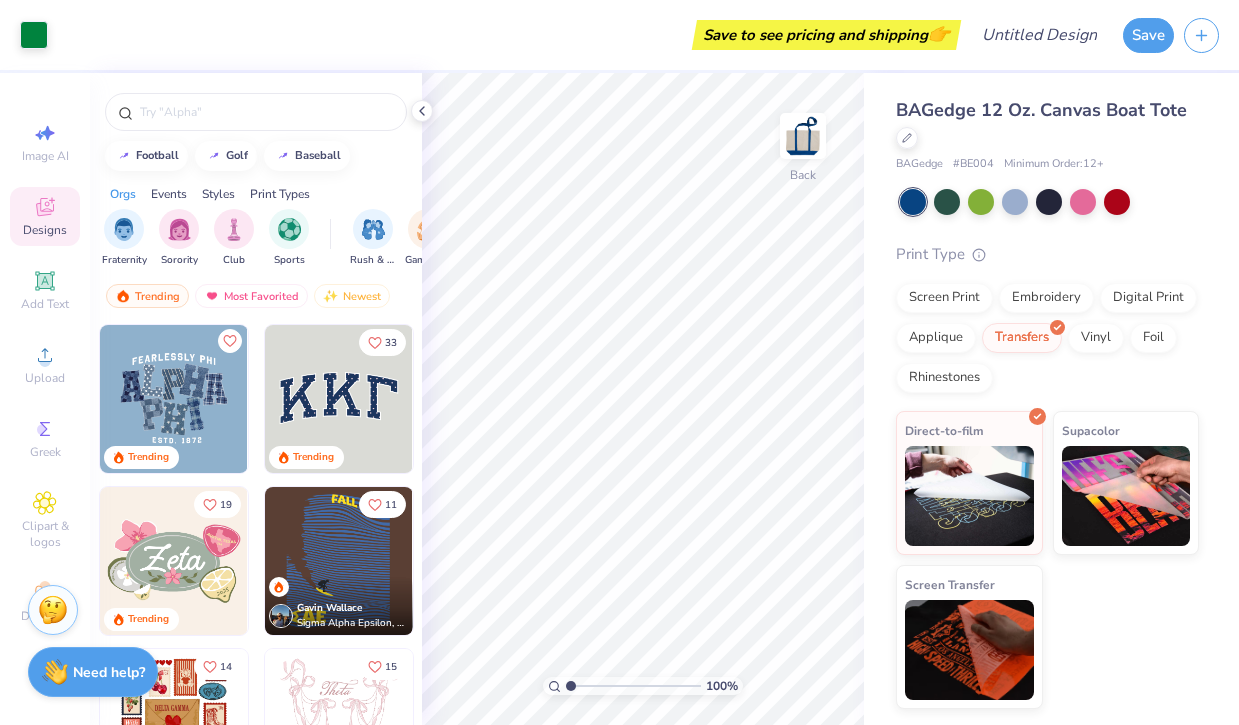scroll, scrollTop: 0, scrollLeft: 0, axis: both 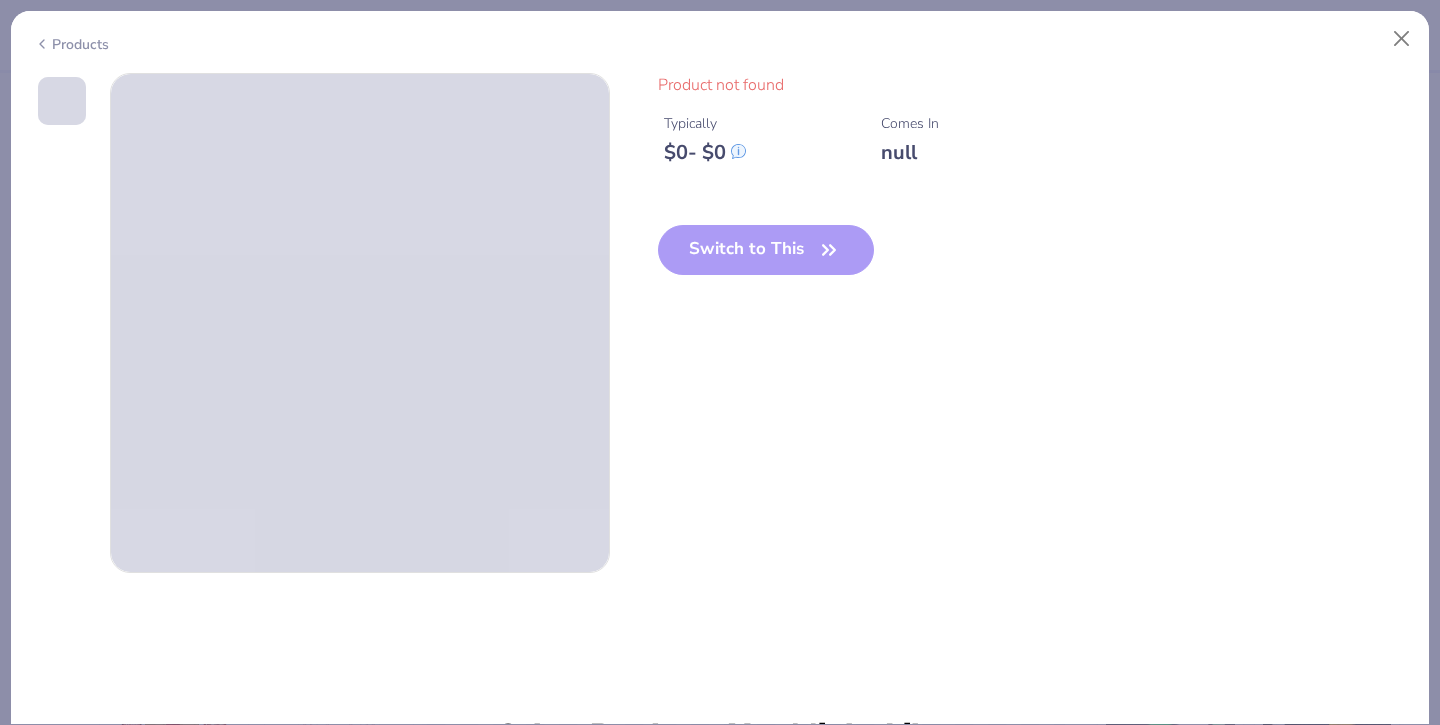click on "Products" at bounding box center (71, 44) 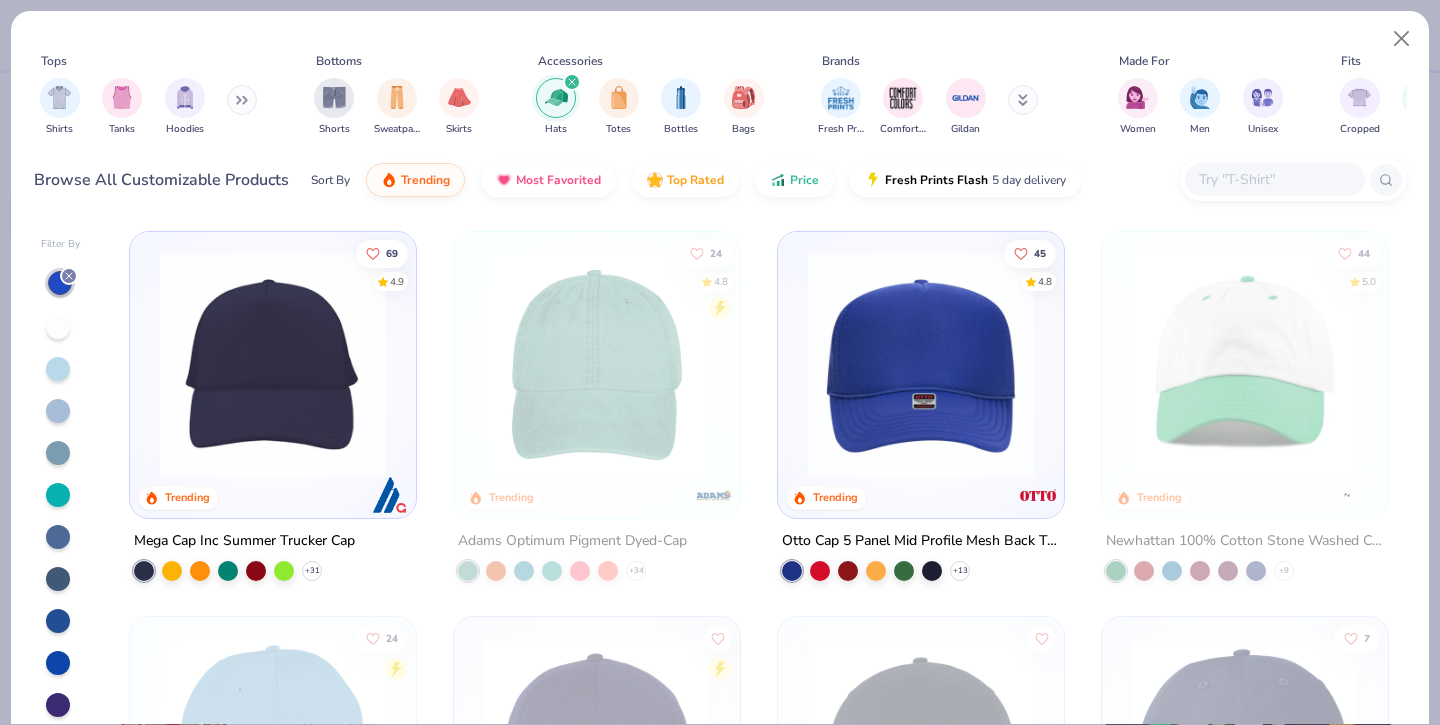 click at bounding box center (556, 97) 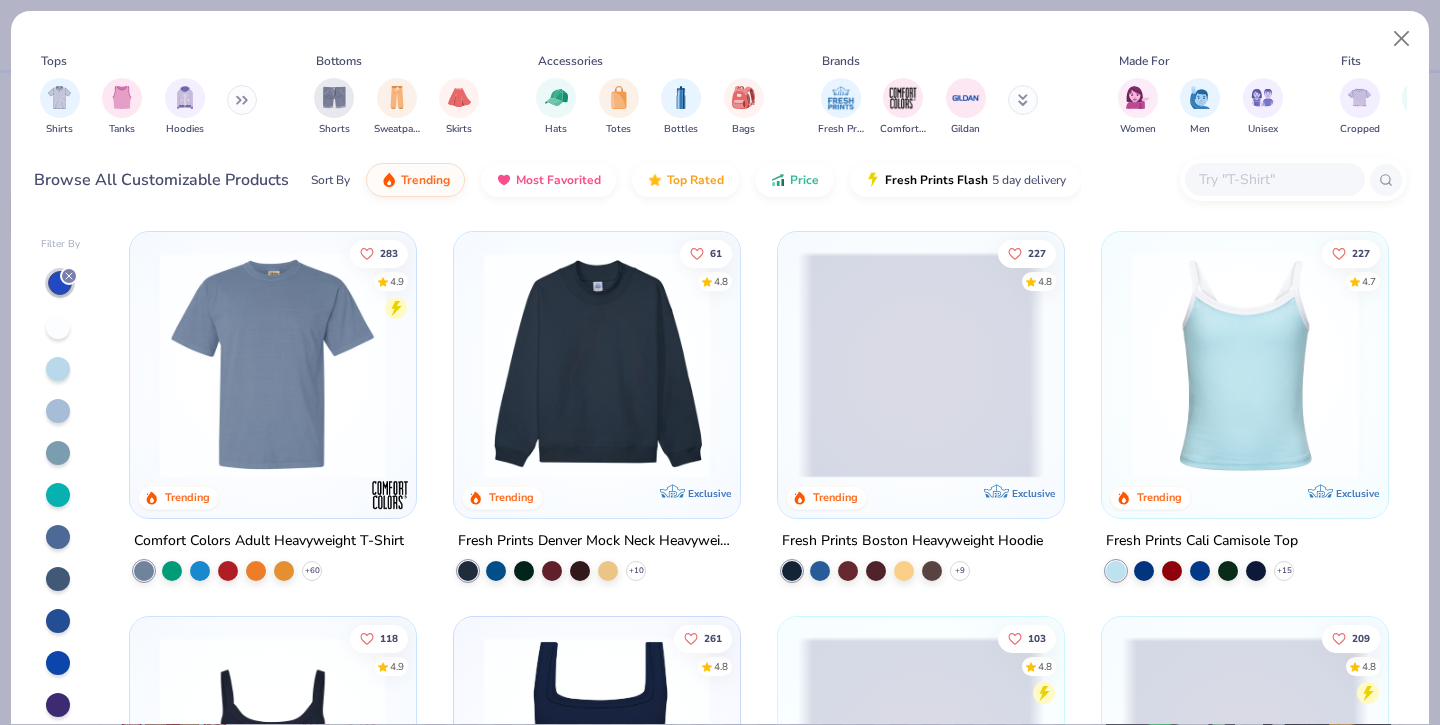 click at bounding box center [556, 97] 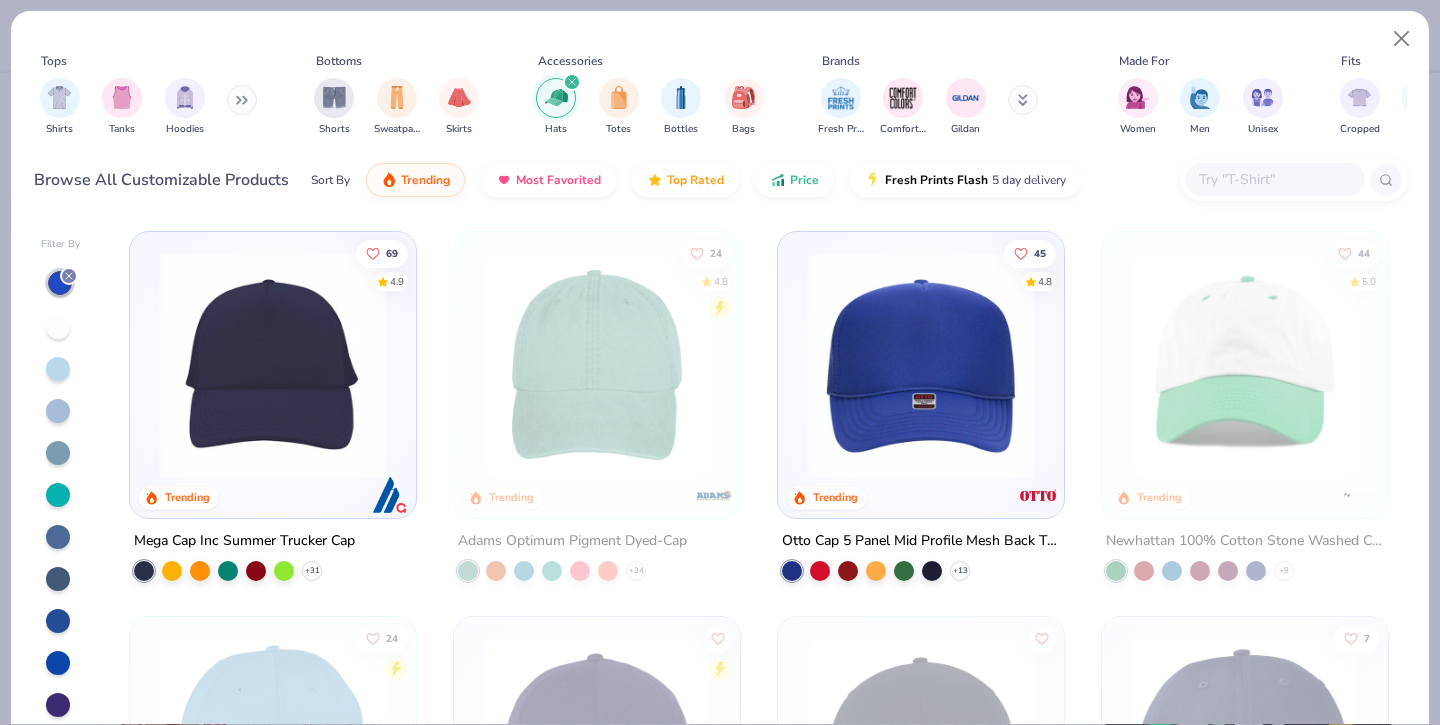 click at bounding box center (58, 621) 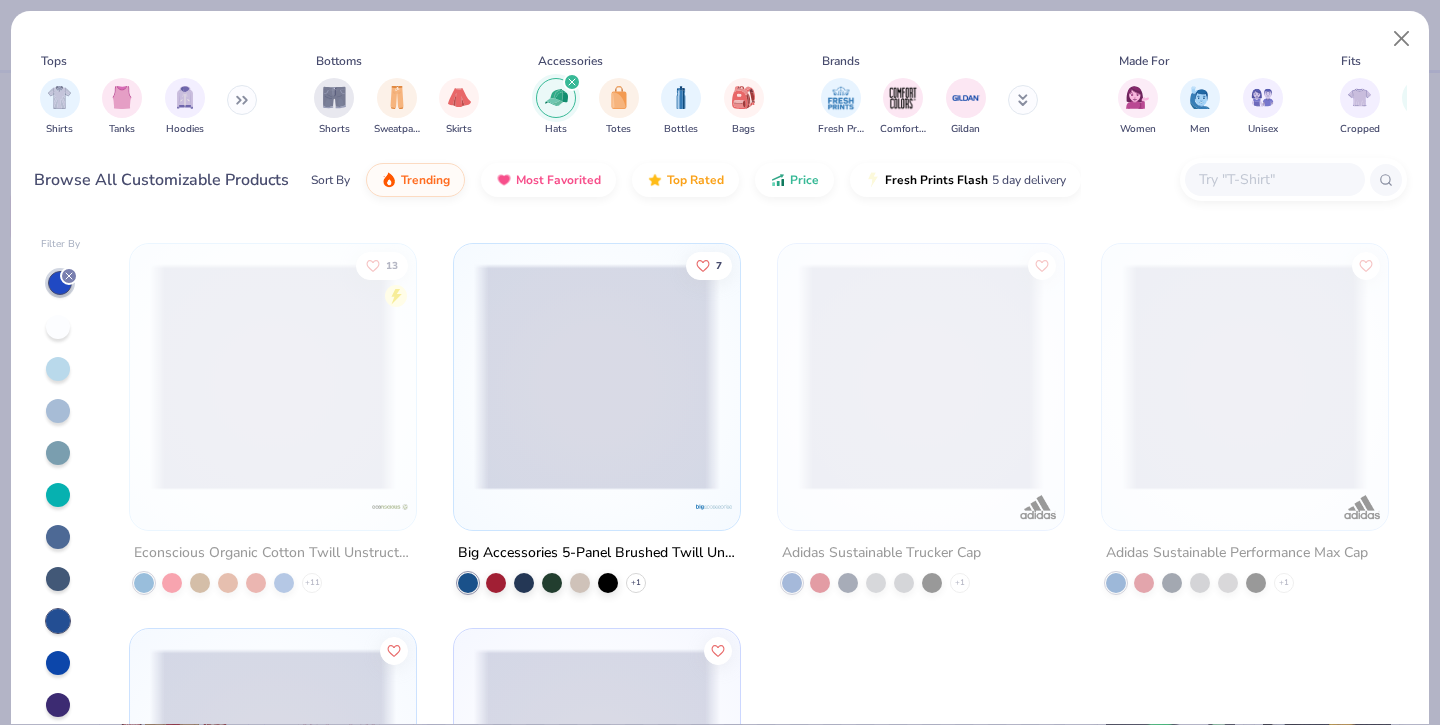 scroll, scrollTop: 1332, scrollLeft: 0, axis: vertical 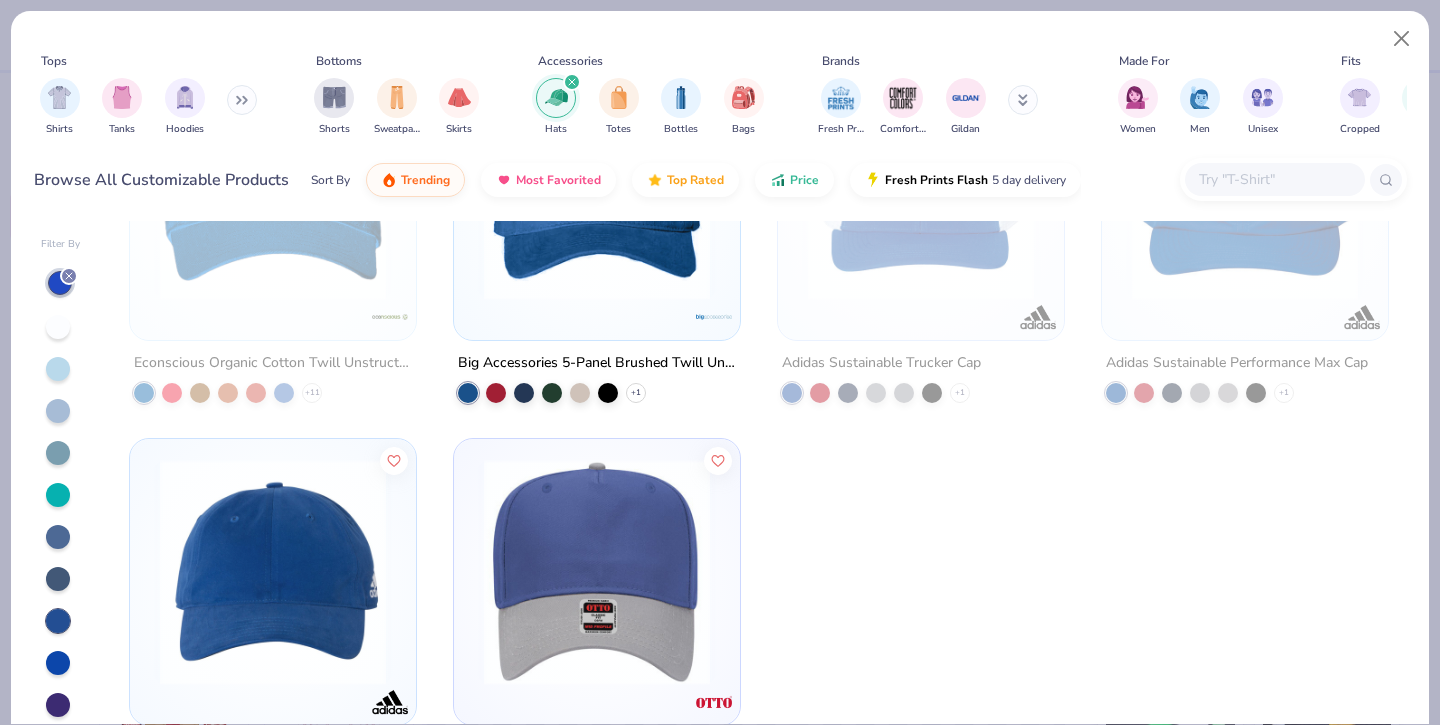 click at bounding box center (273, 572) 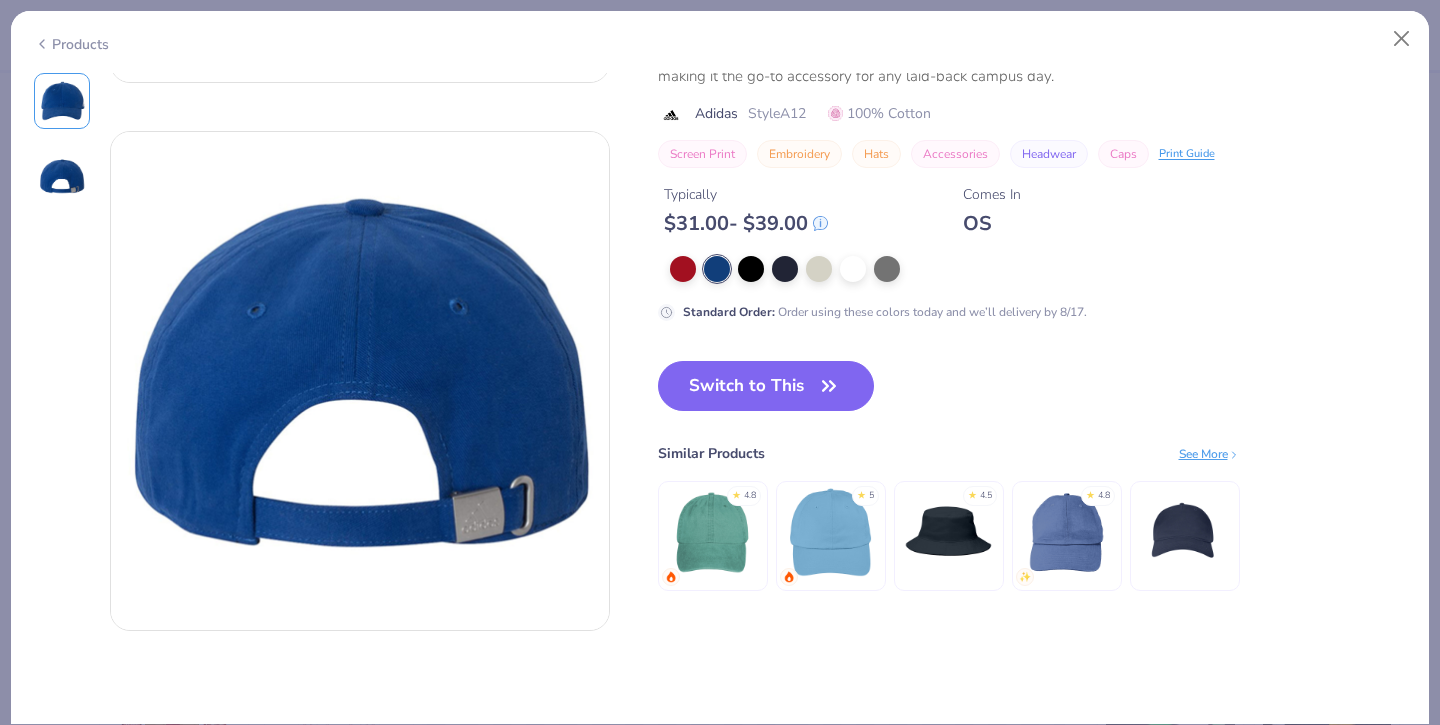 scroll, scrollTop: 465, scrollLeft: 0, axis: vertical 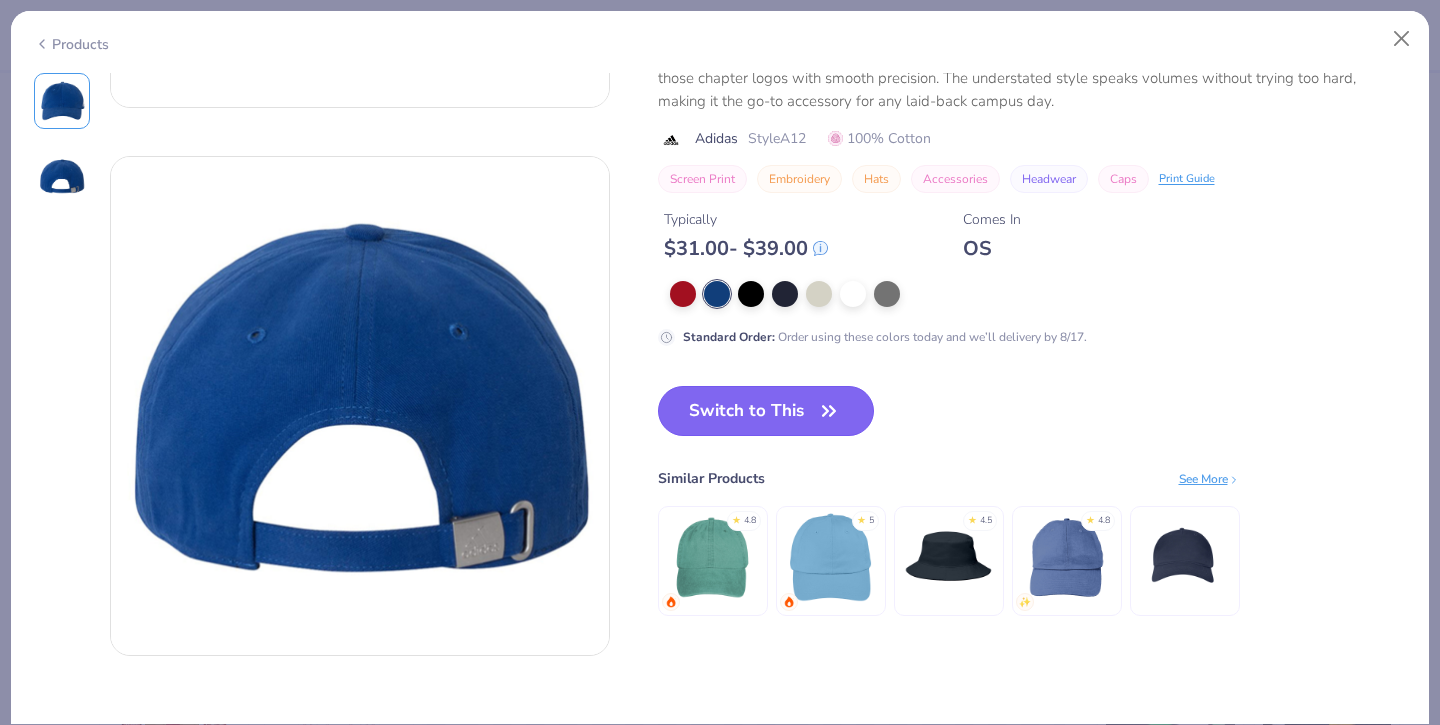 click on "Switch to This" at bounding box center [766, 411] 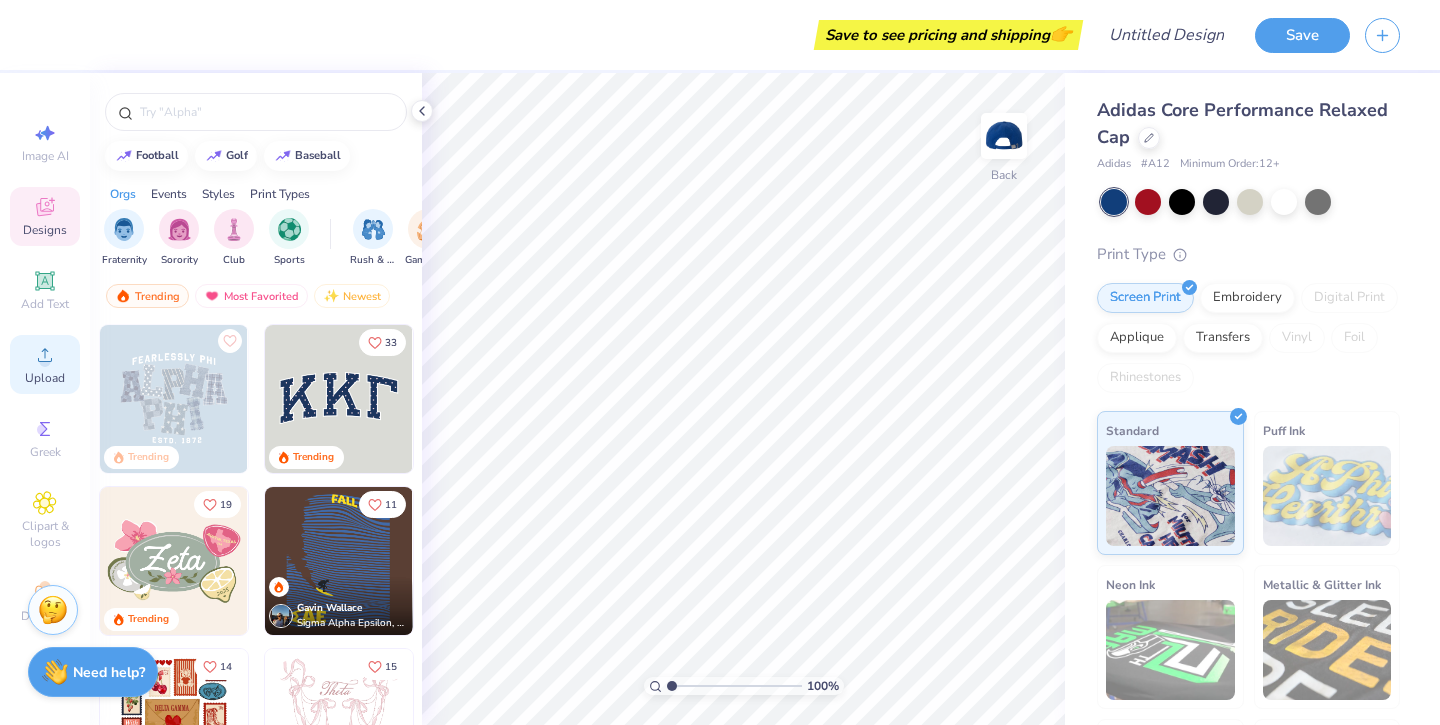 click on "Upload" at bounding box center (45, 378) 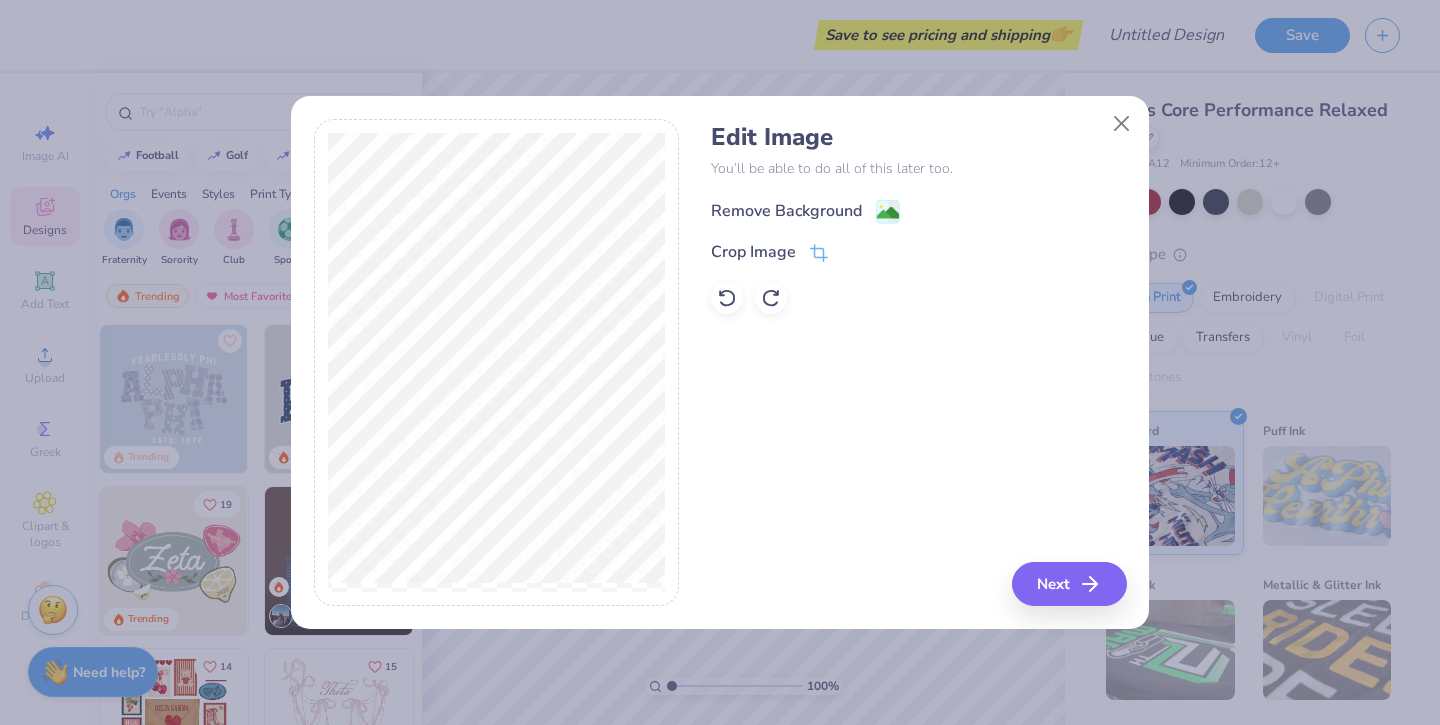 click on "Remove Background" at bounding box center [805, 211] 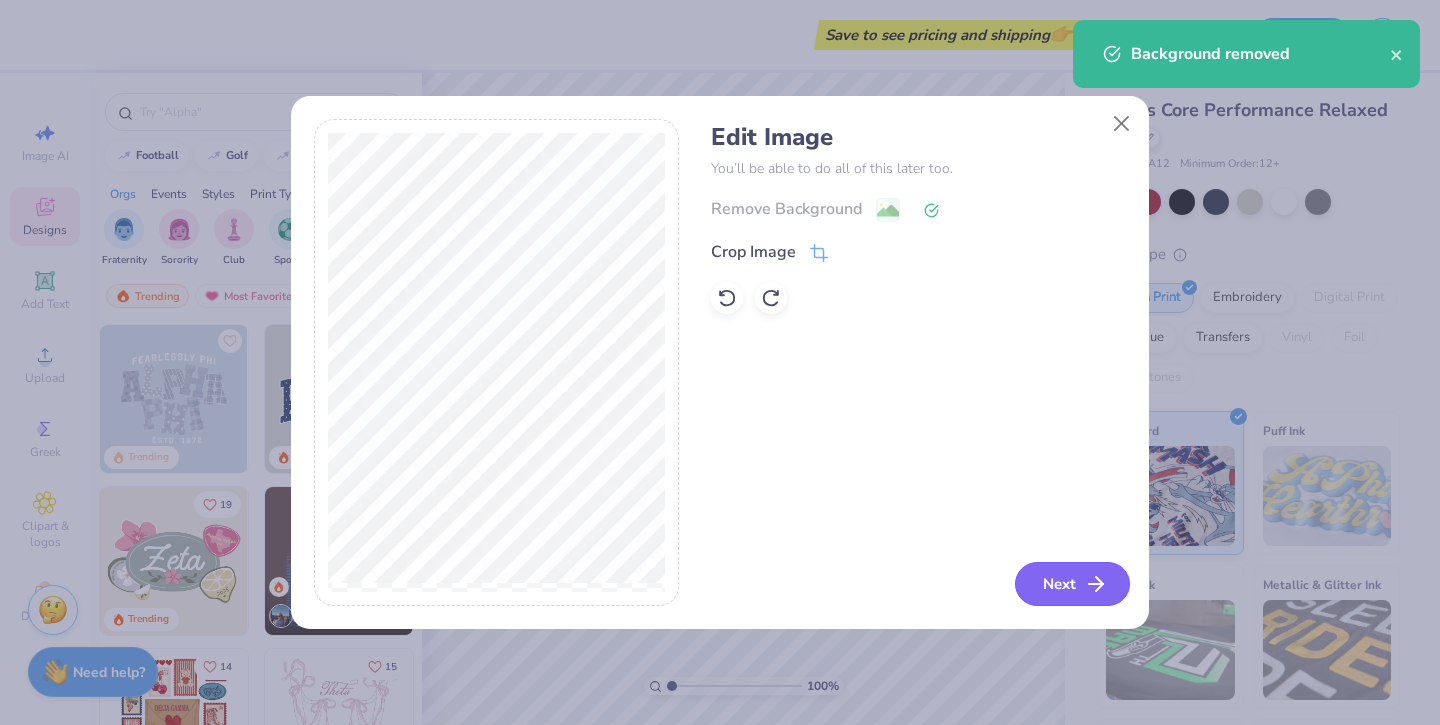 click on "Next" at bounding box center (1072, 584) 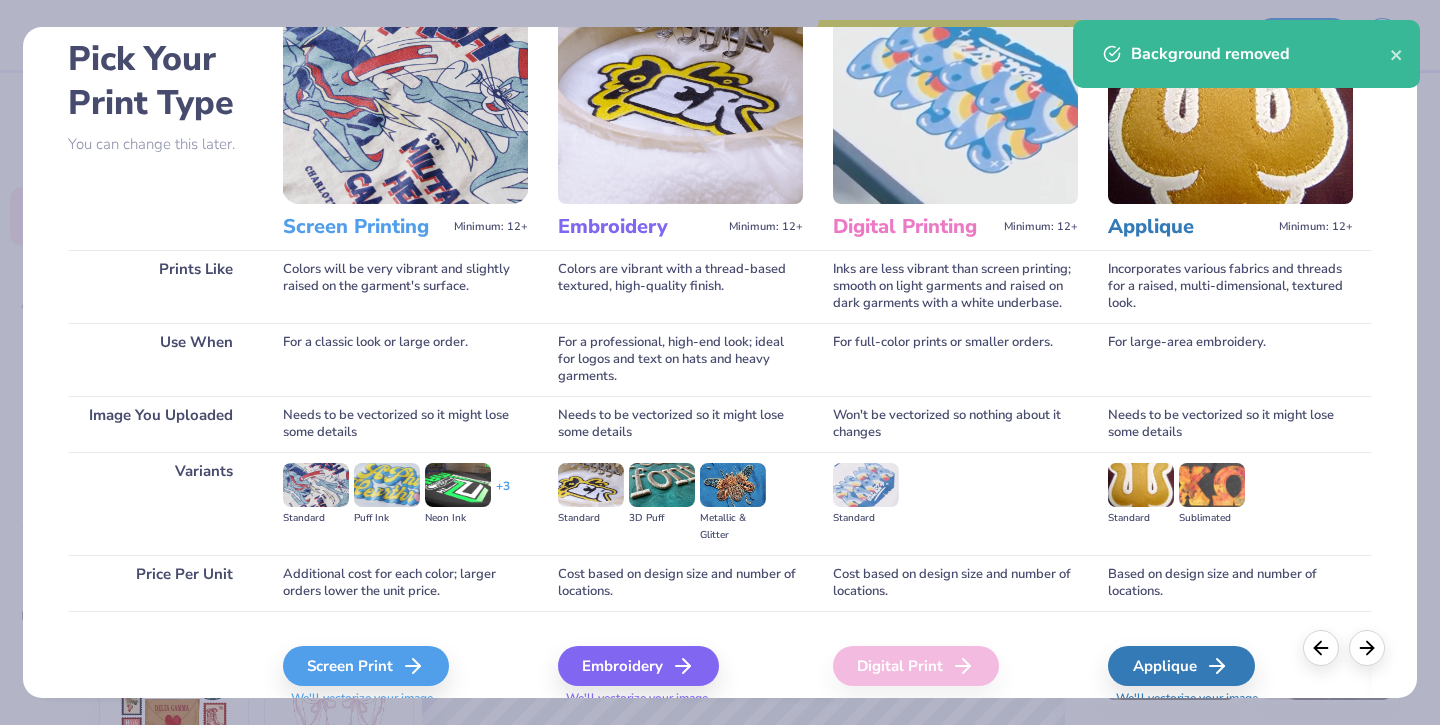scroll, scrollTop: 172, scrollLeft: 0, axis: vertical 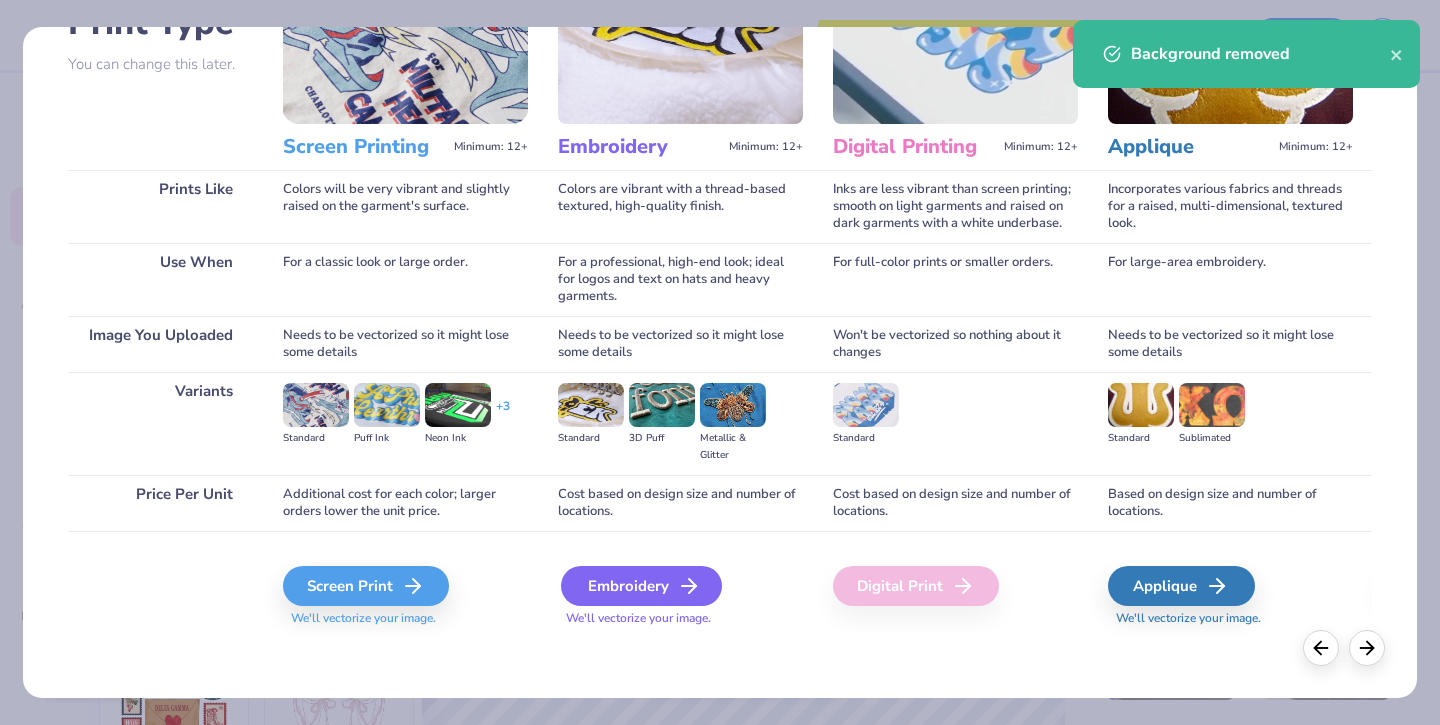 click on "Embroidery" at bounding box center (641, 586) 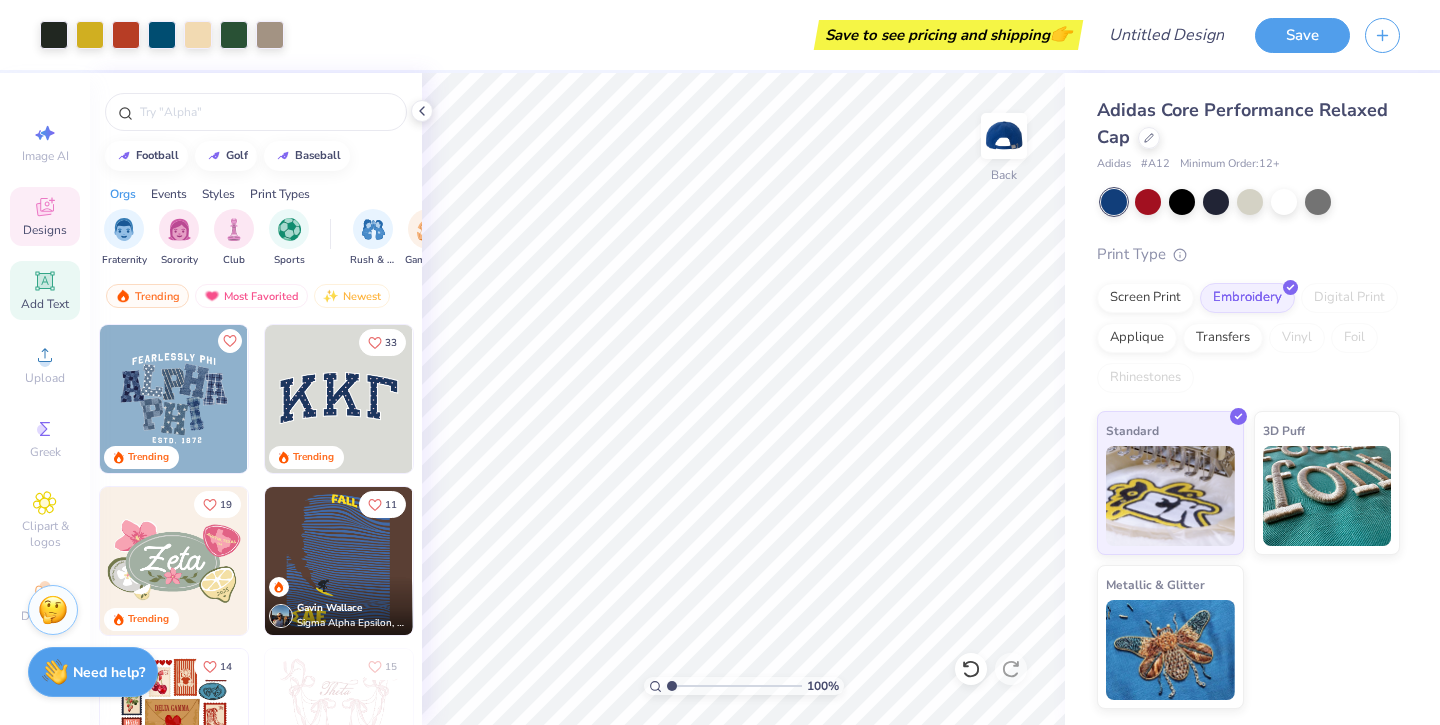 click 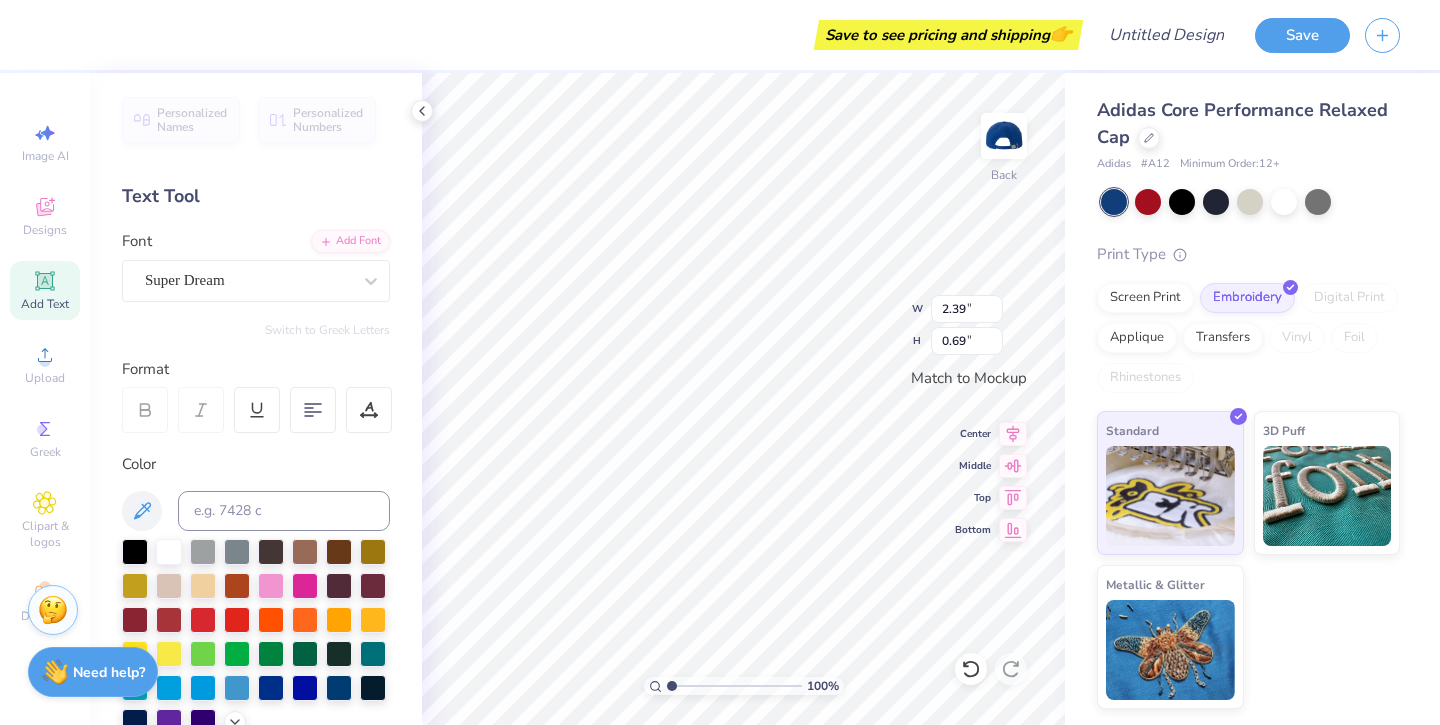 type on "KU" 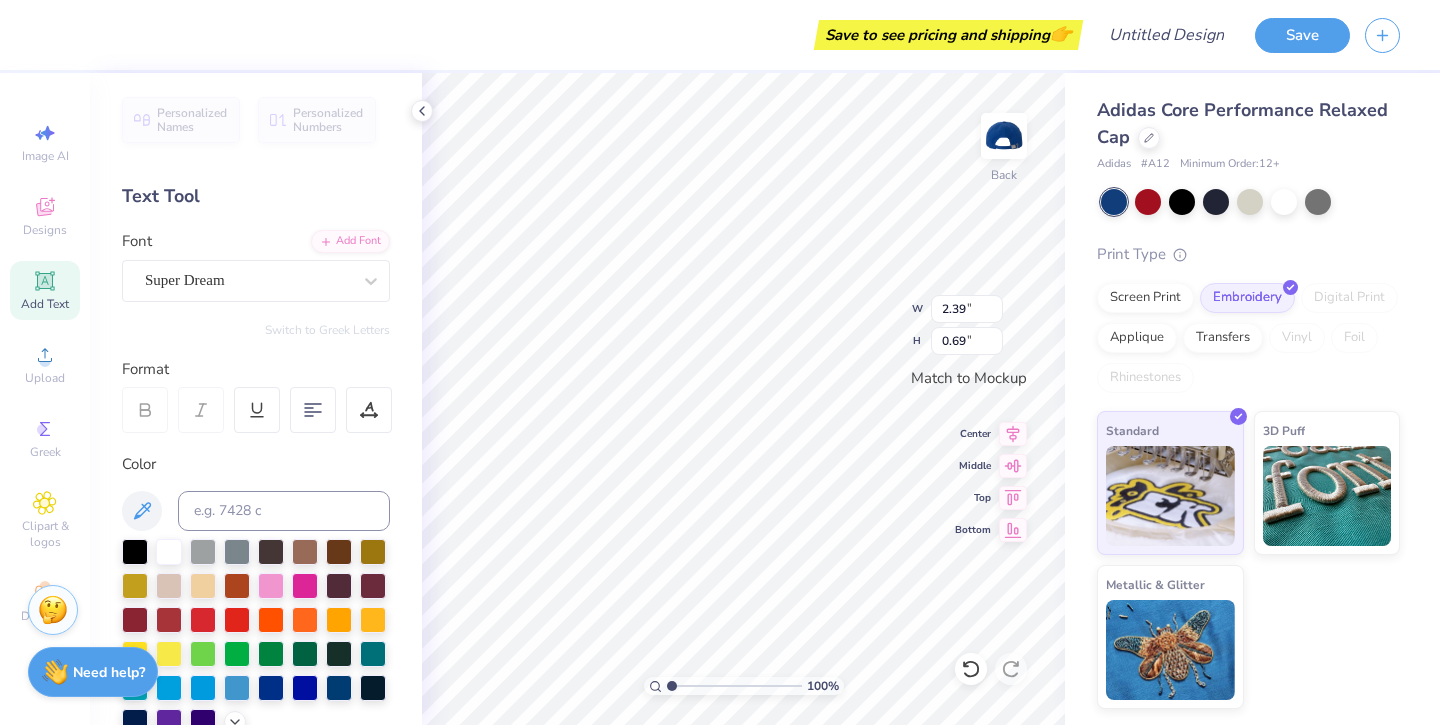 type on "2.08" 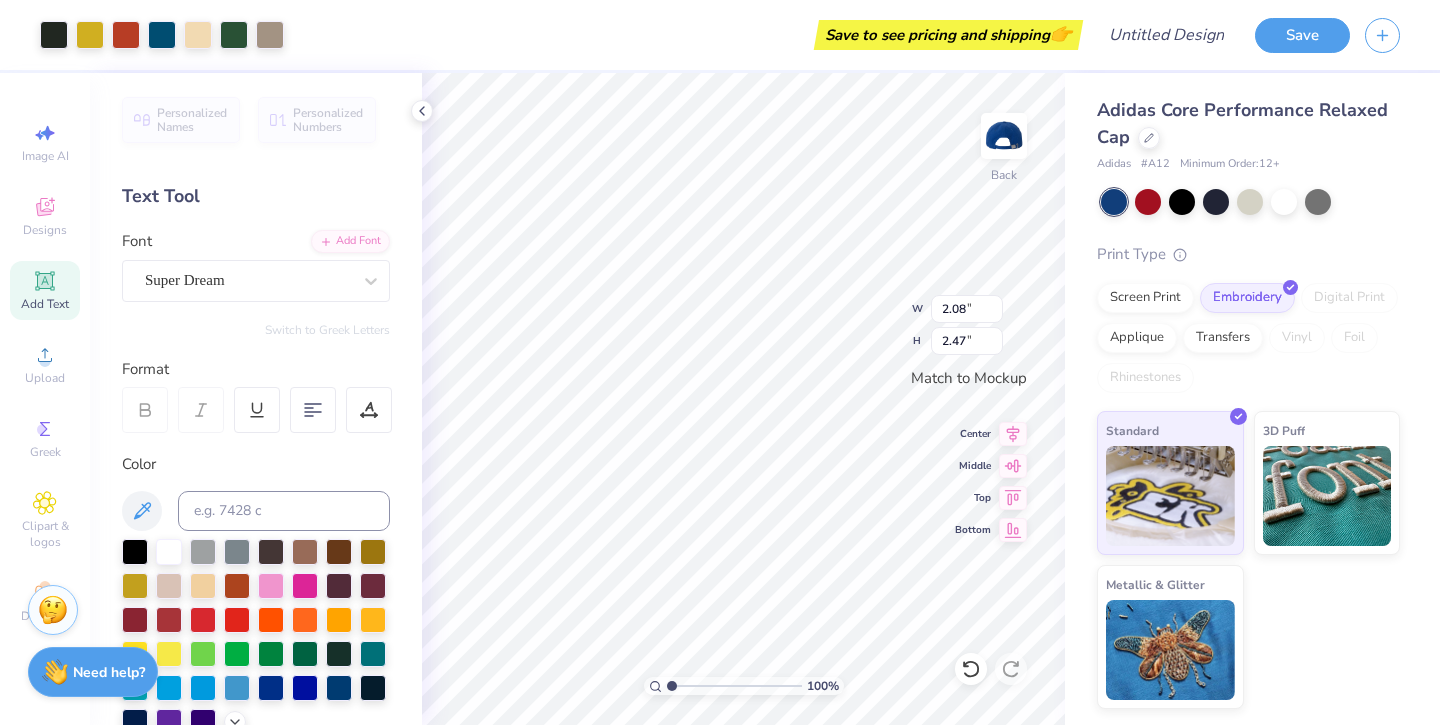type on "1.16" 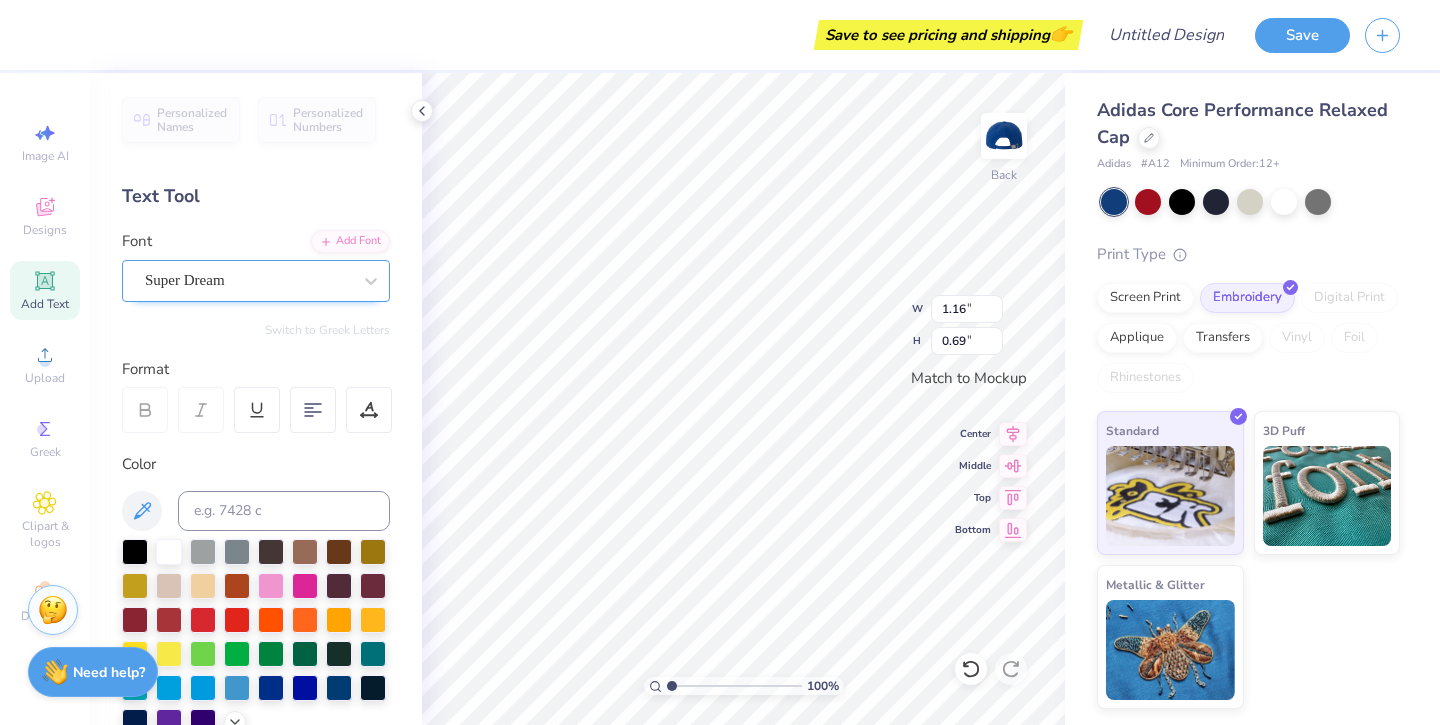 click on "Super Dream" at bounding box center (248, 280) 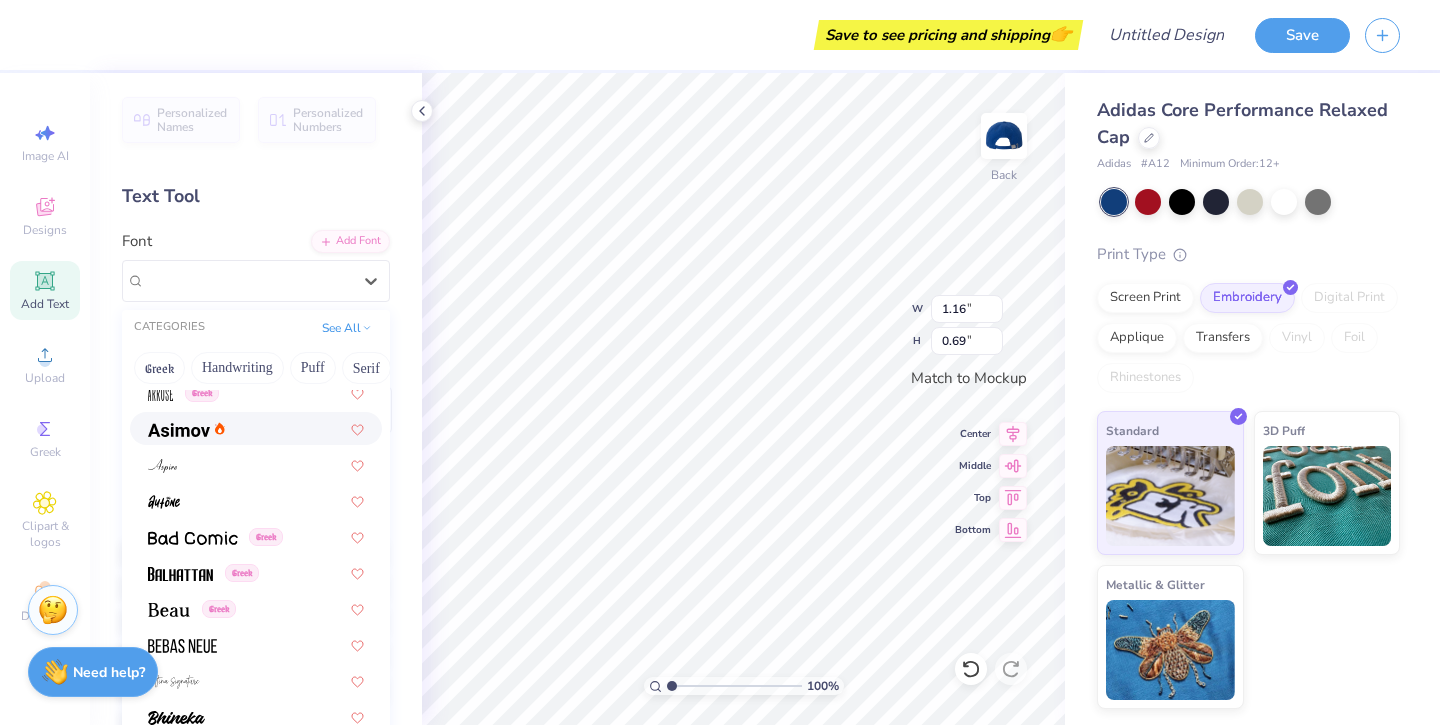 scroll, scrollTop: 731, scrollLeft: 0, axis: vertical 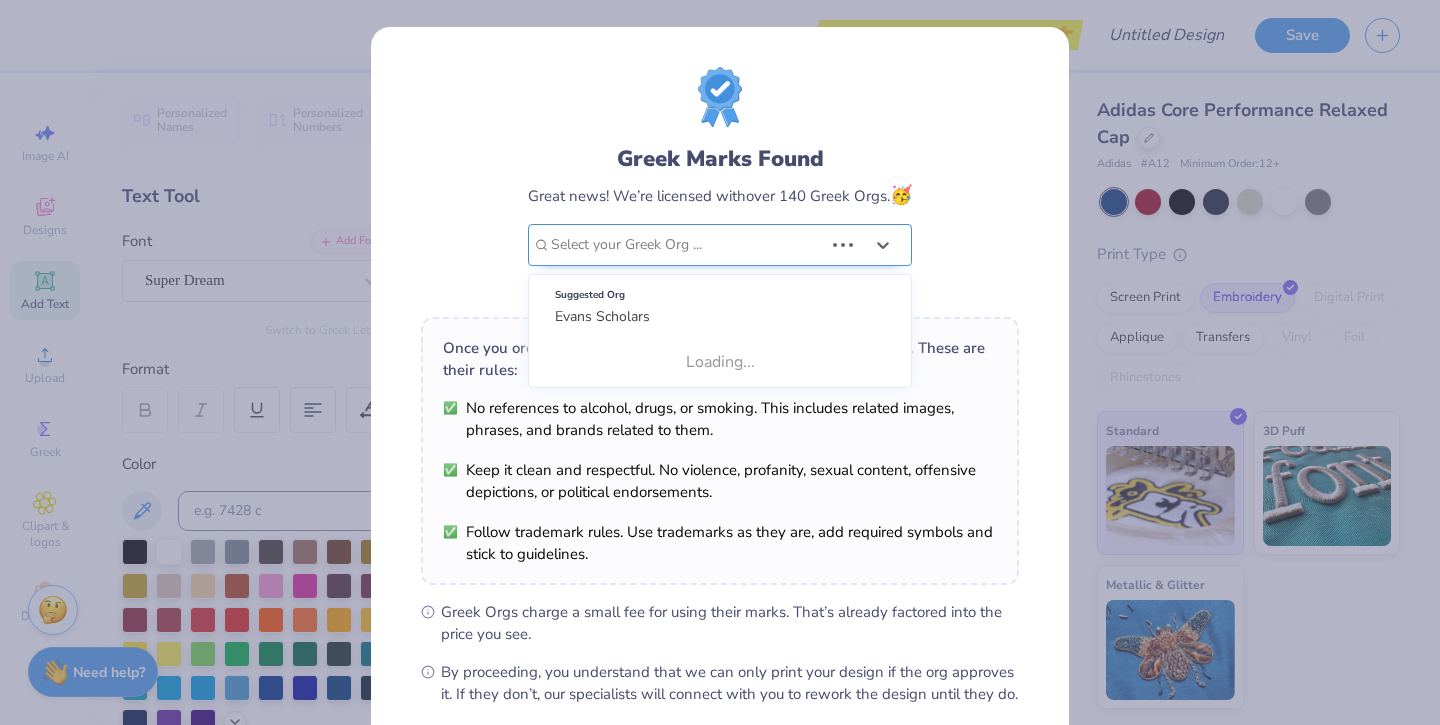 click on "Select your Greek Org ..." at bounding box center (687, 245) 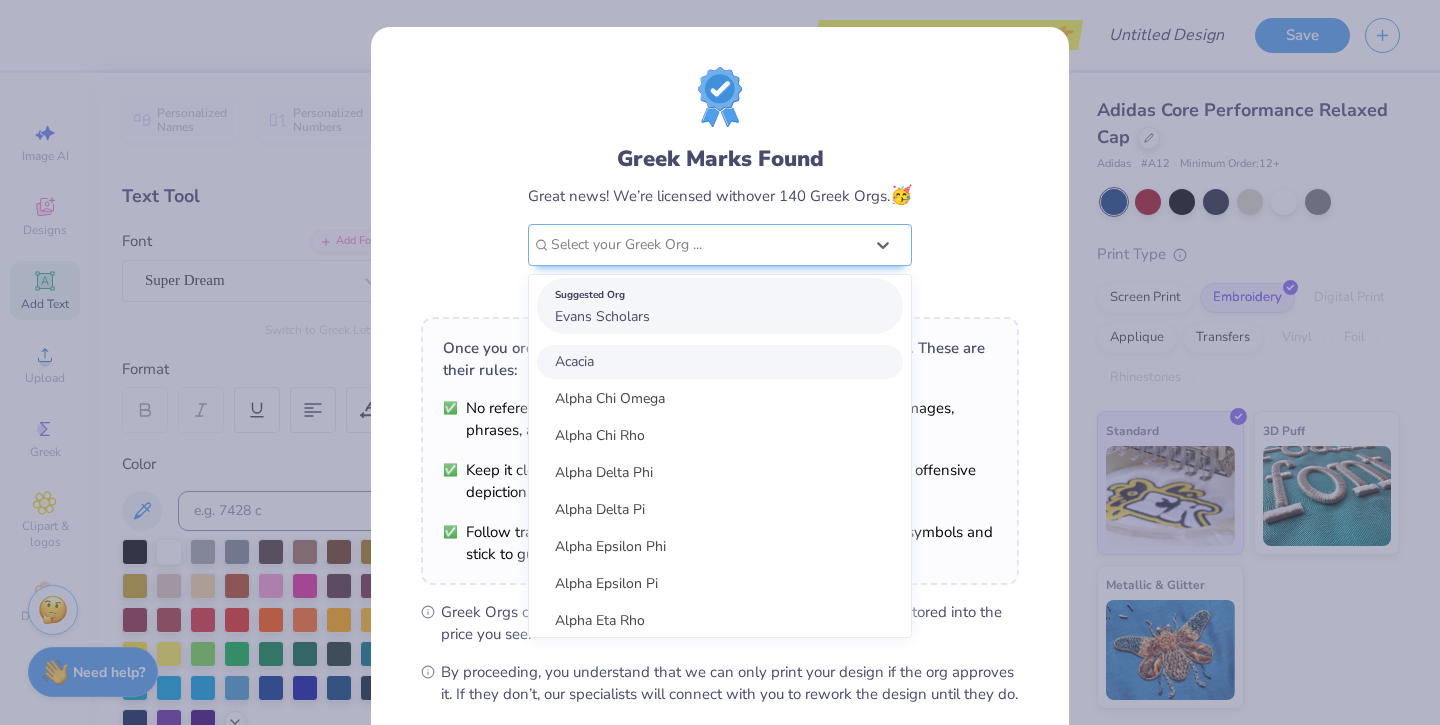click on "Suggested Org Evans Scholars" at bounding box center [720, 306] 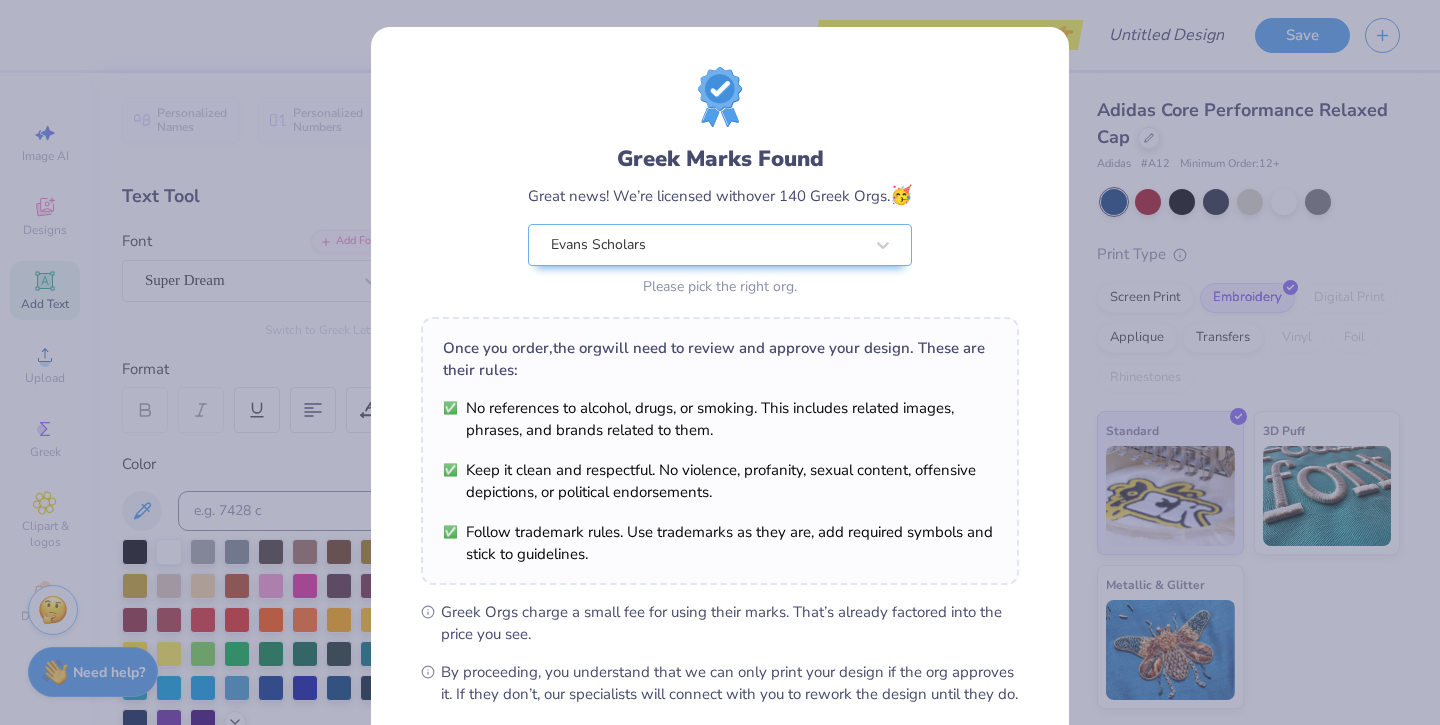 scroll, scrollTop: 211, scrollLeft: 0, axis: vertical 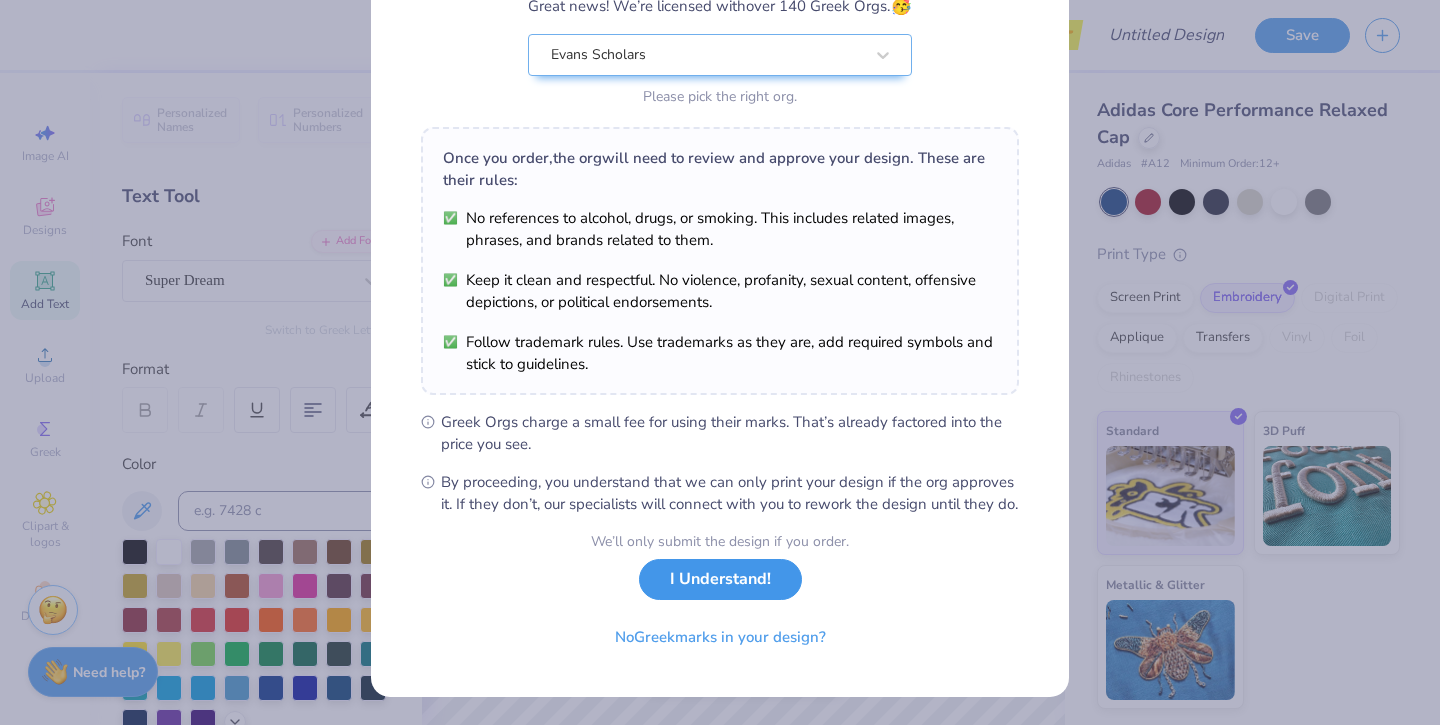 click on "I Understand!" at bounding box center (720, 579) 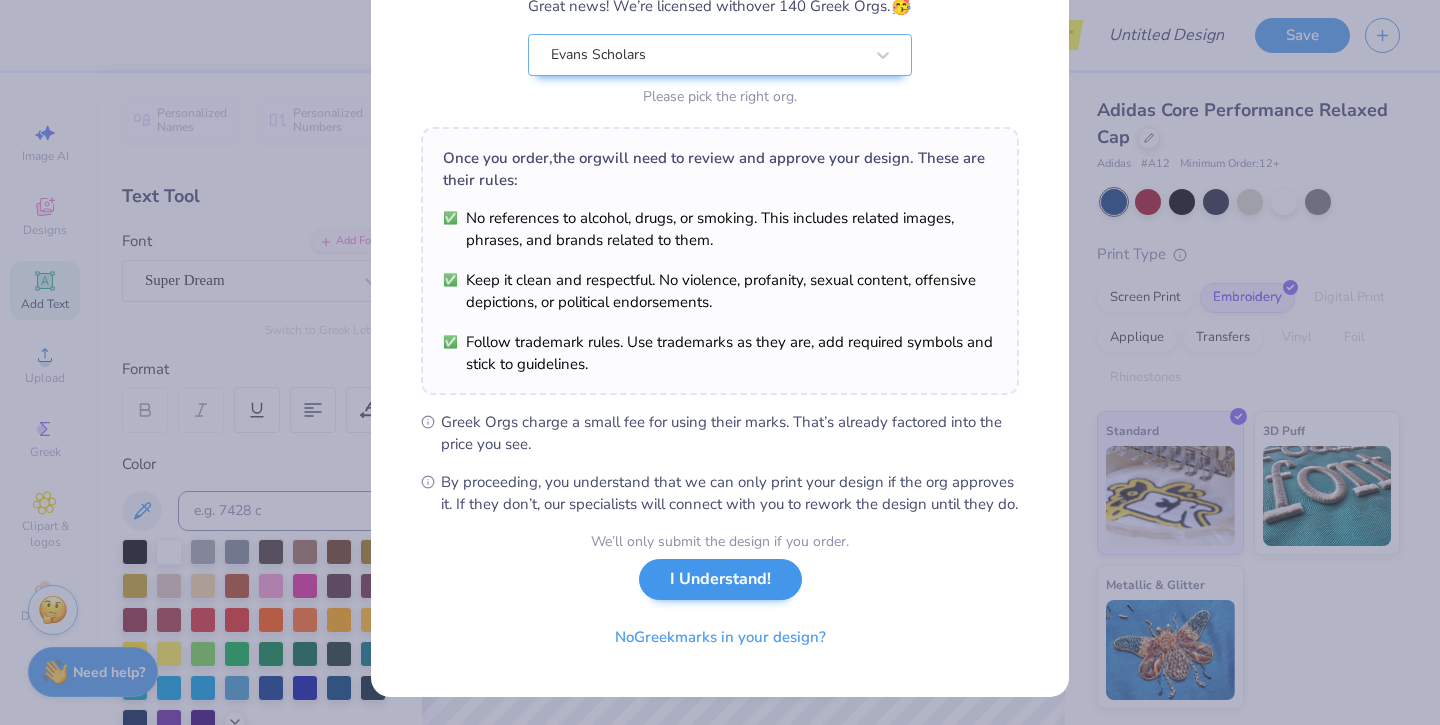 scroll, scrollTop: 0, scrollLeft: 0, axis: both 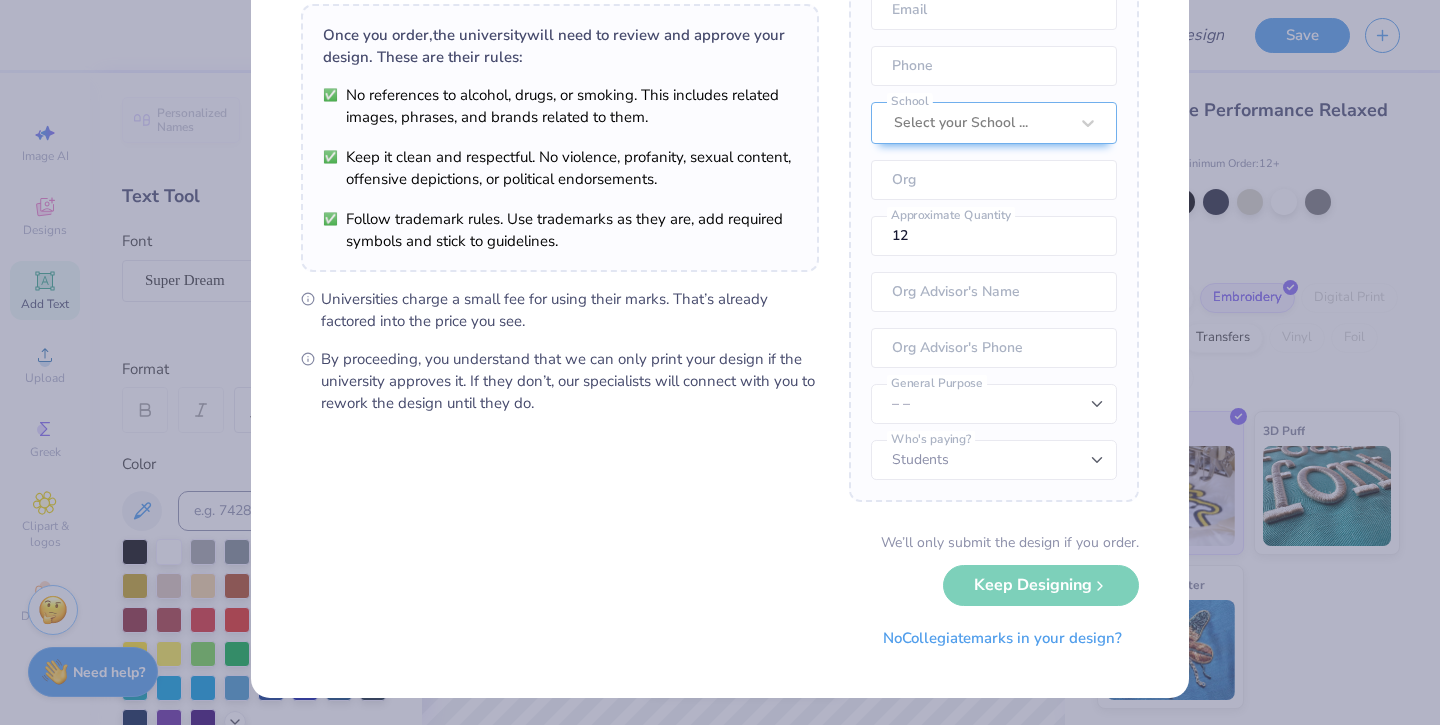 click on "We’ll only submit the design if you order. Keep Designing  No  Collegiate  marks in your design?" at bounding box center [720, 595] 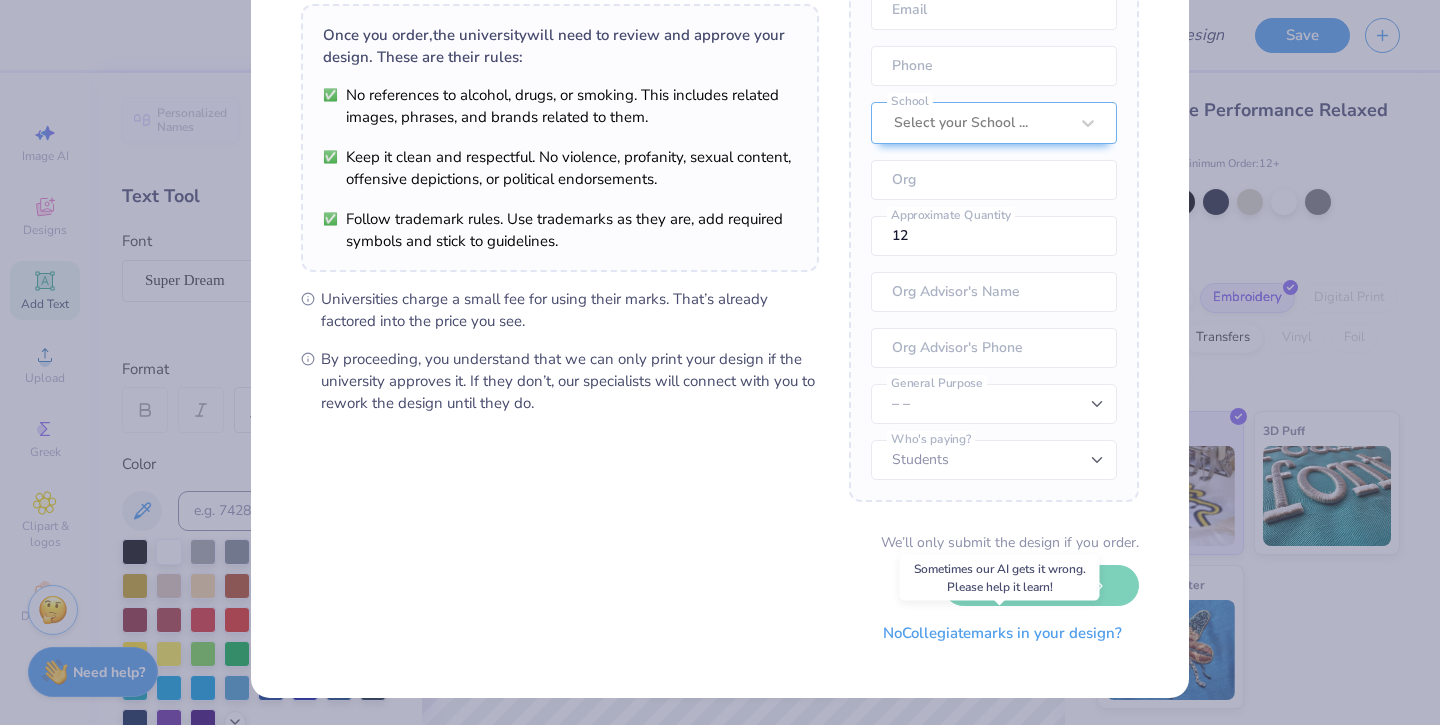 click on "No  Collegiate  marks in your design?" at bounding box center [1002, 633] 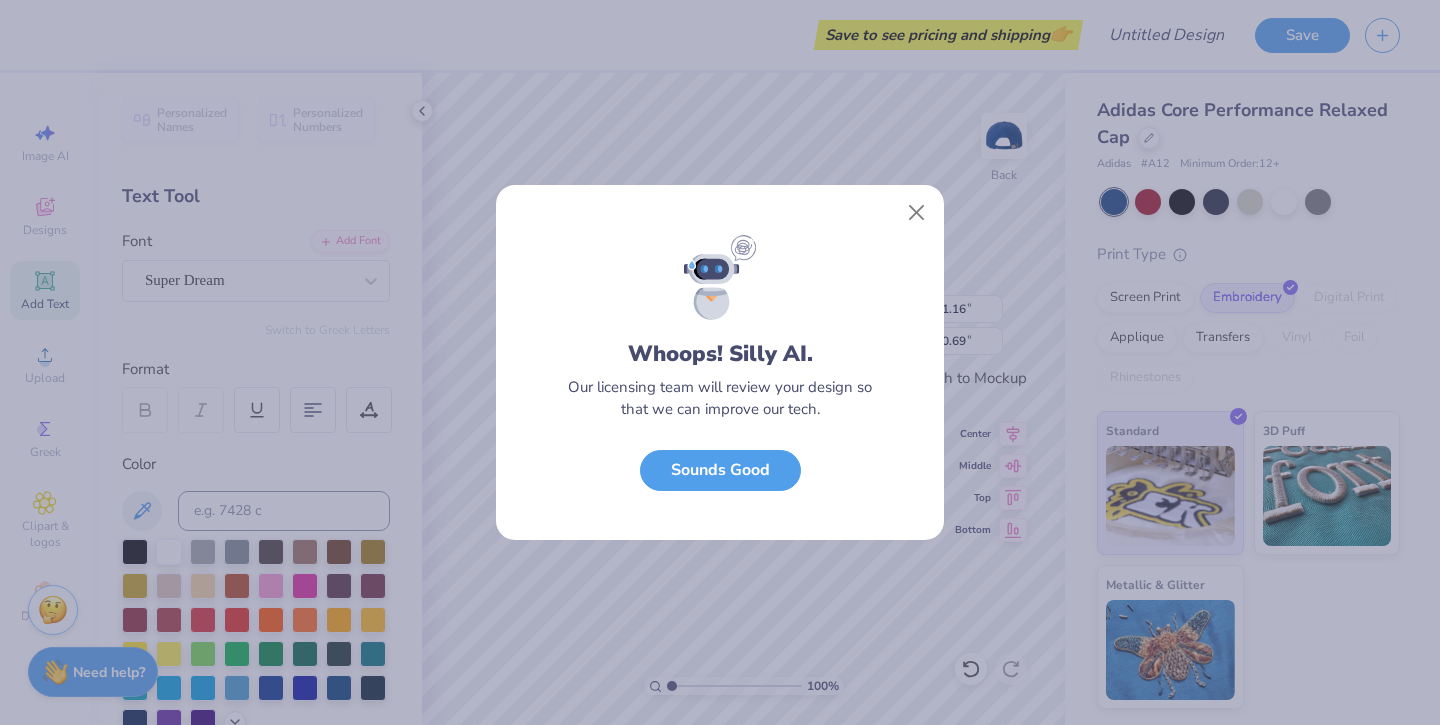scroll, scrollTop: 0, scrollLeft: 0, axis: both 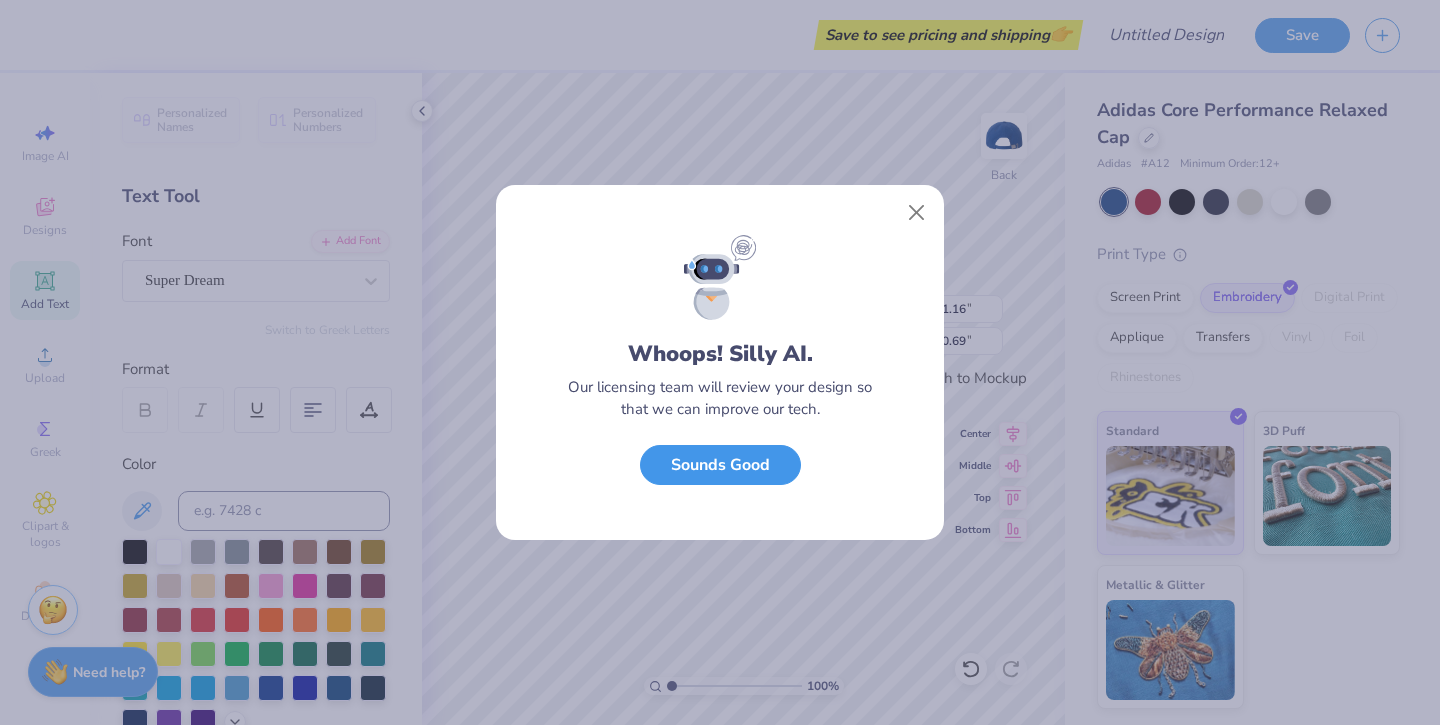 click on "Sounds Good" at bounding box center (720, 465) 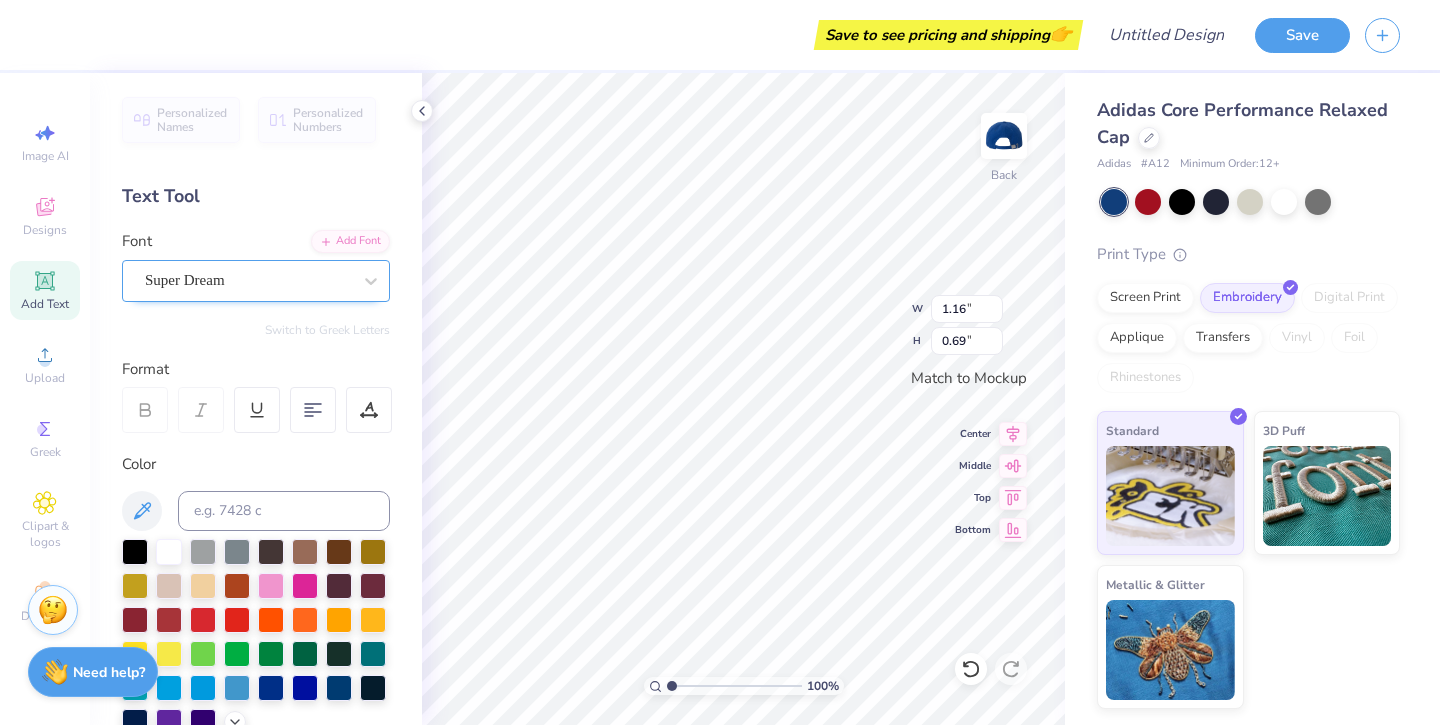 click on "Super Dream" at bounding box center (248, 280) 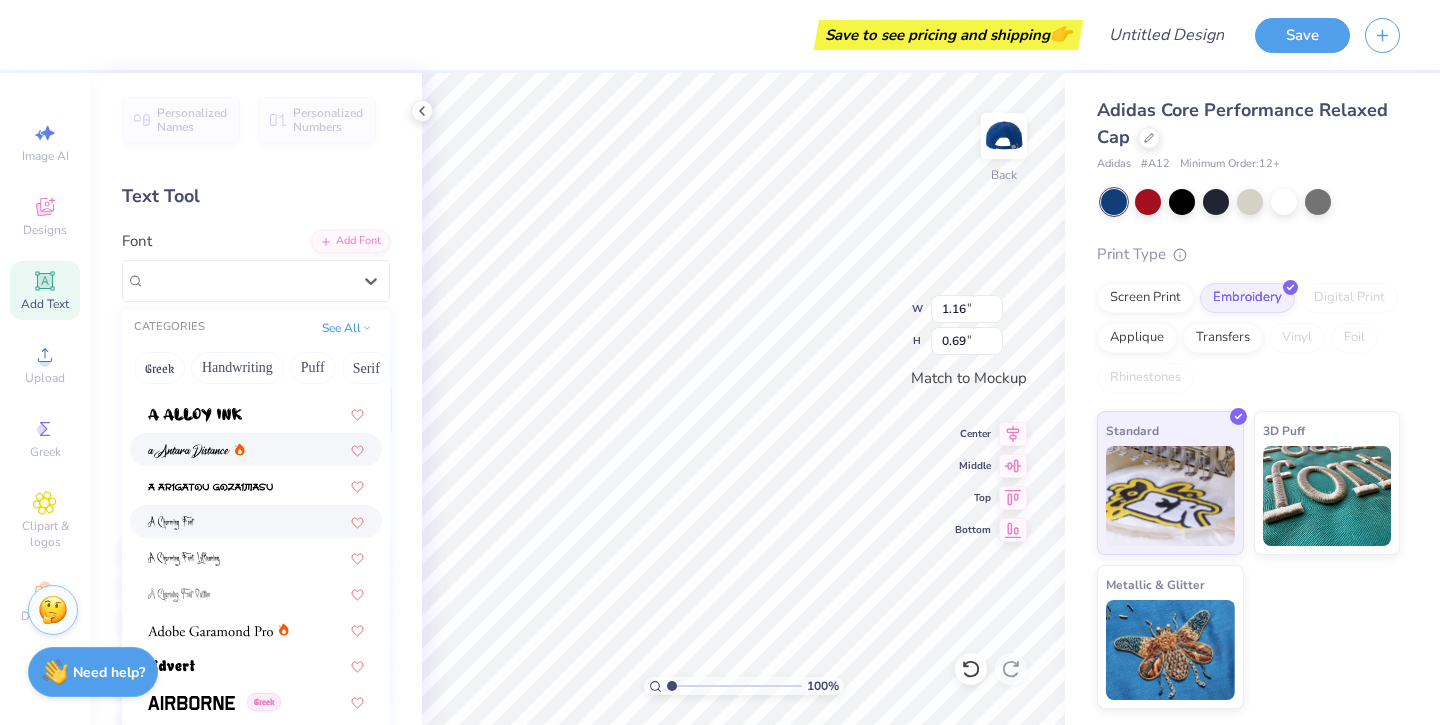 scroll, scrollTop: 62, scrollLeft: 0, axis: vertical 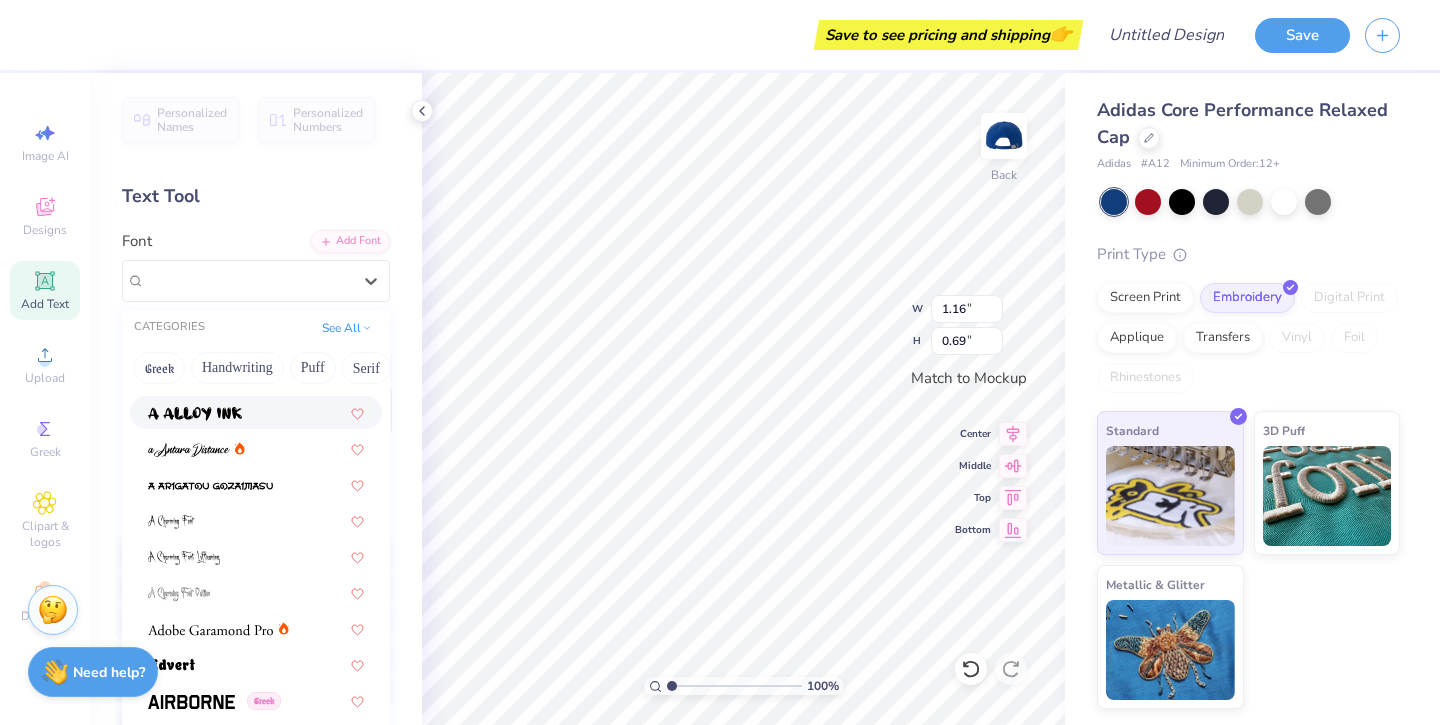 click at bounding box center [256, 412] 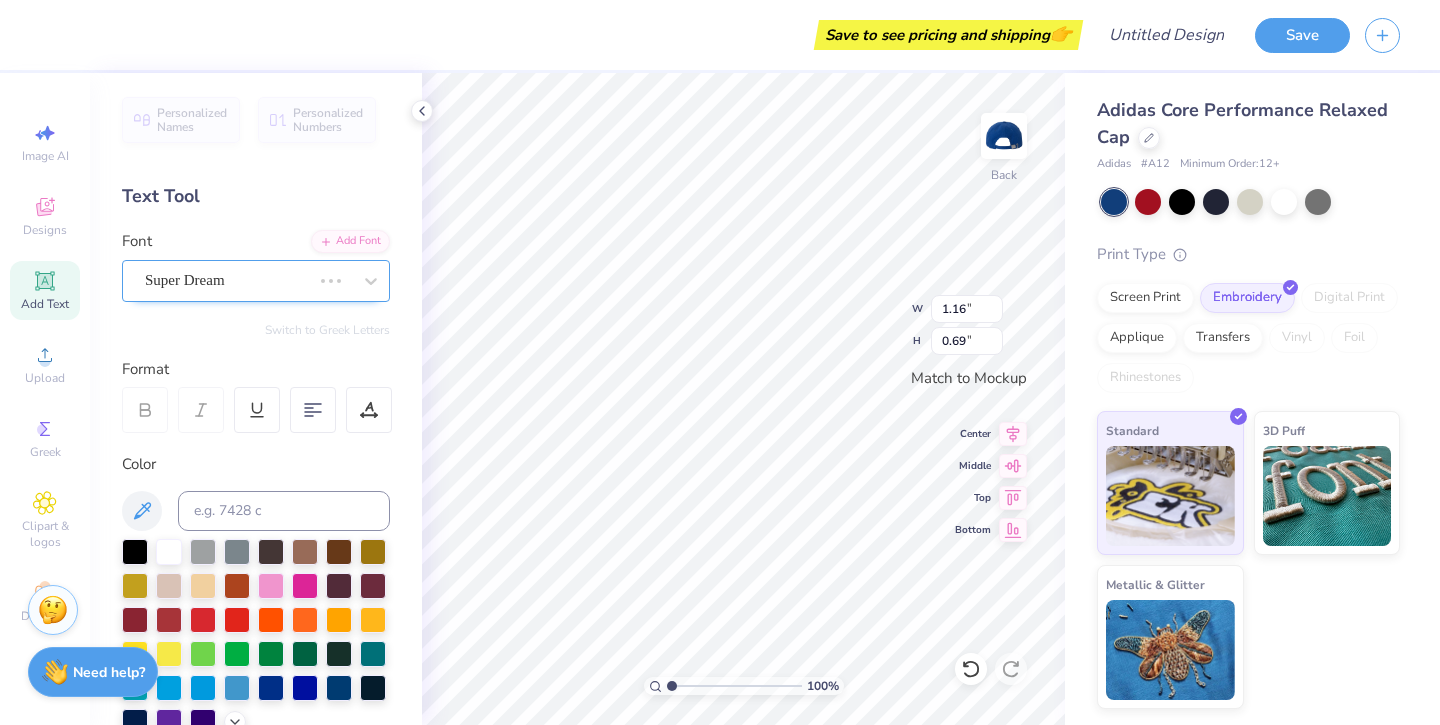 type on "1.27" 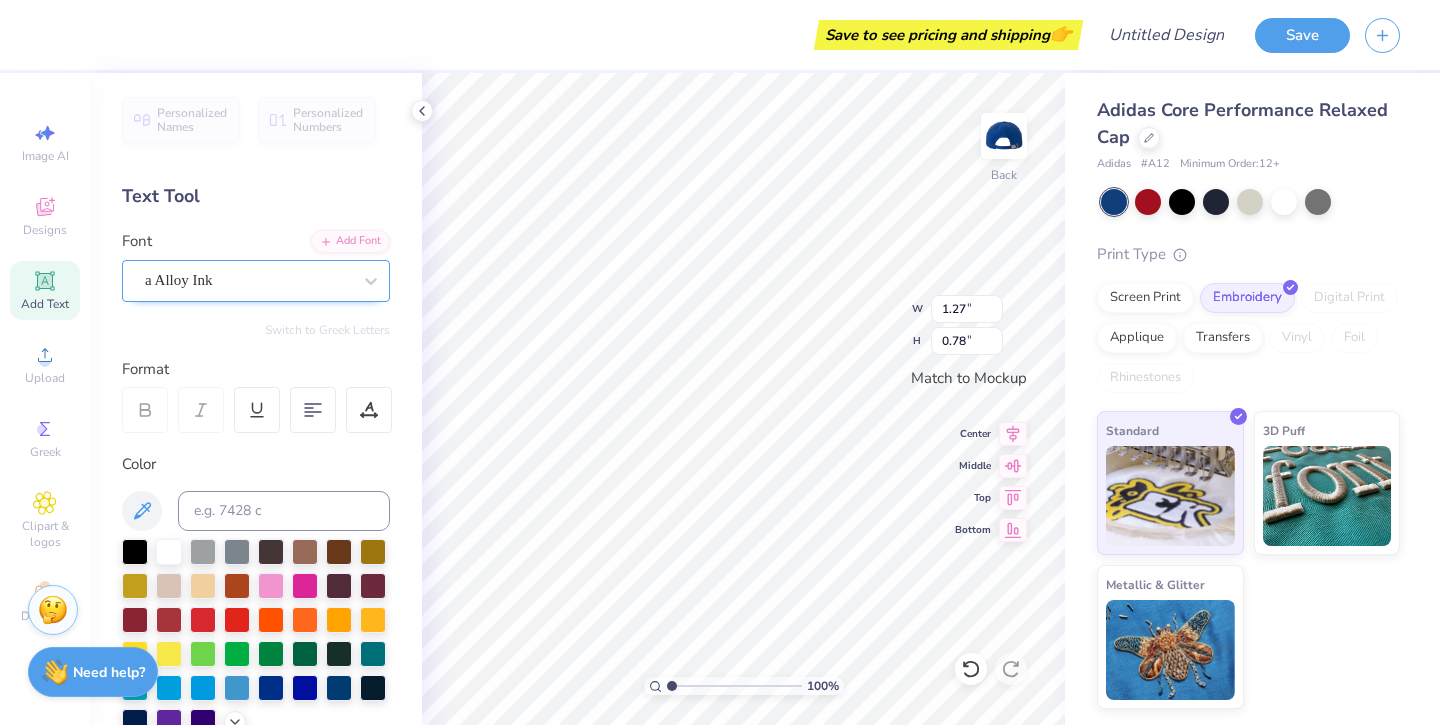 click on "a Alloy Ink" at bounding box center [248, 280] 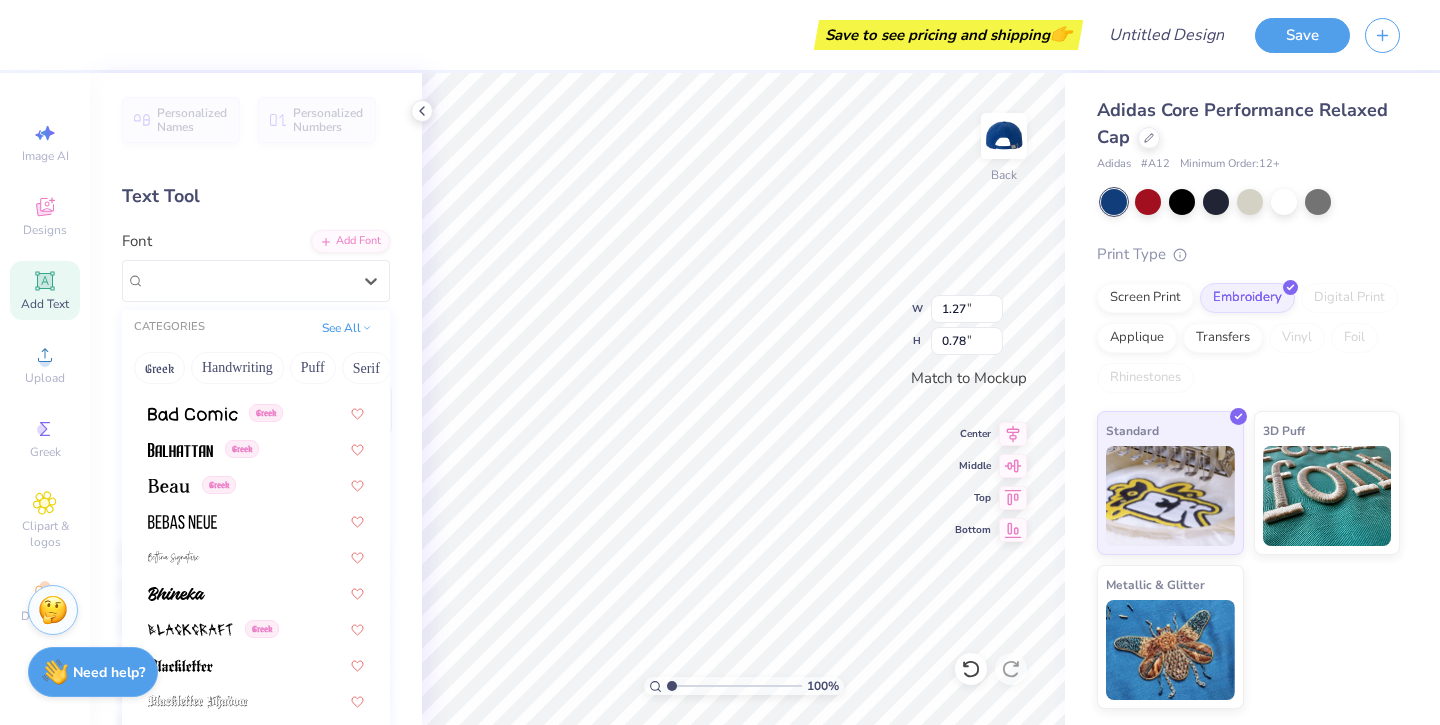 scroll, scrollTop: 837, scrollLeft: 0, axis: vertical 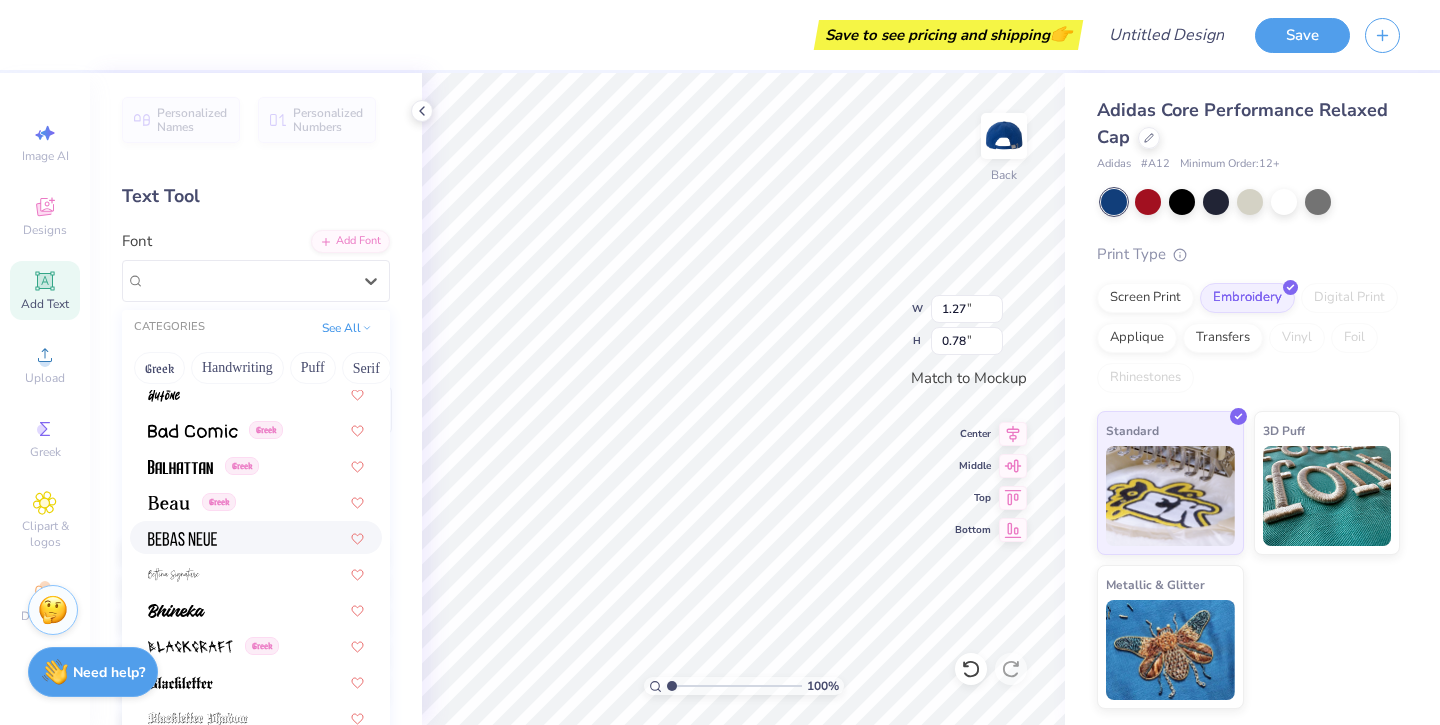 click at bounding box center [256, 537] 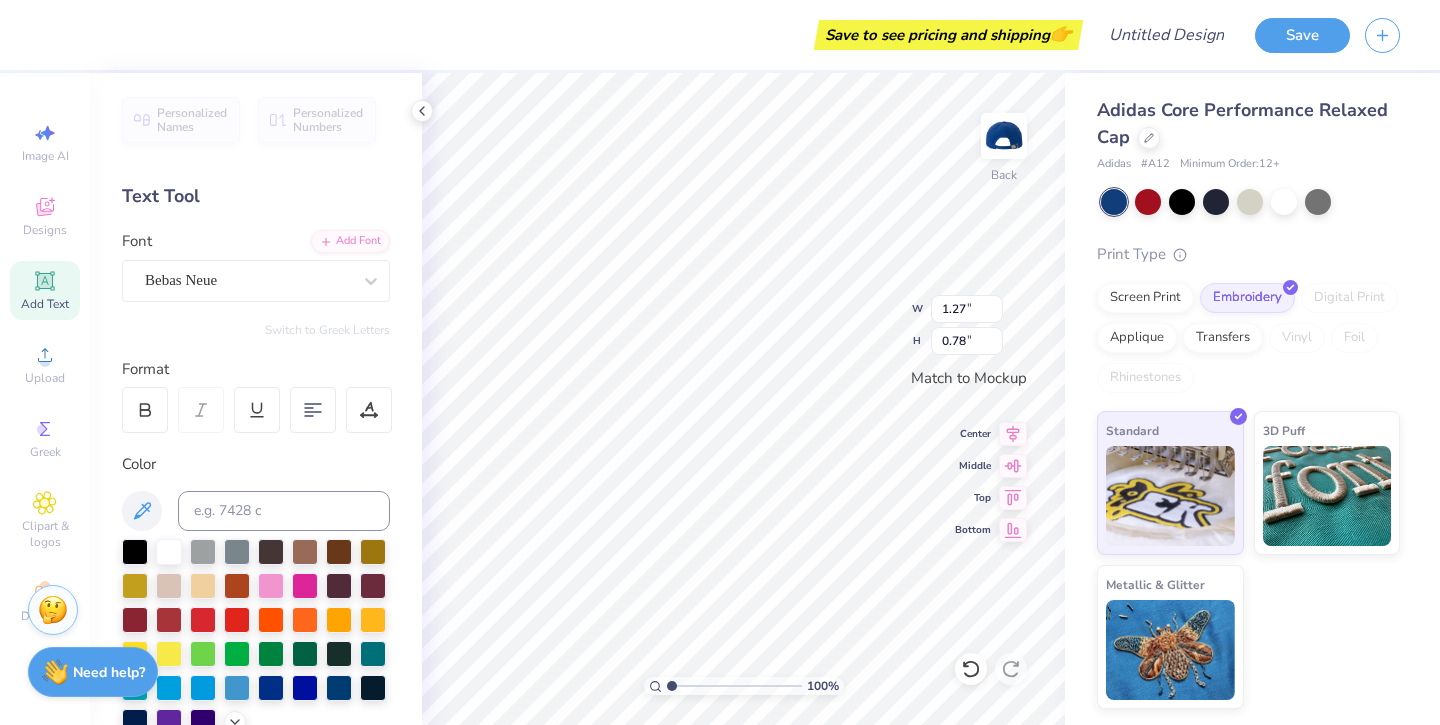 type on "0.71" 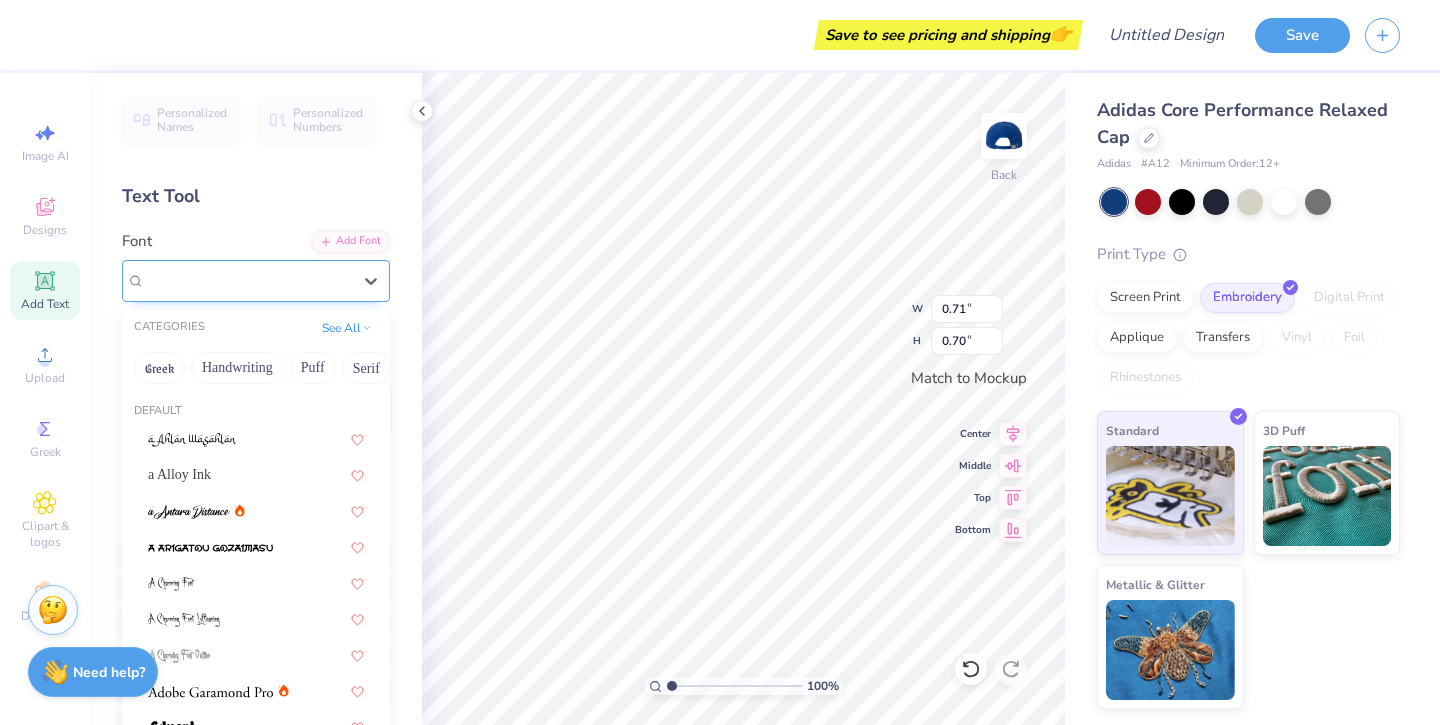 click on "Bebas Neue" at bounding box center (248, 280) 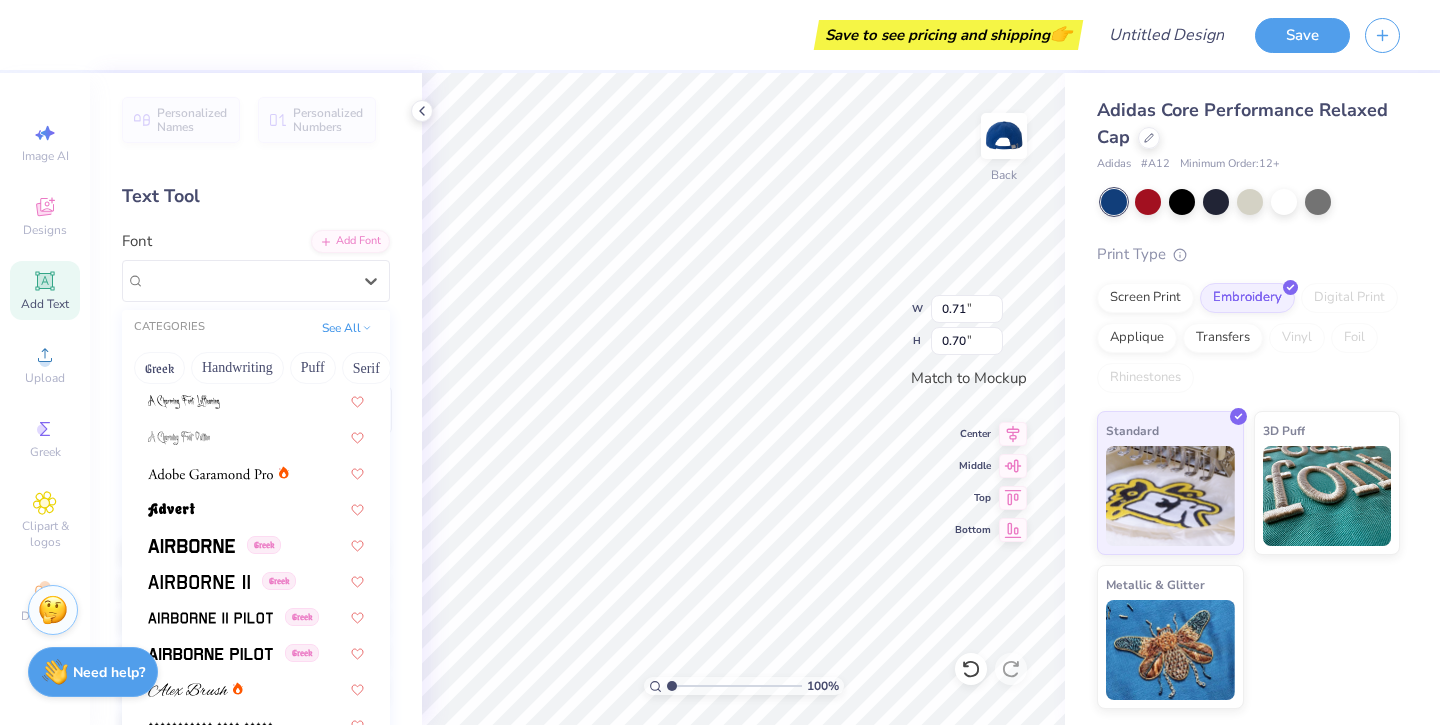 scroll, scrollTop: 232, scrollLeft: 0, axis: vertical 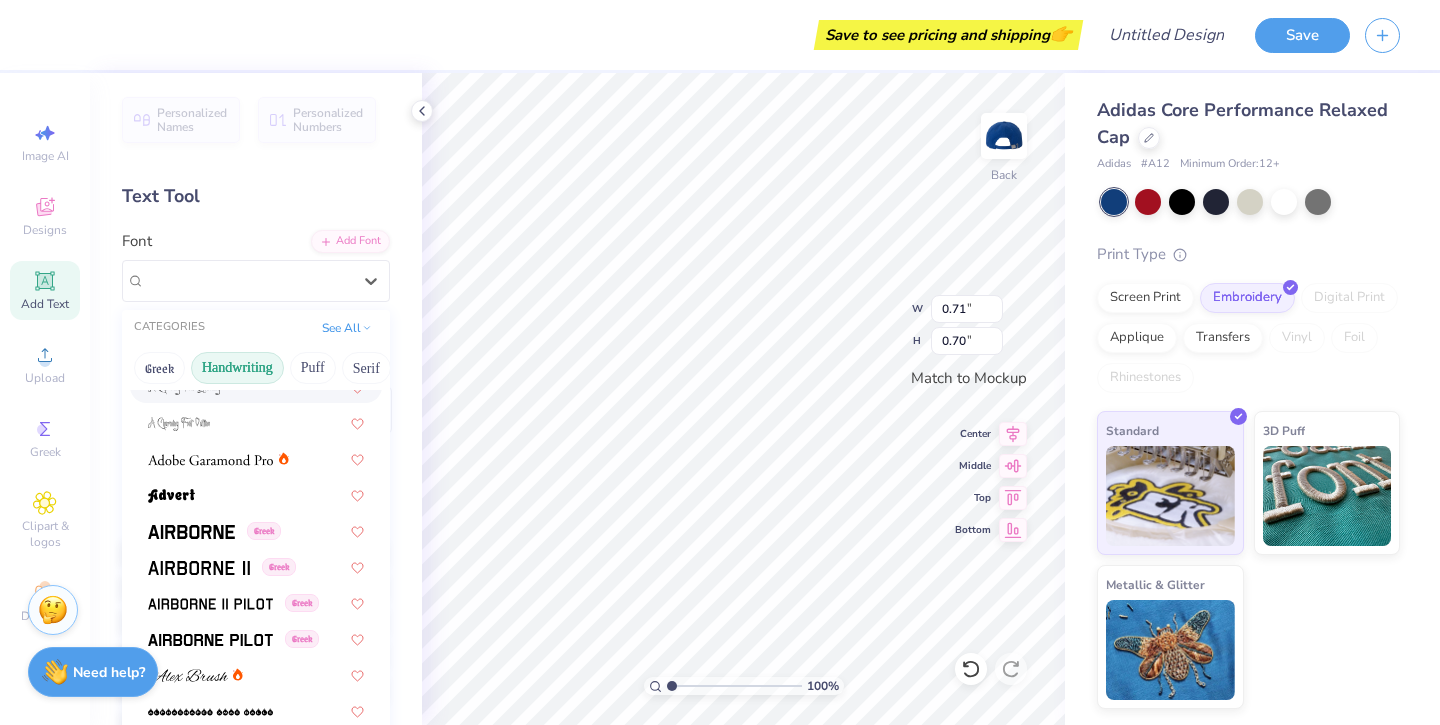 click on "Handwriting" at bounding box center [237, 368] 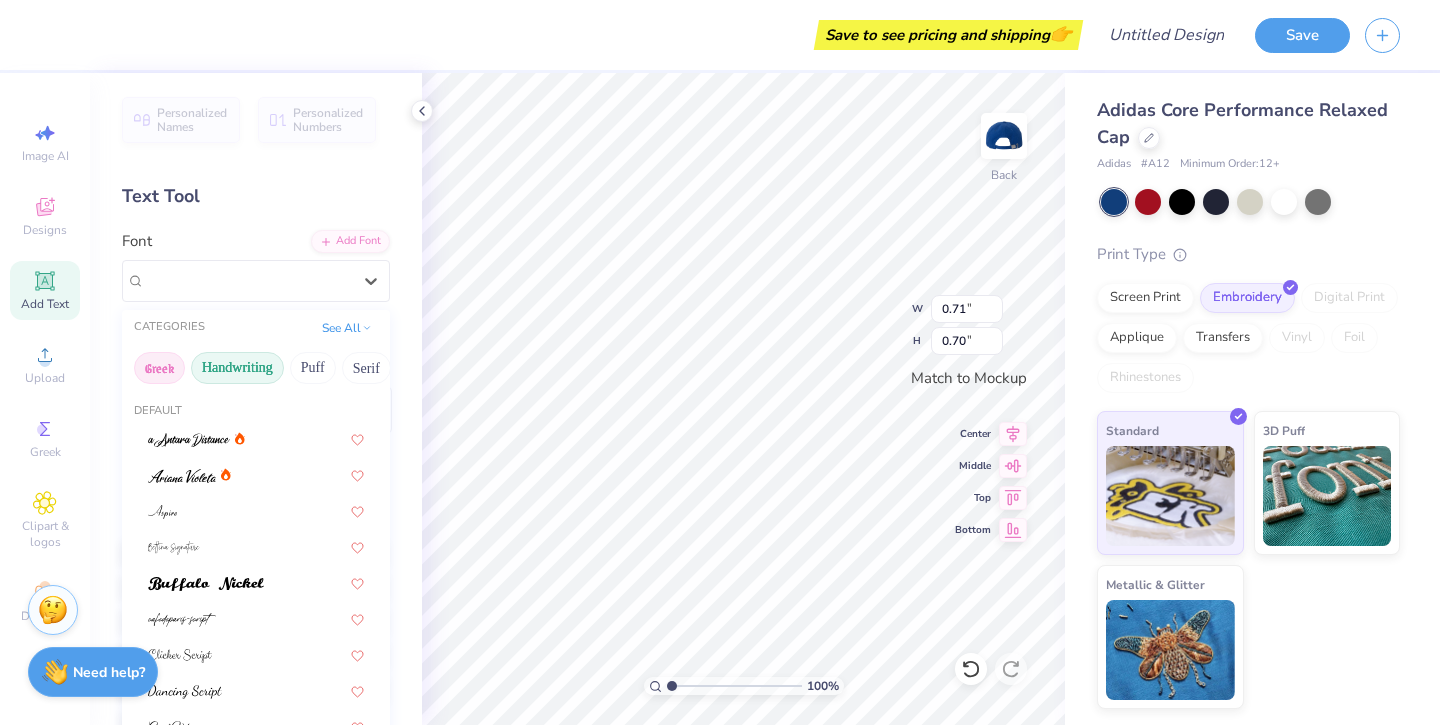 click on "Greek" at bounding box center (159, 368) 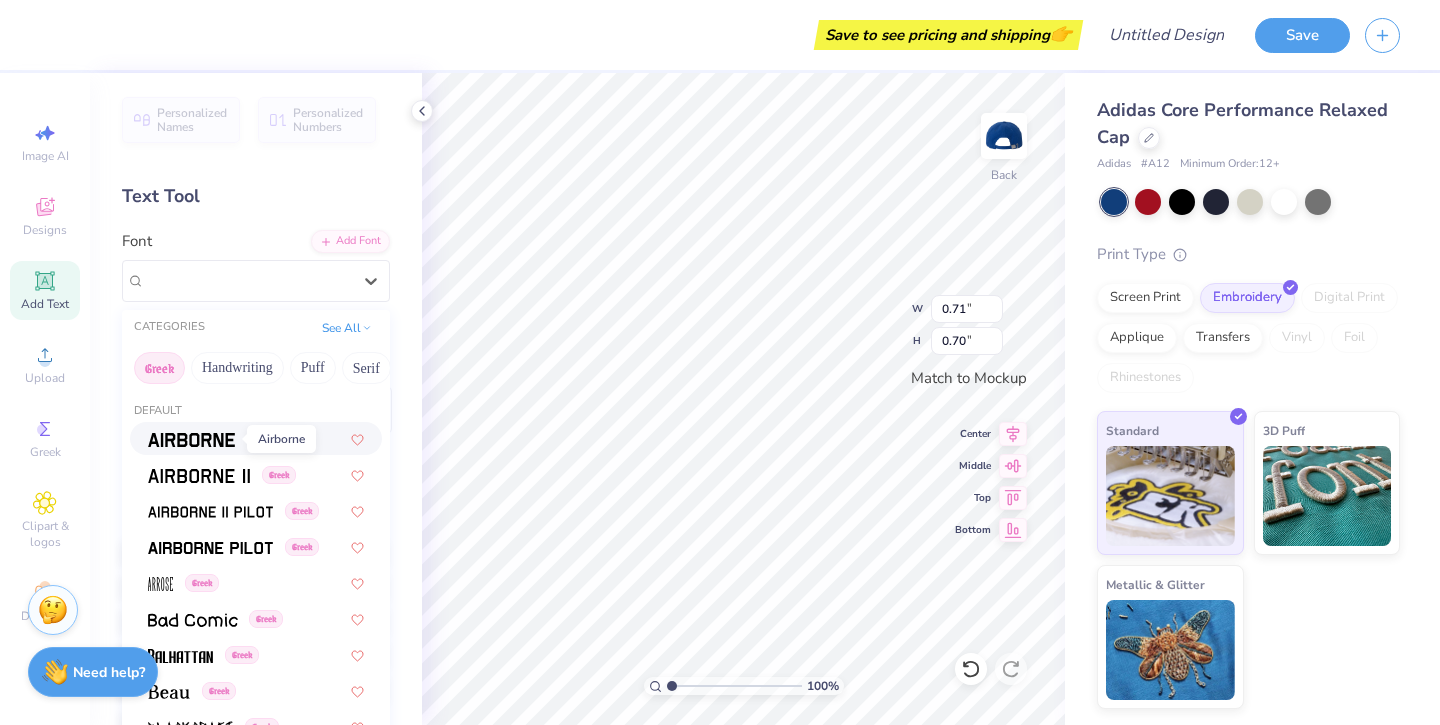 click at bounding box center [191, 440] 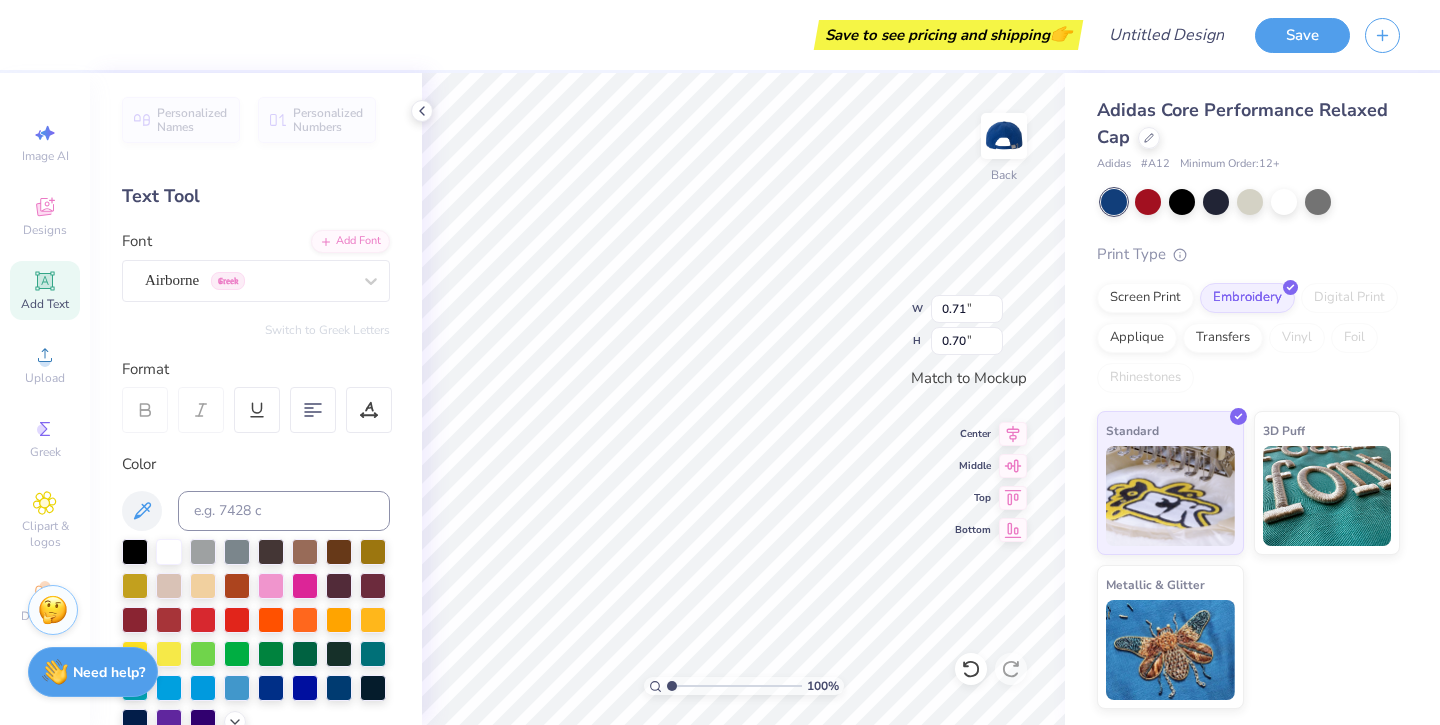 type on "1.15" 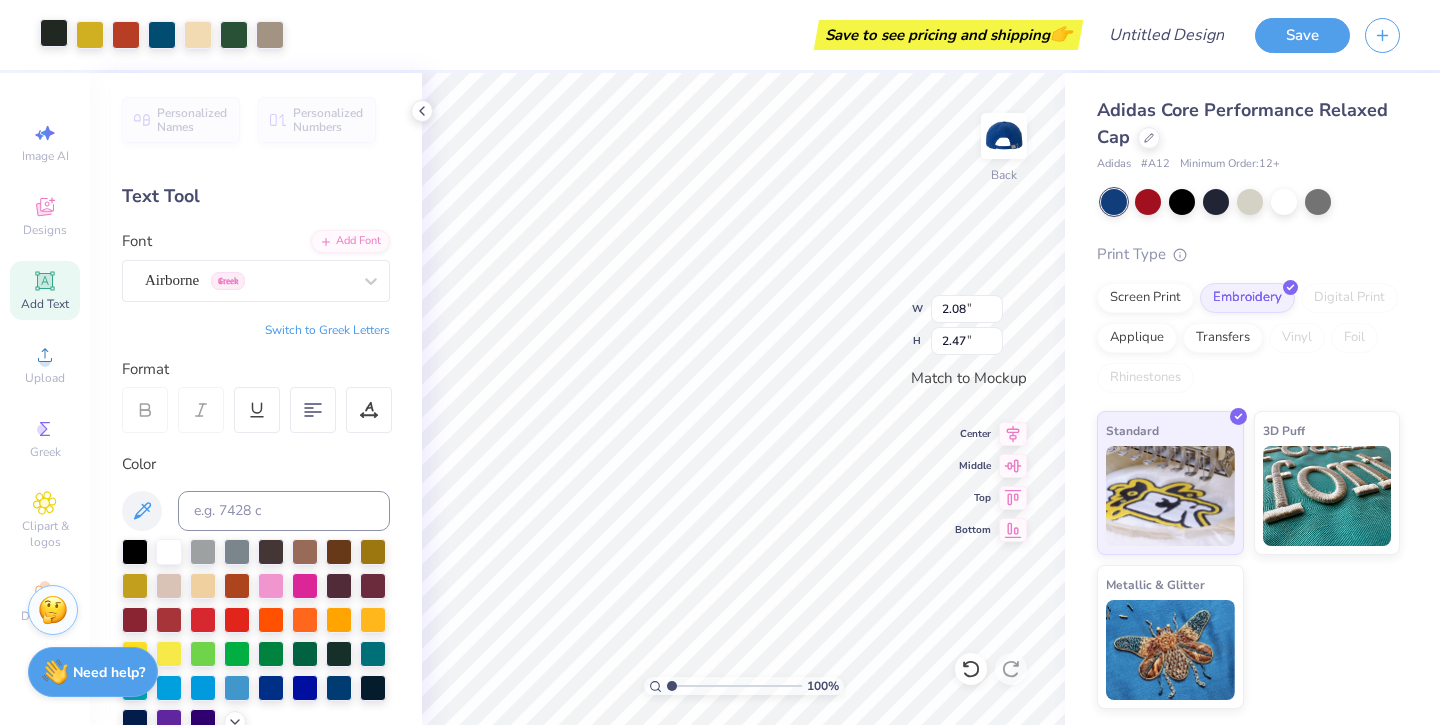 click at bounding box center (54, 33) 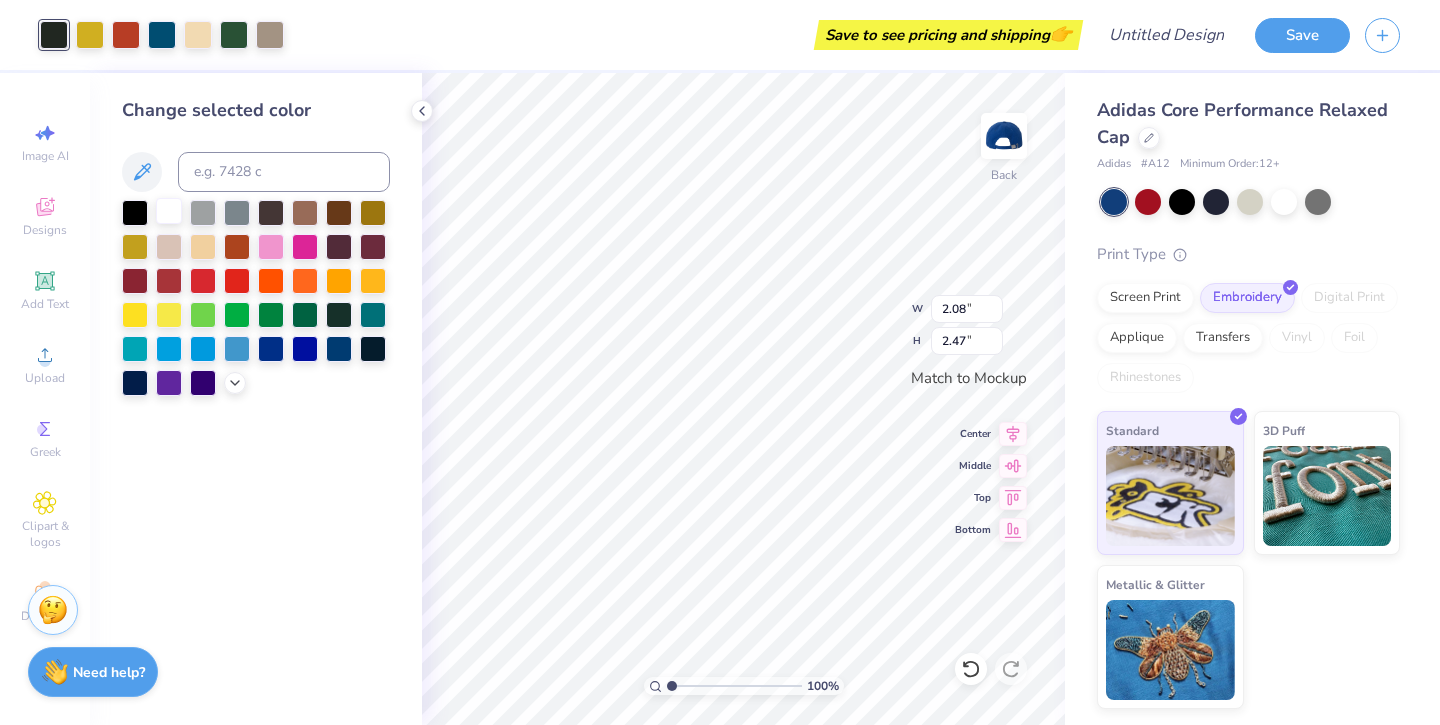 click at bounding box center [169, 211] 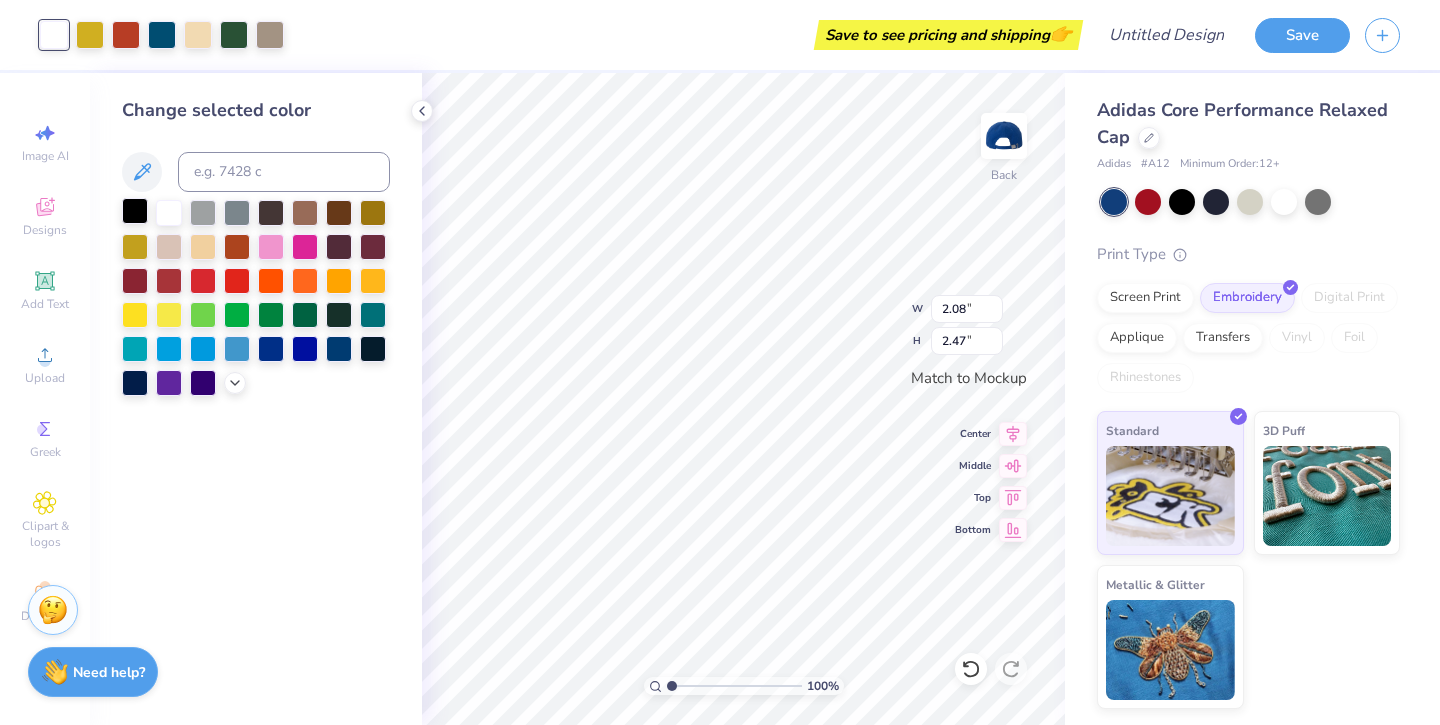 click at bounding box center [135, 211] 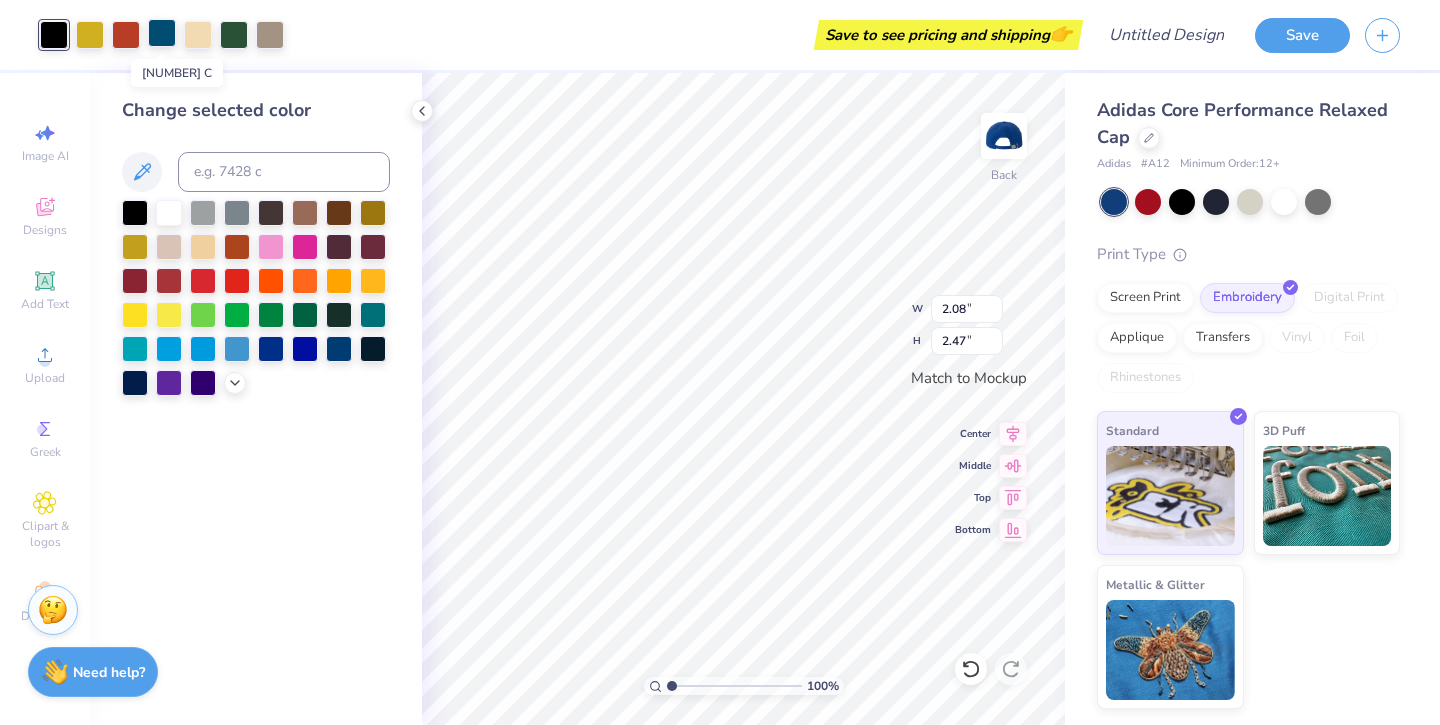 click at bounding box center (162, 33) 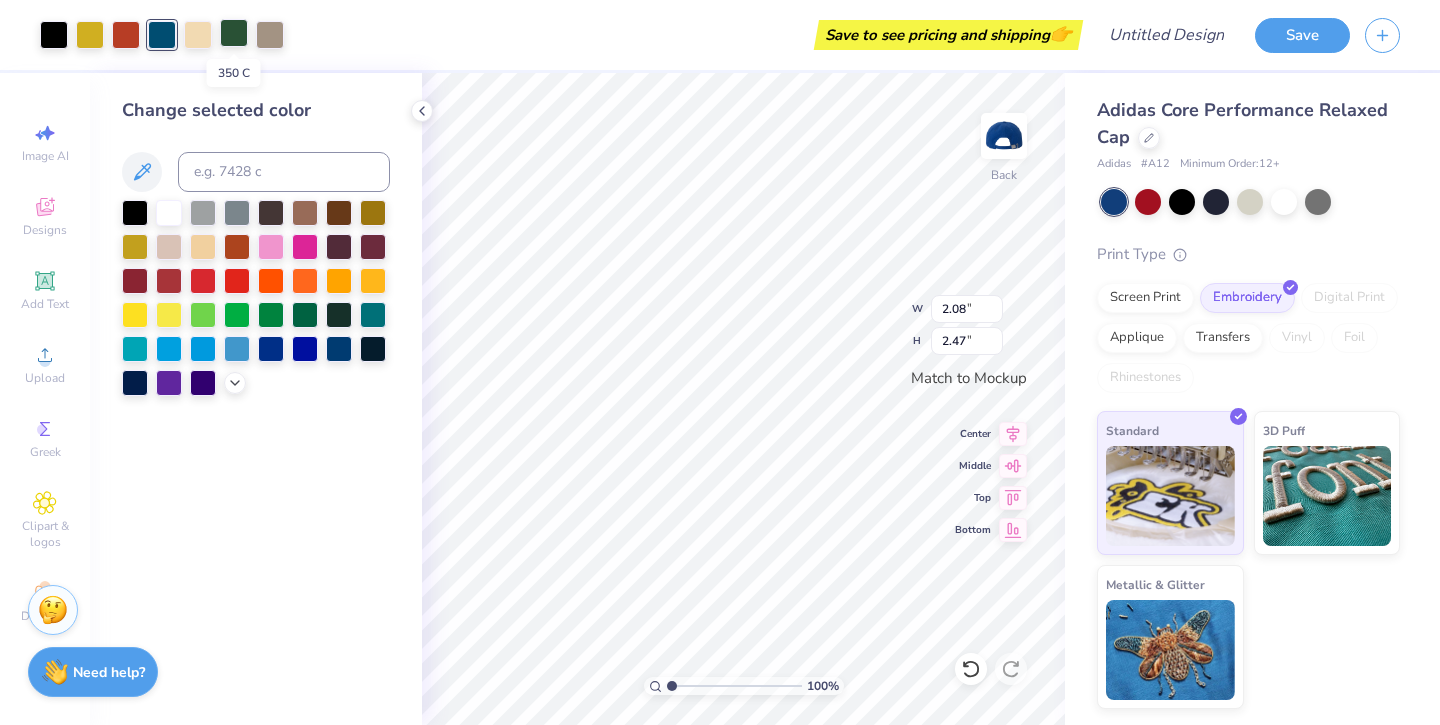click at bounding box center [234, 33] 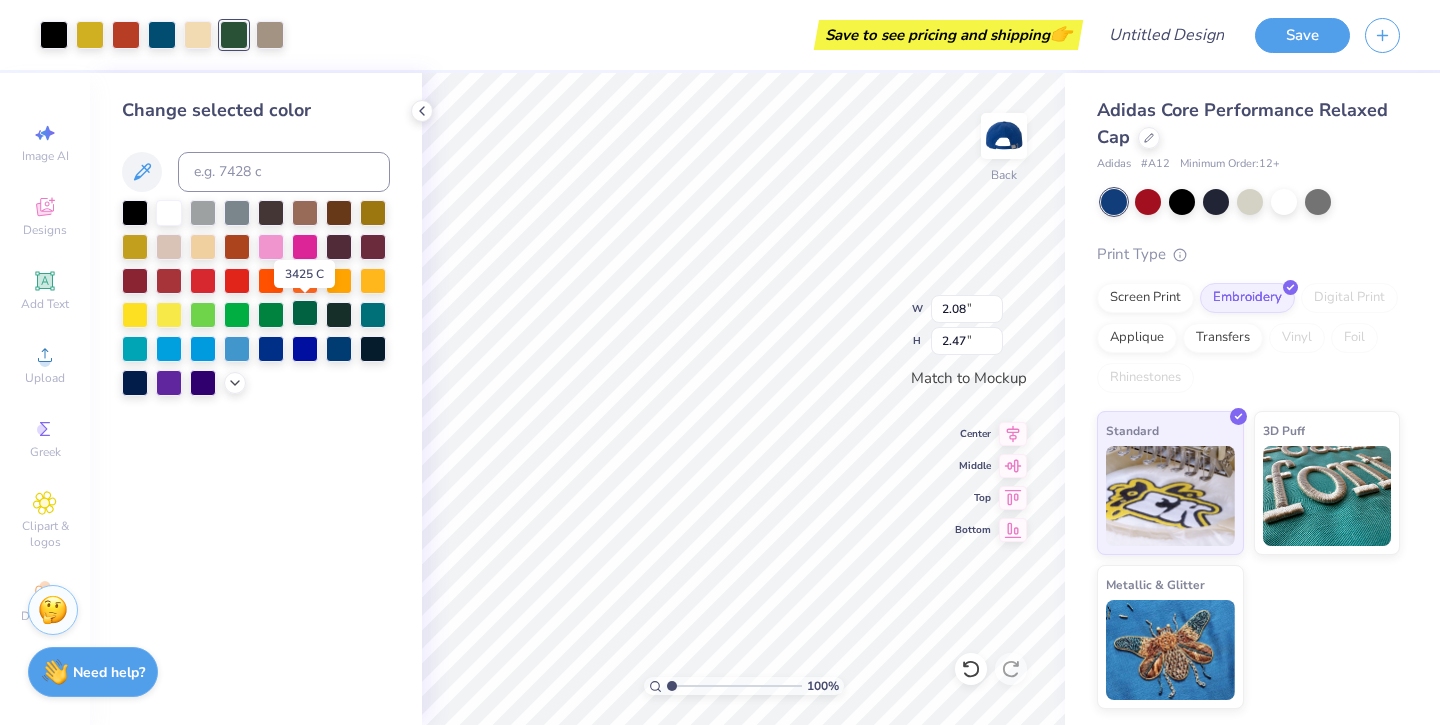 click at bounding box center [305, 313] 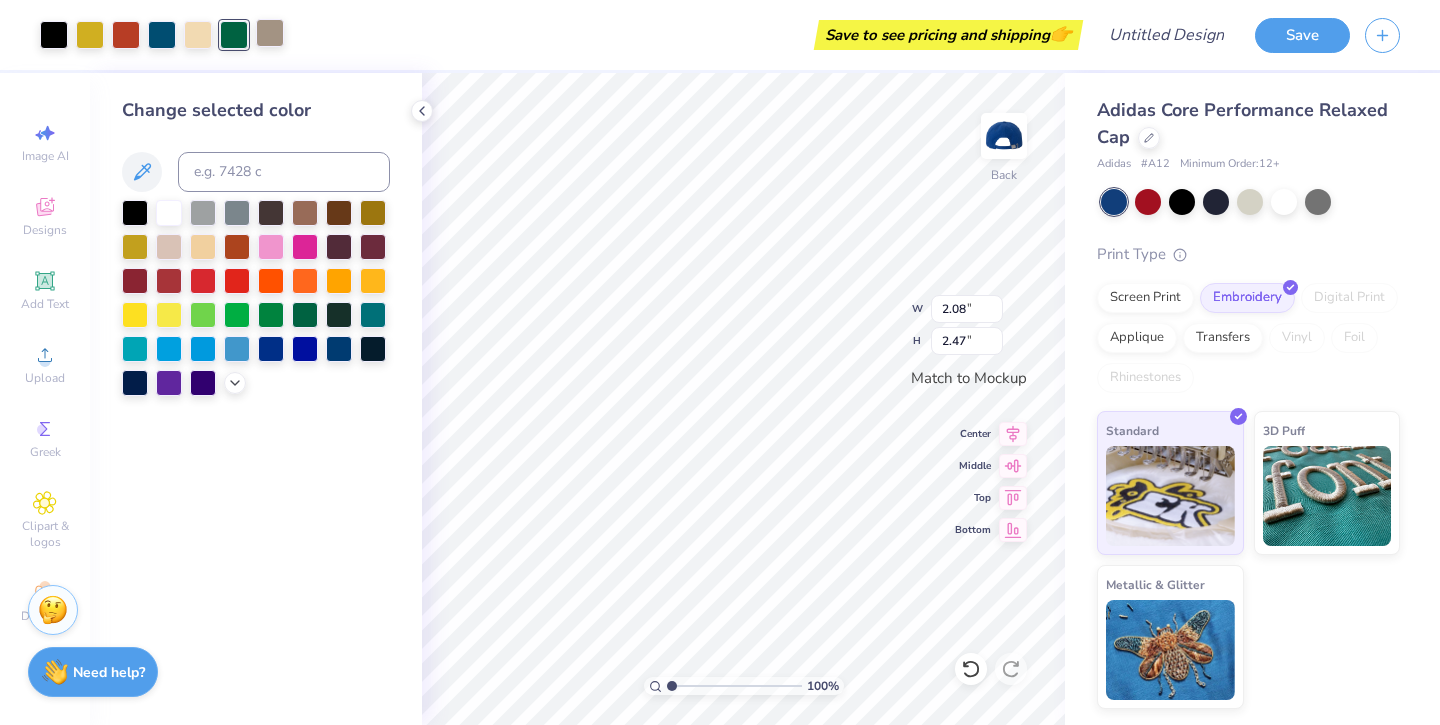 click at bounding box center [270, 33] 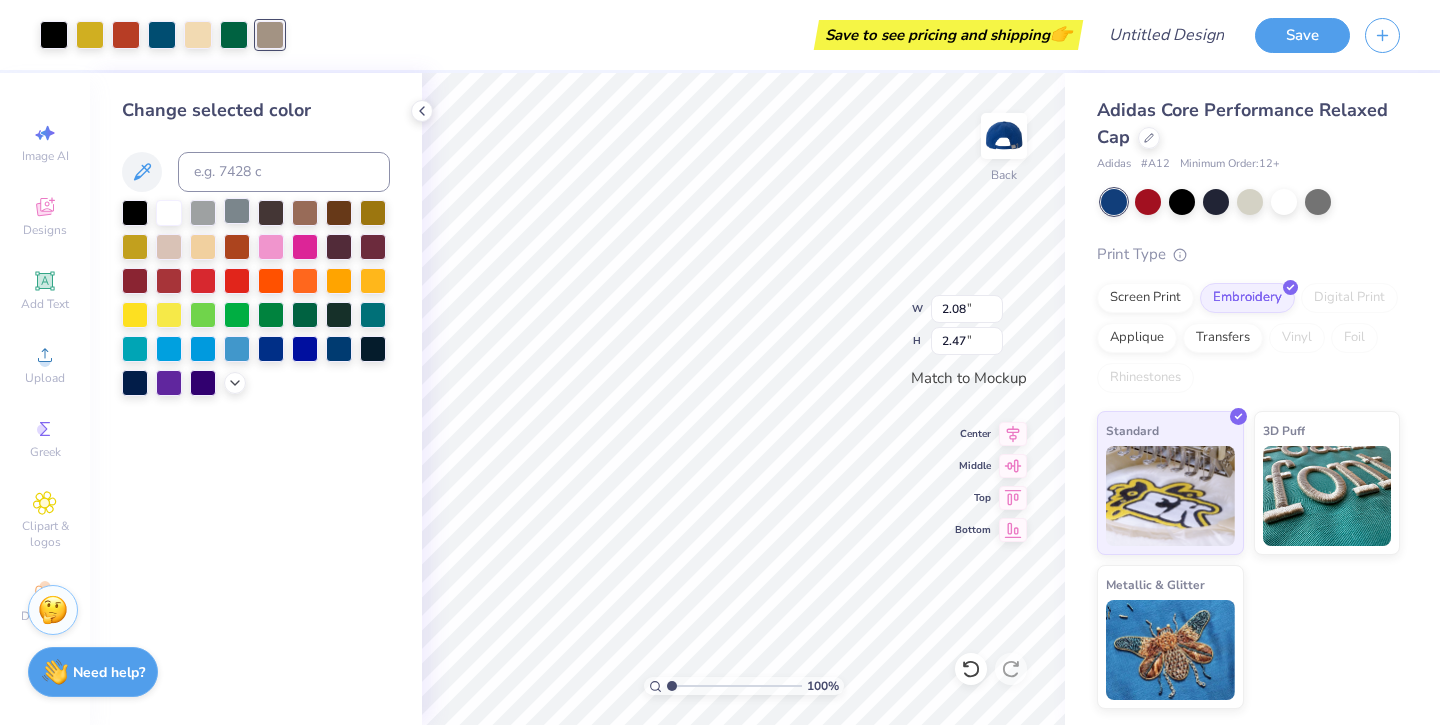 click at bounding box center [237, 211] 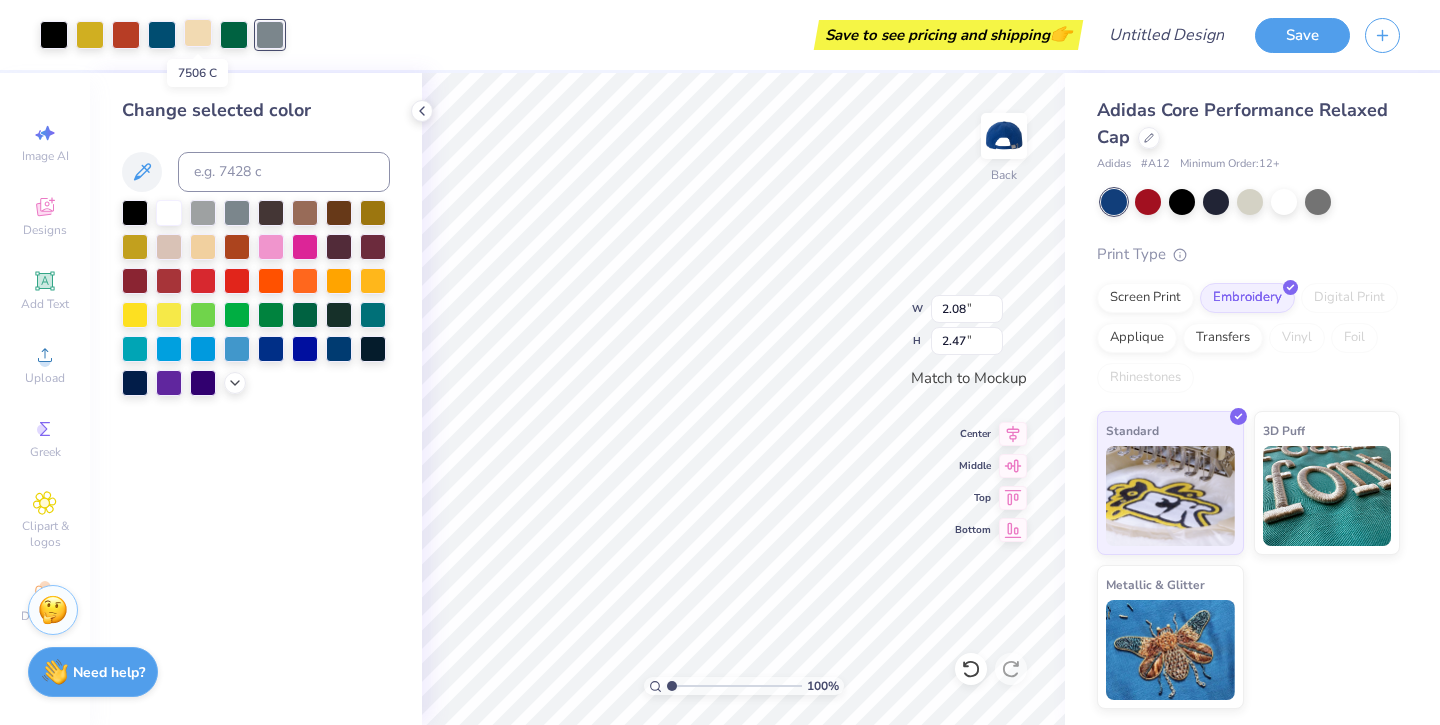 click at bounding box center [198, 33] 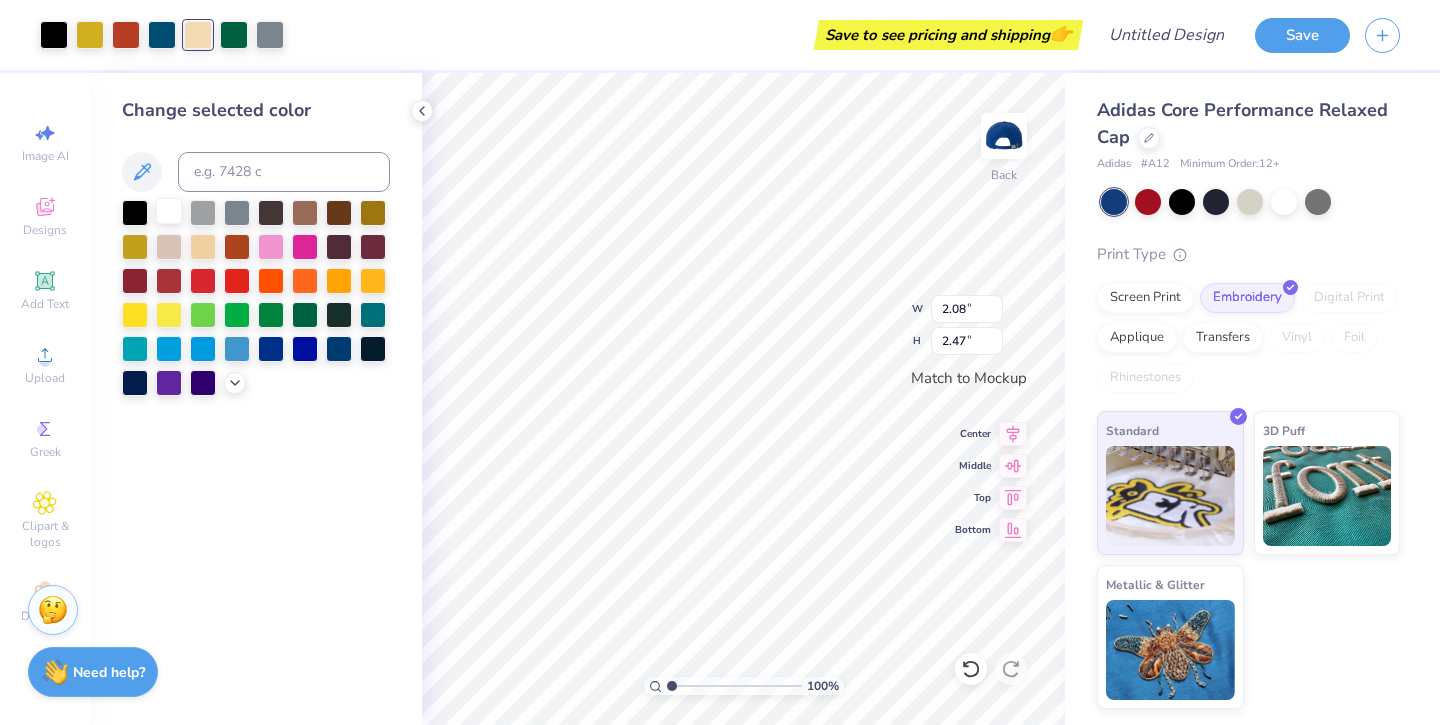 click at bounding box center (169, 211) 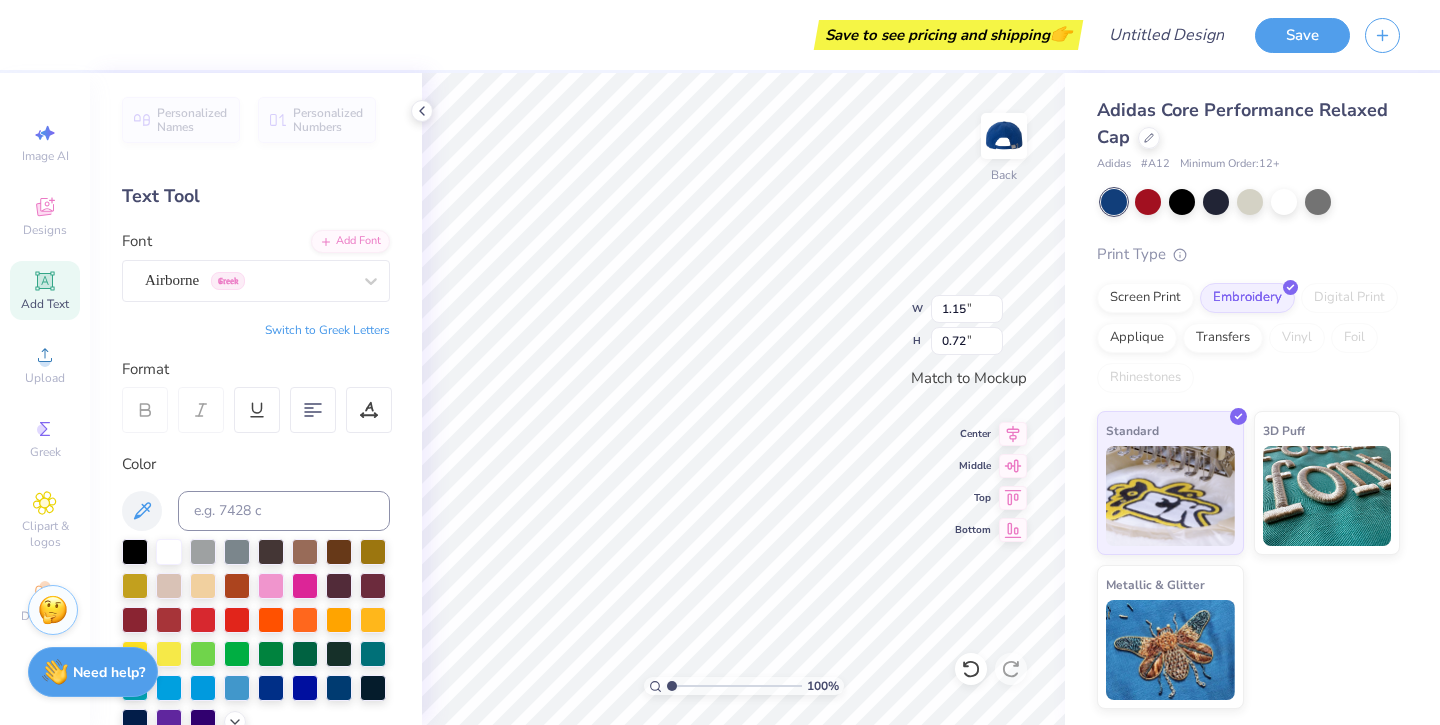 type on "2.08" 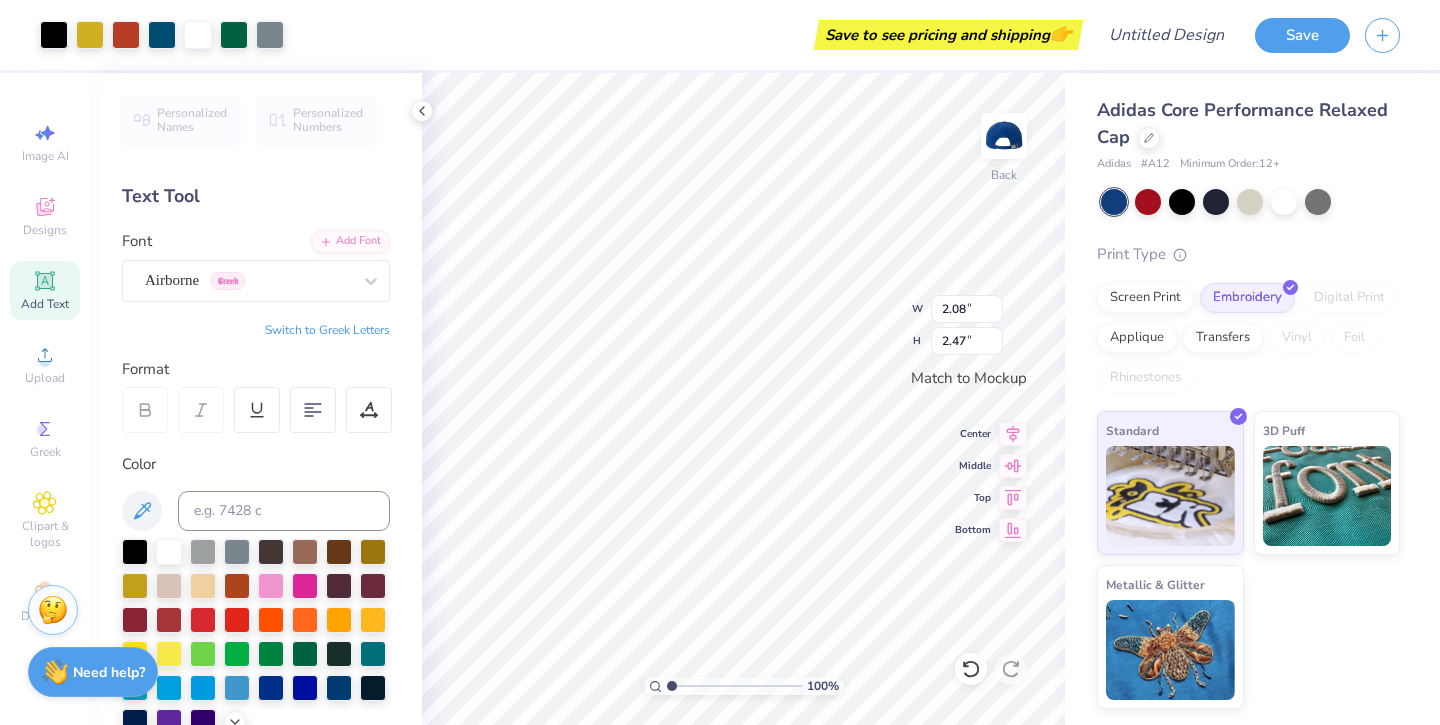 type on "1.15" 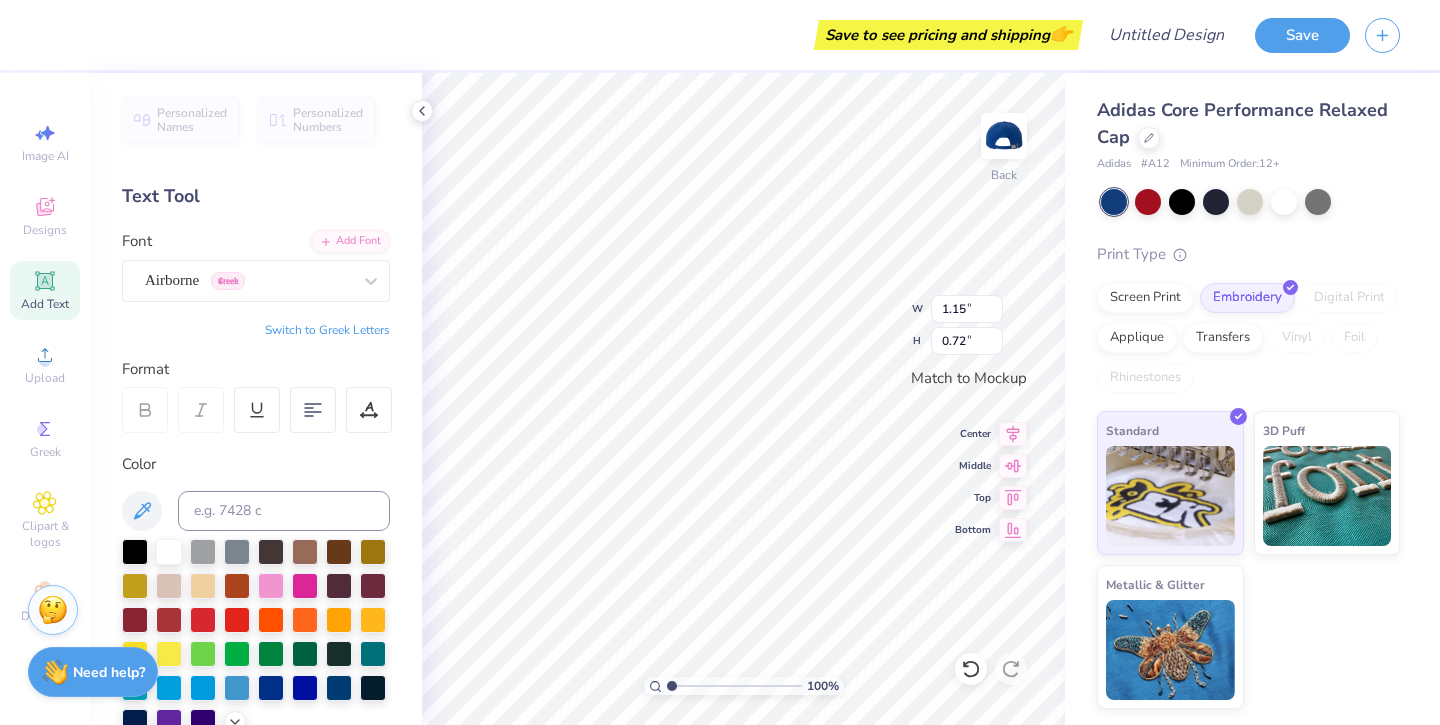 type on "2.08" 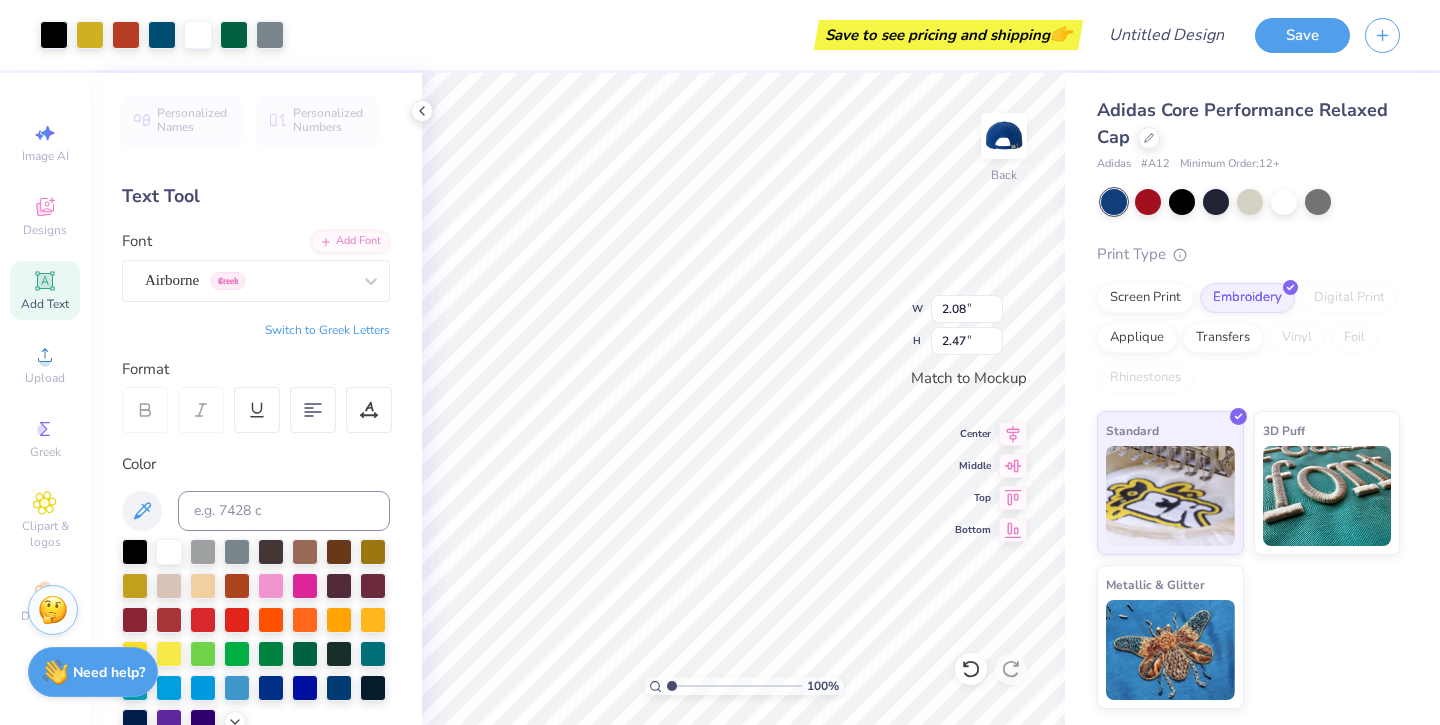 type on "1.15" 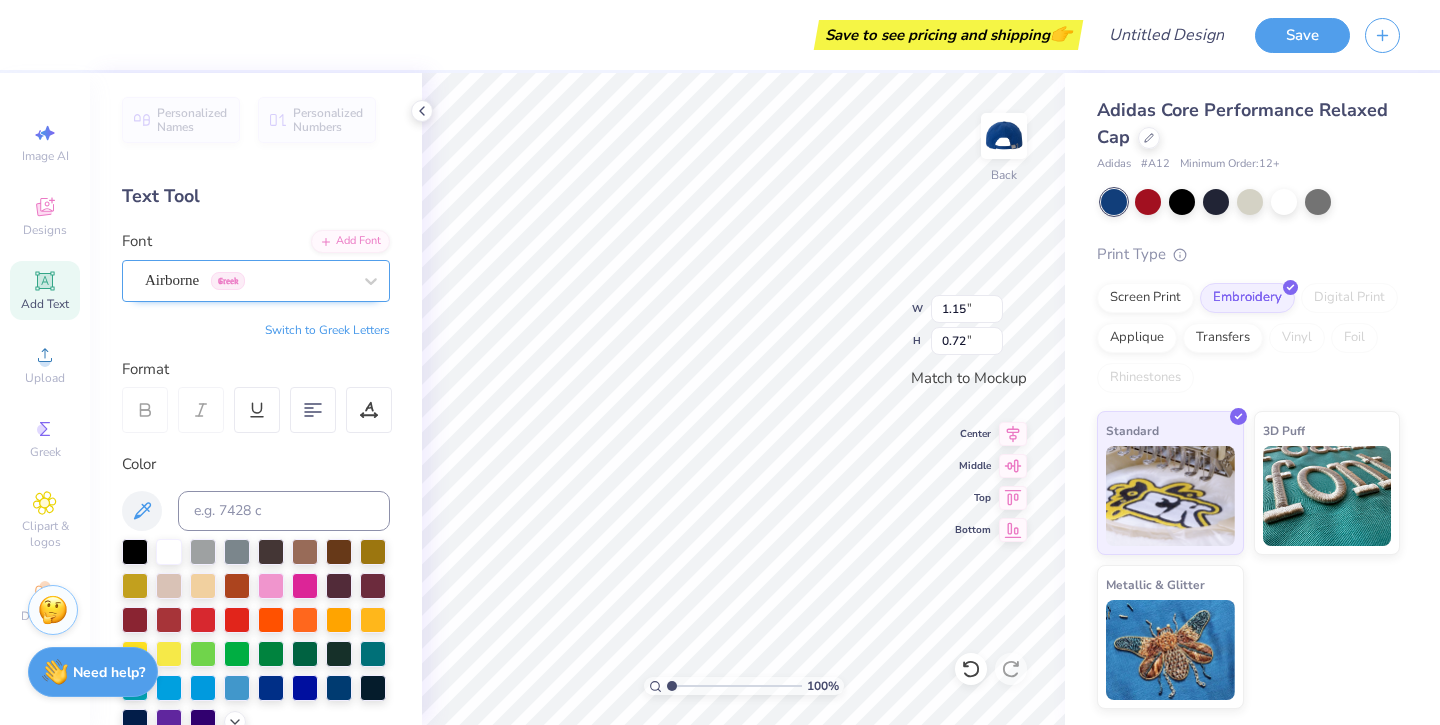 click on "Personalized Names Personalized Numbers Text Tool  Add Font Font Airborne Greek Switch to Greek Letters Format Color Styles Text Shape" at bounding box center (256, 399) 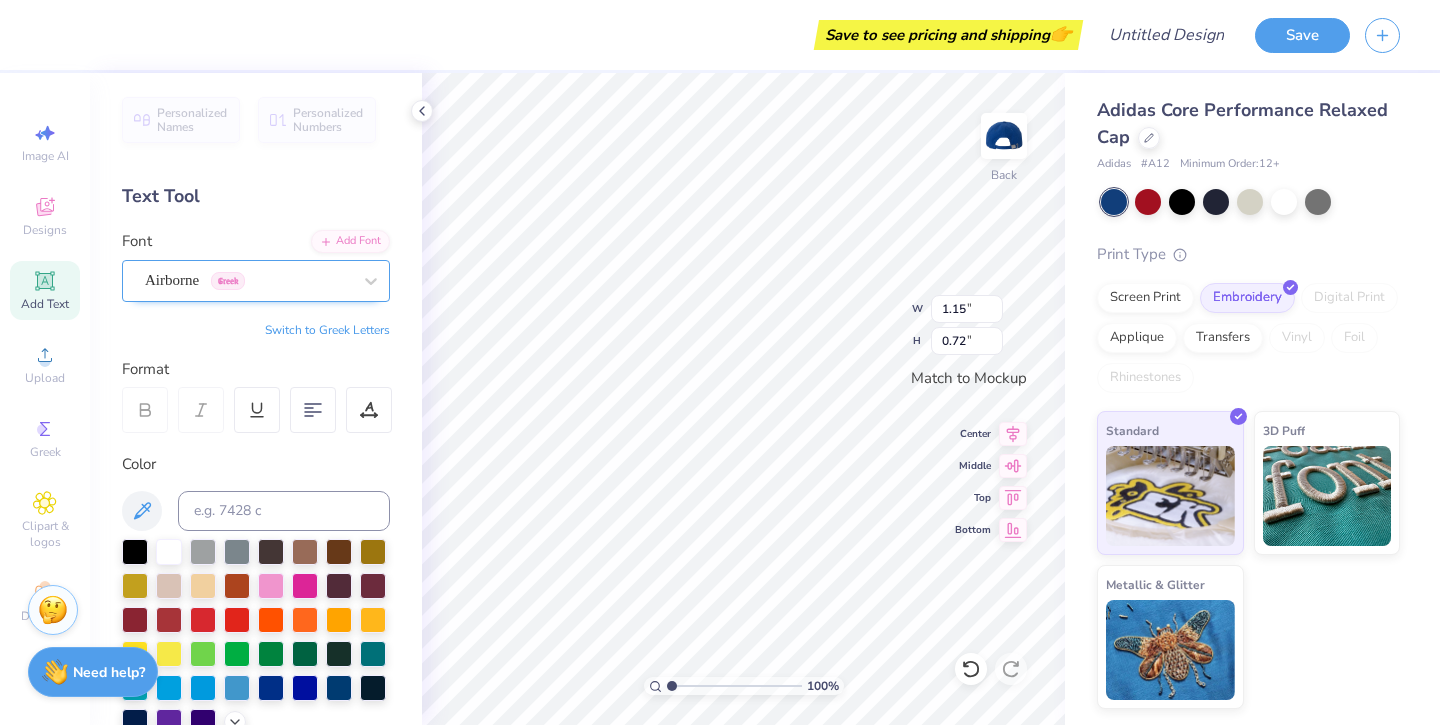 click on "Airborne Greek" at bounding box center [248, 280] 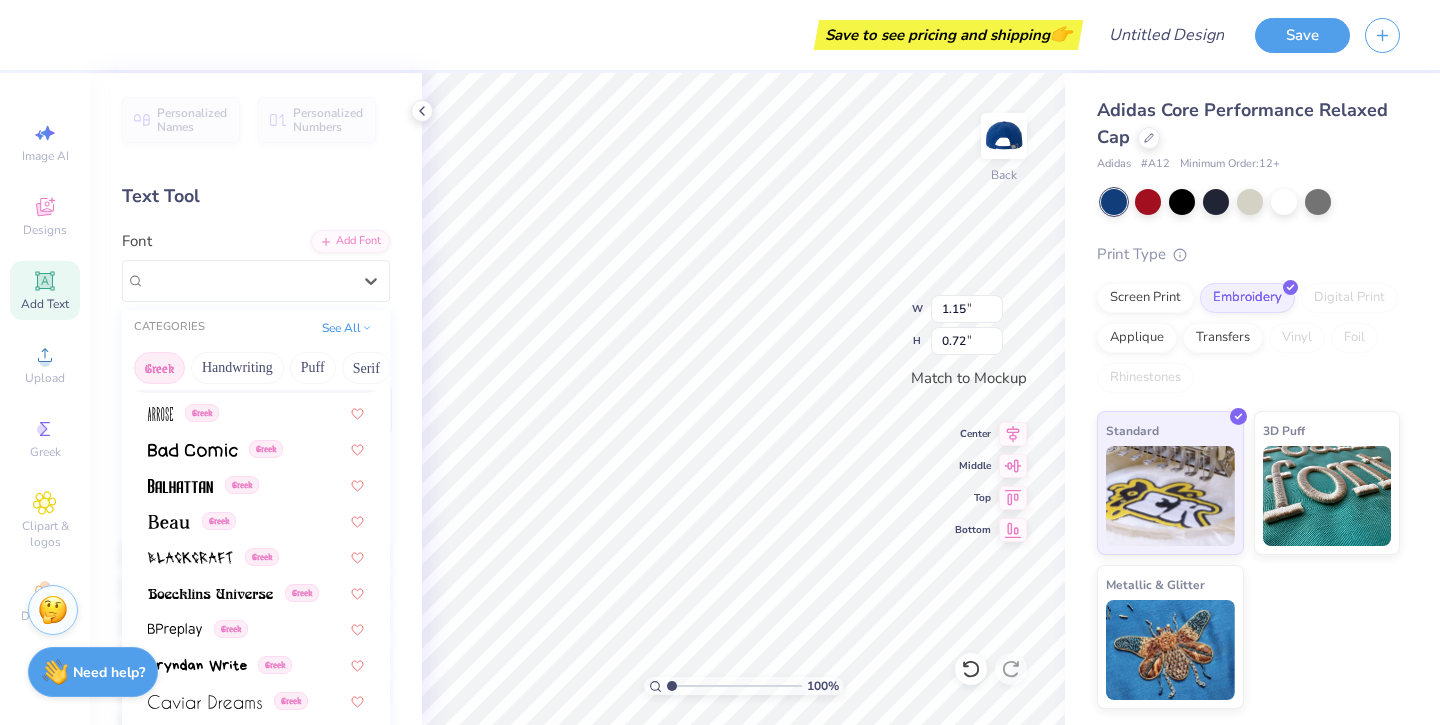 scroll, scrollTop: 174, scrollLeft: 0, axis: vertical 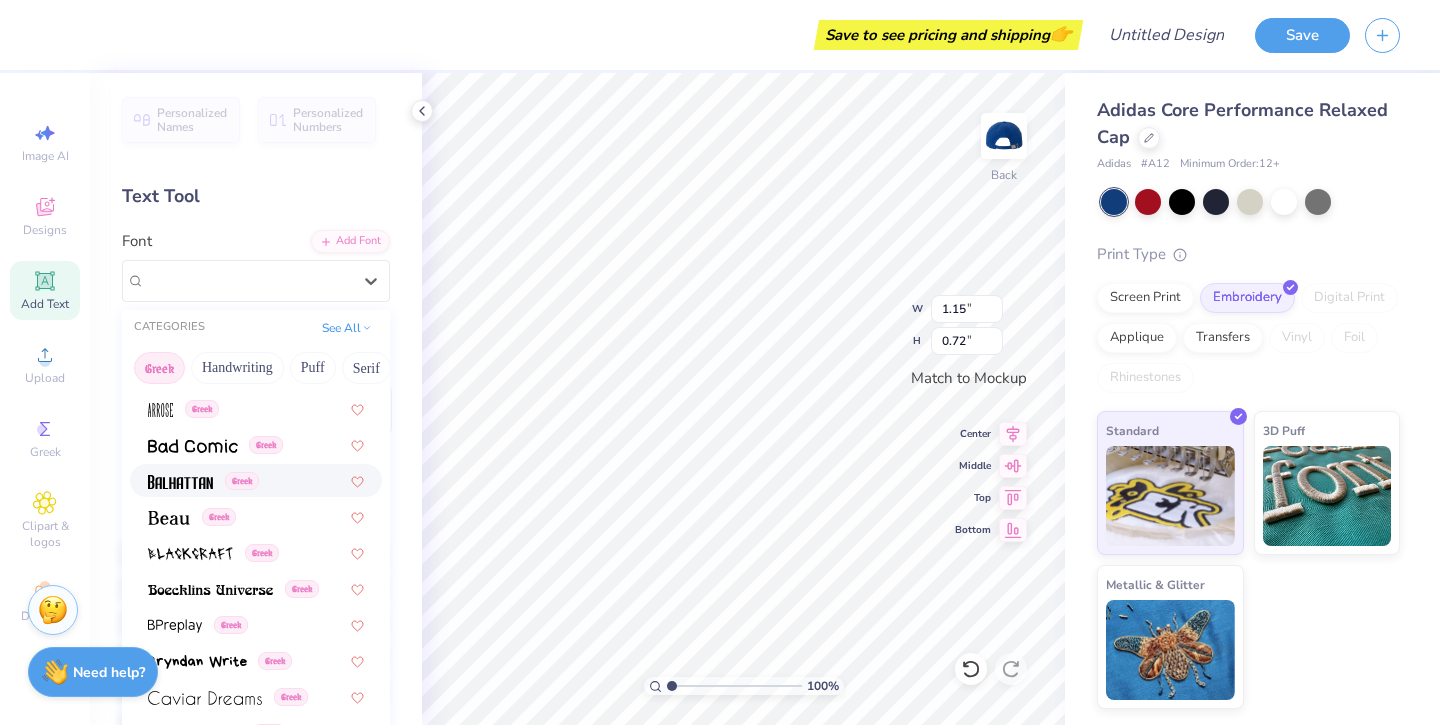 click on "Greek" at bounding box center (203, 480) 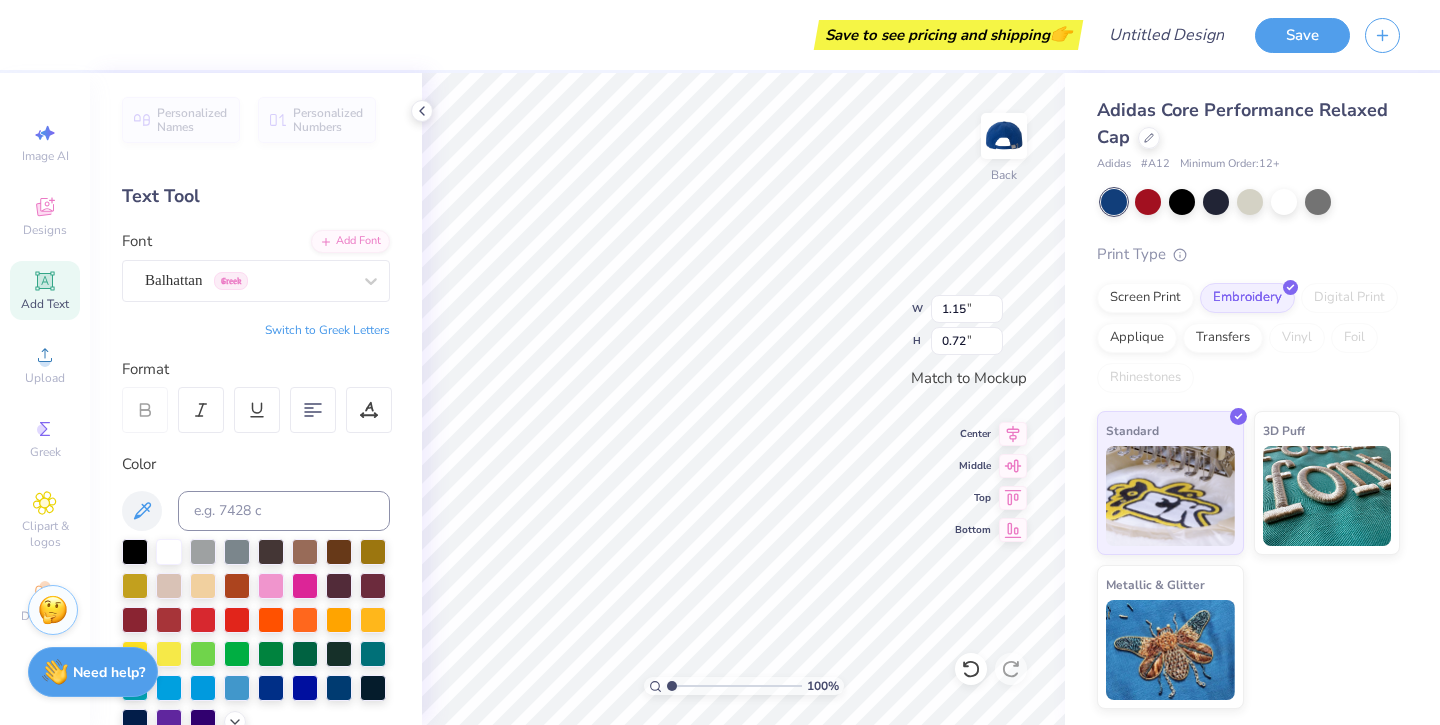 type on "0.80" 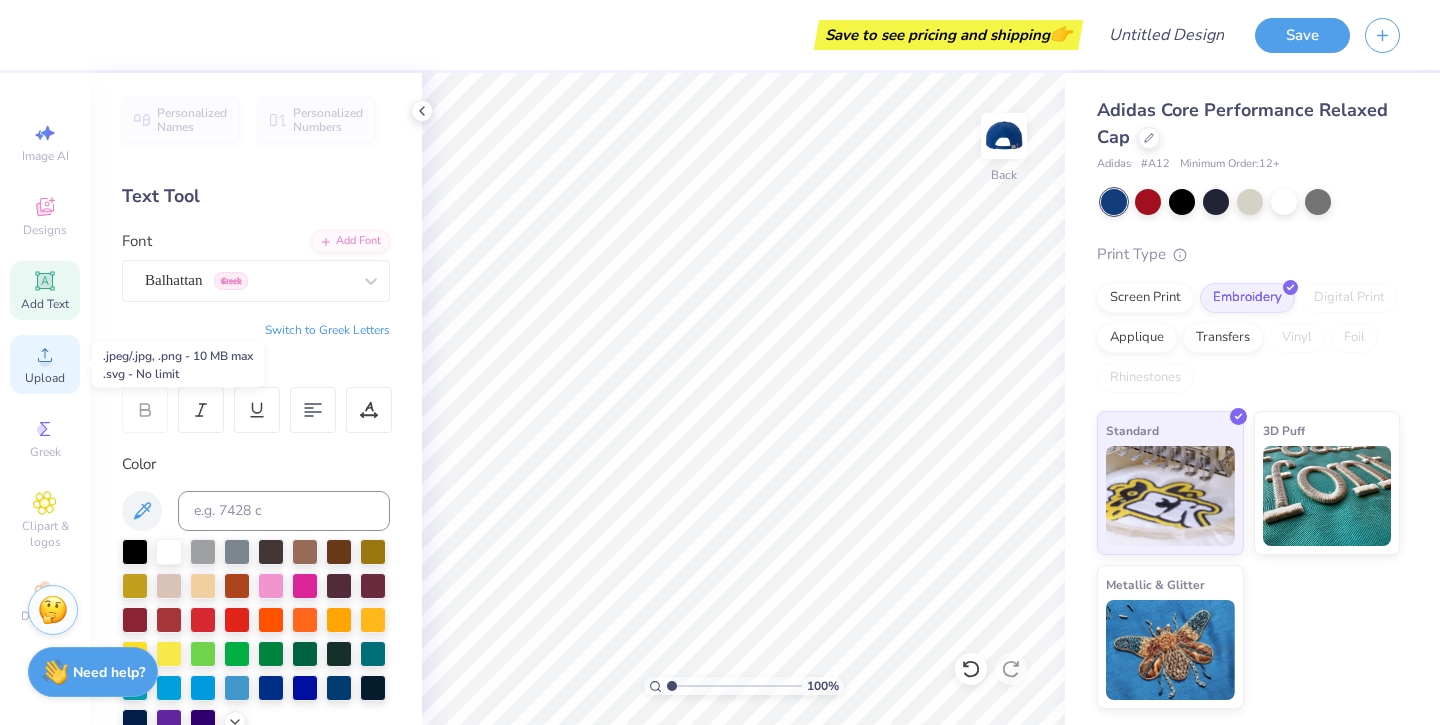 click on "Upload" at bounding box center [45, 378] 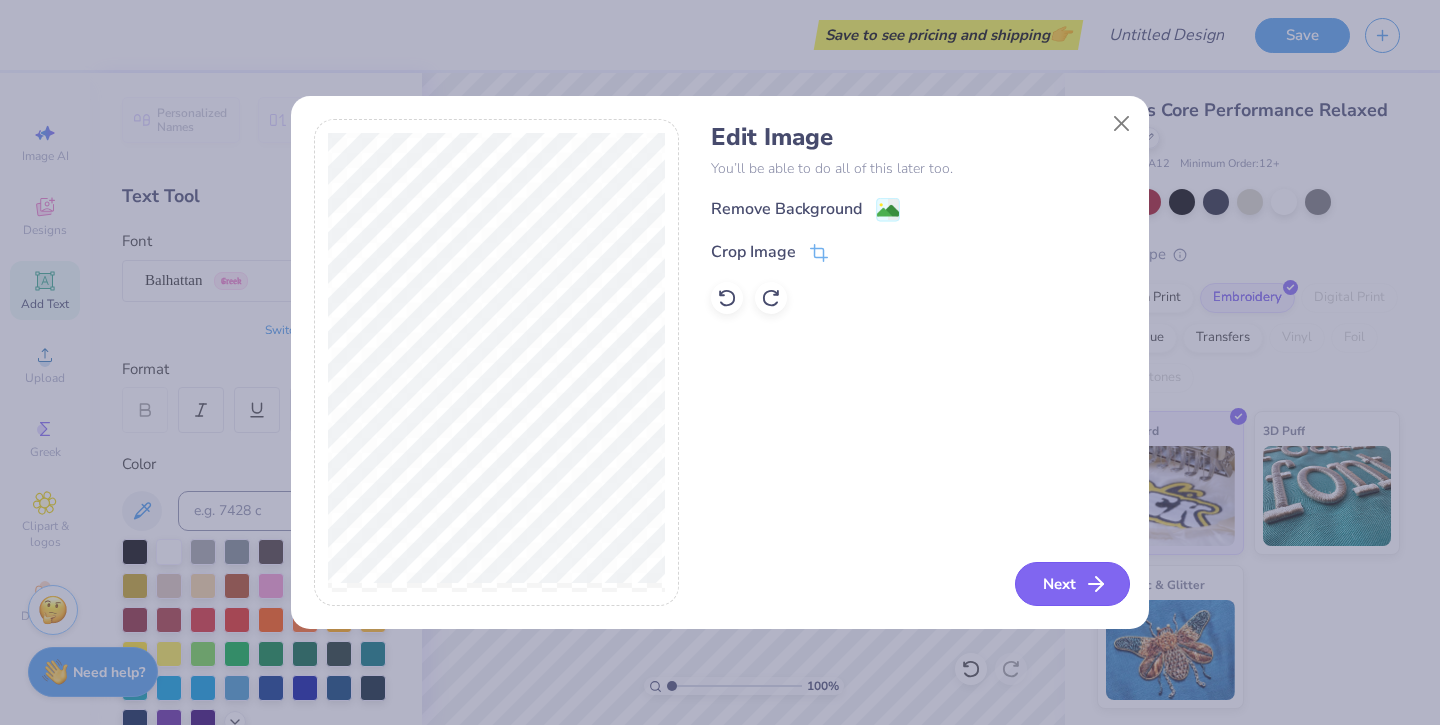 click on "Next" at bounding box center [1072, 584] 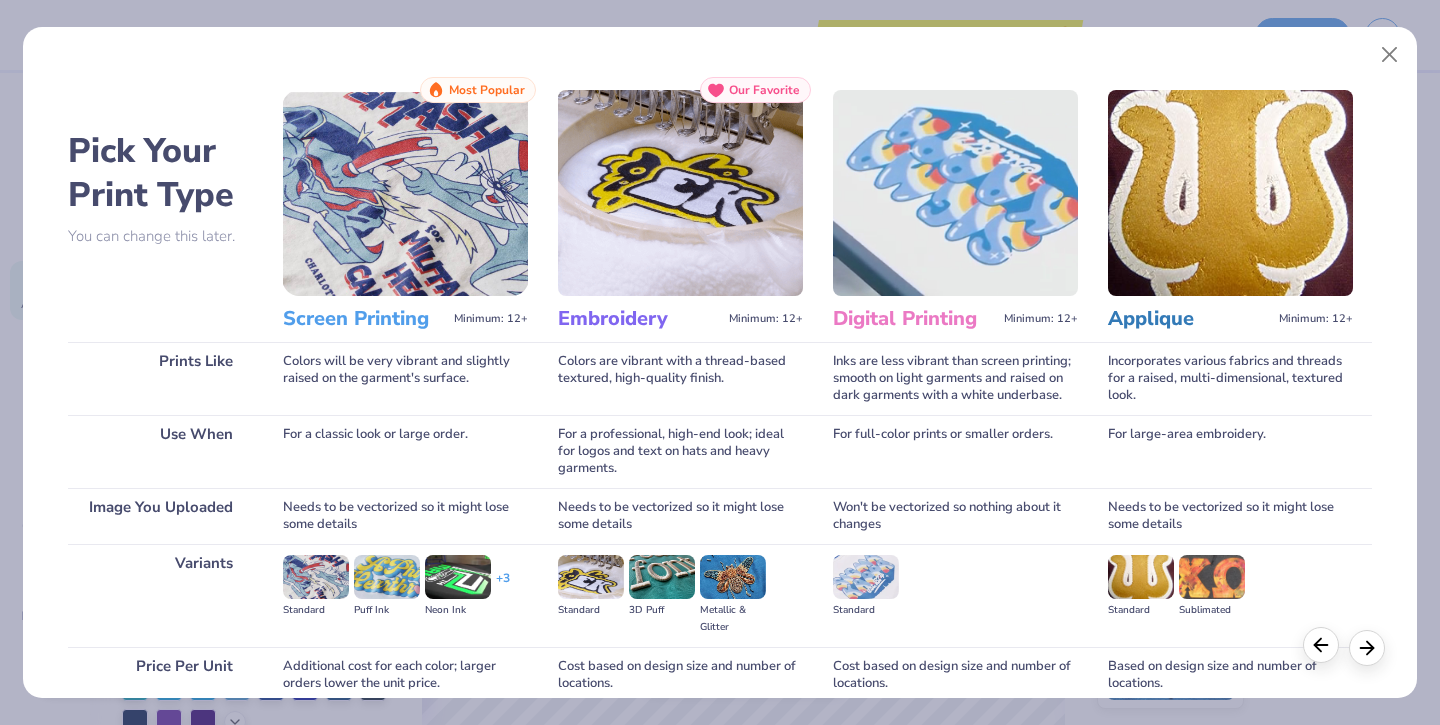click 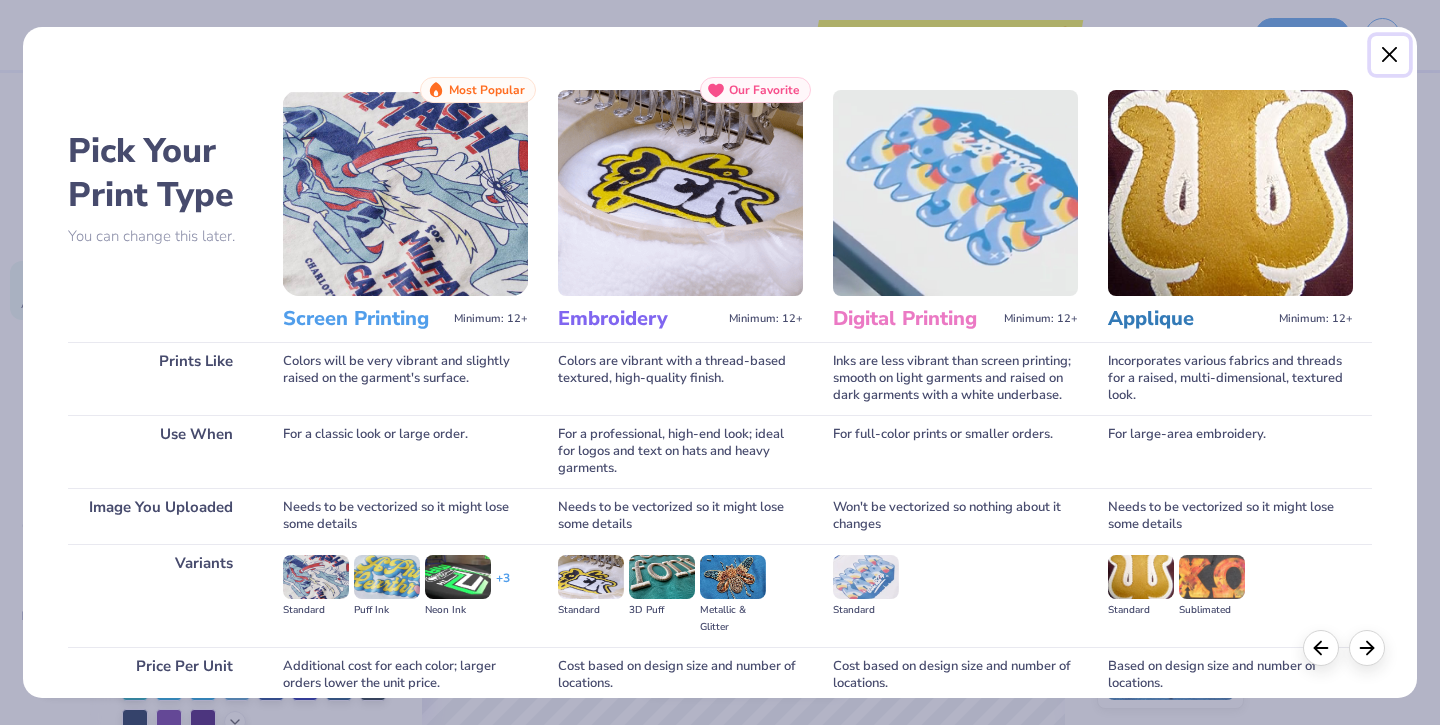 click at bounding box center [1390, 55] 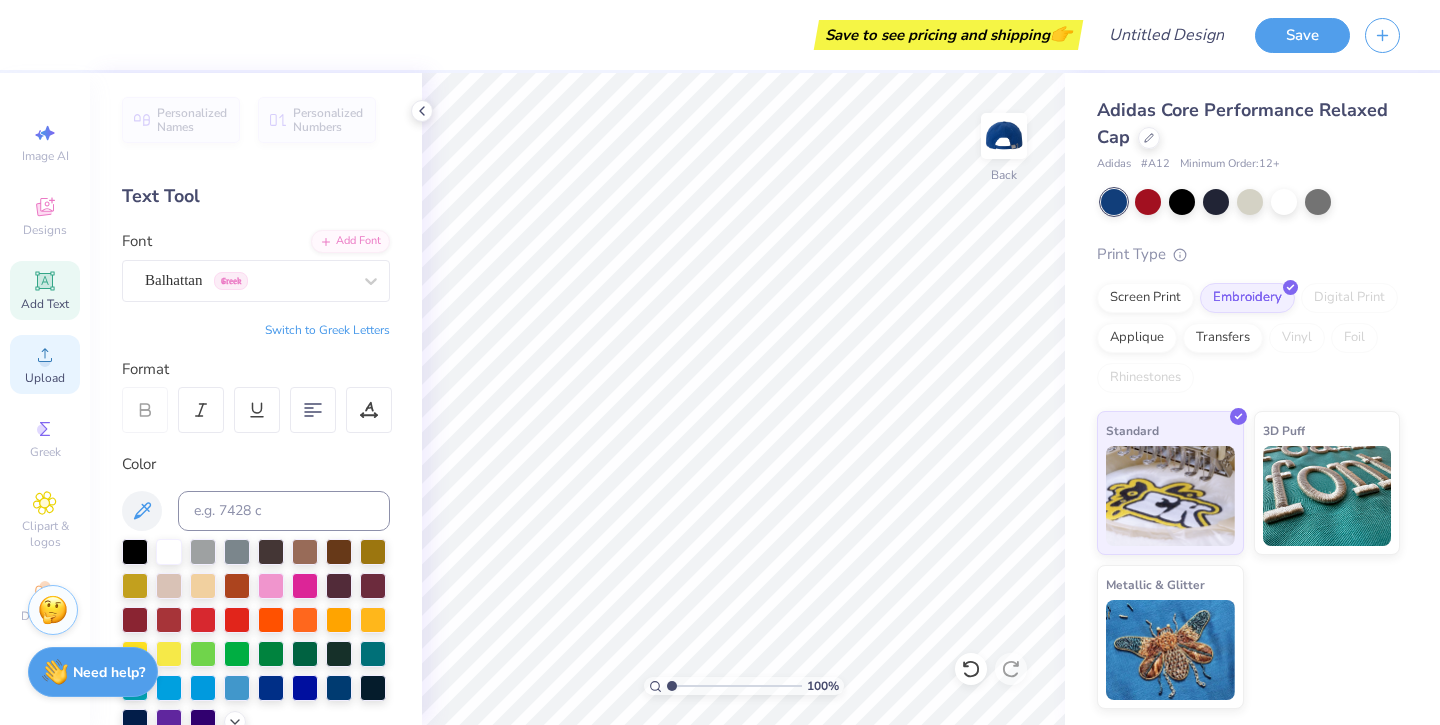 click on "Upload" at bounding box center (45, 378) 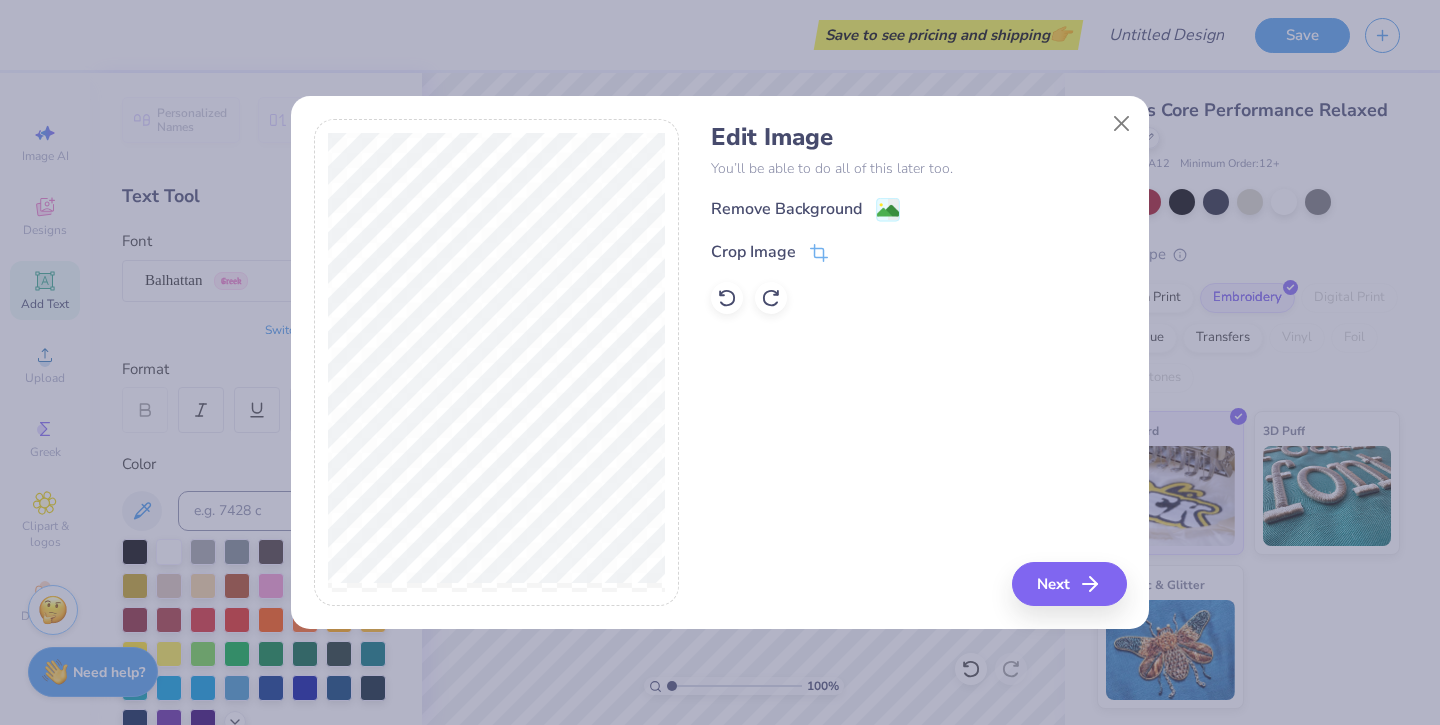 click on "Remove Background" at bounding box center [918, 209] 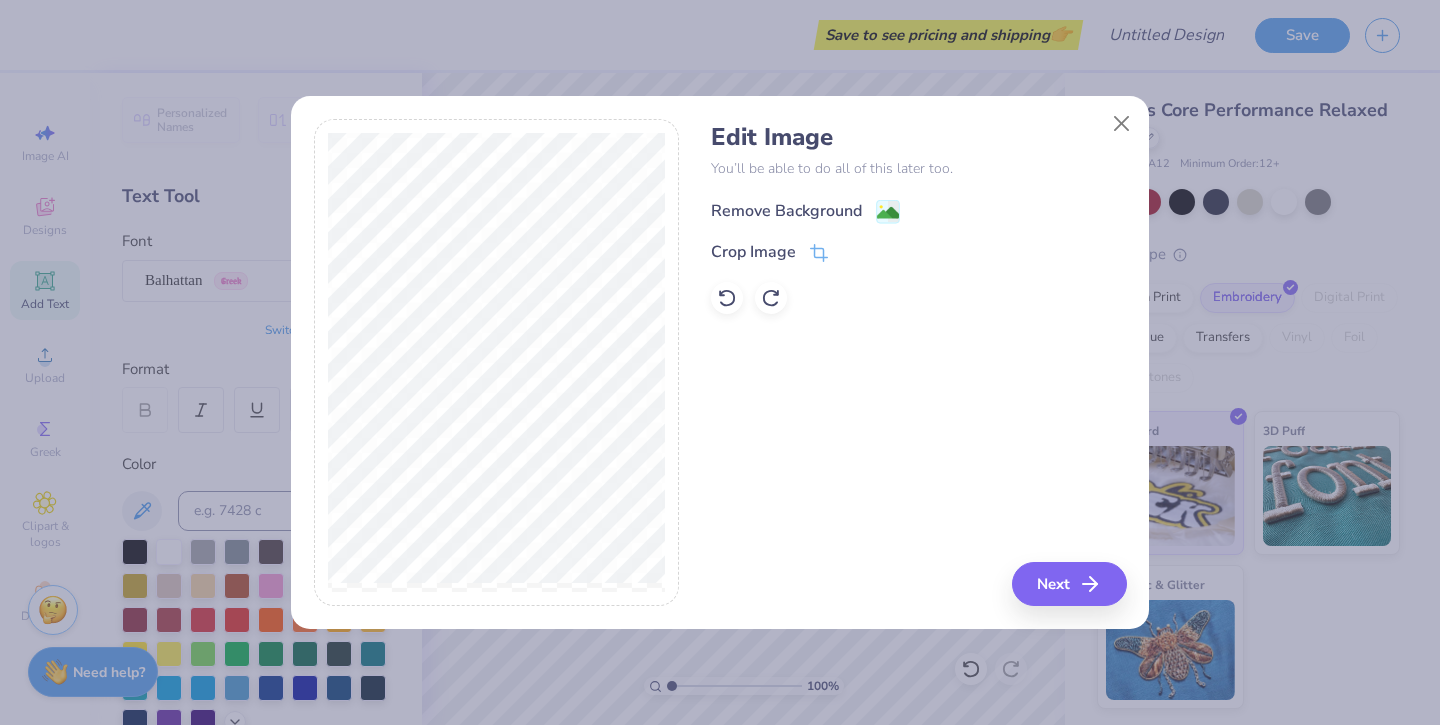 click on "Remove Background" at bounding box center [805, 211] 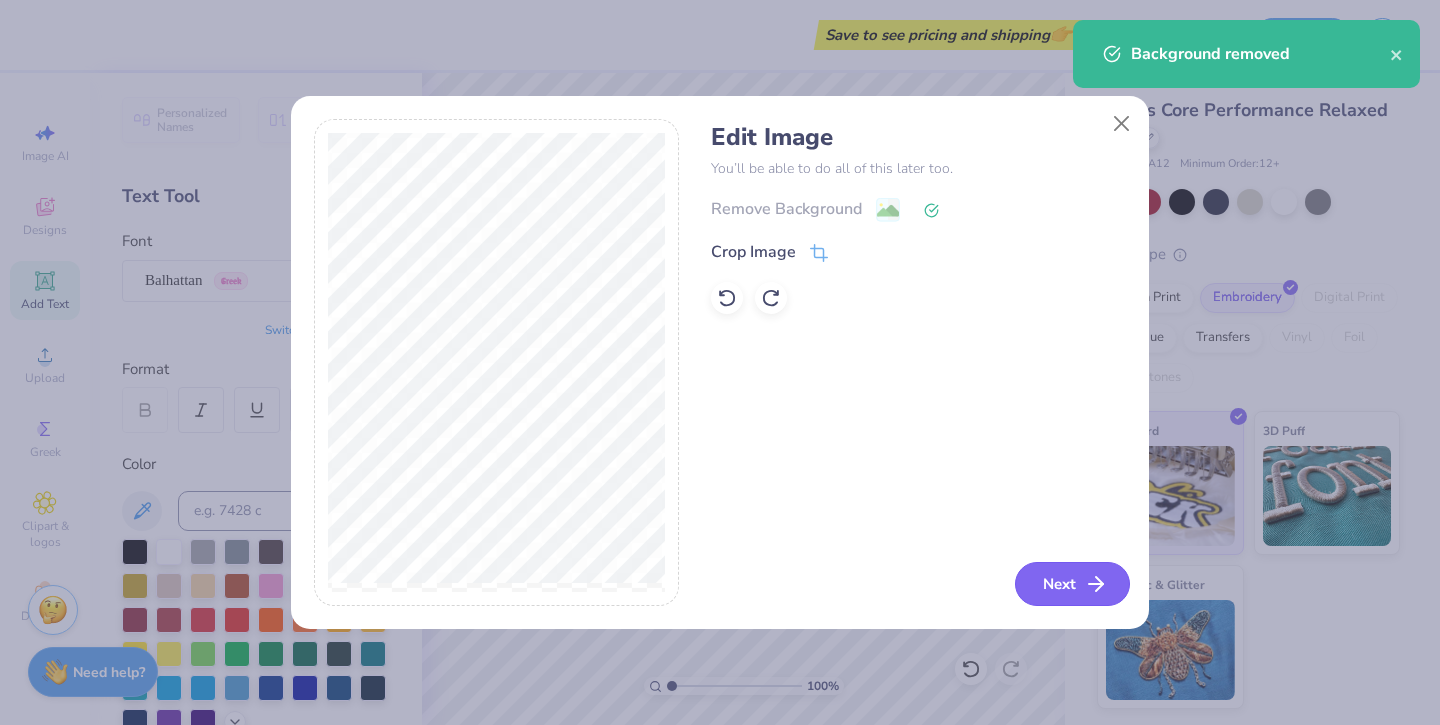 click on "Next" at bounding box center (1072, 584) 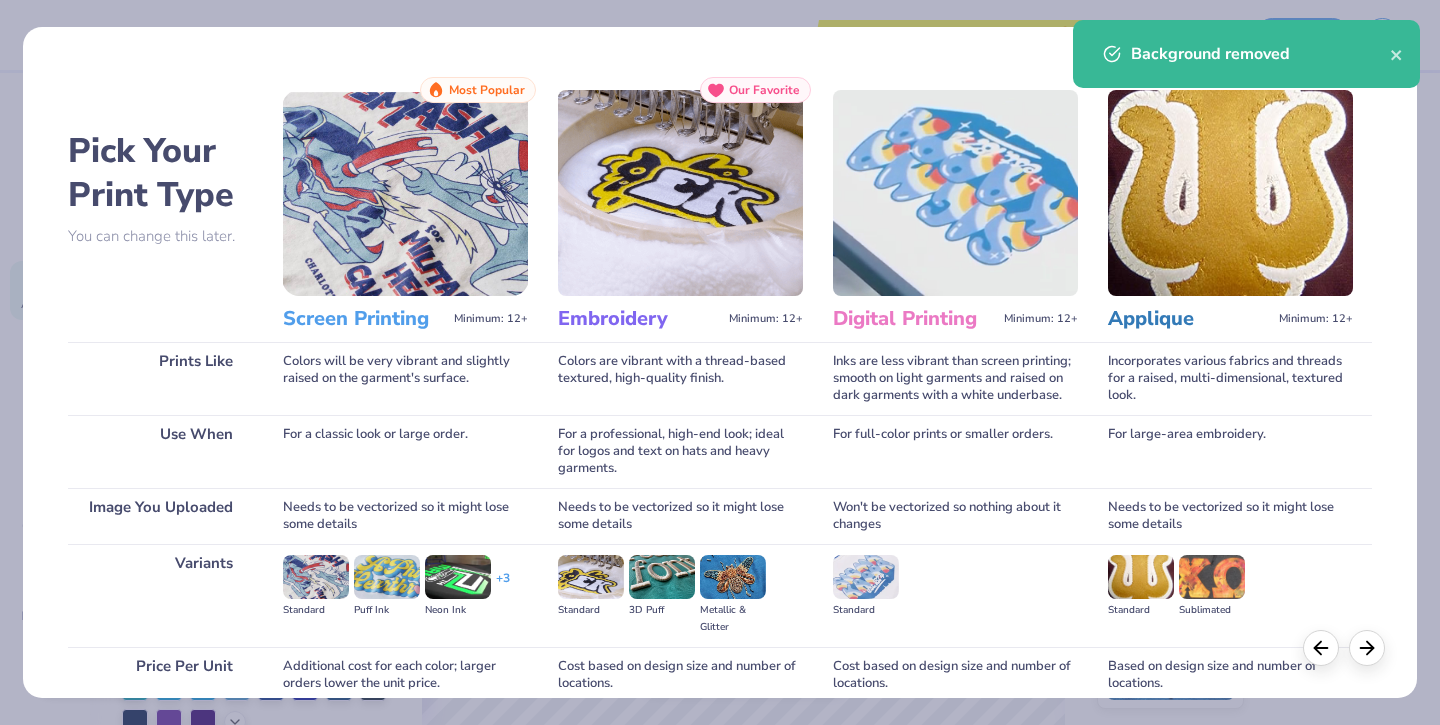 scroll, scrollTop: 172, scrollLeft: 0, axis: vertical 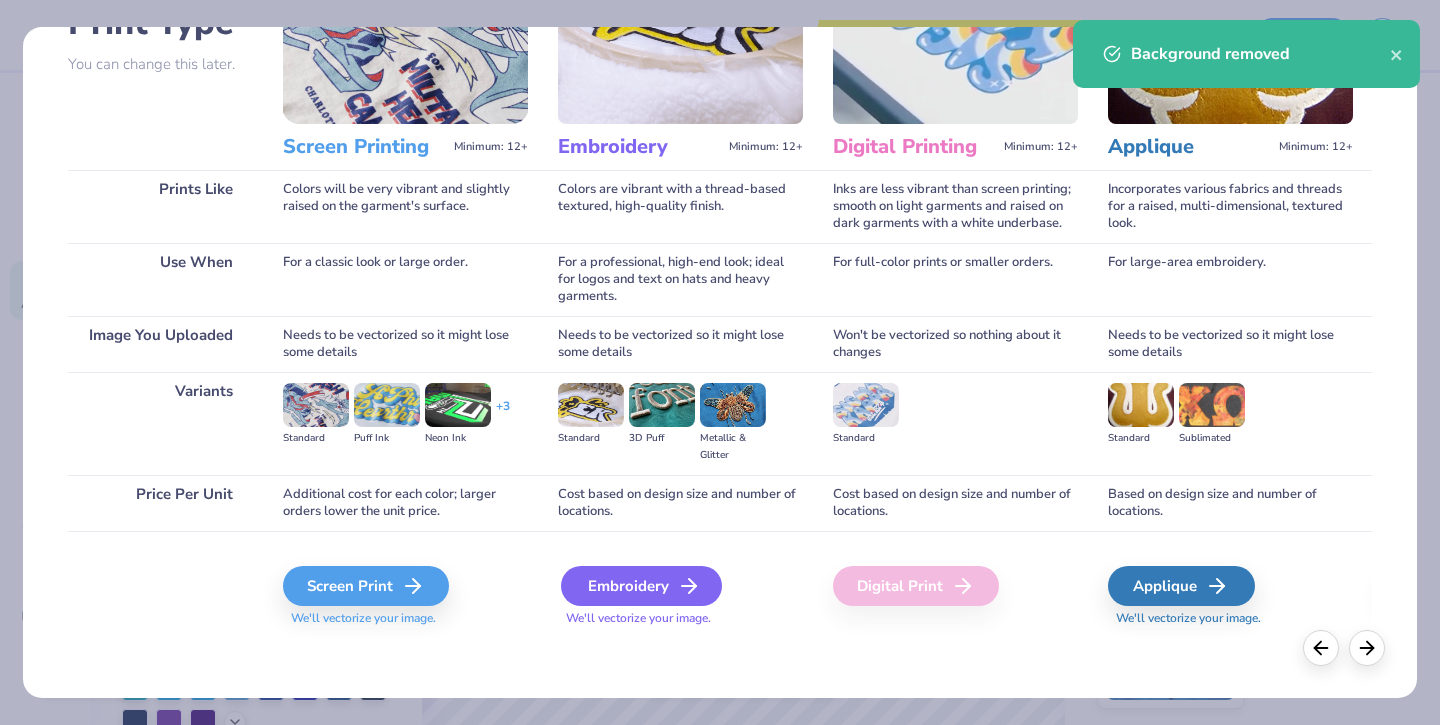 click on "Embroidery" at bounding box center (641, 586) 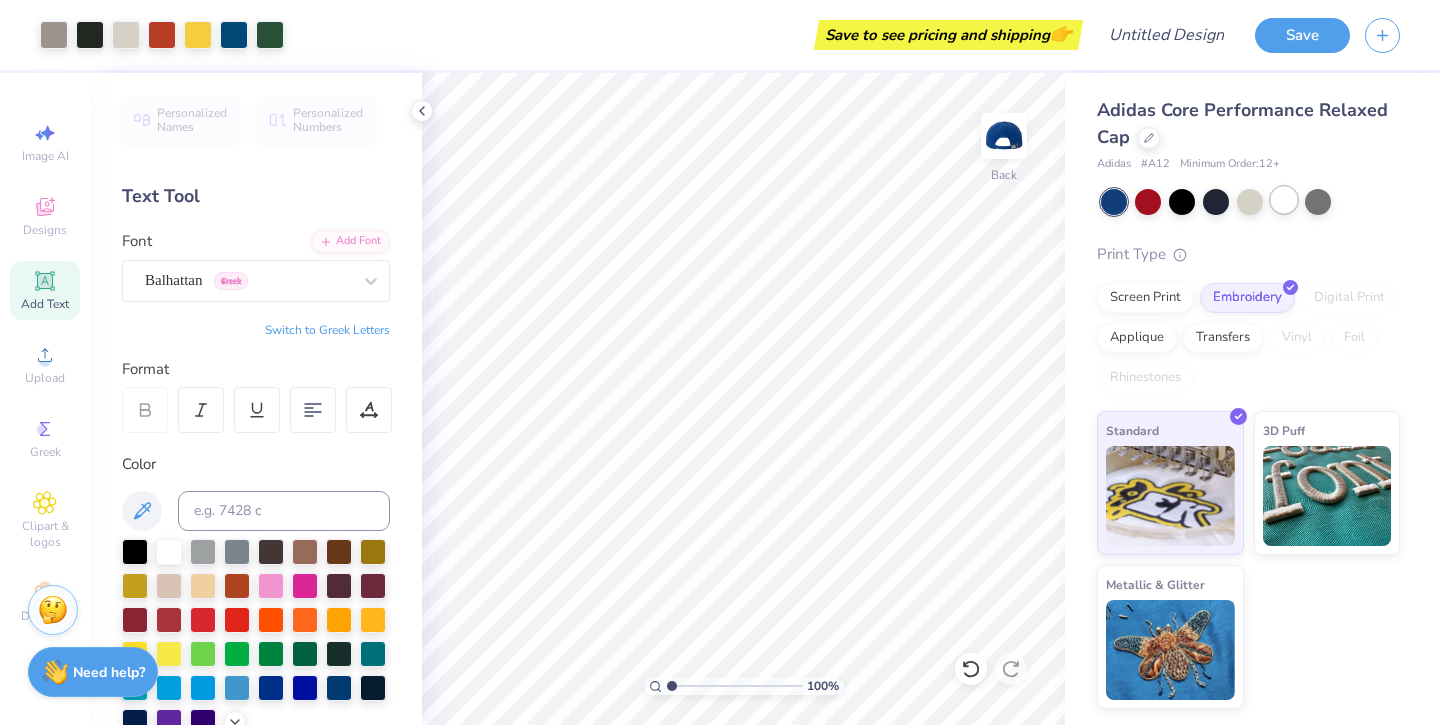 click at bounding box center [1284, 200] 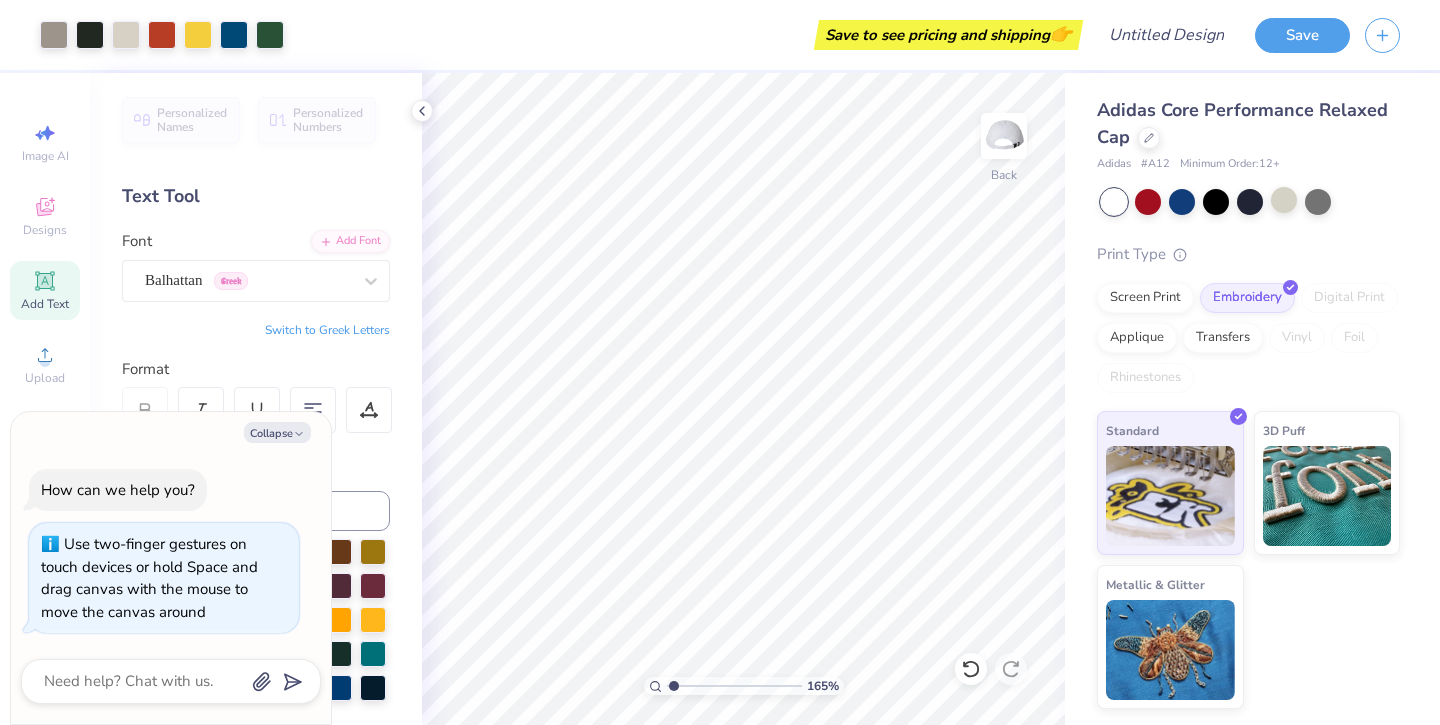 type on "1" 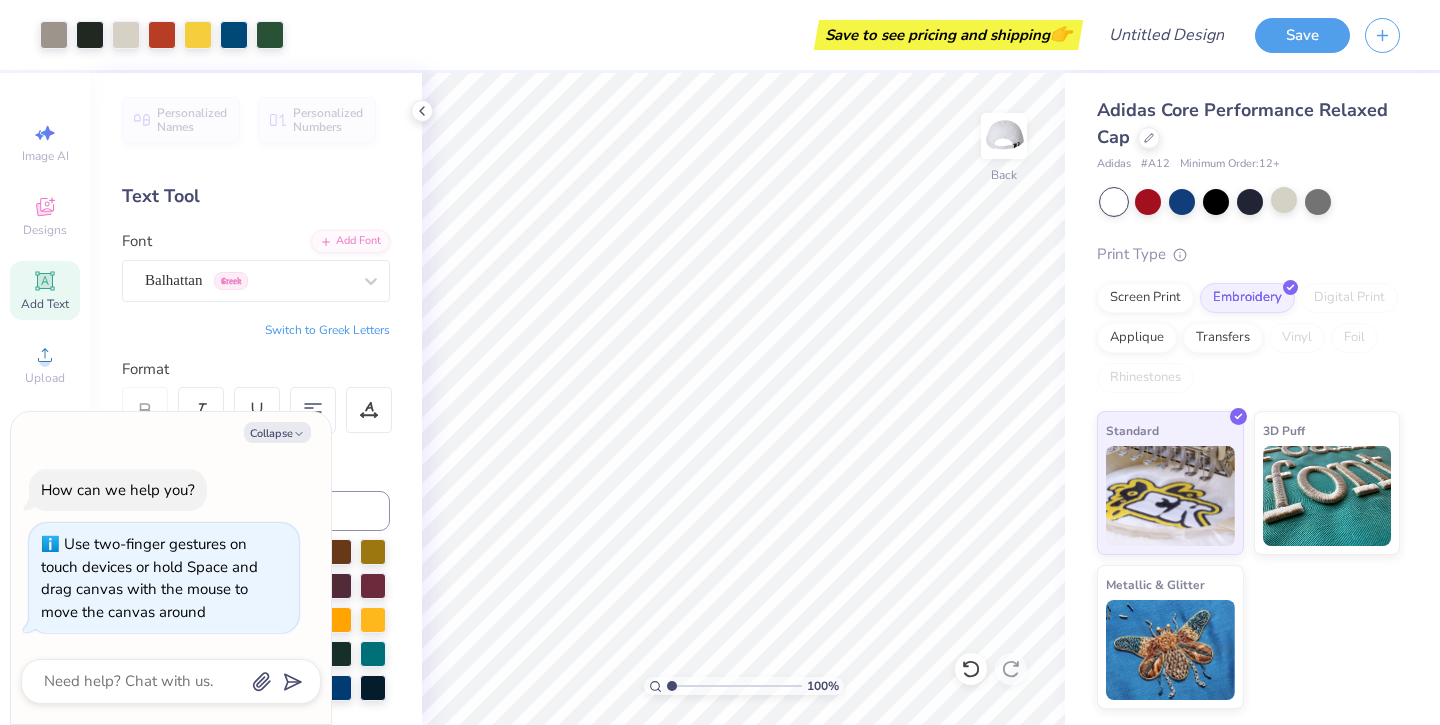 drag, startPoint x: 672, startPoint y: 679, endPoint x: 662, endPoint y: 675, distance: 10.770329 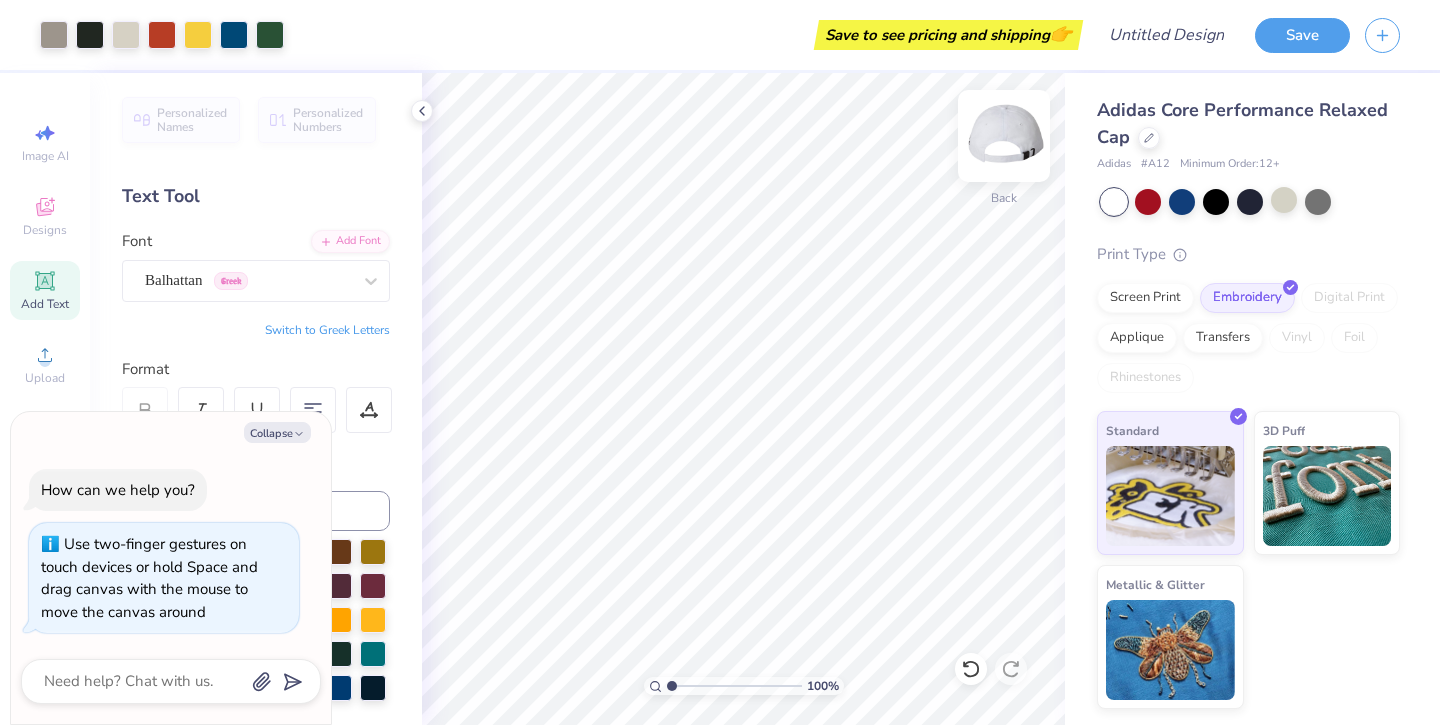 click at bounding box center (1004, 136) 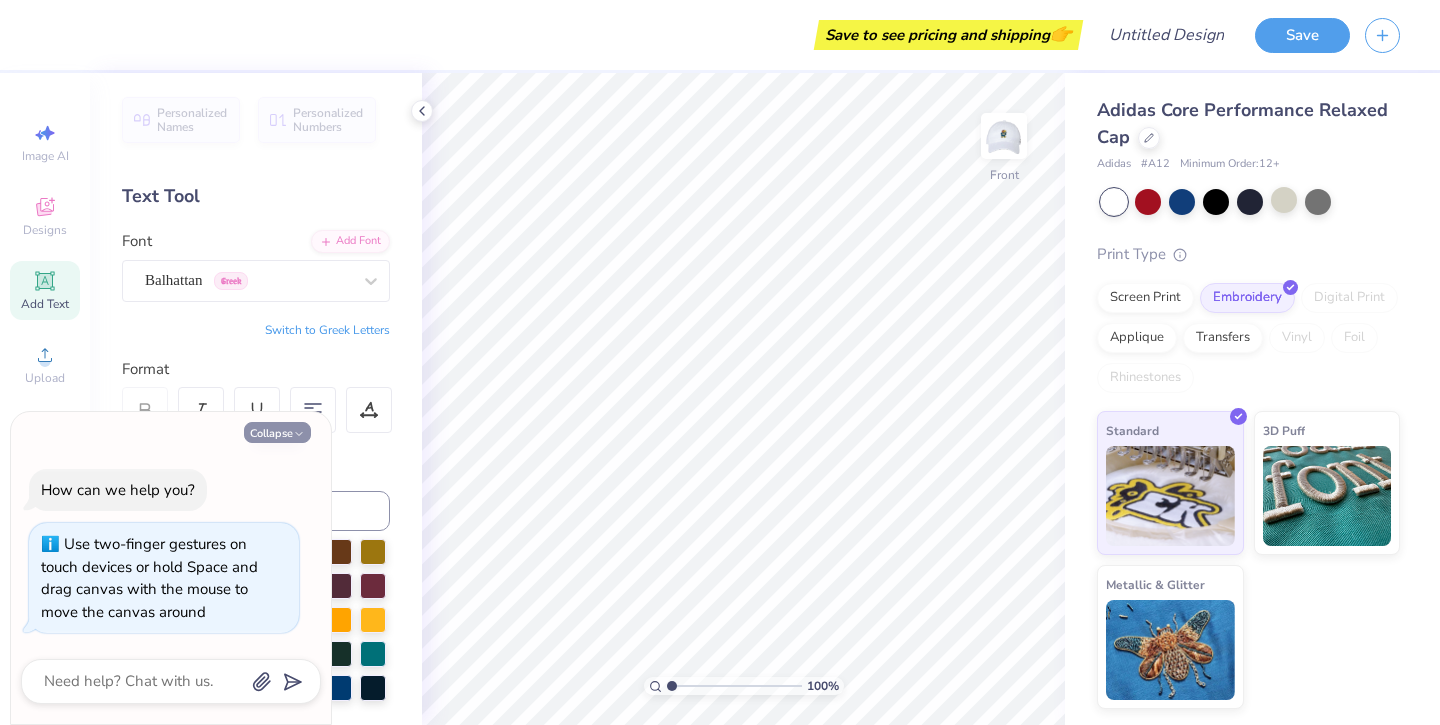 click 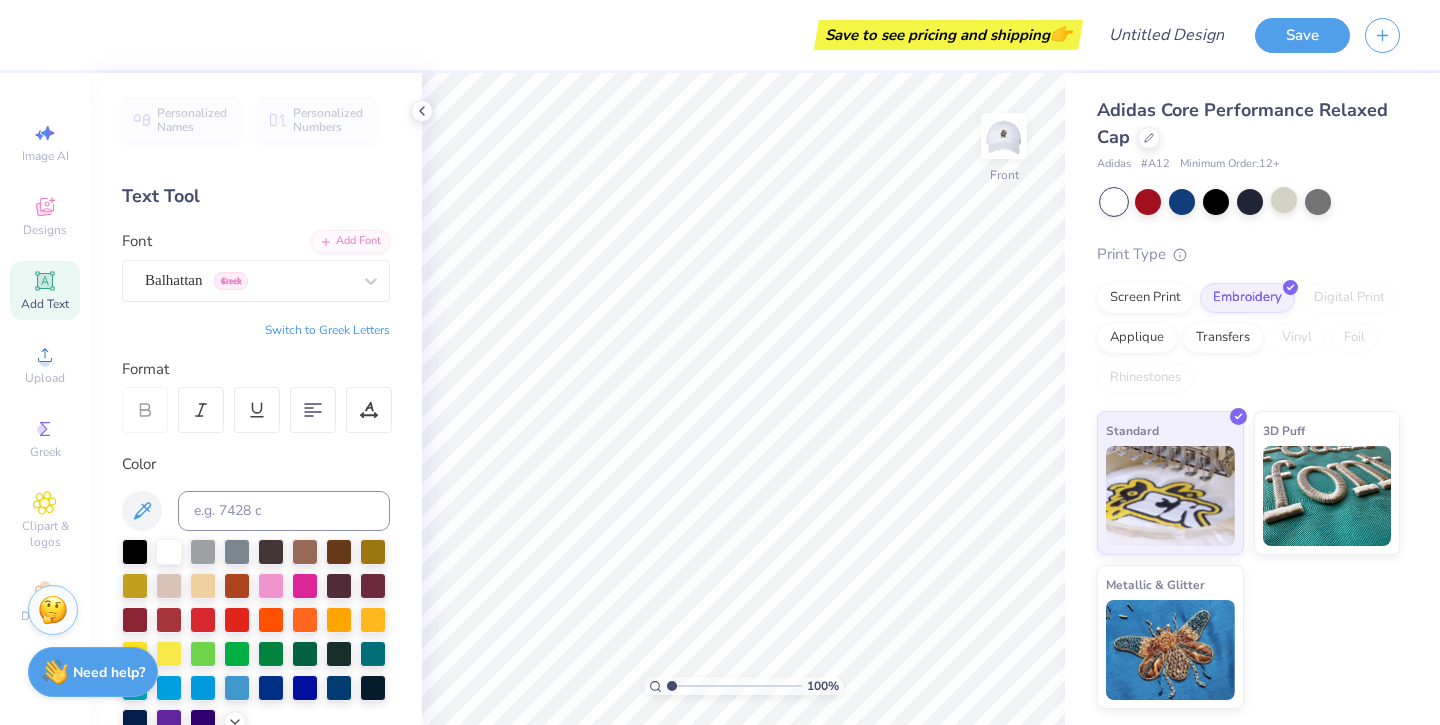 click 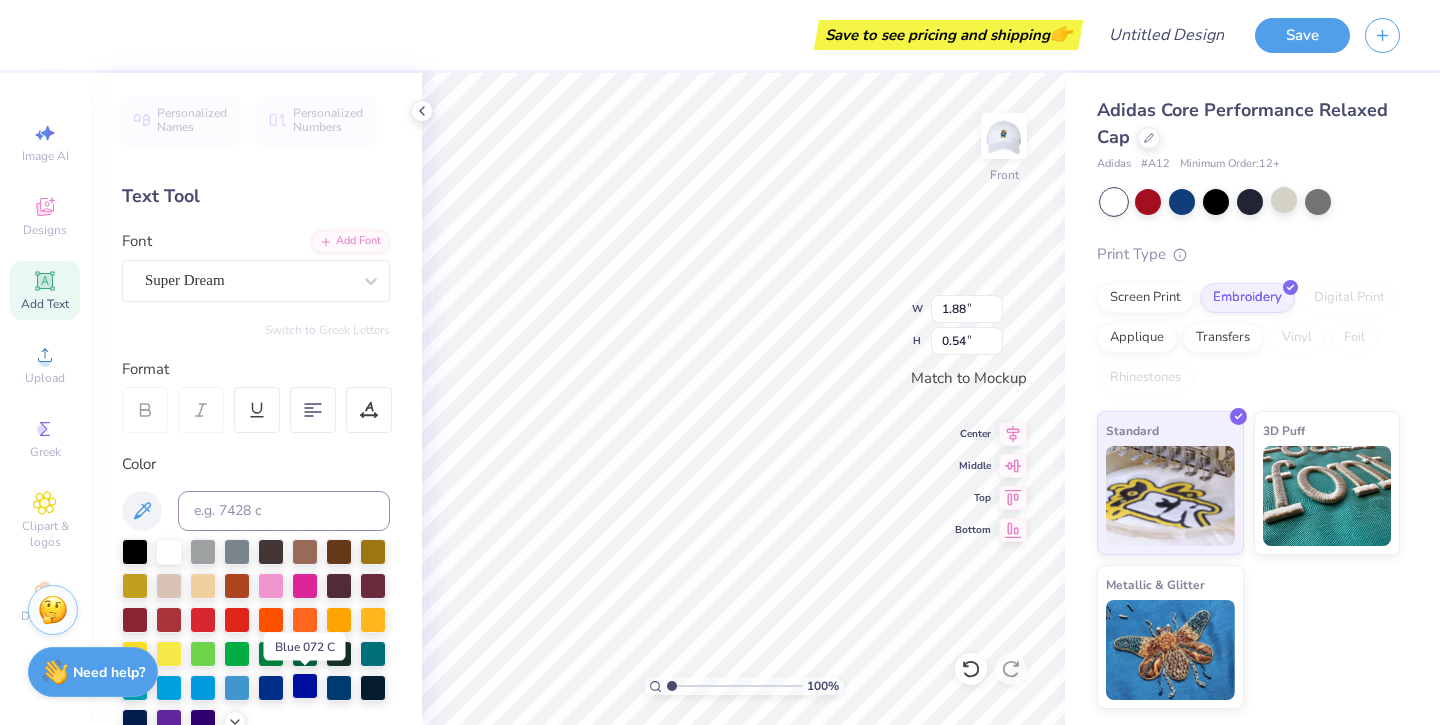 click at bounding box center (305, 686) 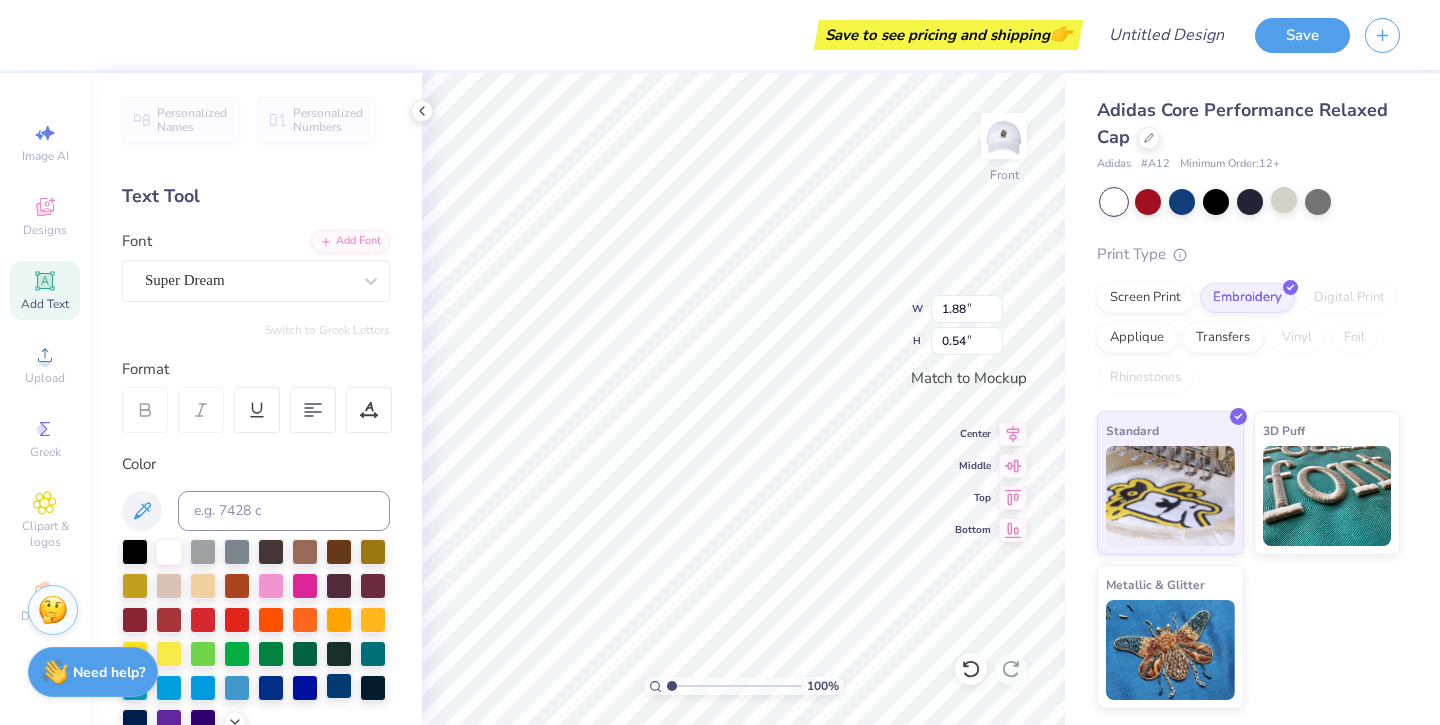 click at bounding box center [339, 686] 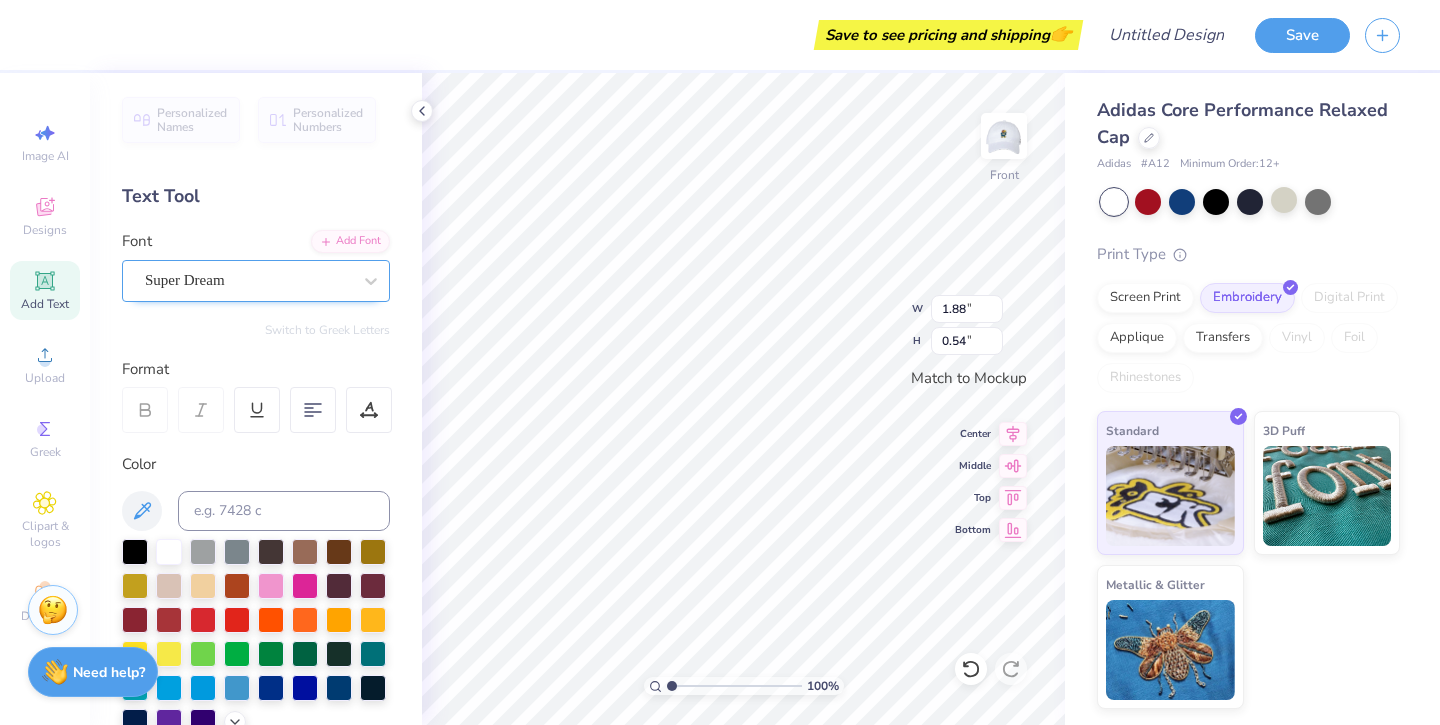 click on "Super Dream" at bounding box center (248, 280) 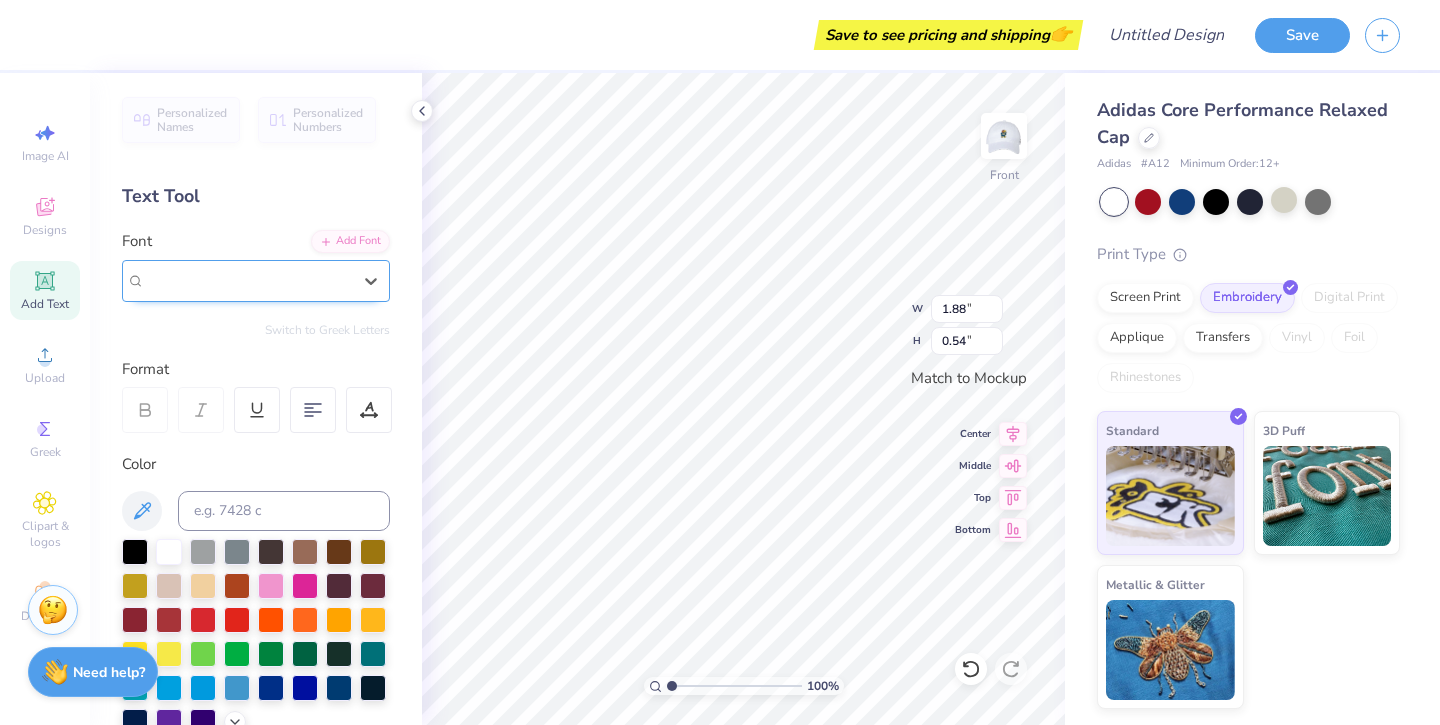 click on "Super Dream" at bounding box center (248, 280) 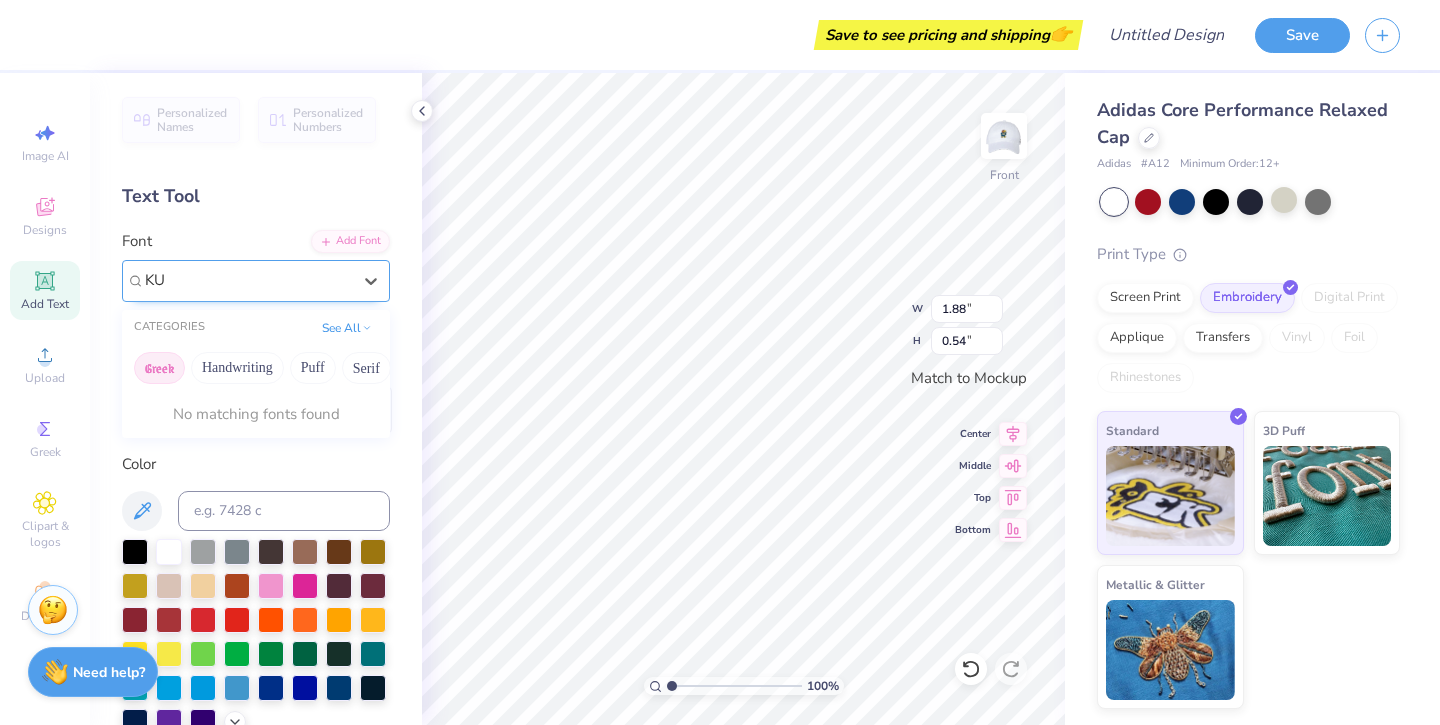 type on "KU" 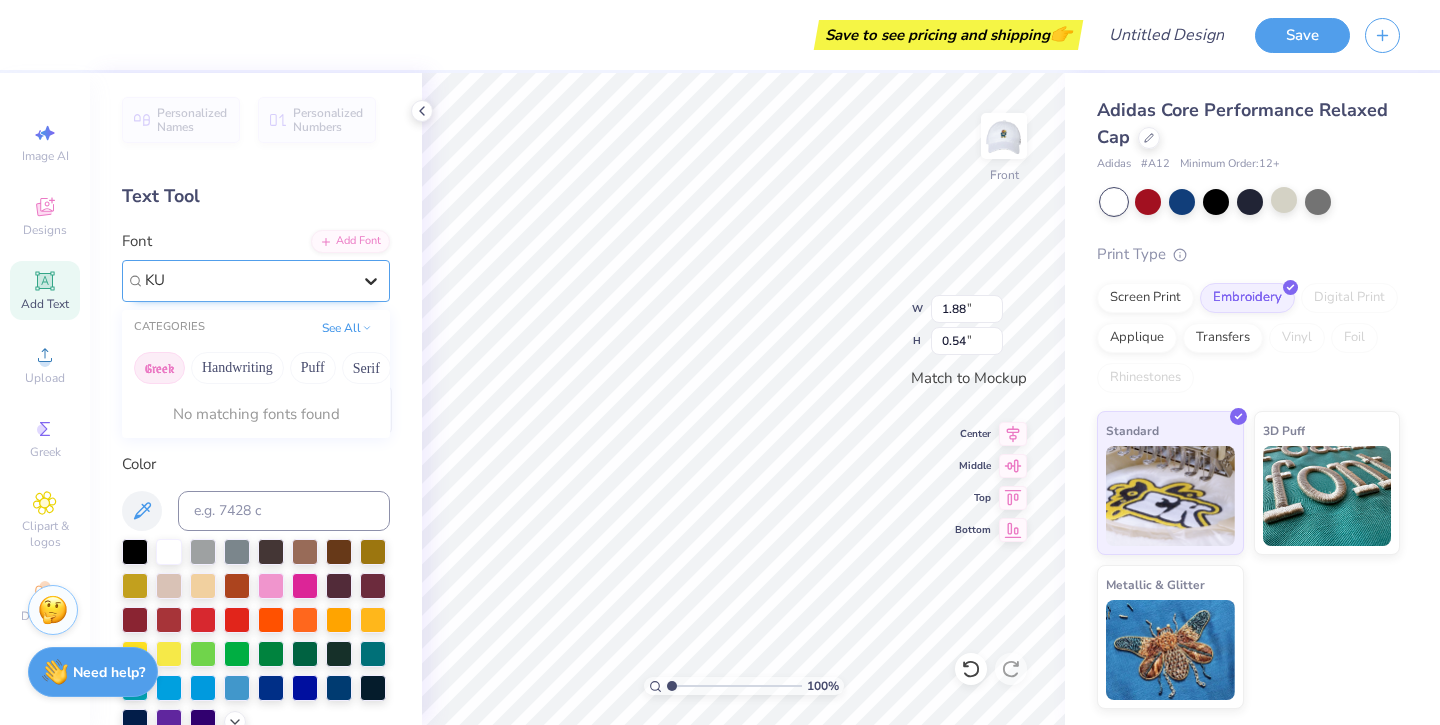 type 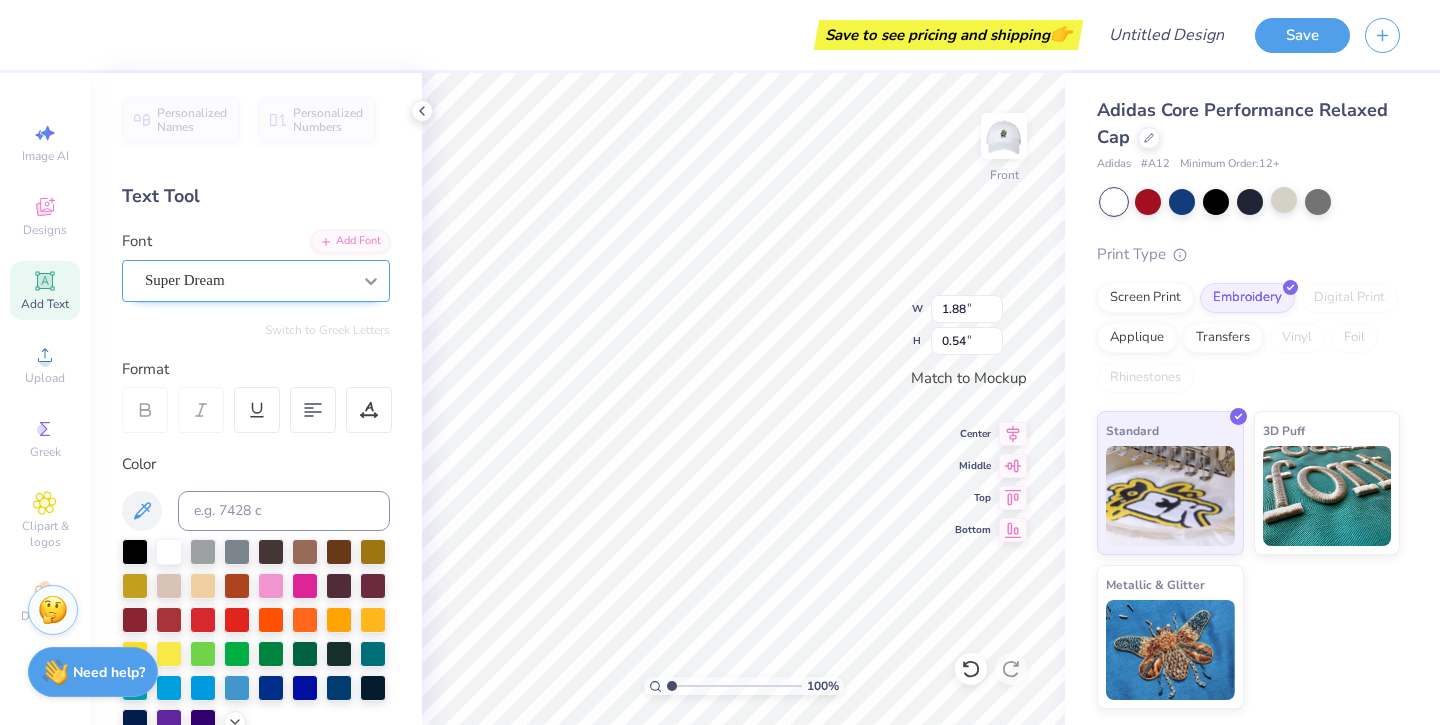 scroll, scrollTop: 0, scrollLeft: 0, axis: both 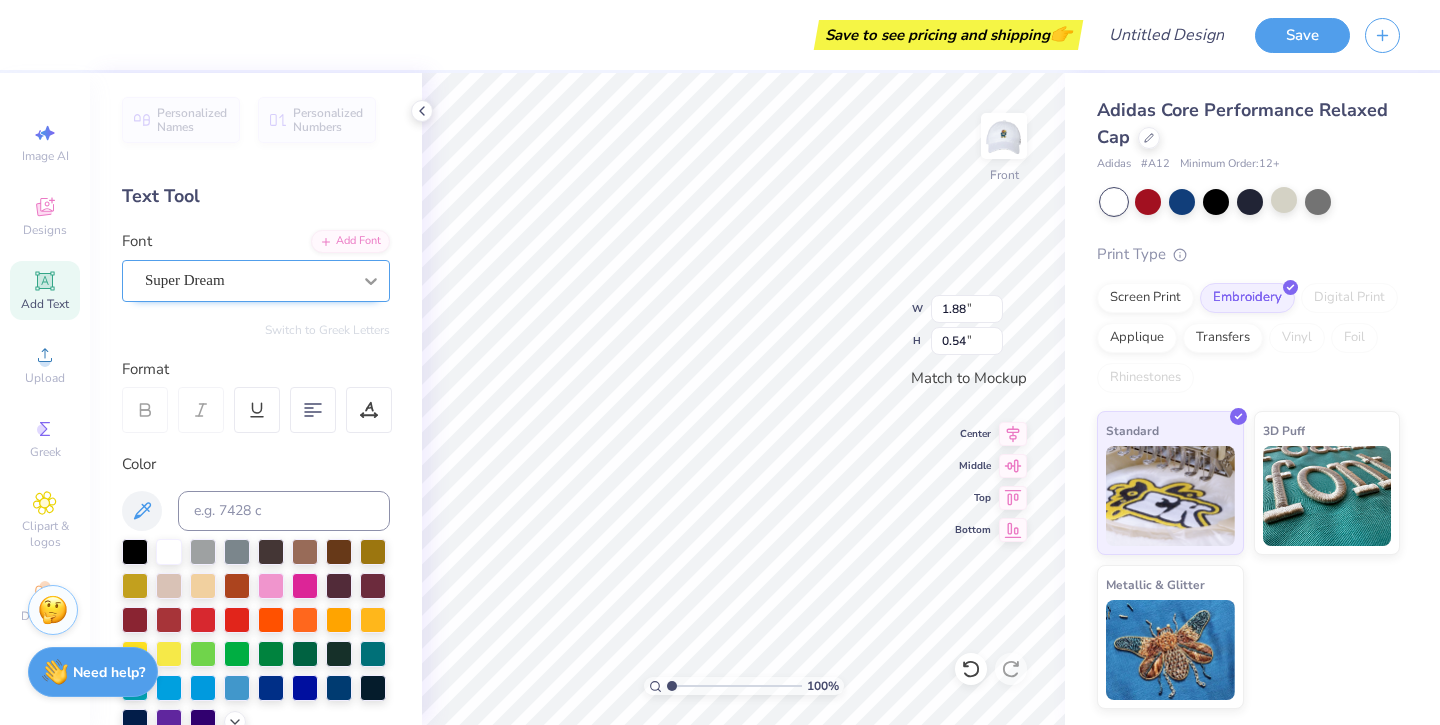 type on "Kansas" 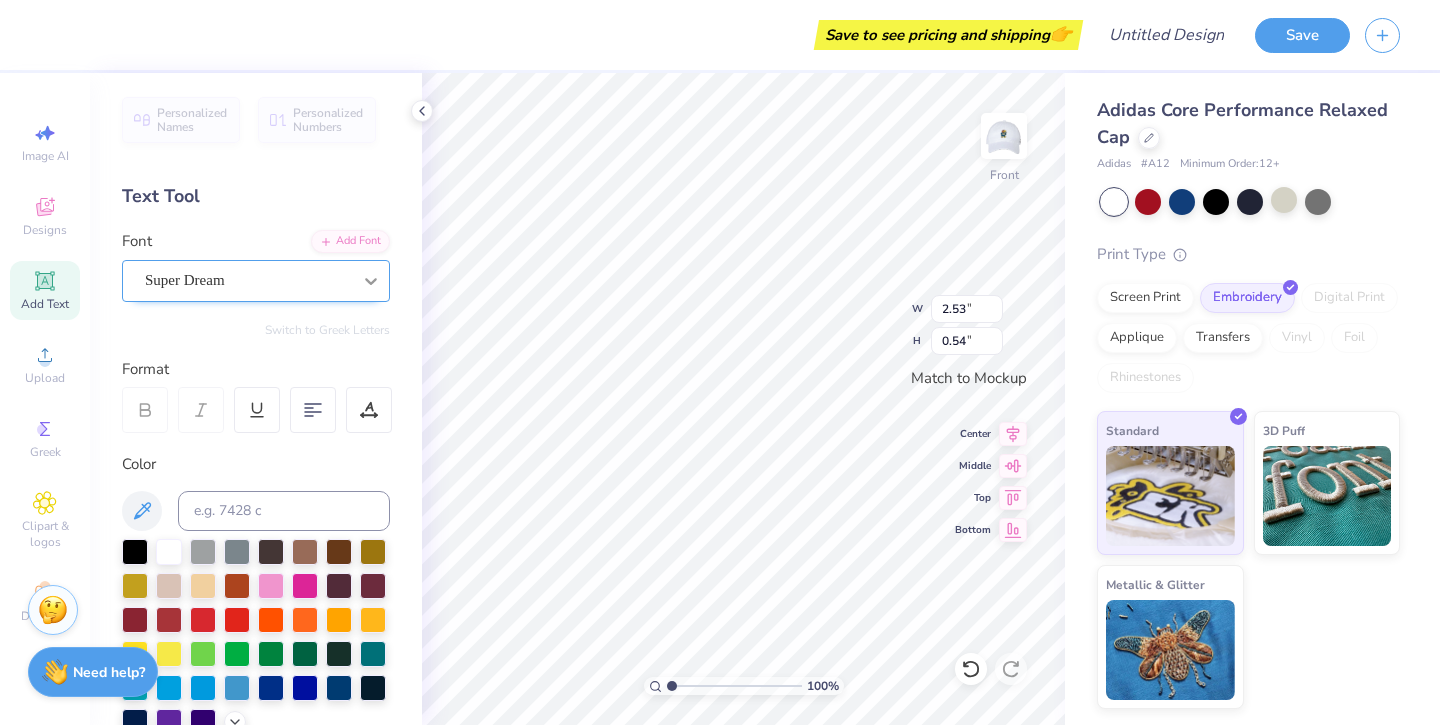 scroll, scrollTop: 0, scrollLeft: 0, axis: both 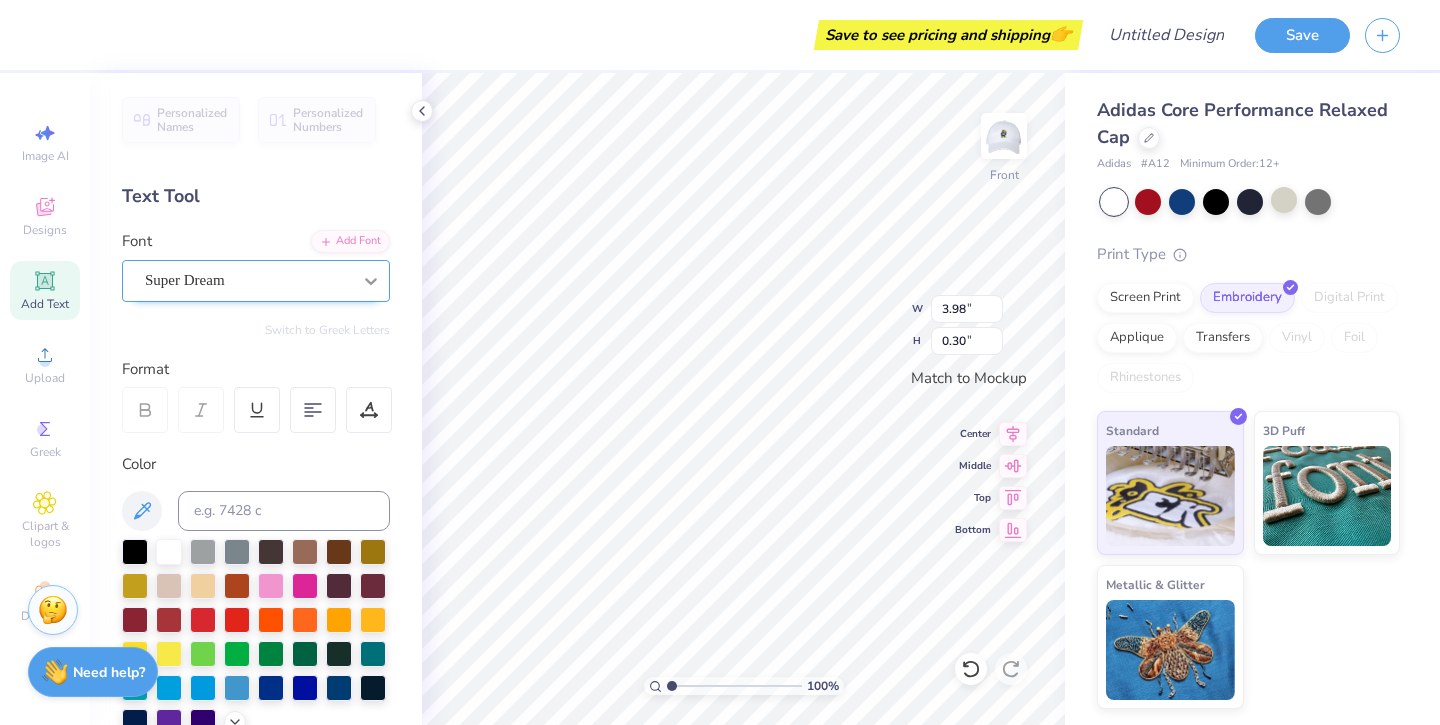 type on "KU EVANS SCHOLArS" 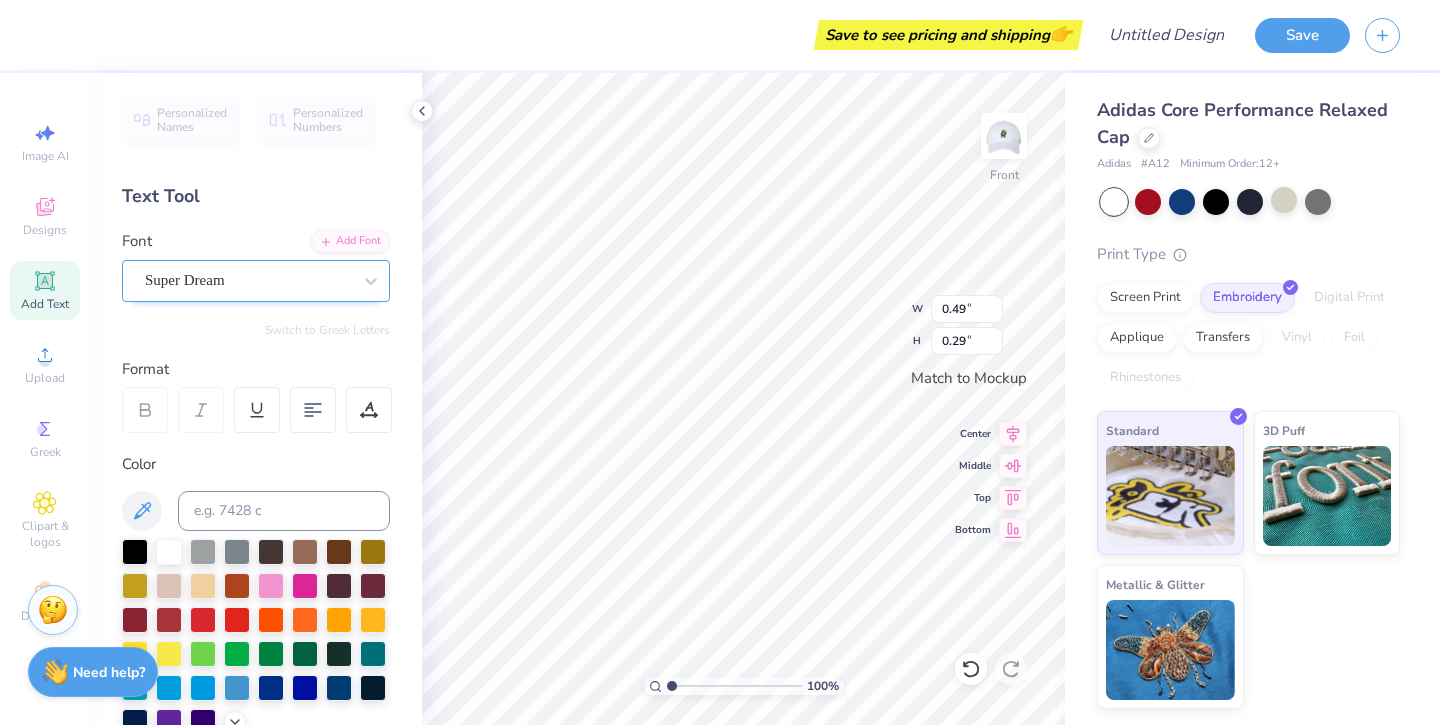 click on "Super Dream" at bounding box center (248, 280) 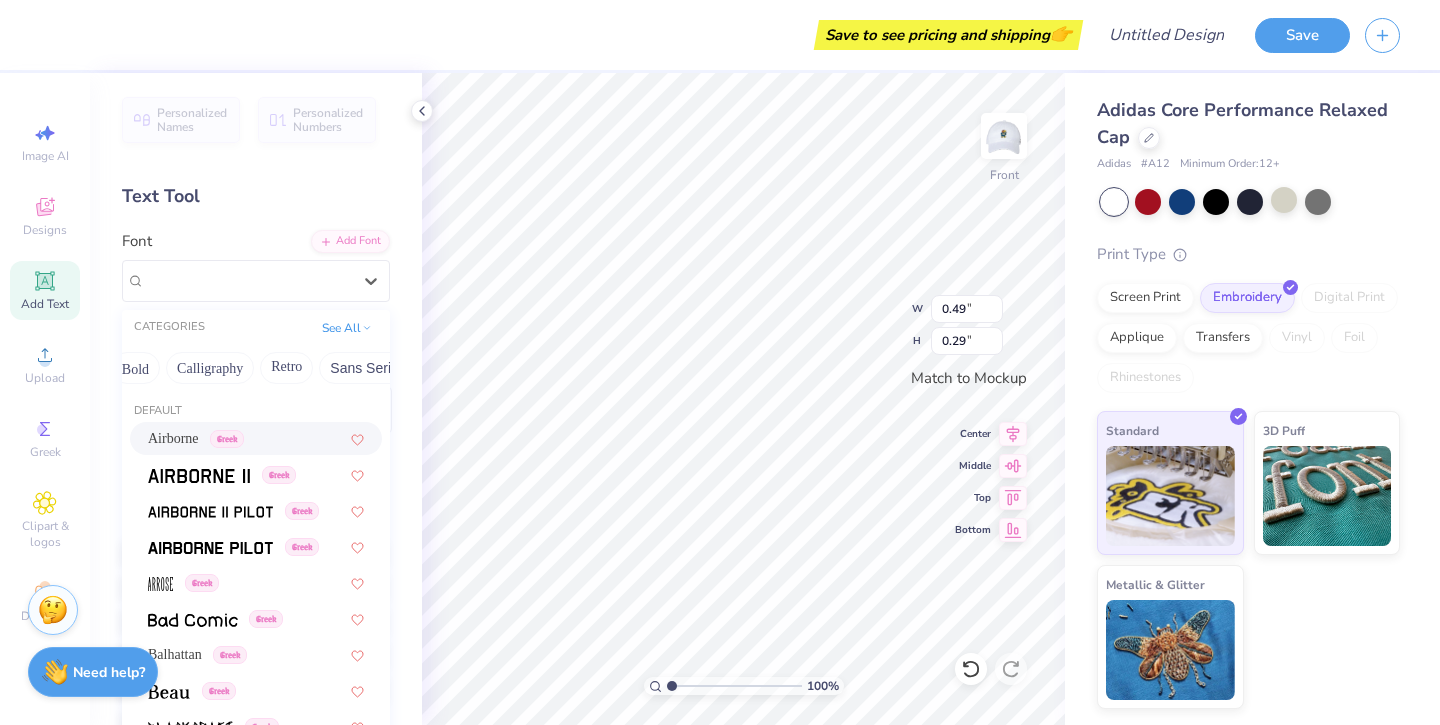 scroll, scrollTop: 0, scrollLeft: 288, axis: horizontal 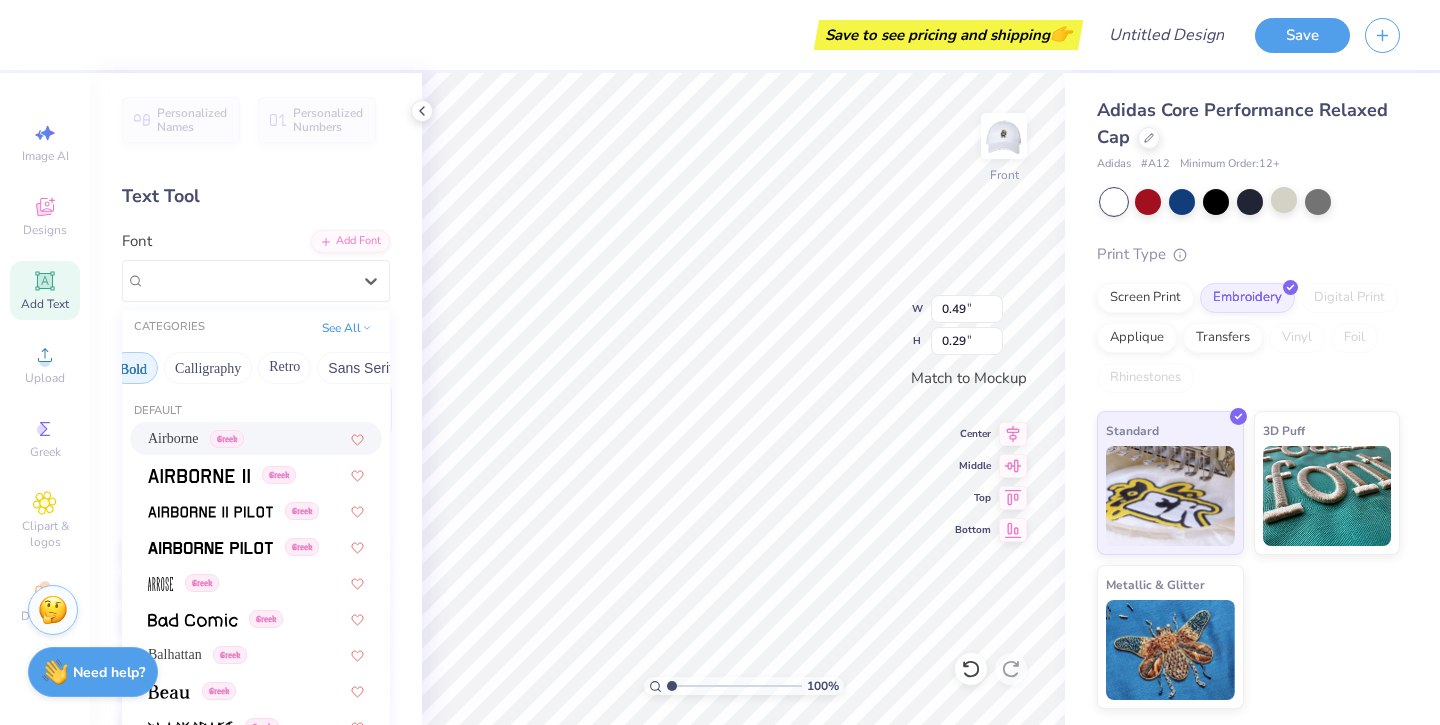 click on "Bold" at bounding box center [133, 368] 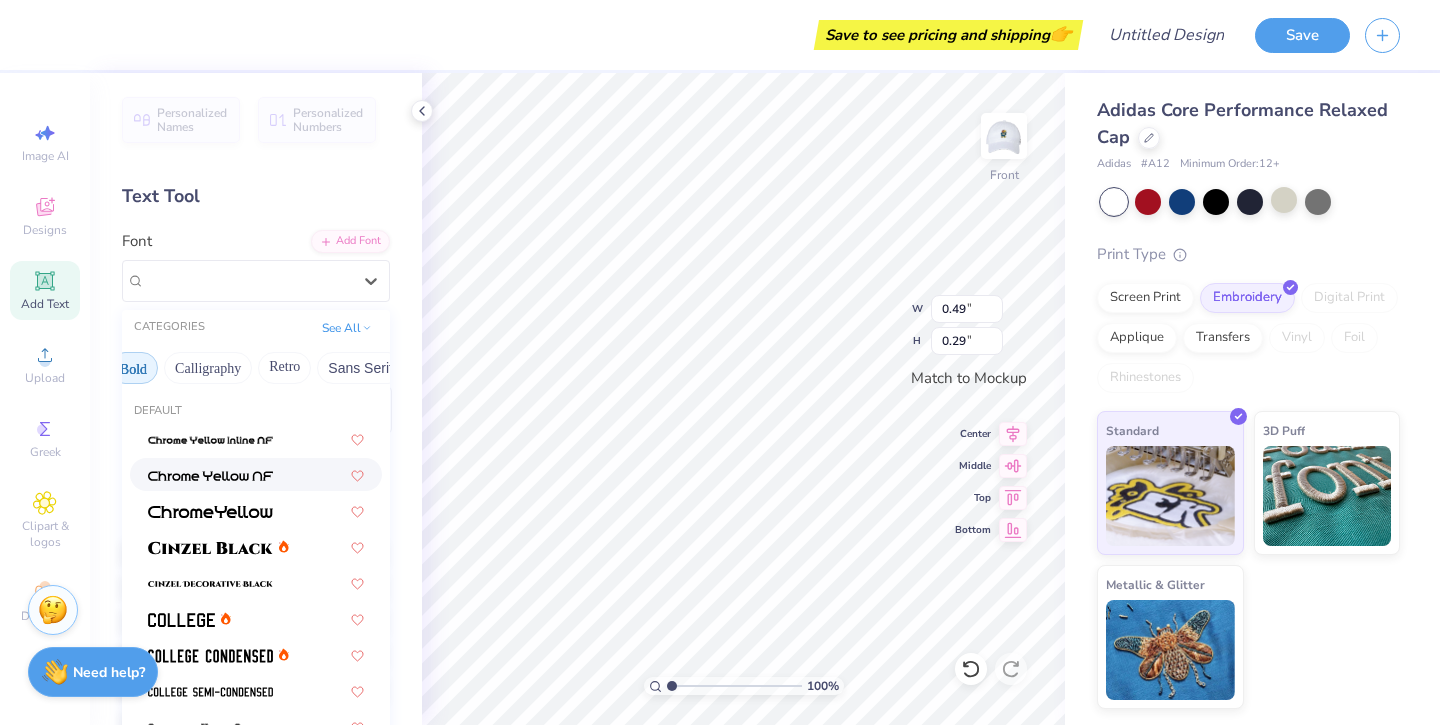 click at bounding box center (210, 476) 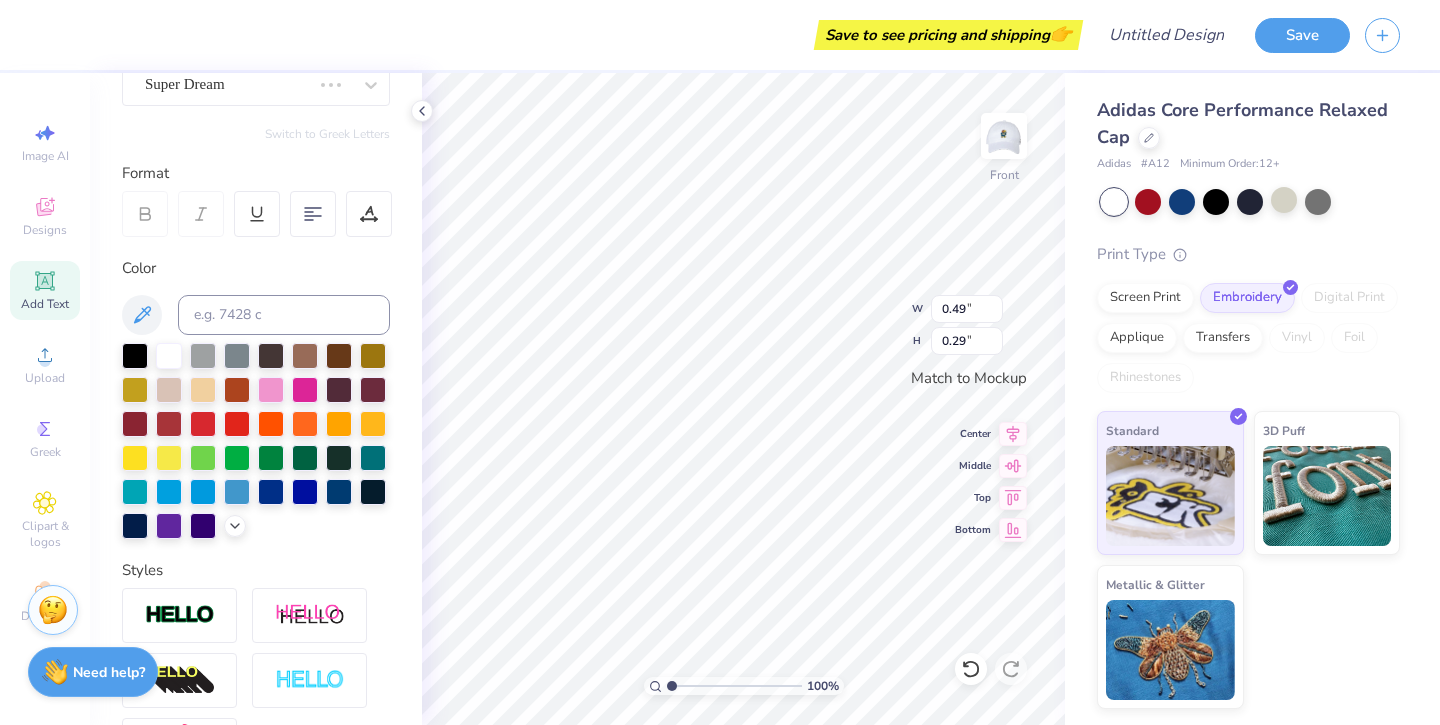 type on "0.61" 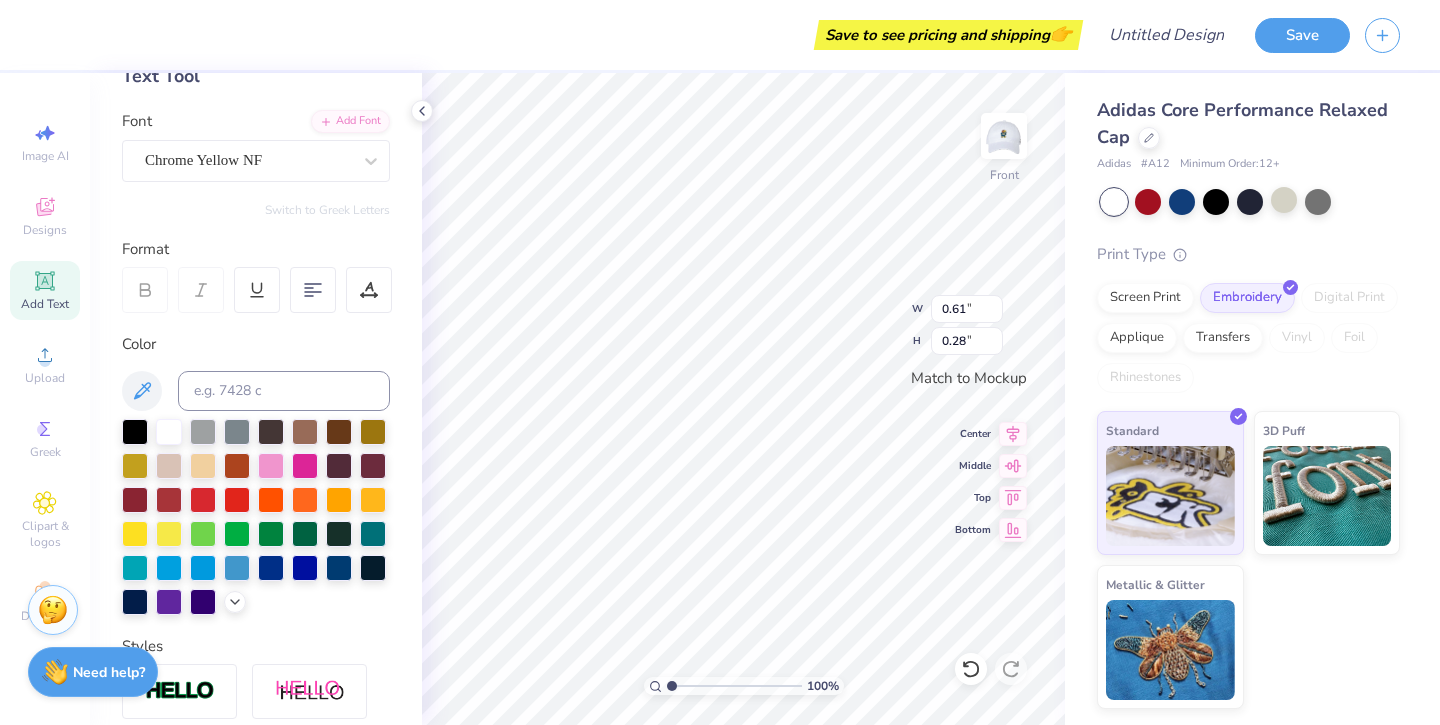 scroll, scrollTop: 0, scrollLeft: 0, axis: both 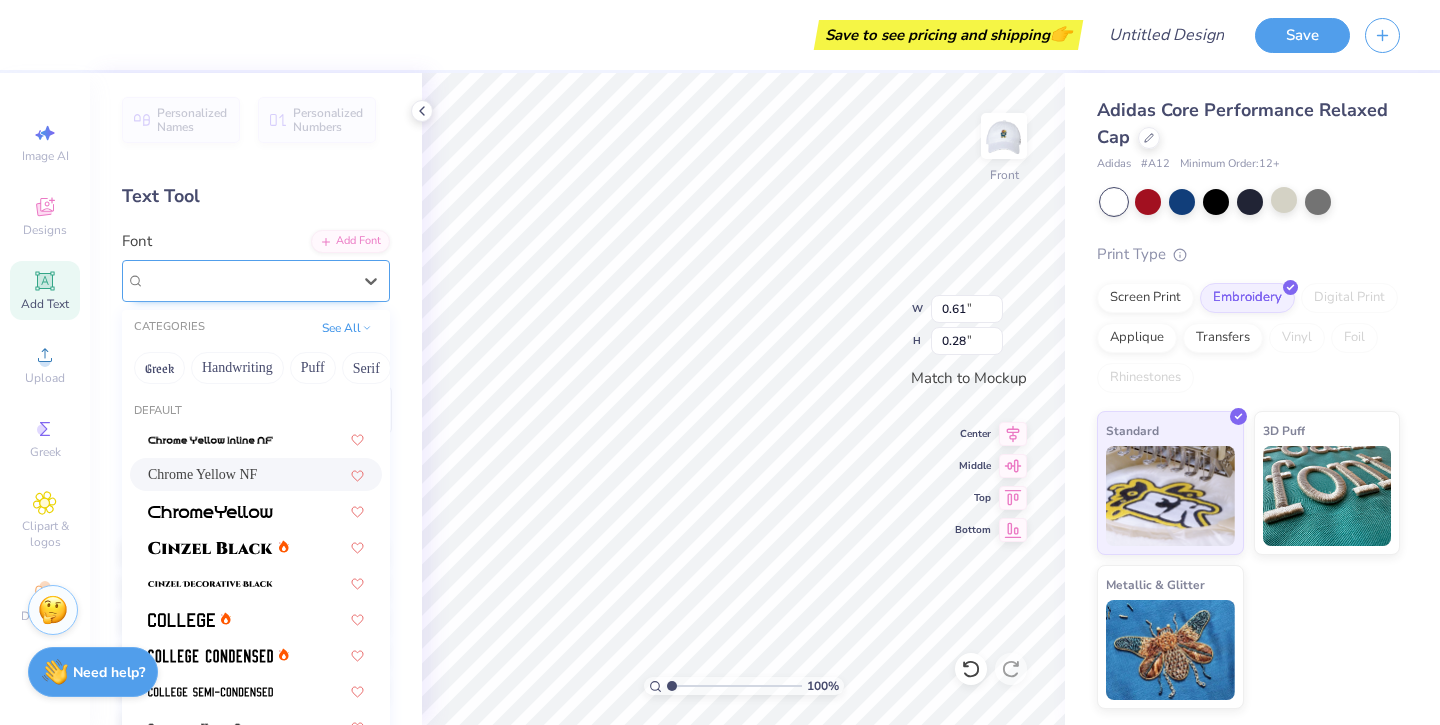 click on "Chrome Yellow NF" at bounding box center [248, 280] 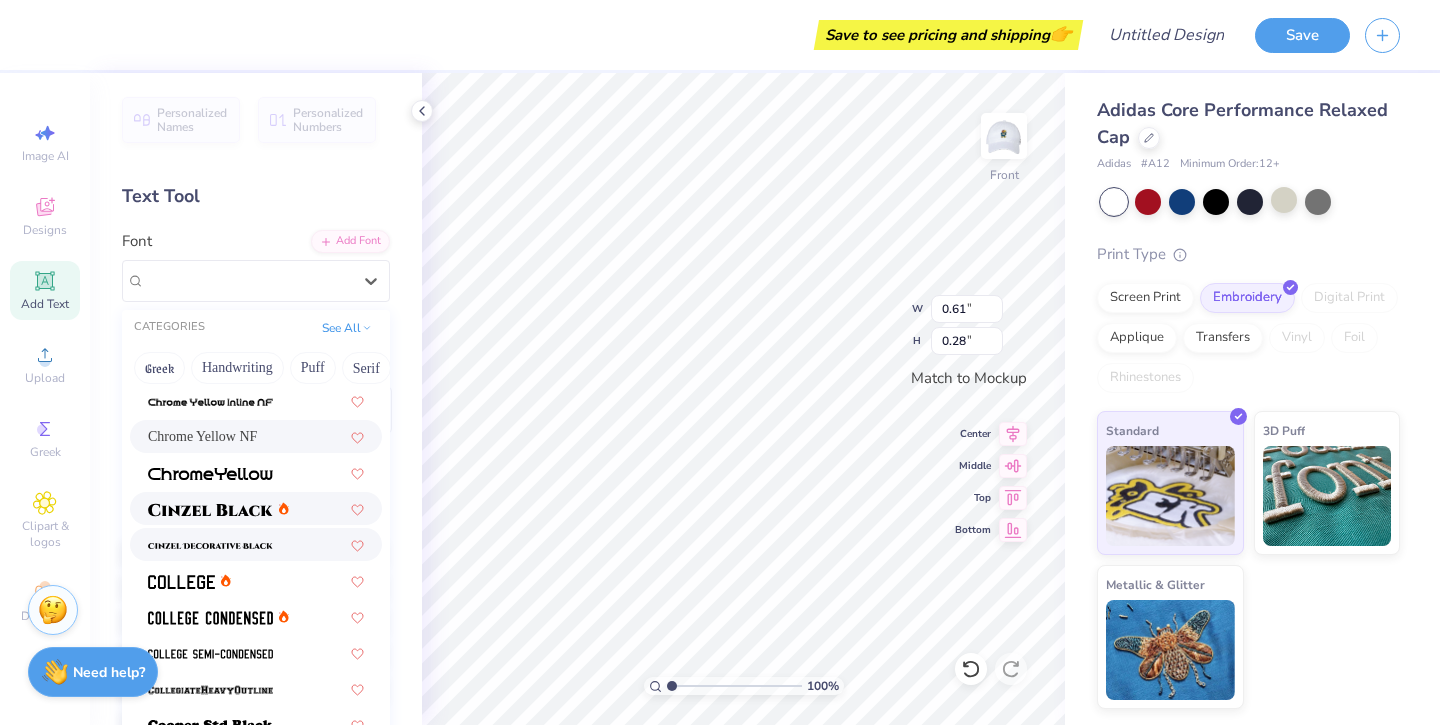 scroll, scrollTop: 0, scrollLeft: 0, axis: both 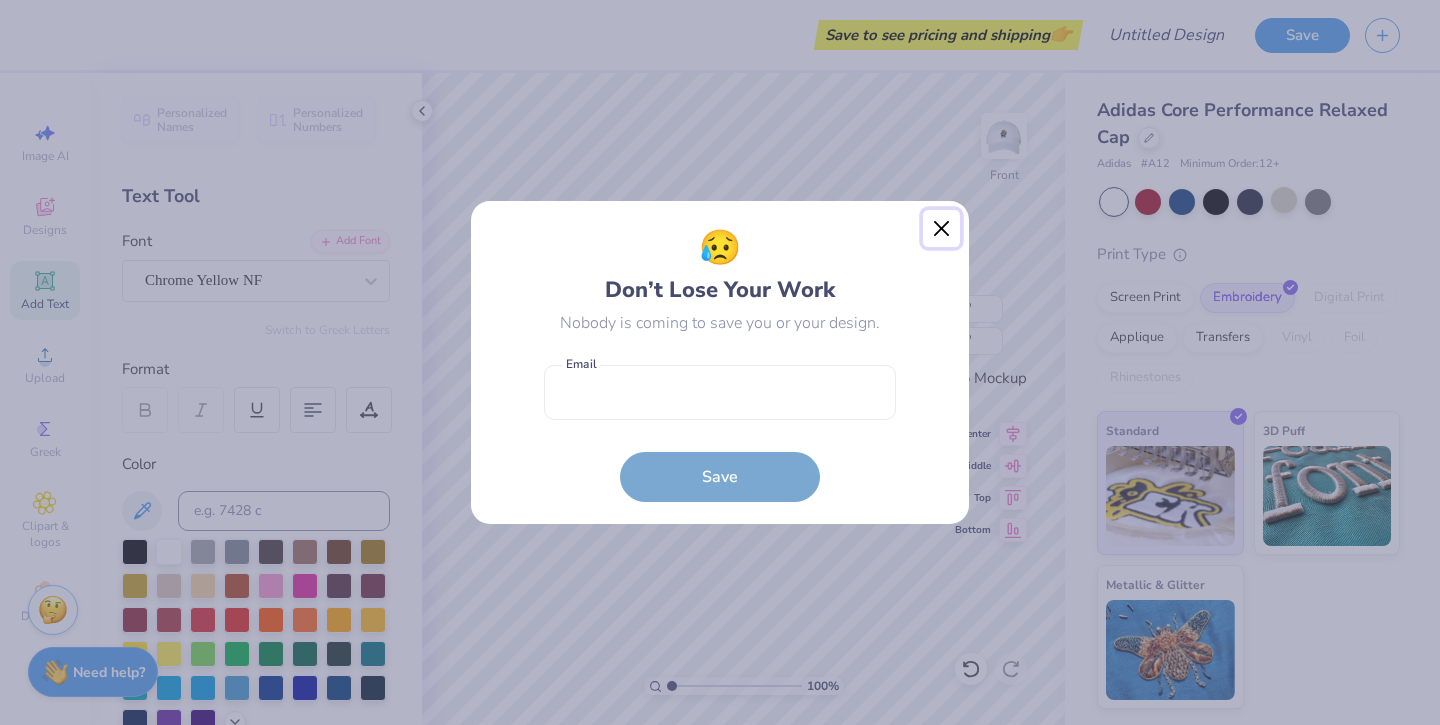 click at bounding box center (942, 229) 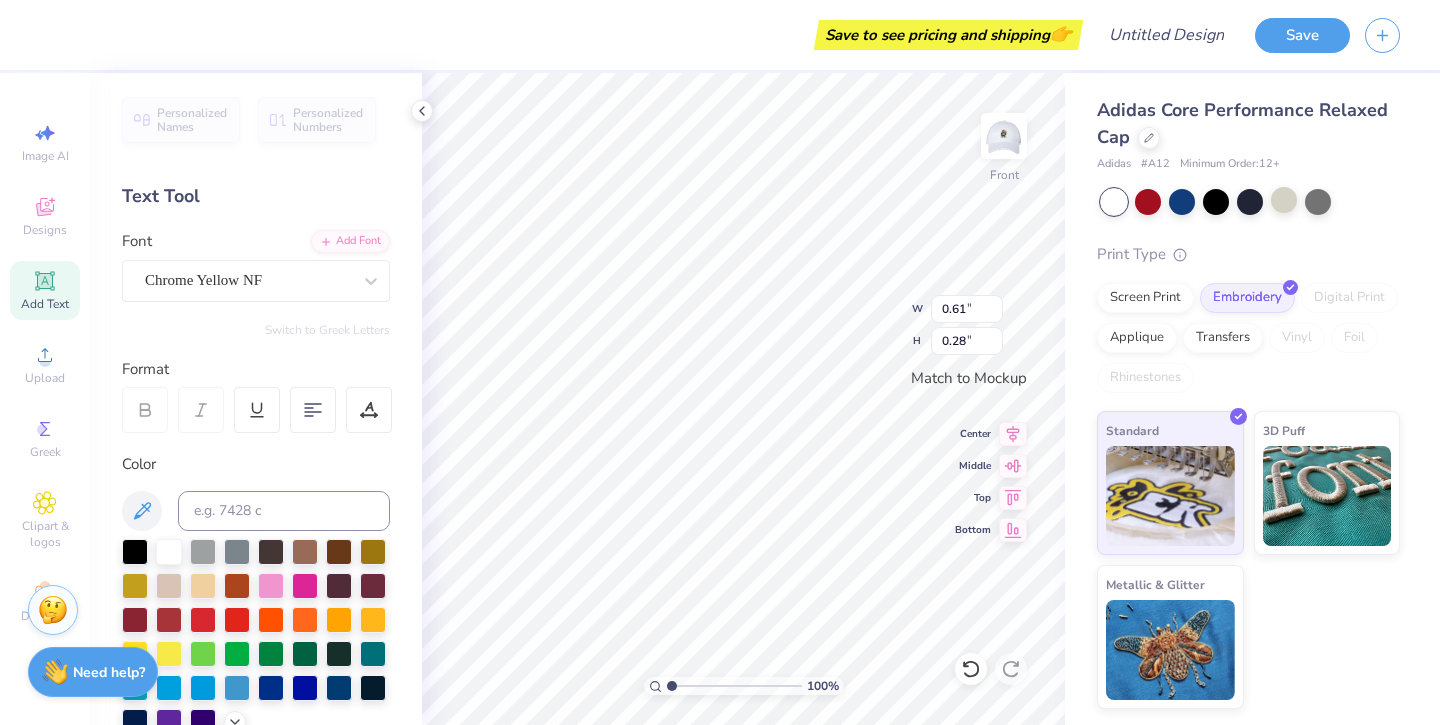 click 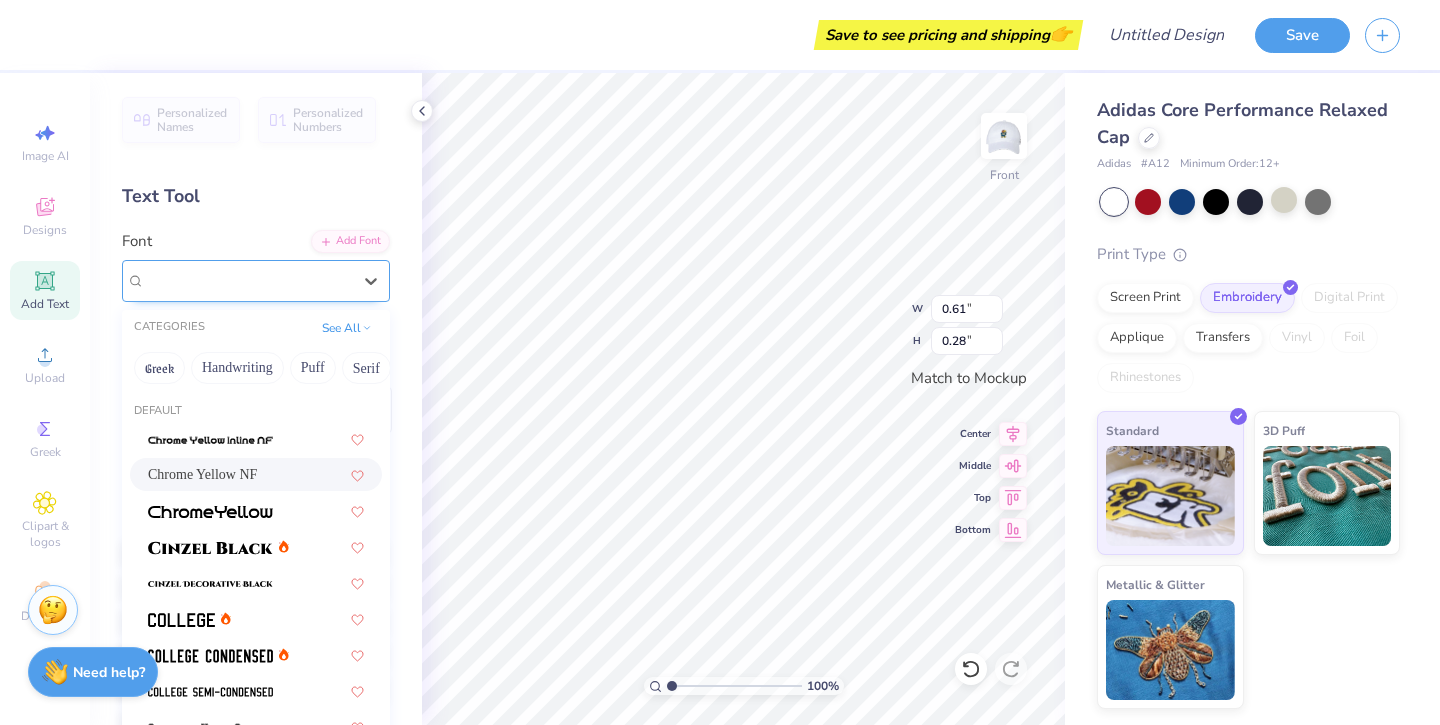 click on "Chrome Yellow NF" at bounding box center [248, 280] 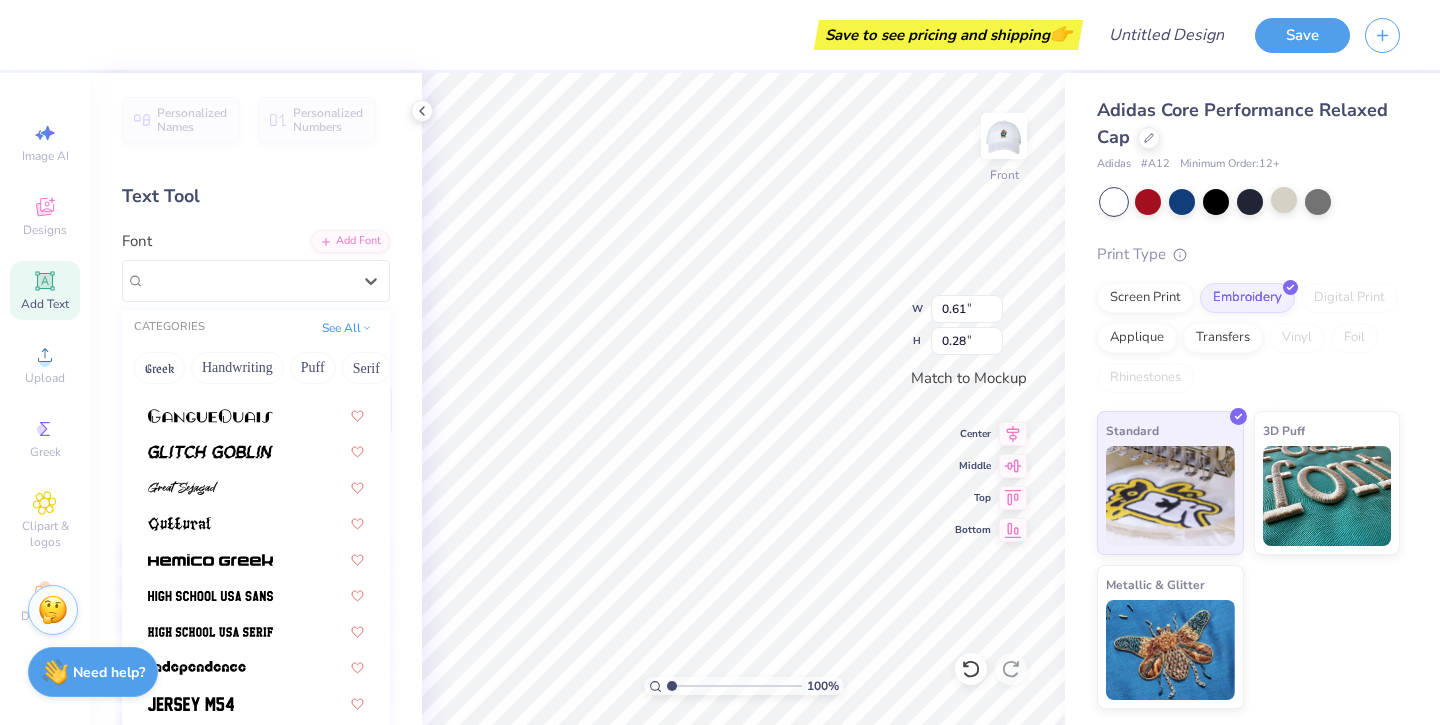 scroll, scrollTop: 999, scrollLeft: 0, axis: vertical 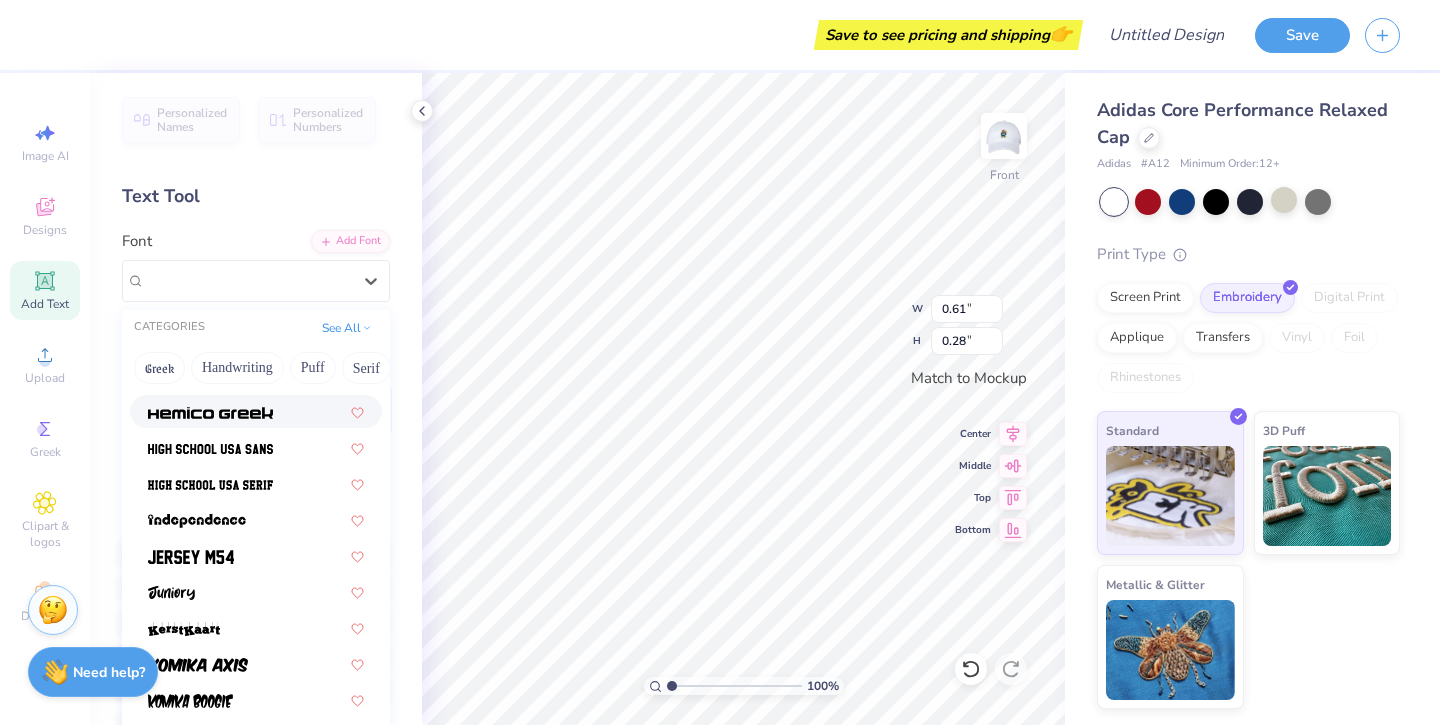 click at bounding box center [210, 413] 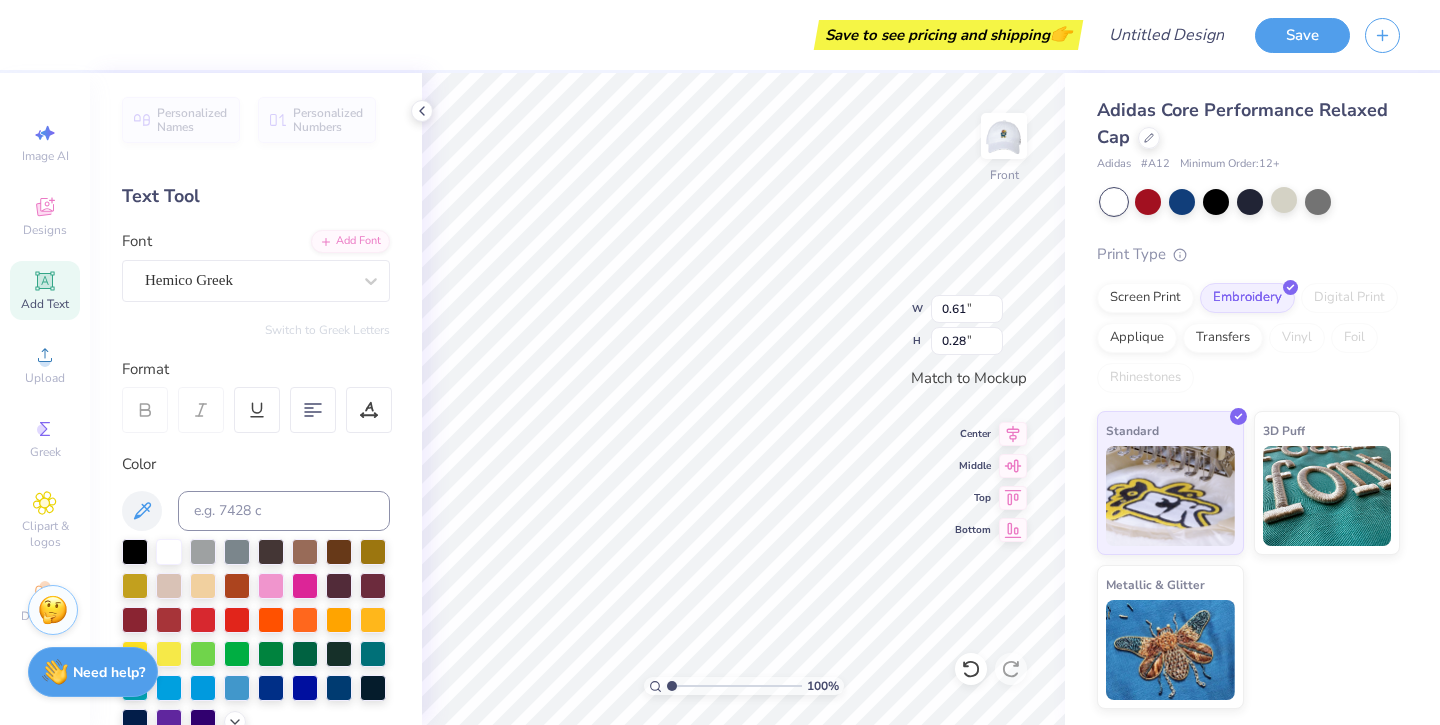 type on "0.52" 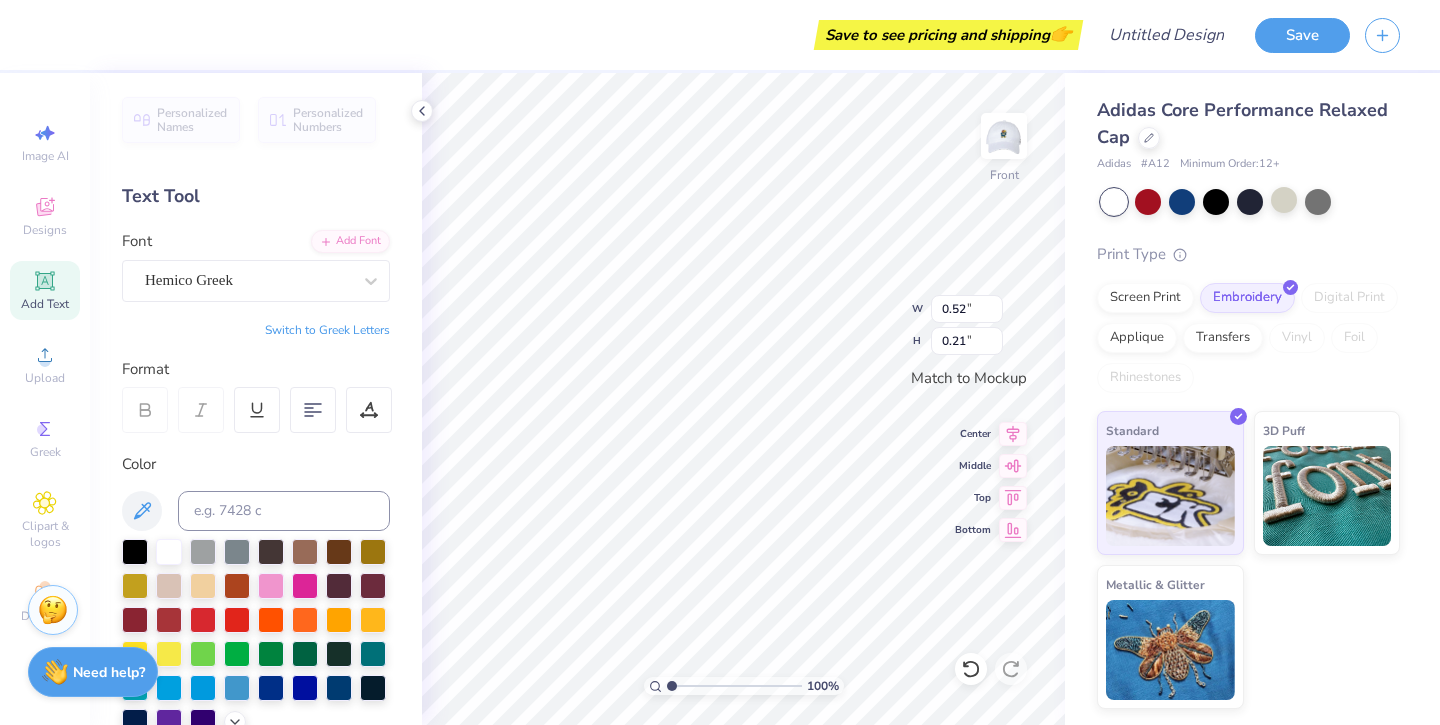 click at bounding box center [145, 410] 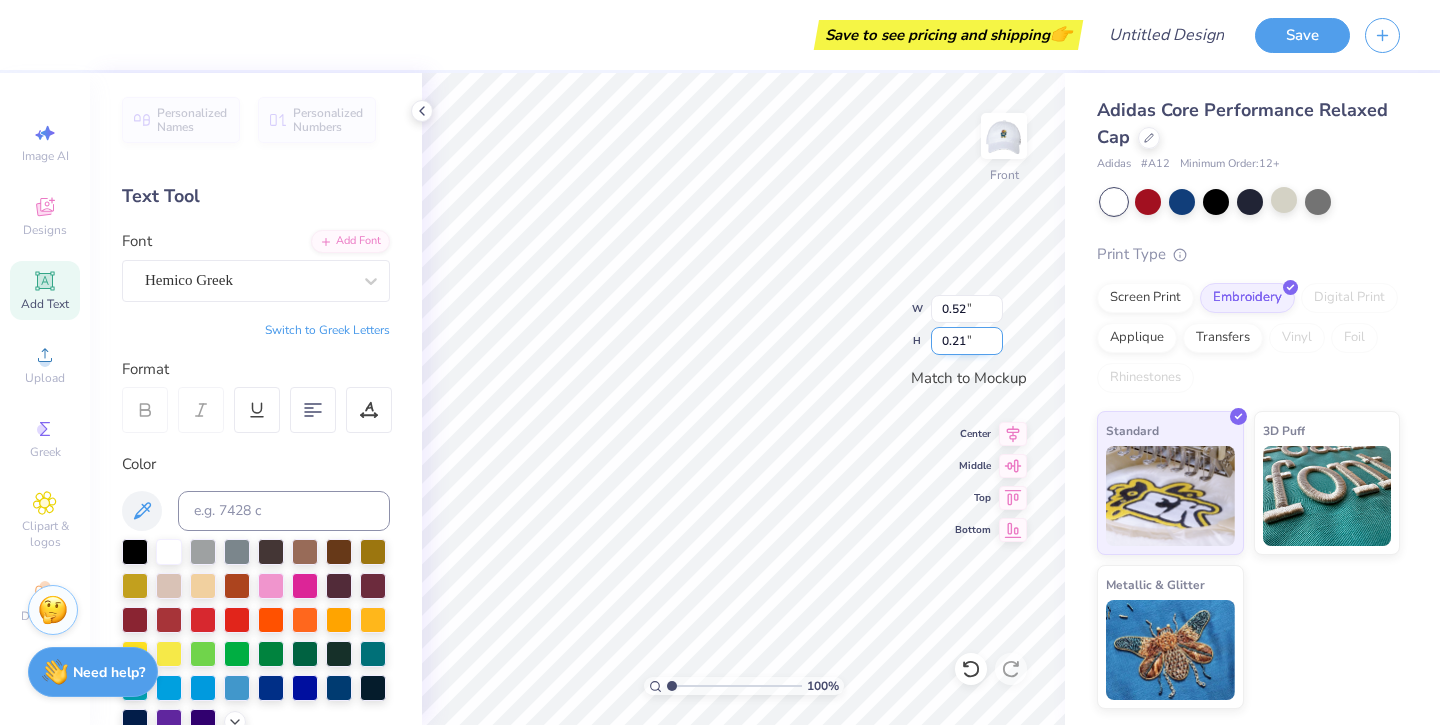 click on "0.22" at bounding box center [967, 341] 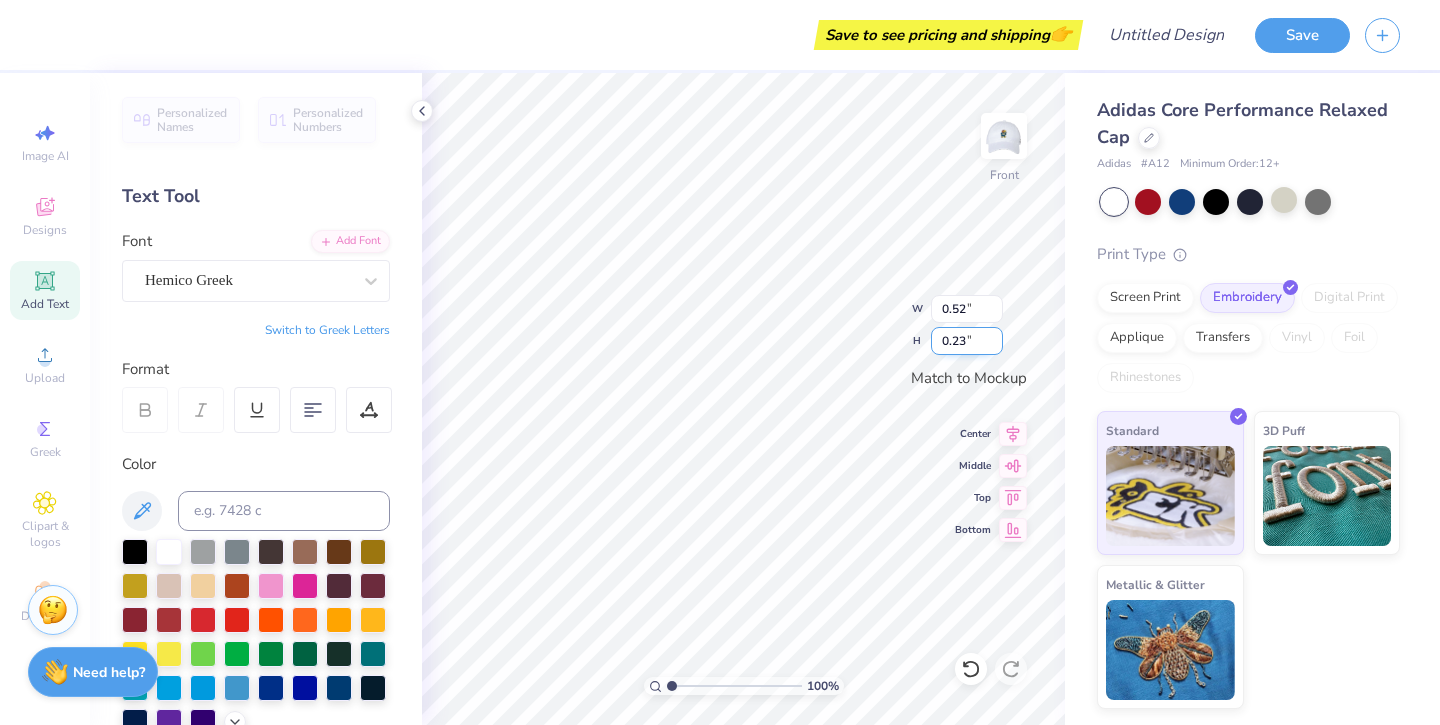 click on "0.23" at bounding box center (967, 341) 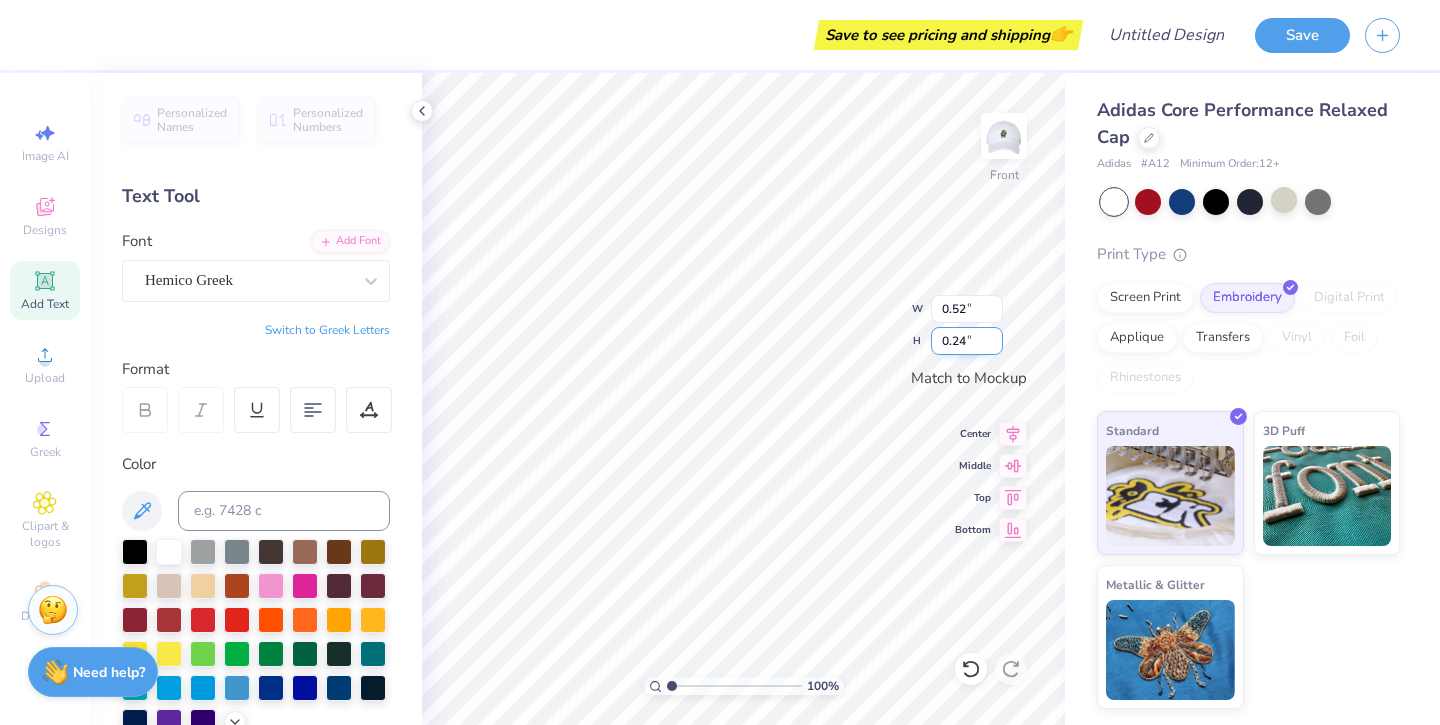 click on "0.24" at bounding box center [967, 341] 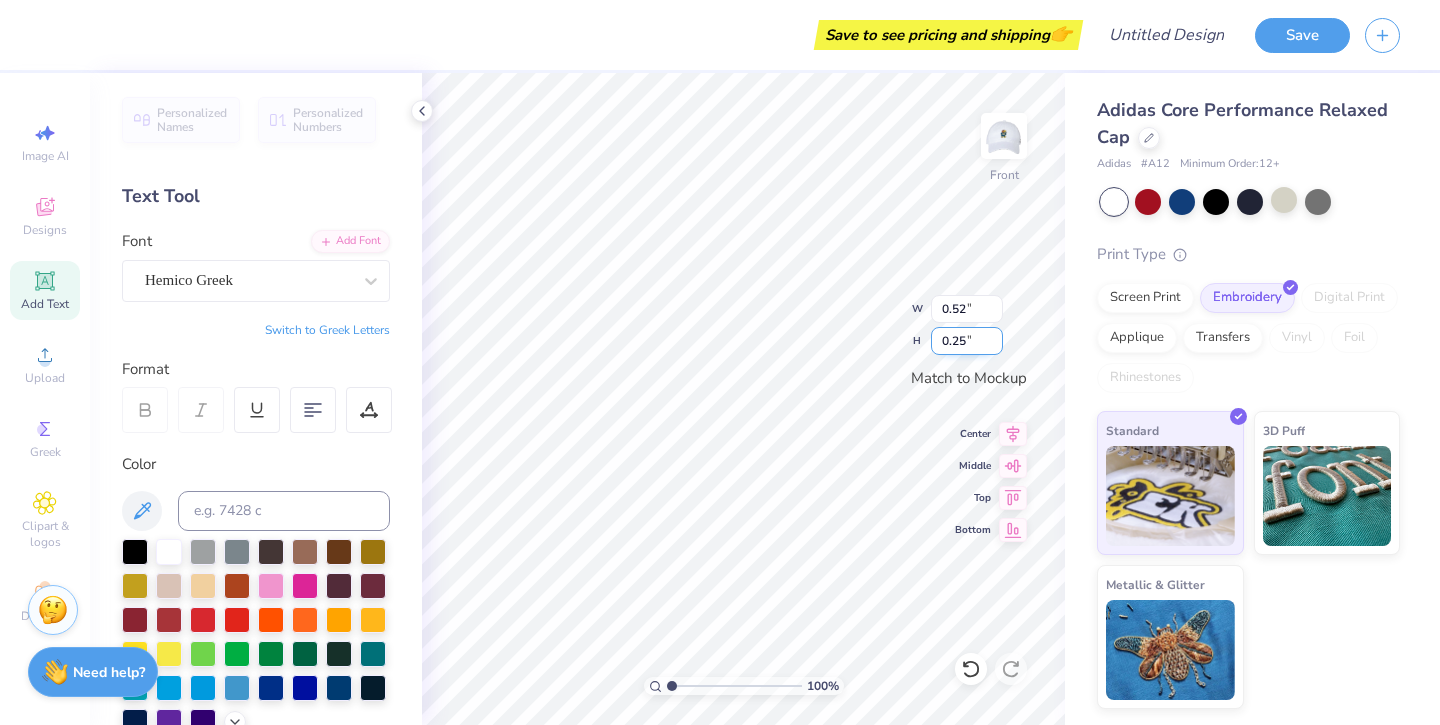 click on "0.25" at bounding box center [967, 341] 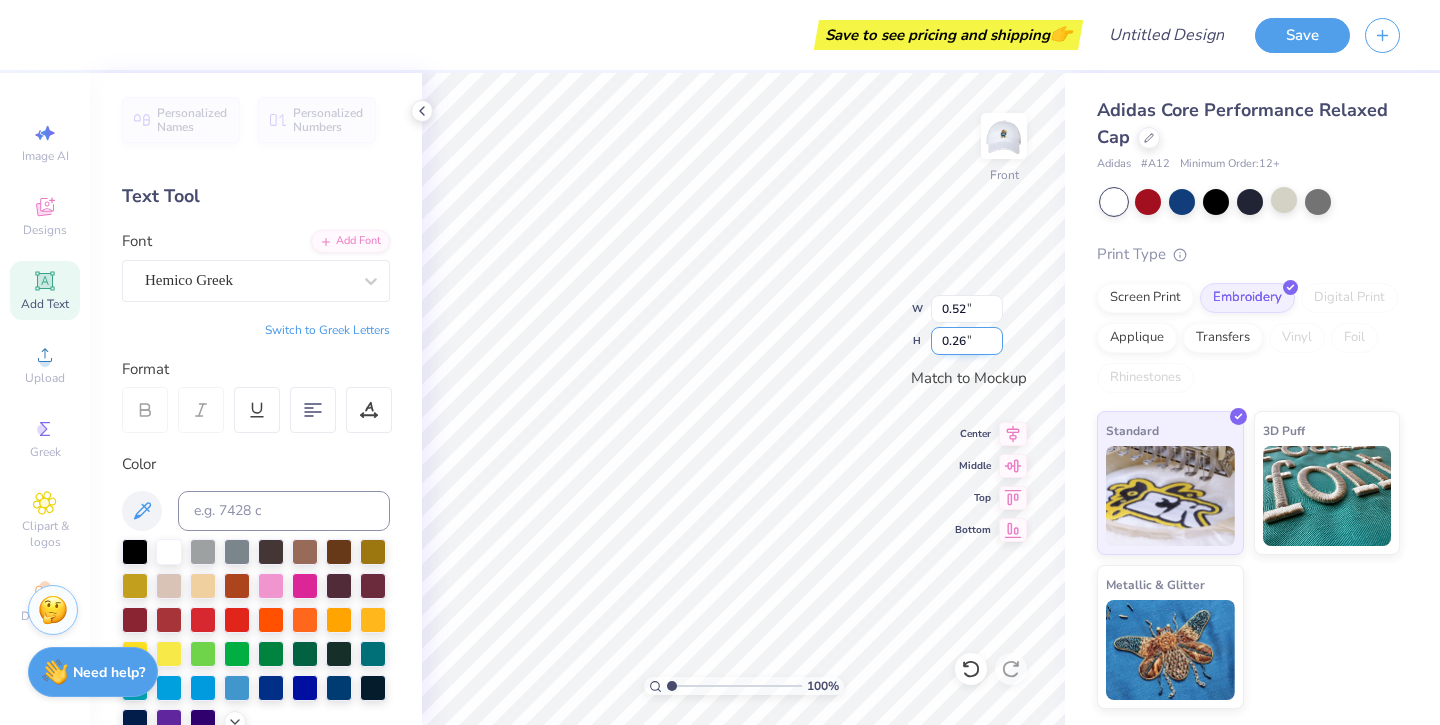 type on "0.26" 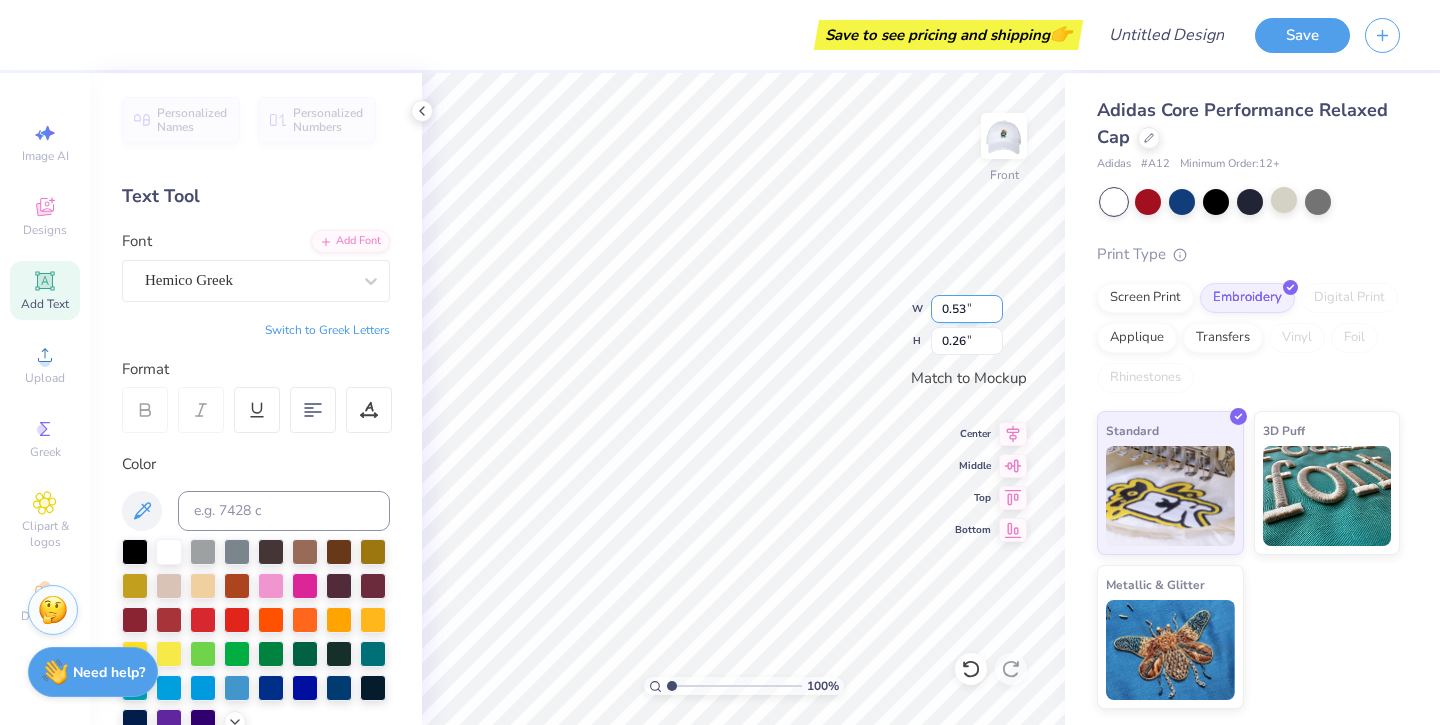 click on "0.53" at bounding box center [967, 309] 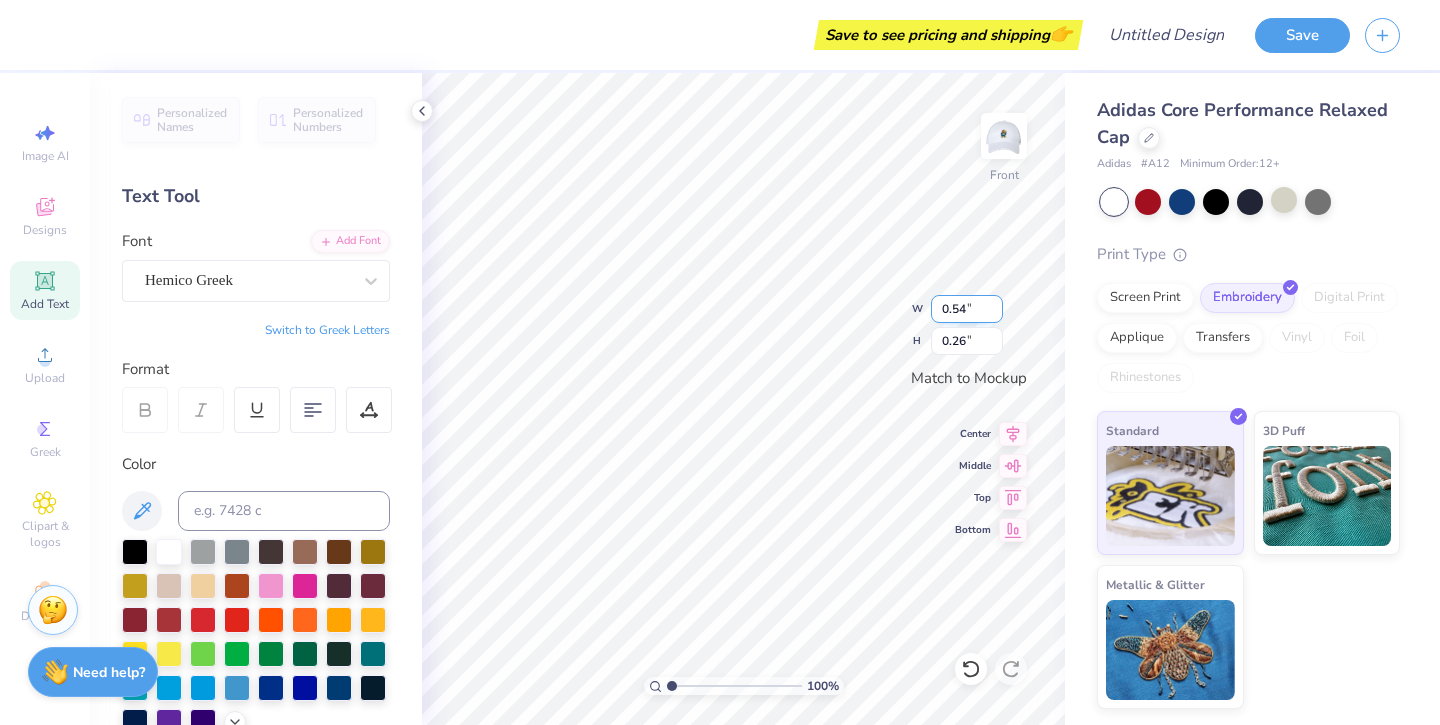 click on "0.54" at bounding box center (967, 309) 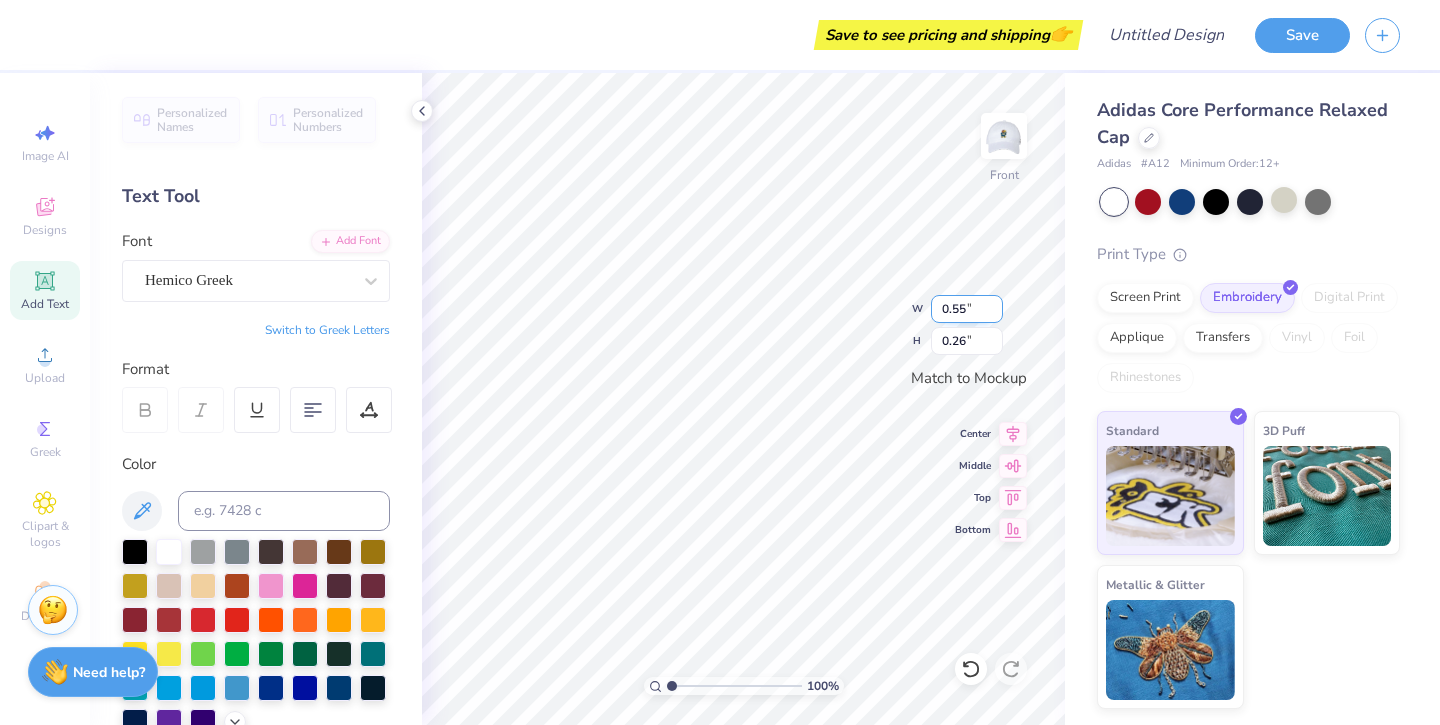 click on "0.55" at bounding box center (967, 309) 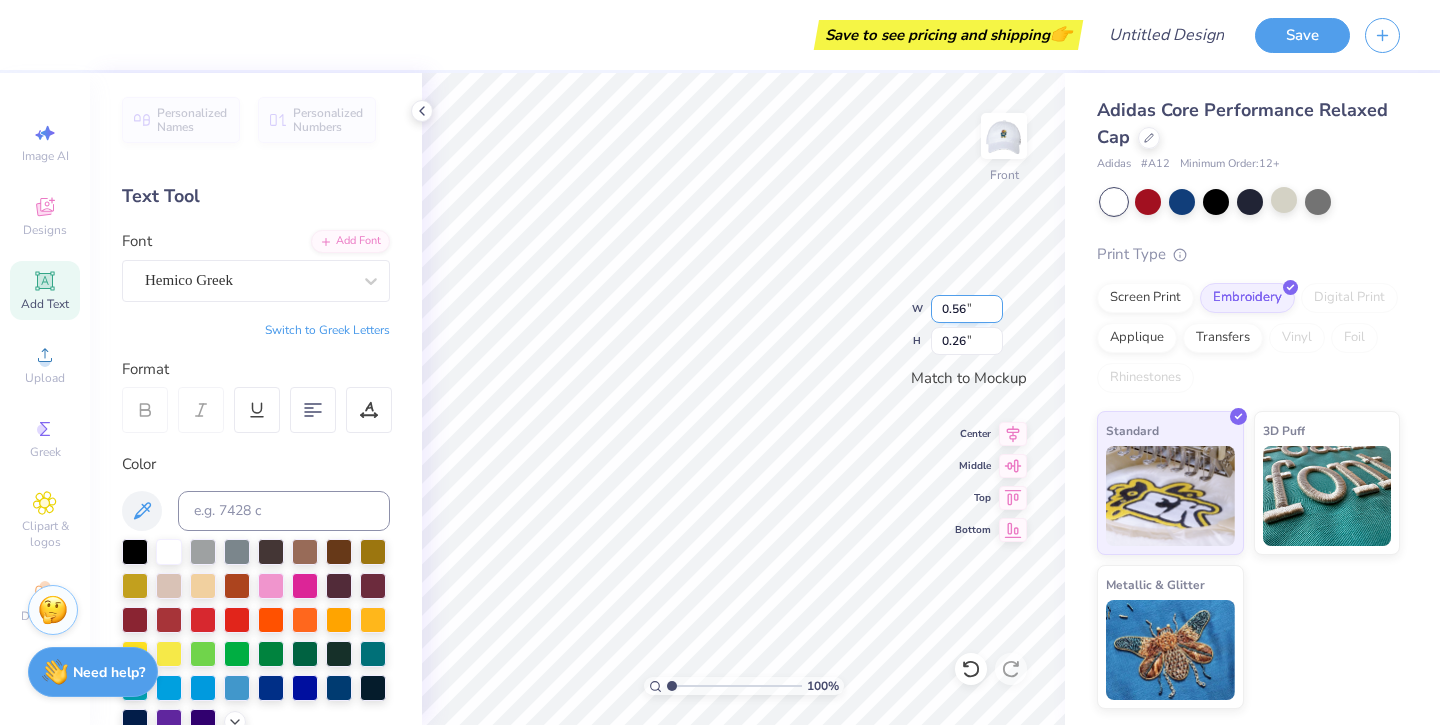 click on "0.56" at bounding box center (967, 309) 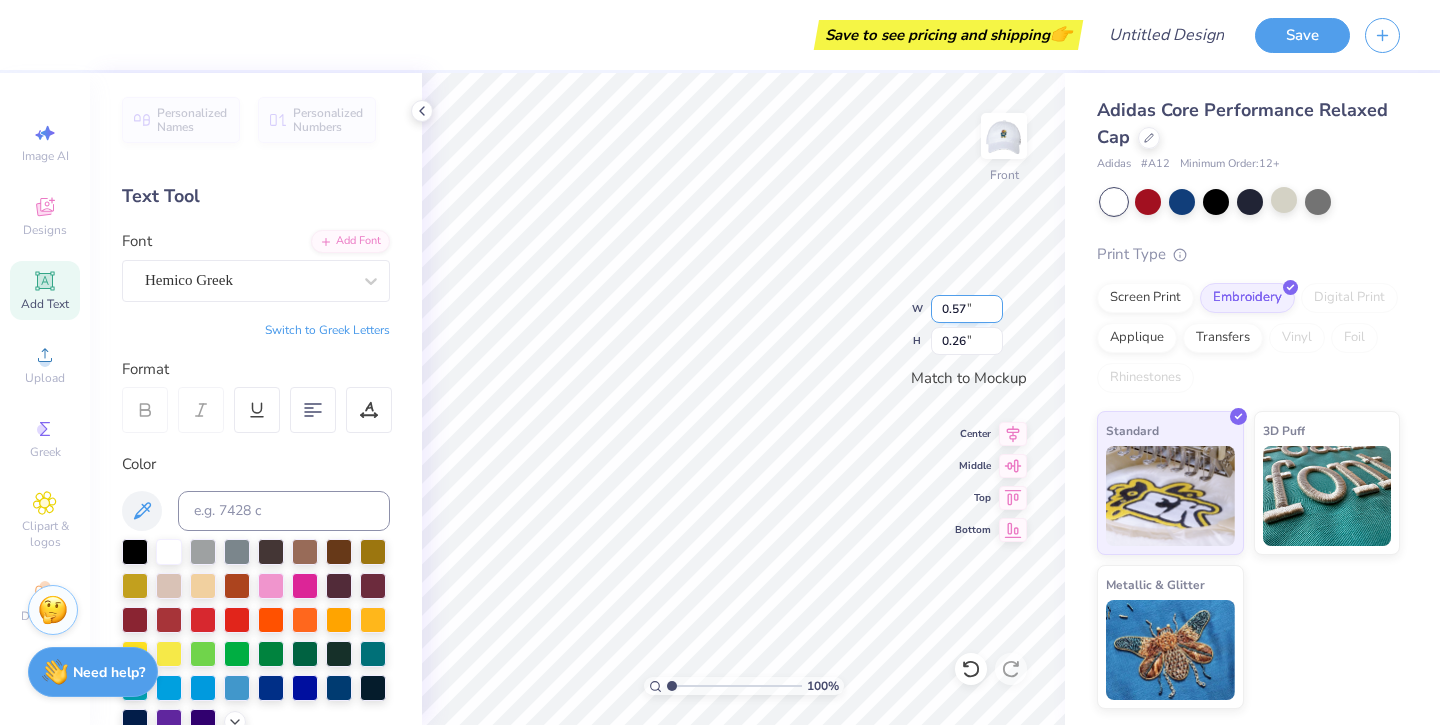 click on "0.57" at bounding box center [967, 309] 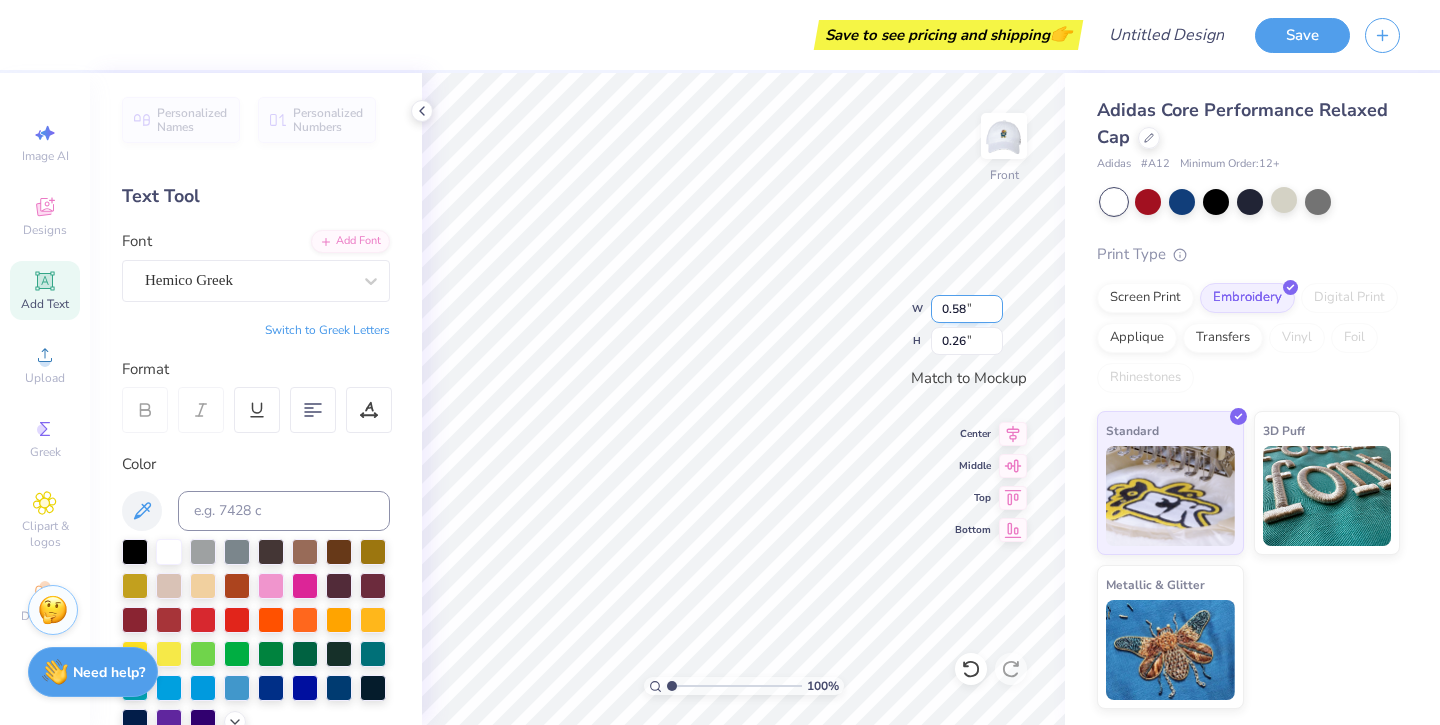 click on "0.58" at bounding box center (967, 309) 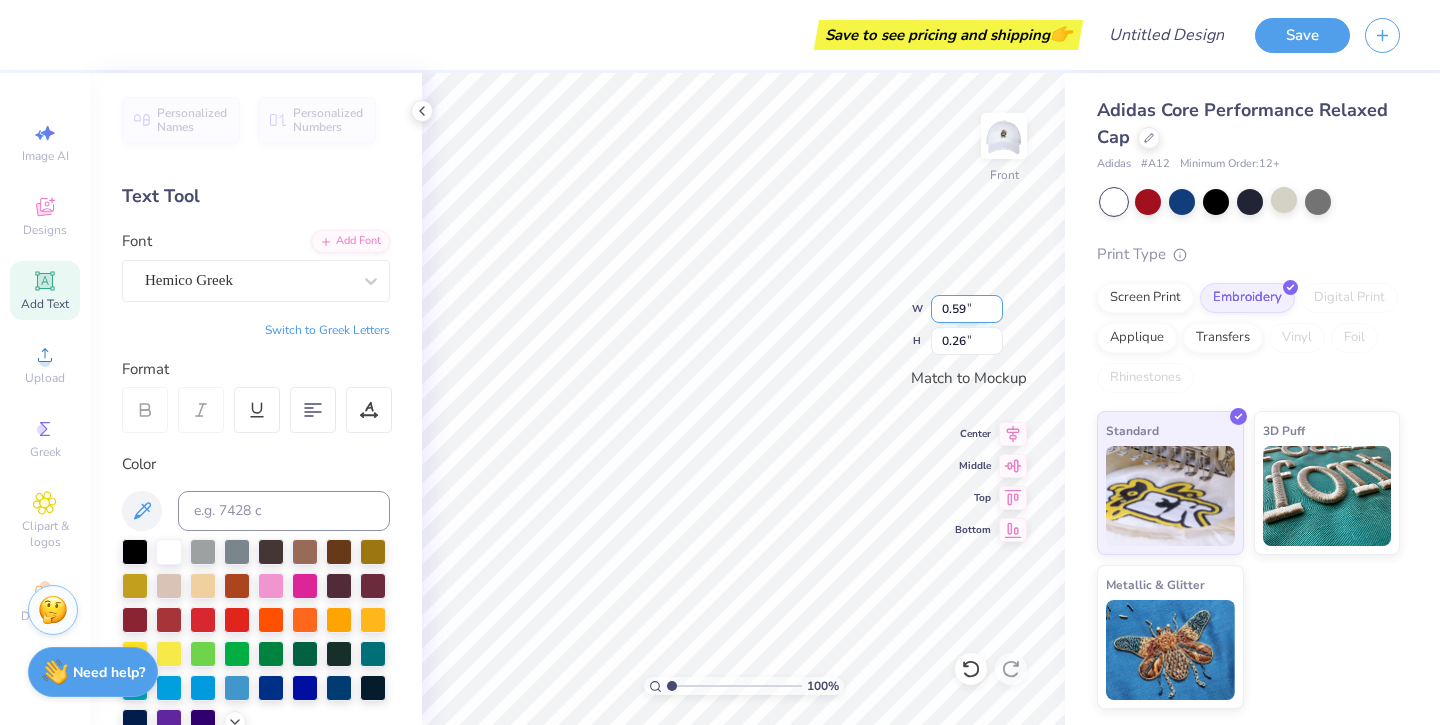 click on "0.59" at bounding box center (967, 309) 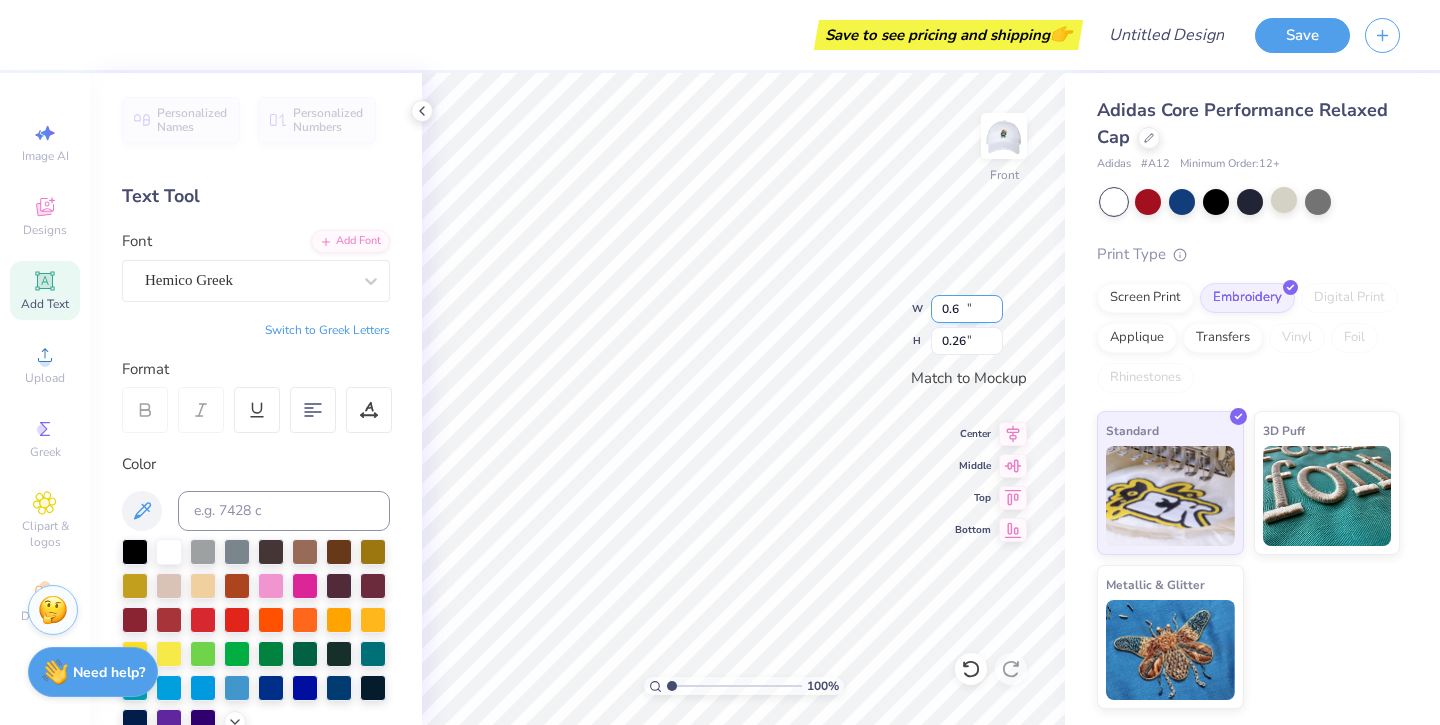 type on "0.6" 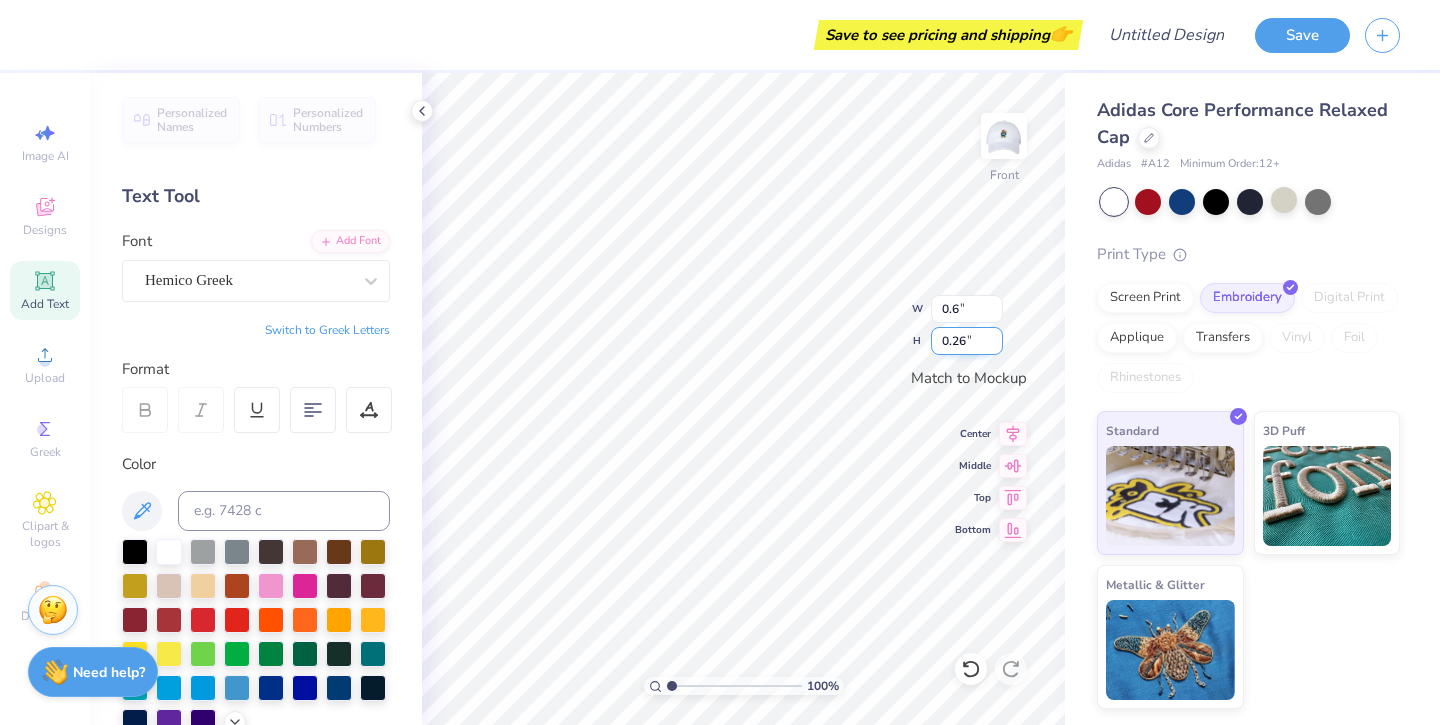 type on "0.27" 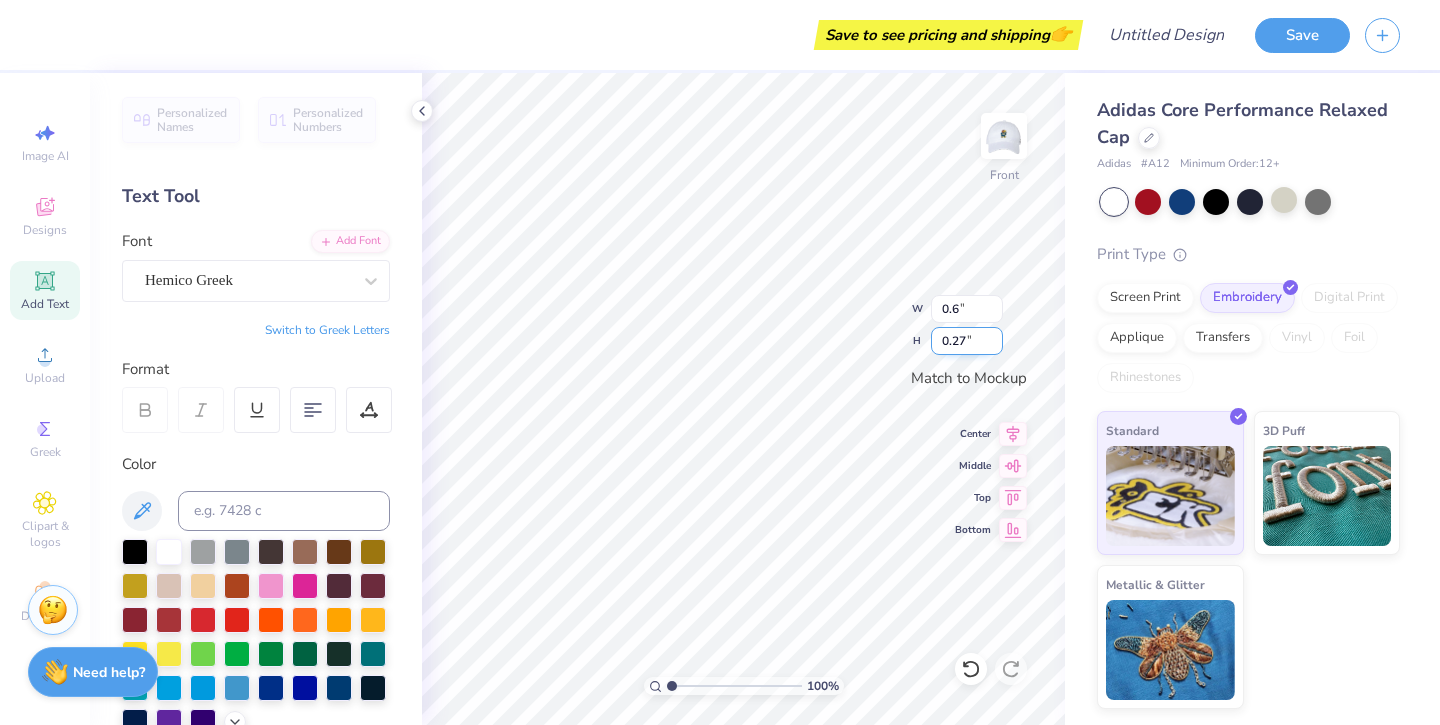 type on "0.60" 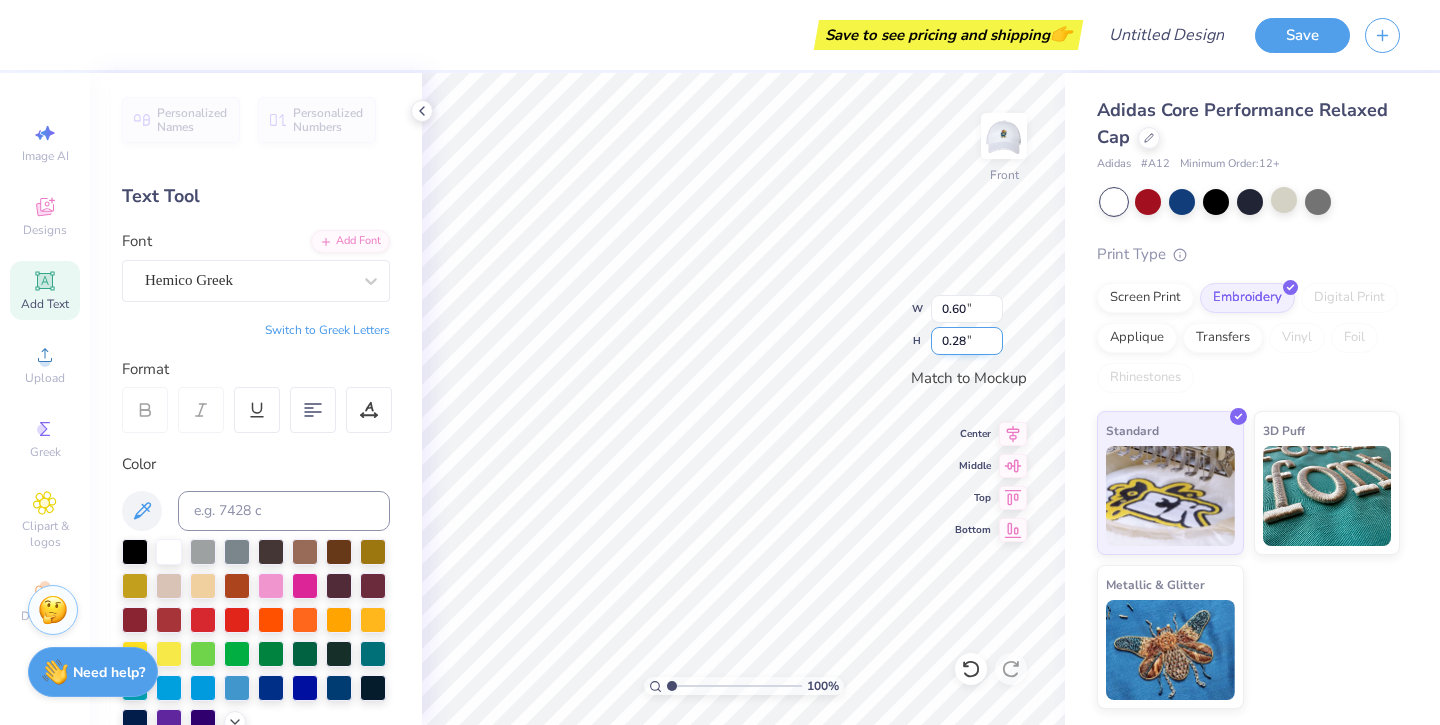 click on "0.28" at bounding box center [967, 341] 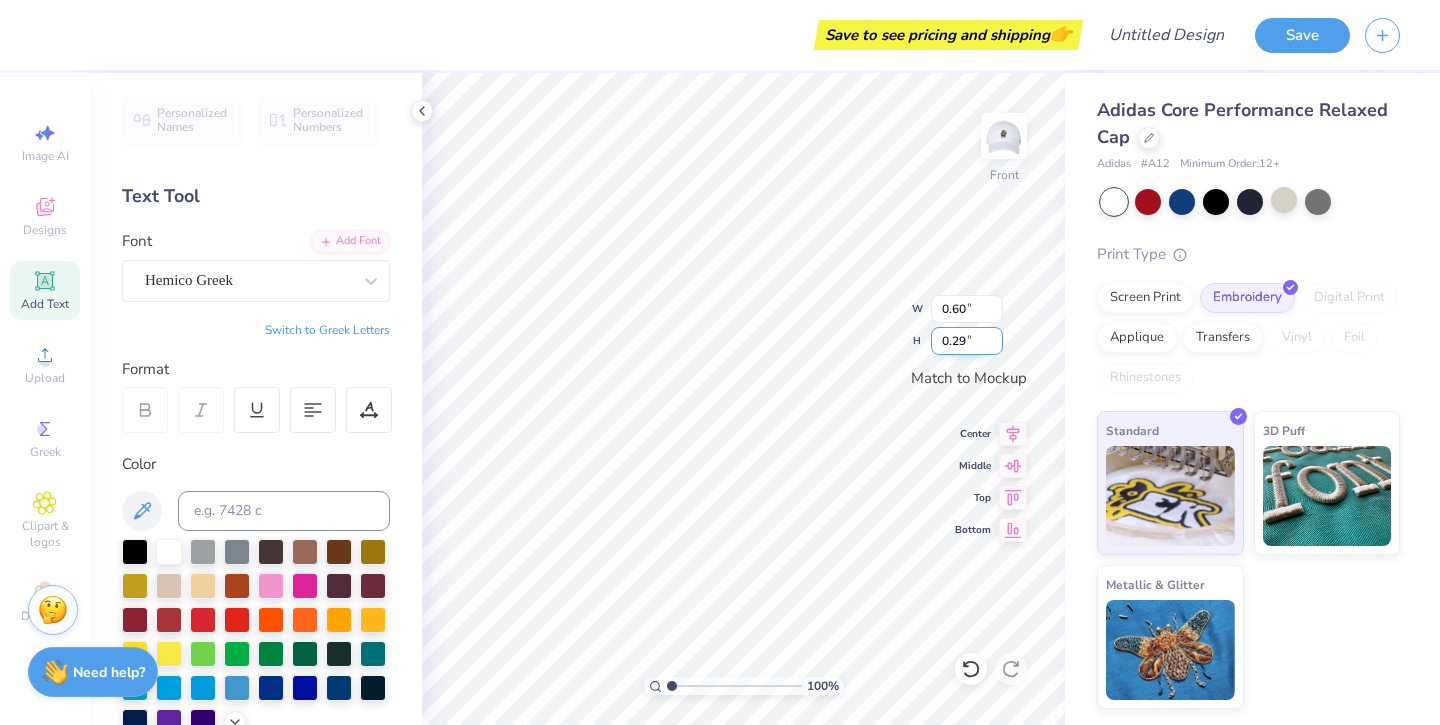 click on "0.29" at bounding box center [967, 341] 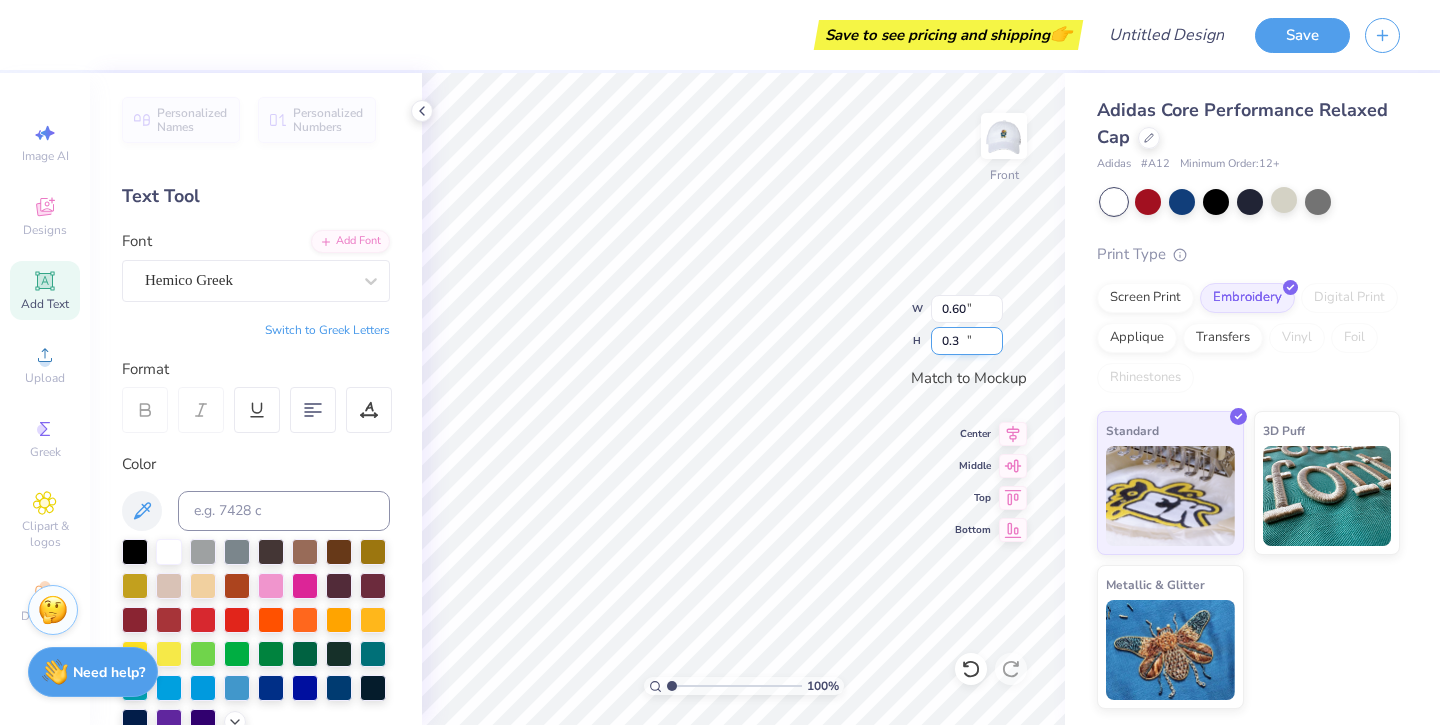 type on "0.3" 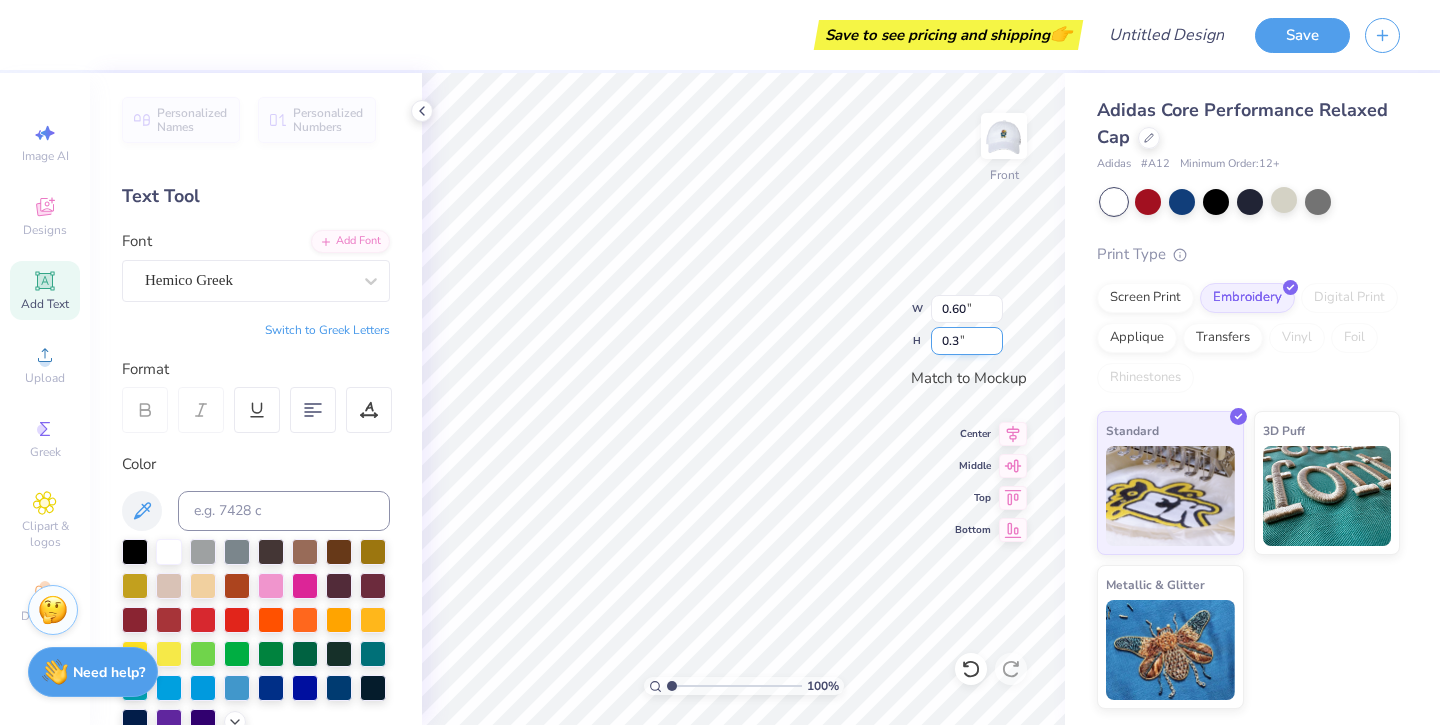 type on "0.74" 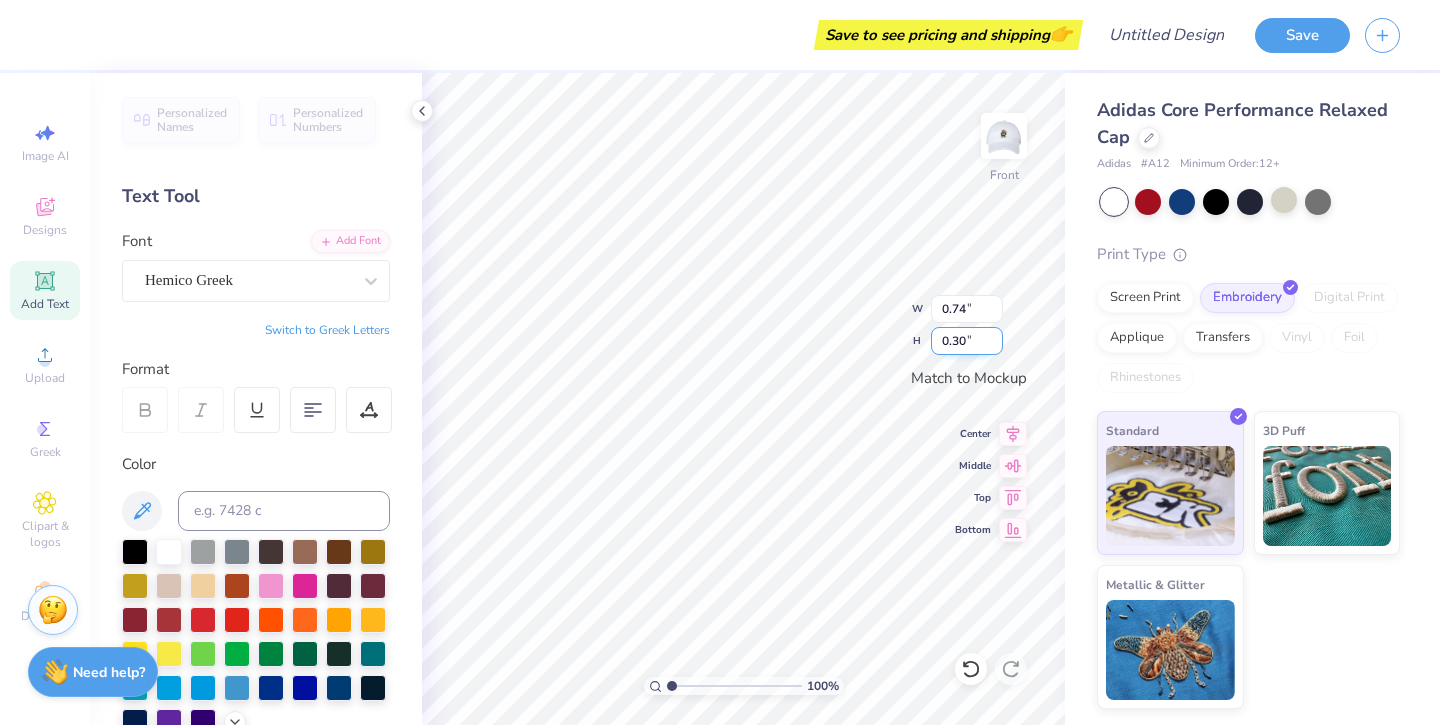 type on "1.89" 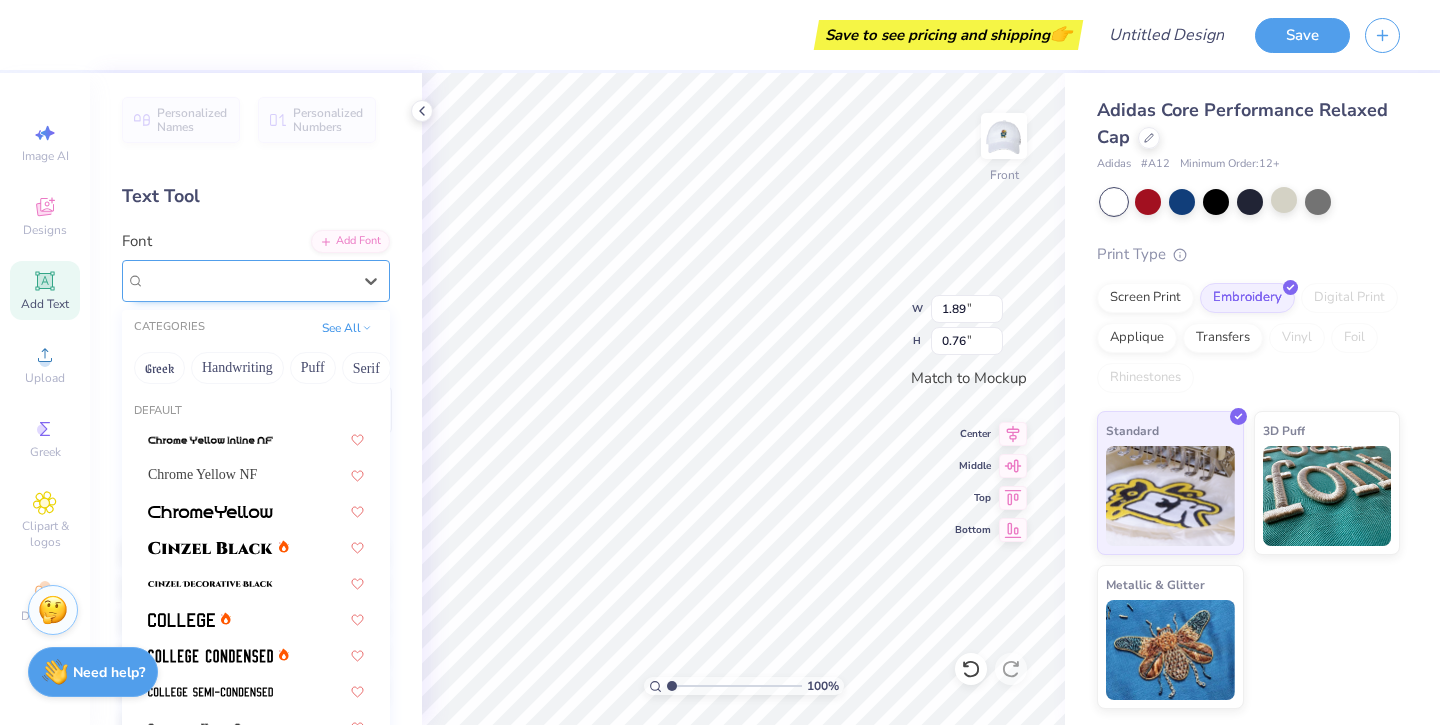 click on "Hemico Greek" at bounding box center [256, 281] 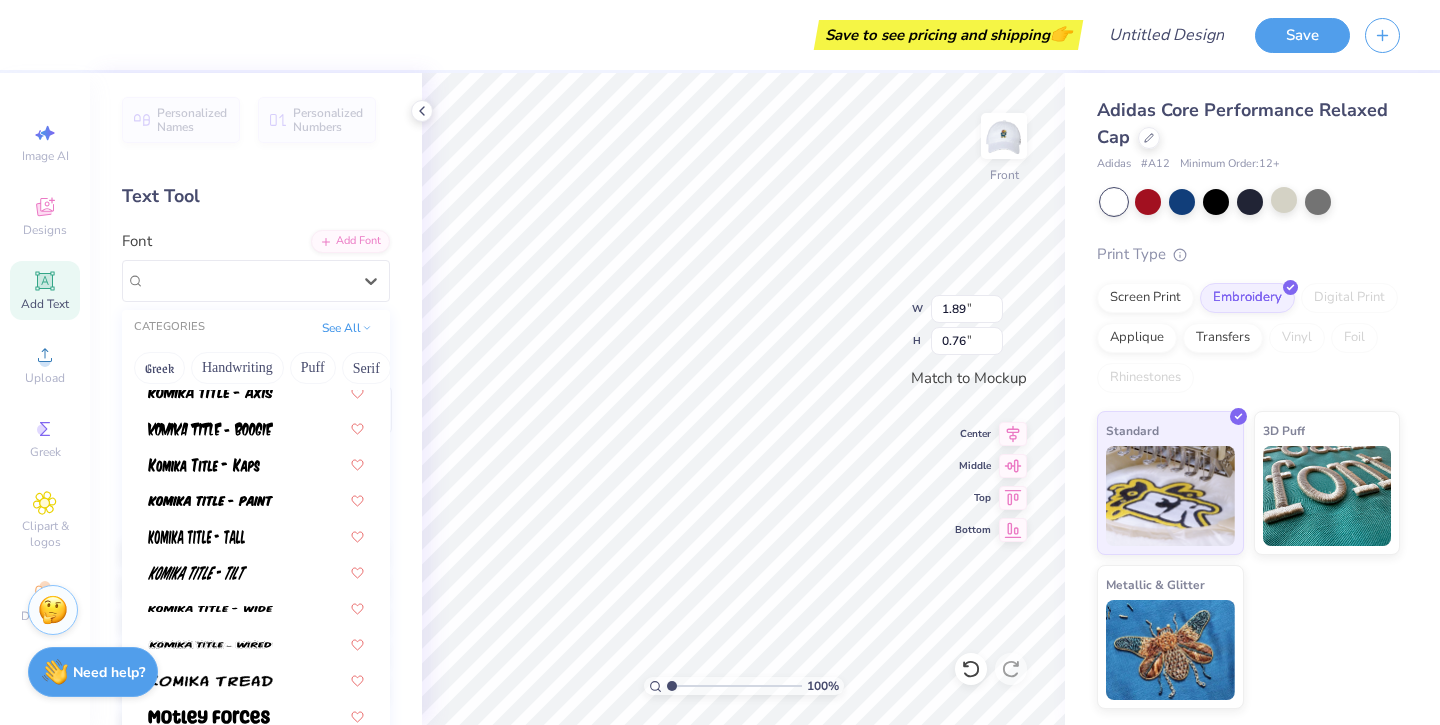 scroll, scrollTop: 1441, scrollLeft: 0, axis: vertical 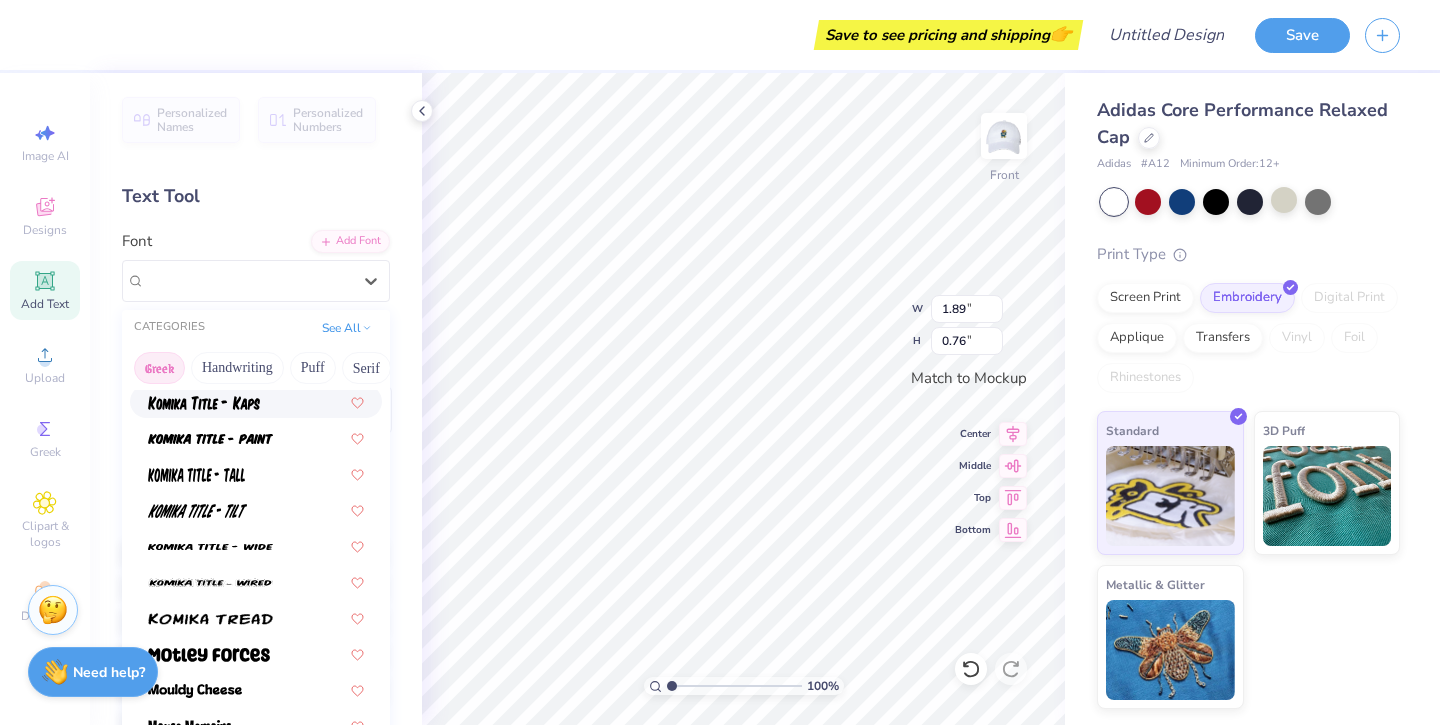 click on "Greek" at bounding box center [159, 368] 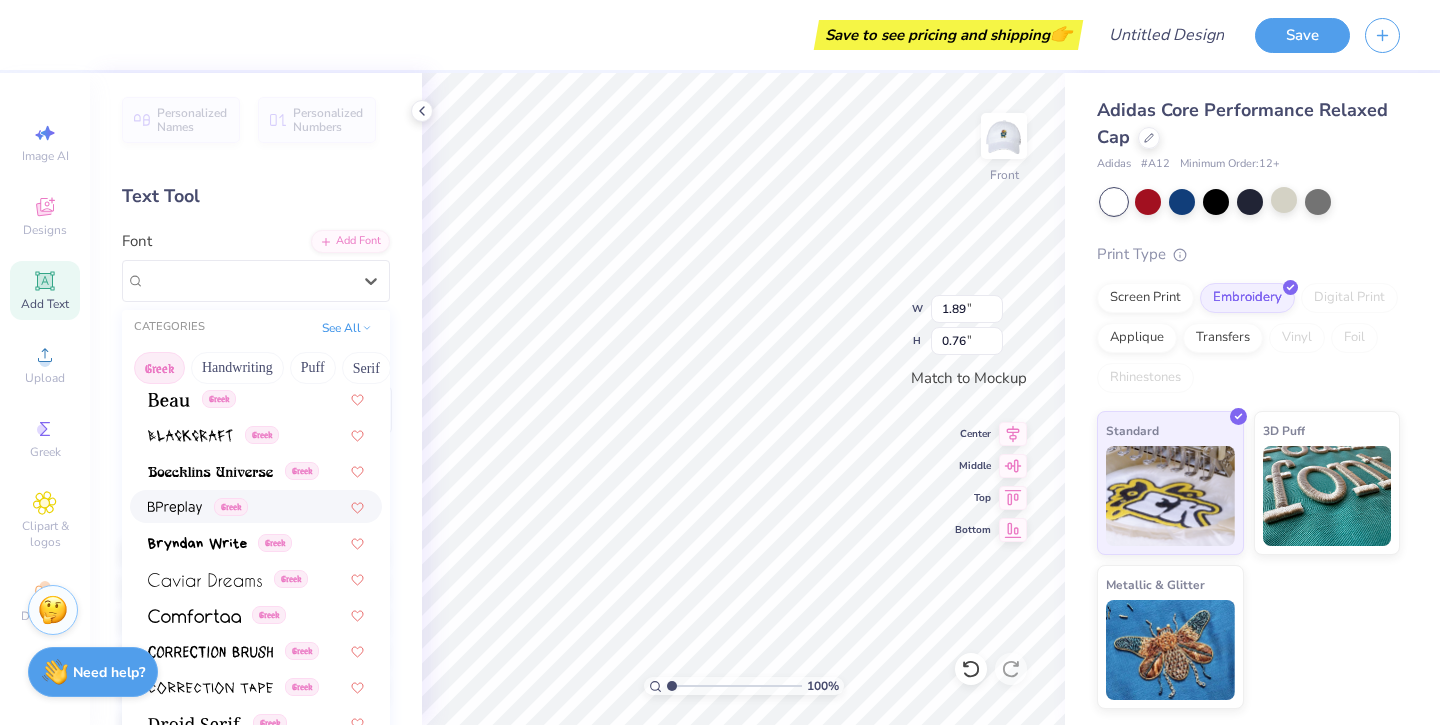 scroll, scrollTop: 288, scrollLeft: 0, axis: vertical 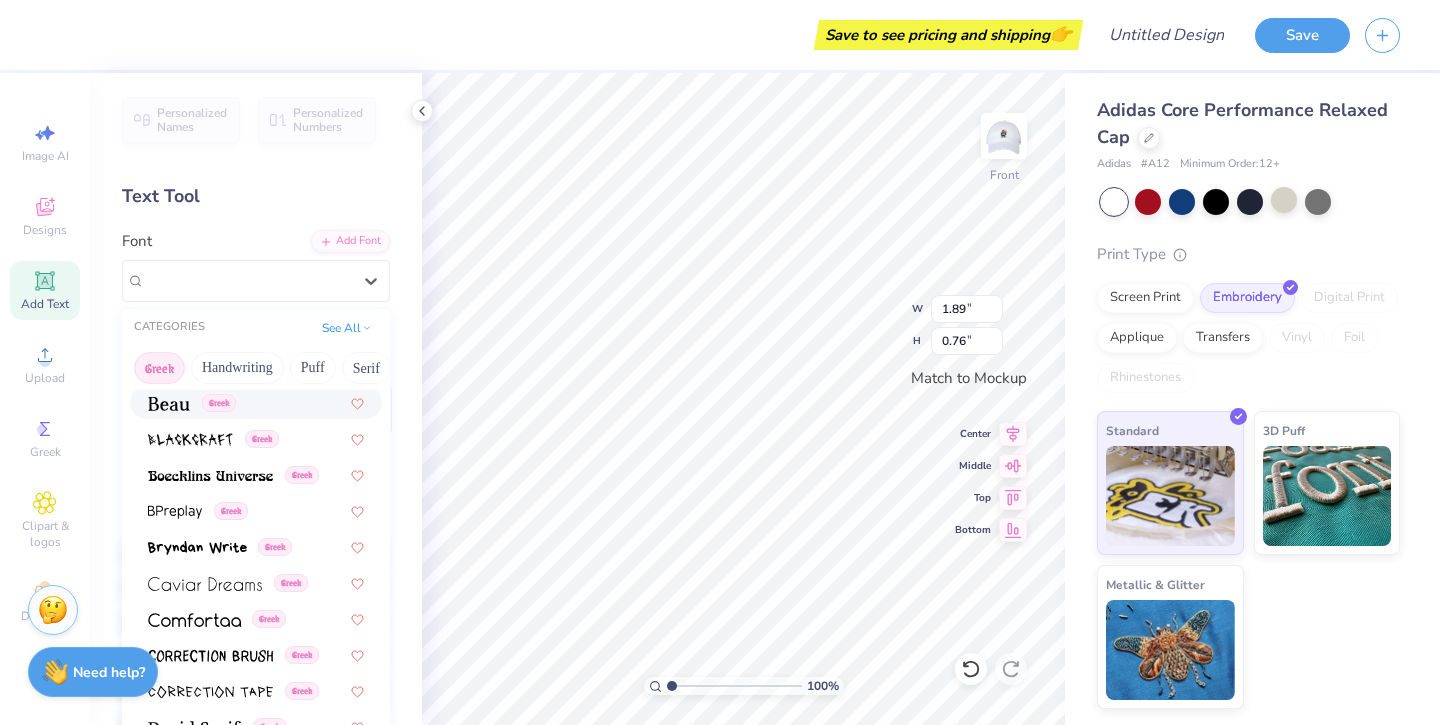 click at bounding box center [169, 404] 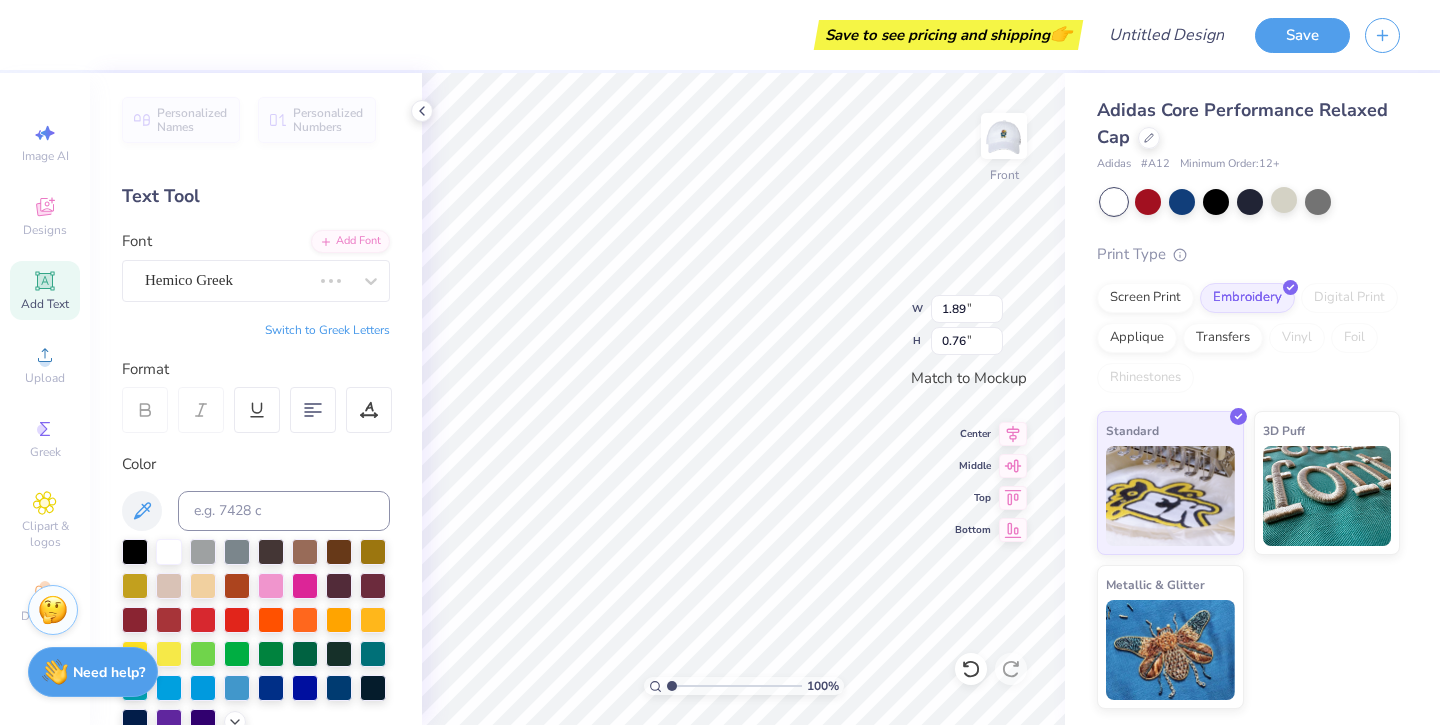 type on "1.91" 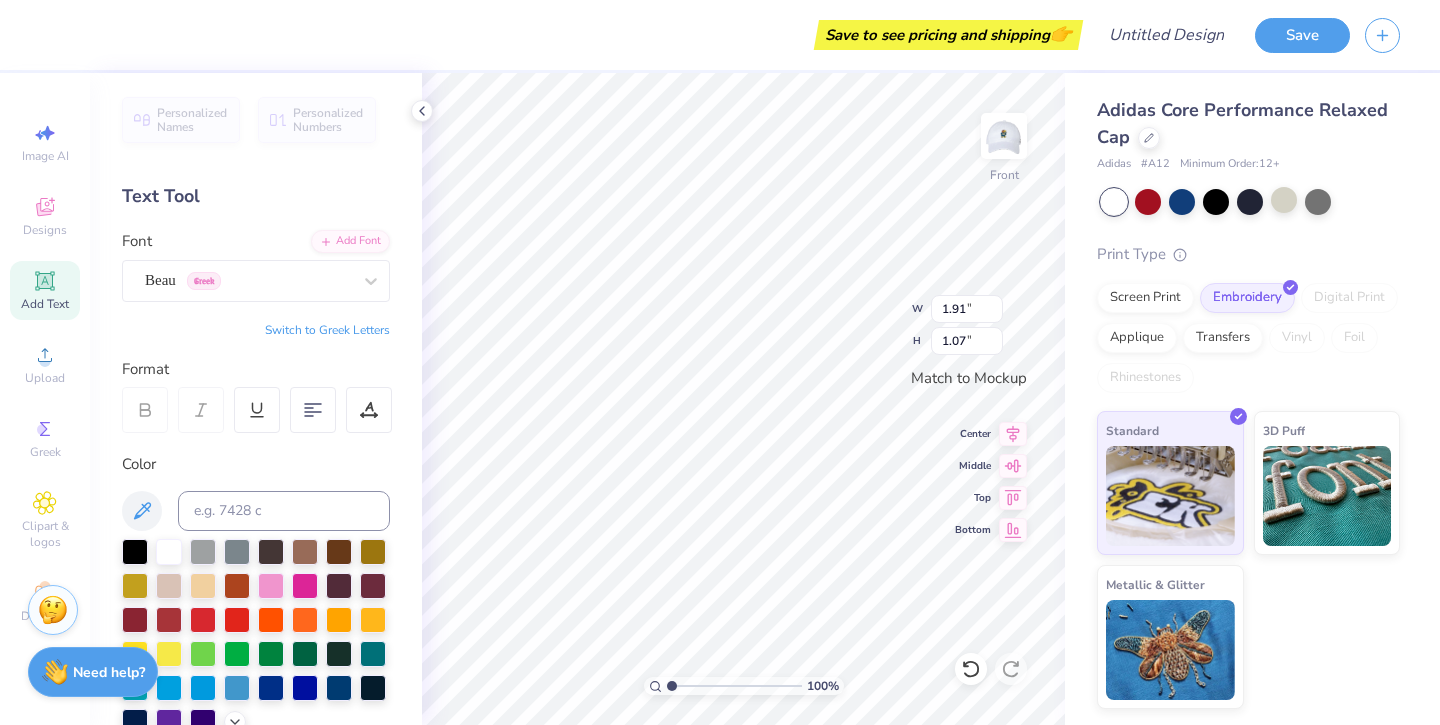 type on "2.29" 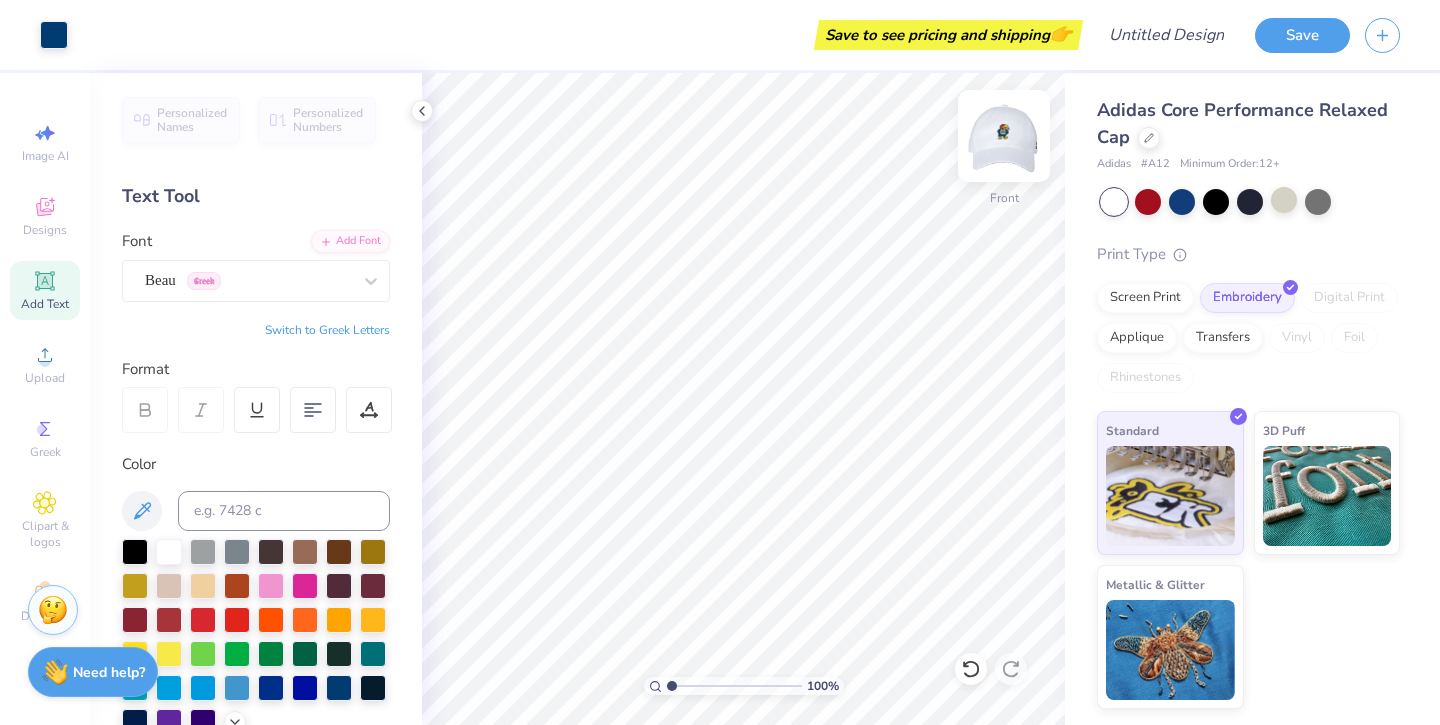 click at bounding box center [1004, 136] 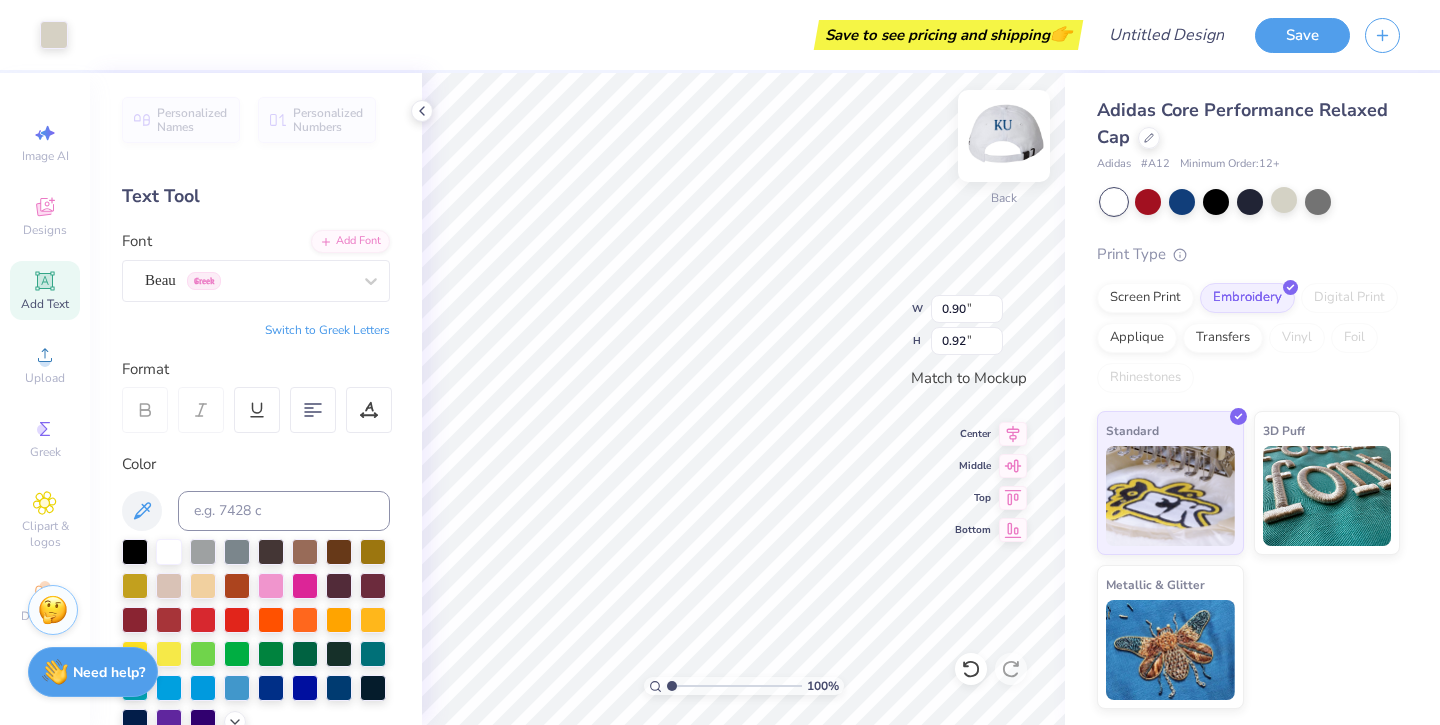 type on "0.54" 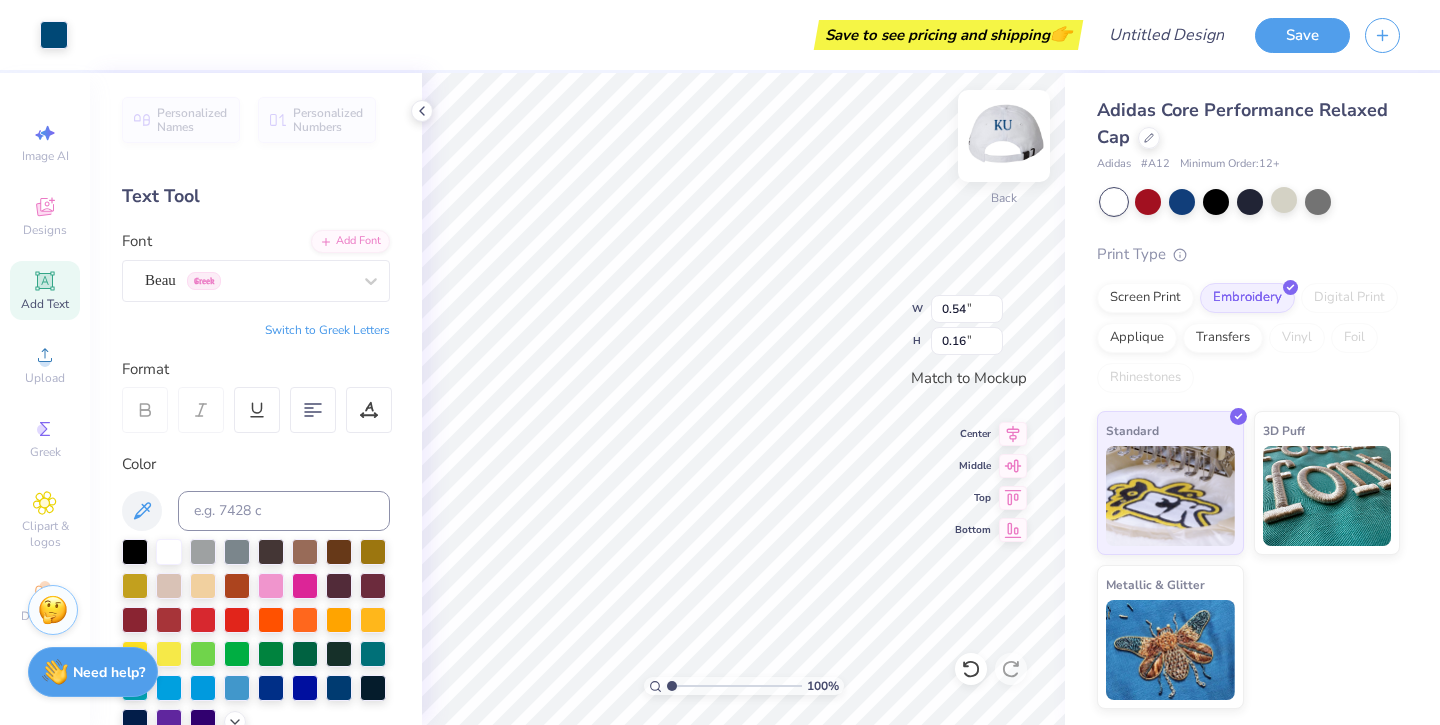 type on "1.99" 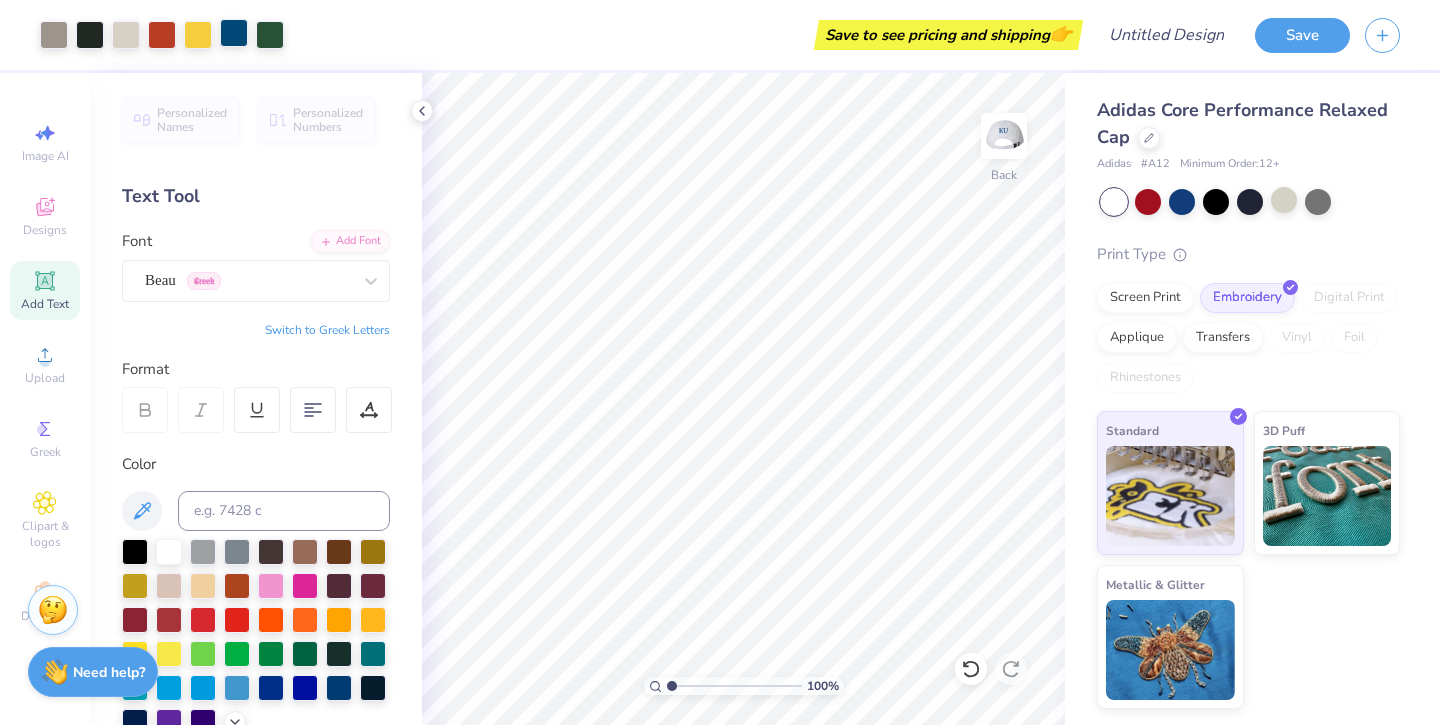 click at bounding box center (234, 33) 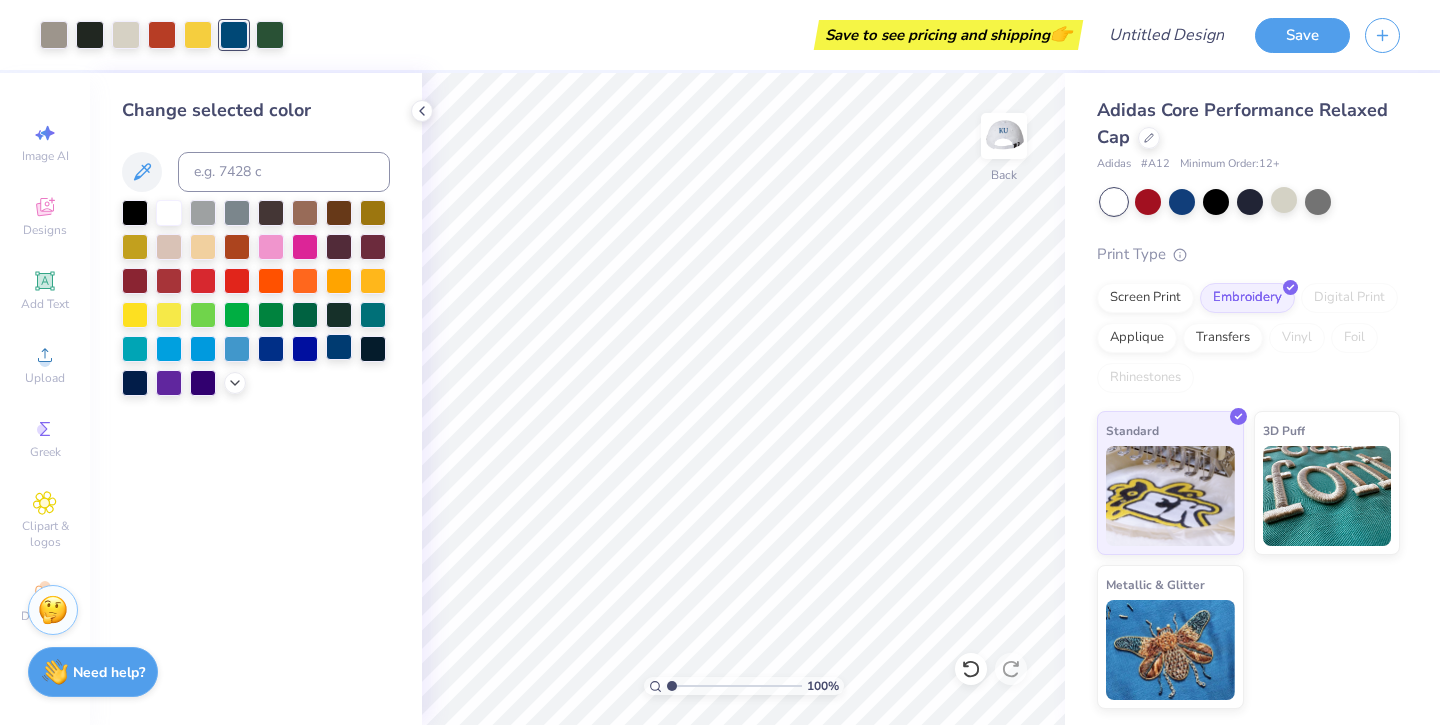 click at bounding box center [339, 347] 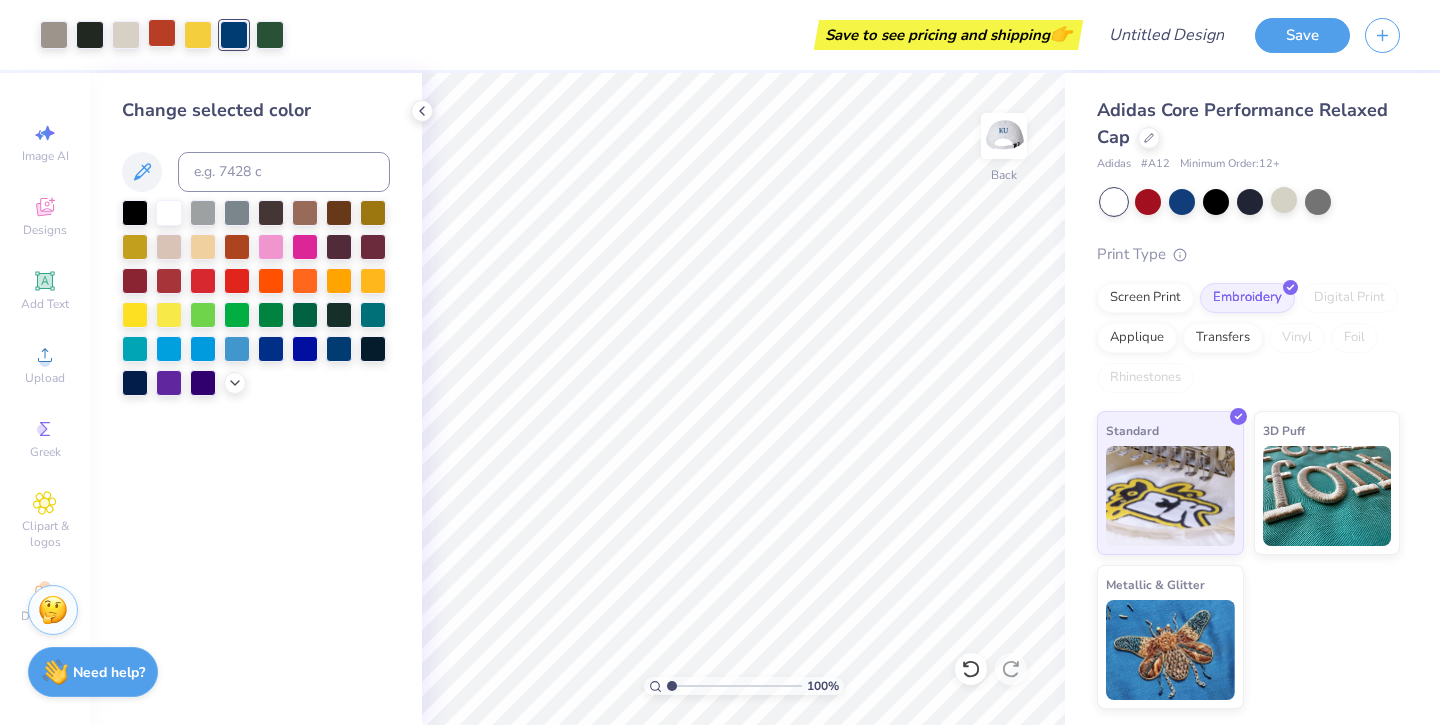 click at bounding box center (162, 33) 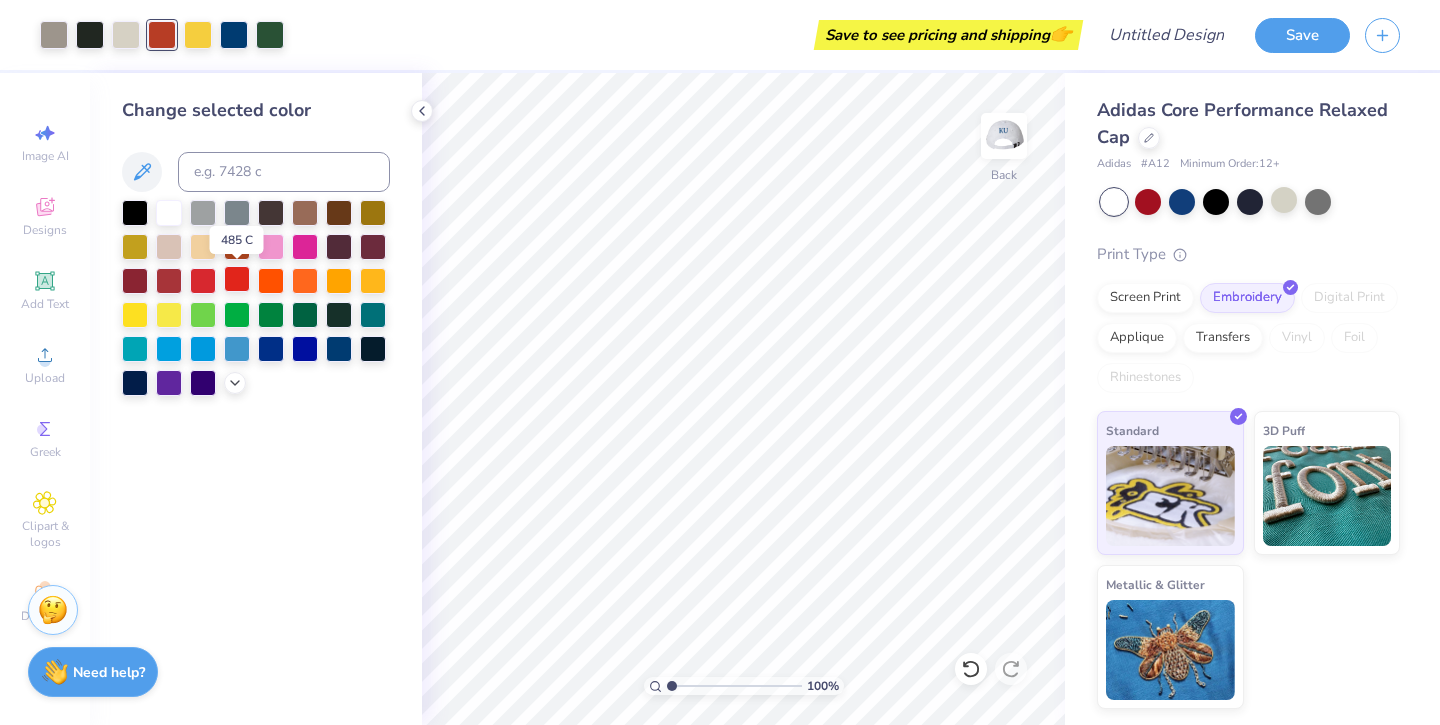 click at bounding box center (237, 279) 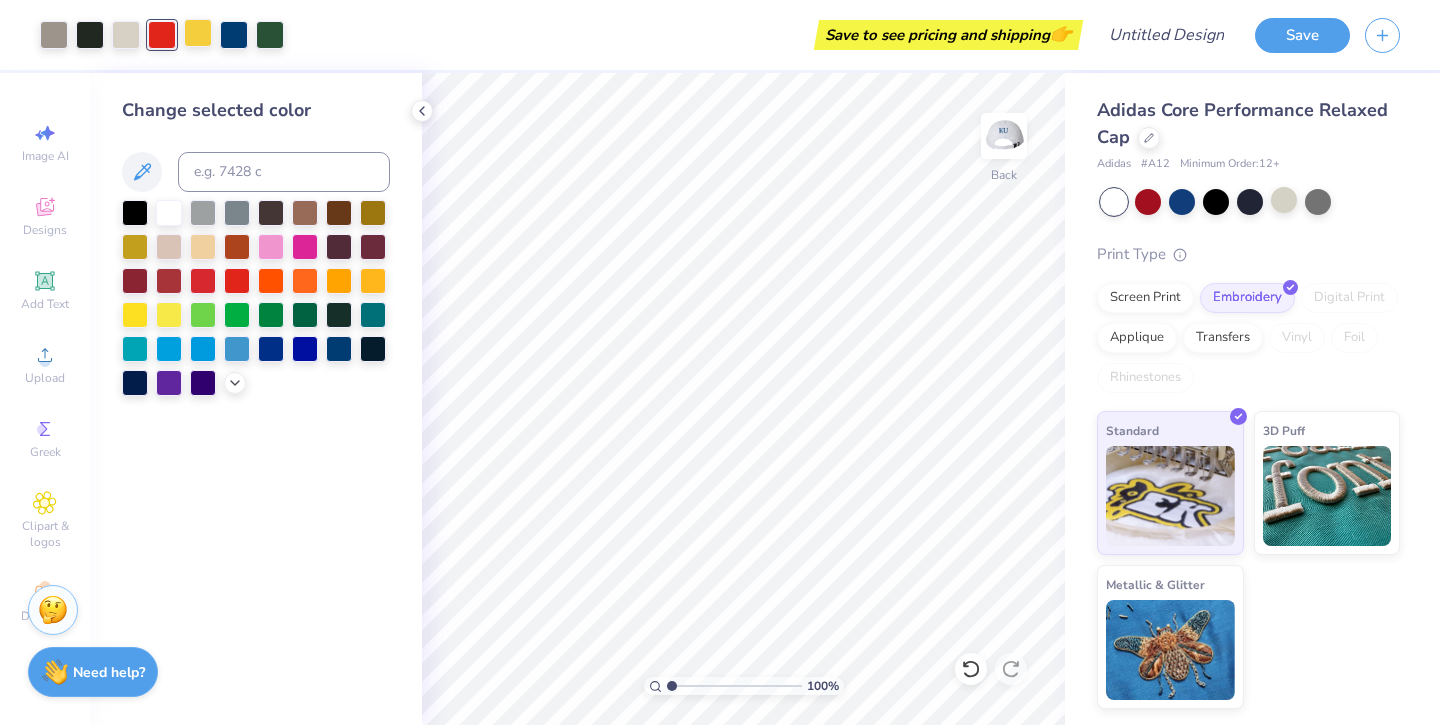 click at bounding box center [198, 33] 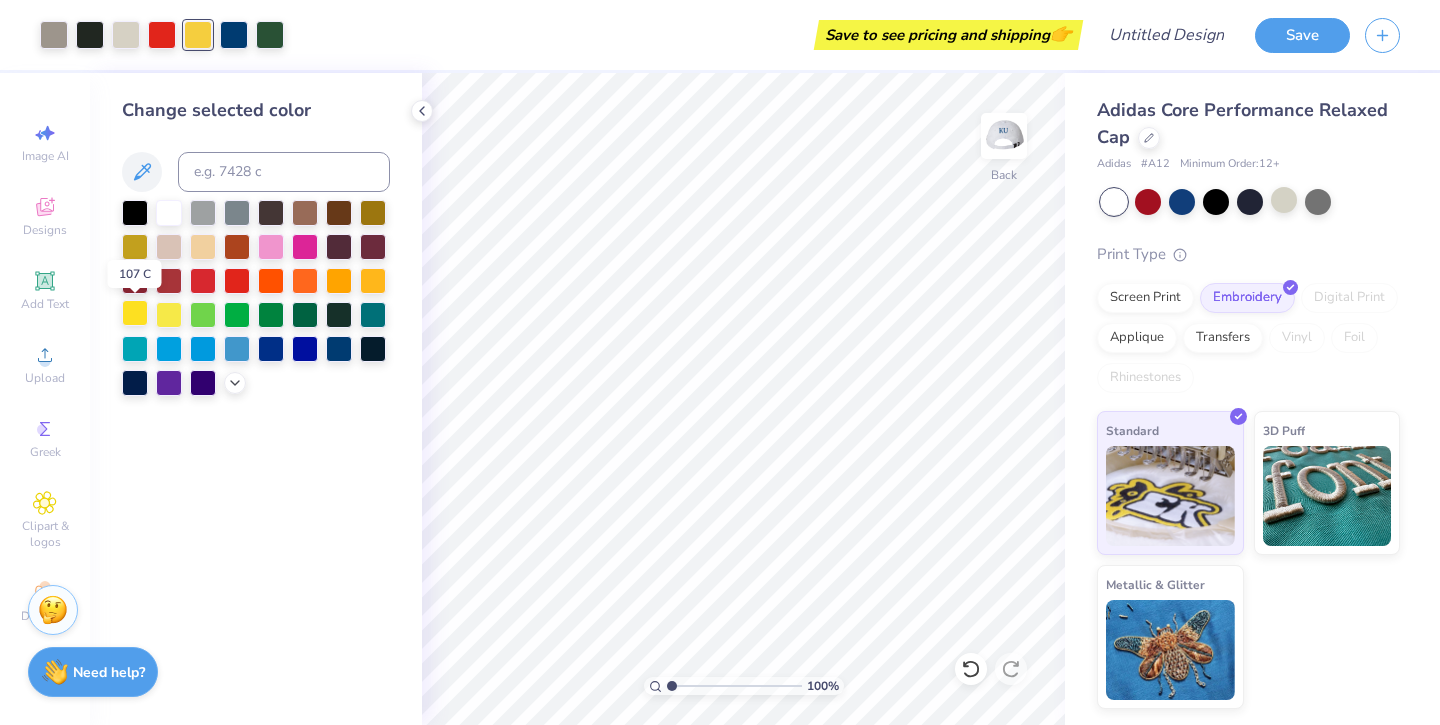 click at bounding box center (135, 313) 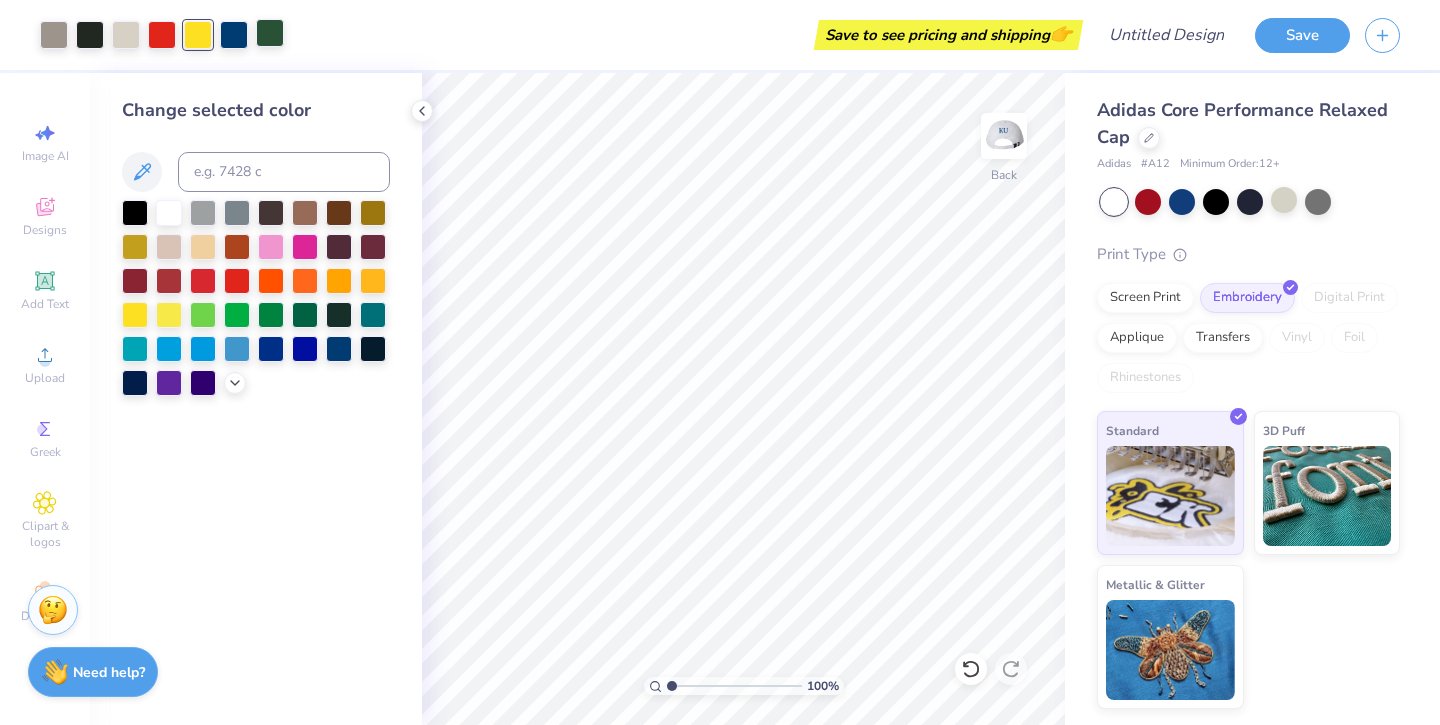 click at bounding box center [270, 33] 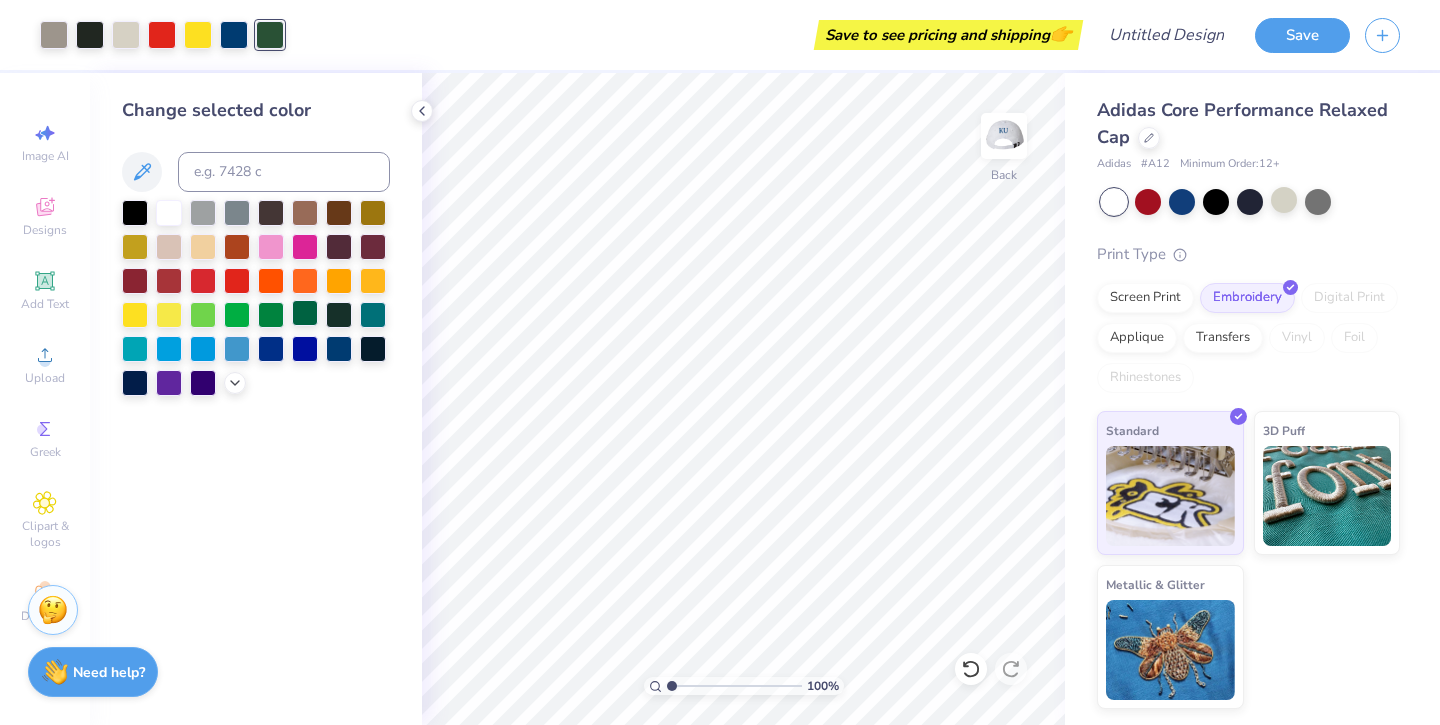 click at bounding box center (305, 313) 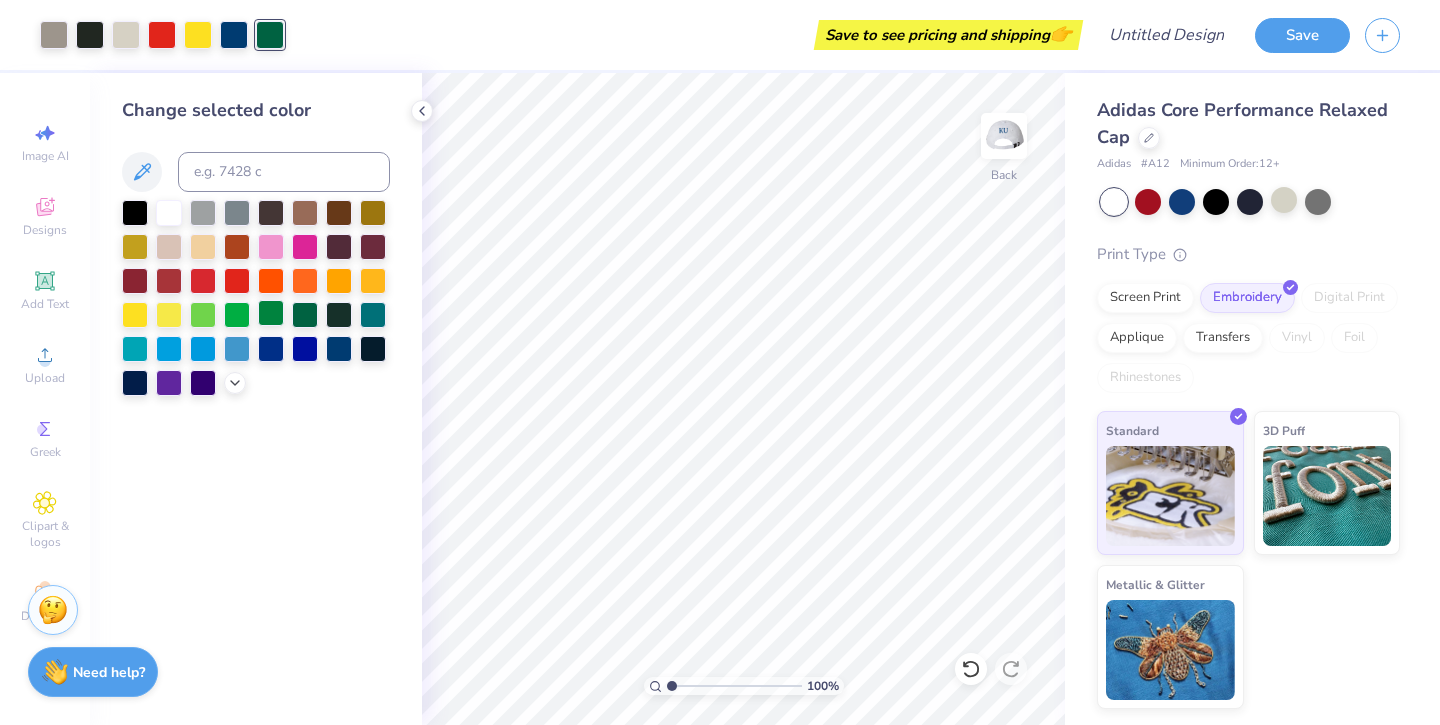 click at bounding box center (271, 313) 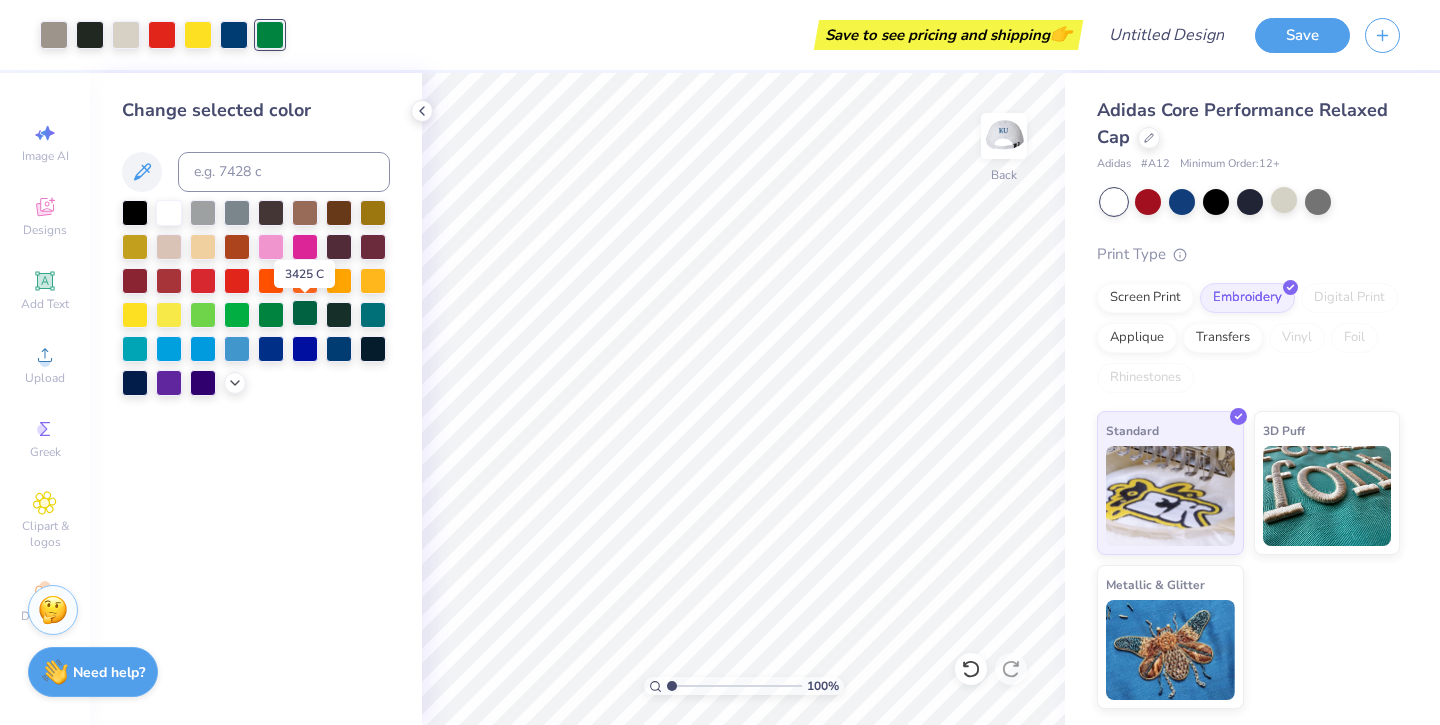 click at bounding box center (305, 313) 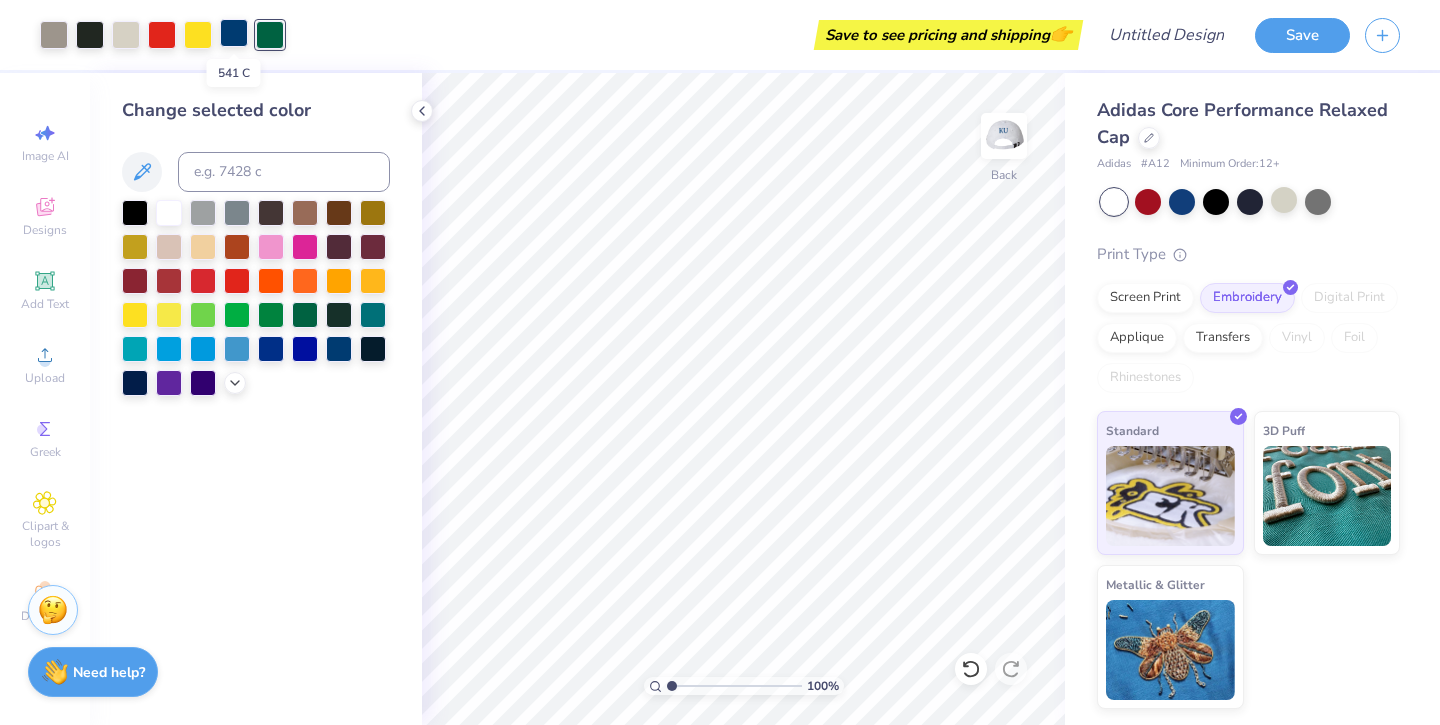 click at bounding box center [234, 33] 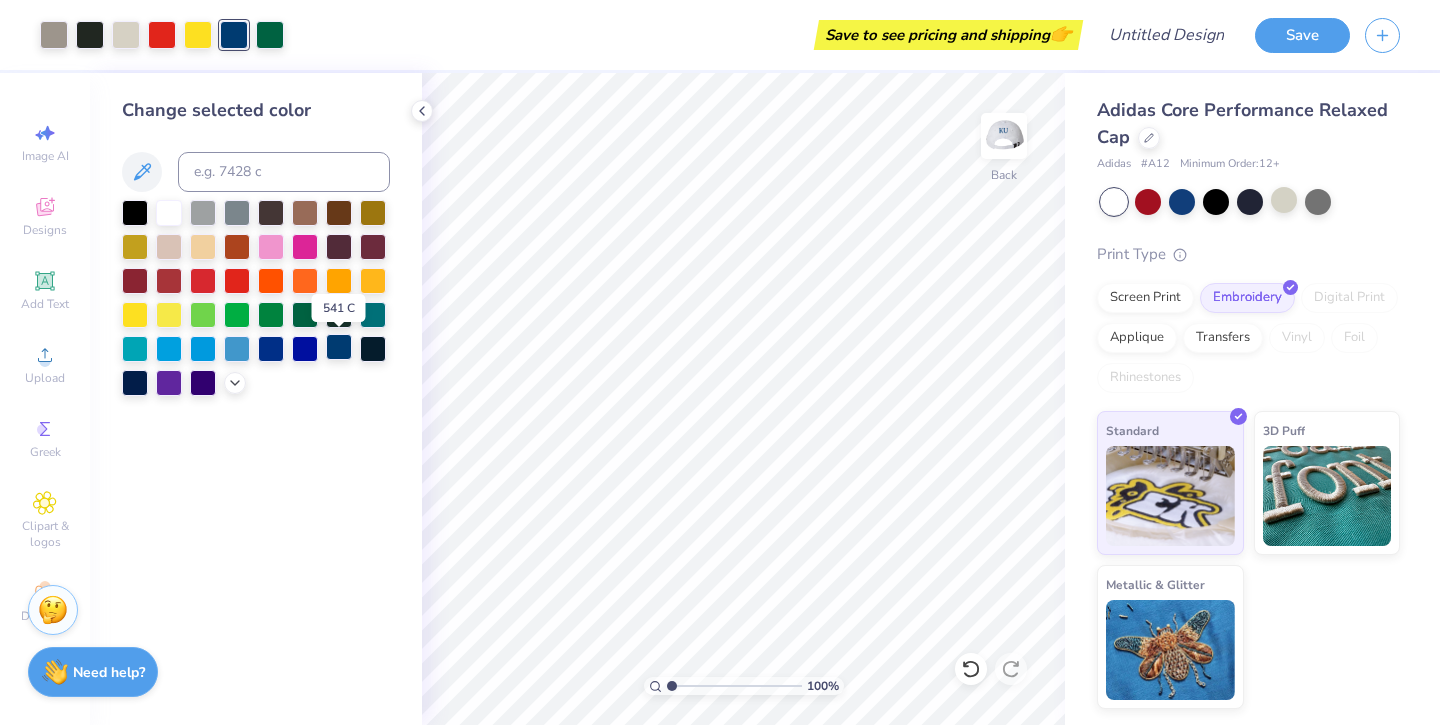 click at bounding box center (339, 347) 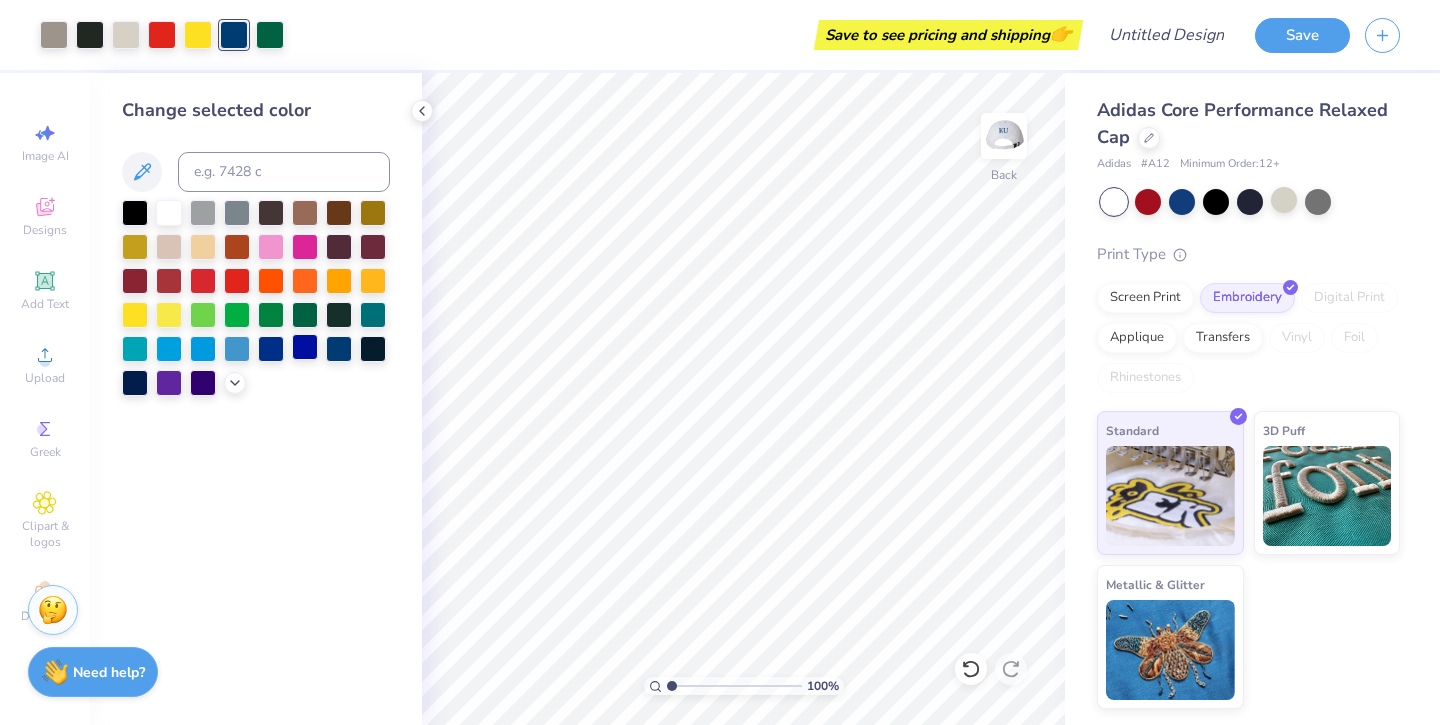 click at bounding box center [305, 347] 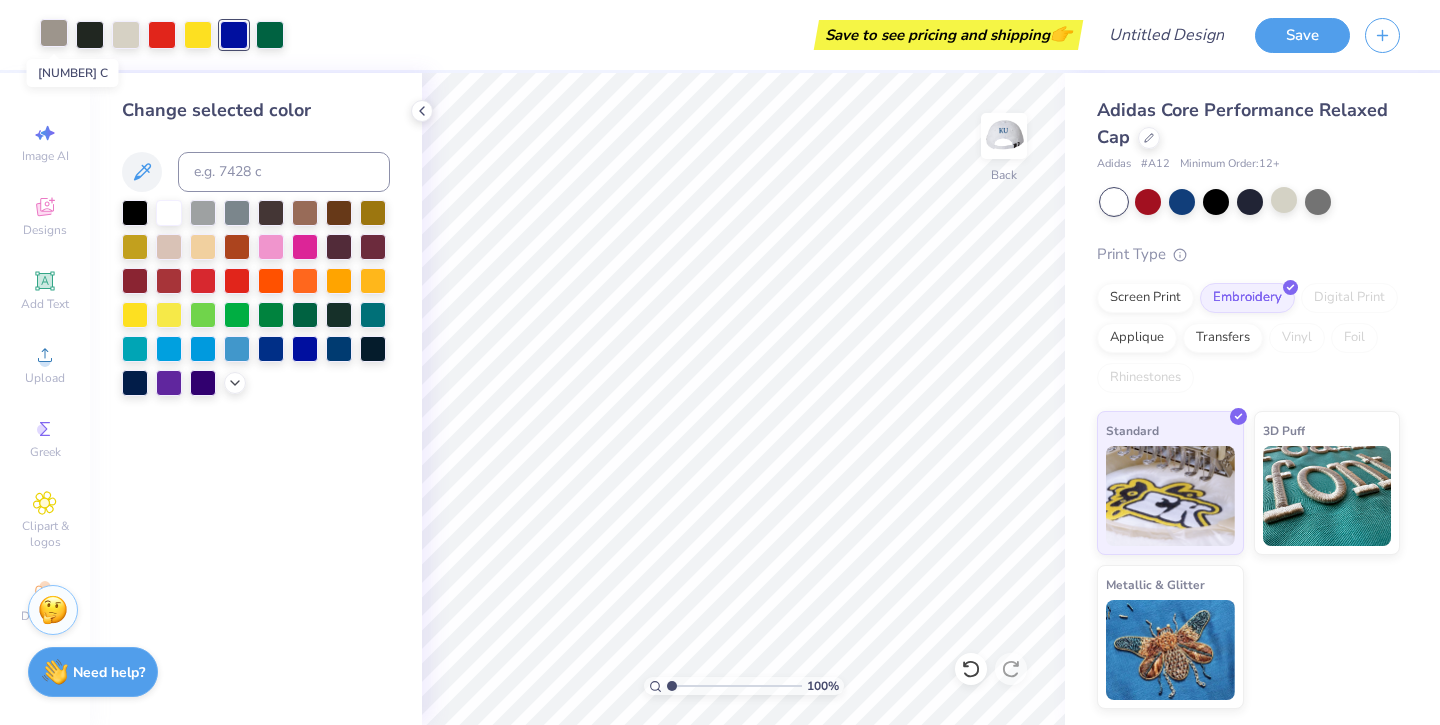 click at bounding box center [54, 33] 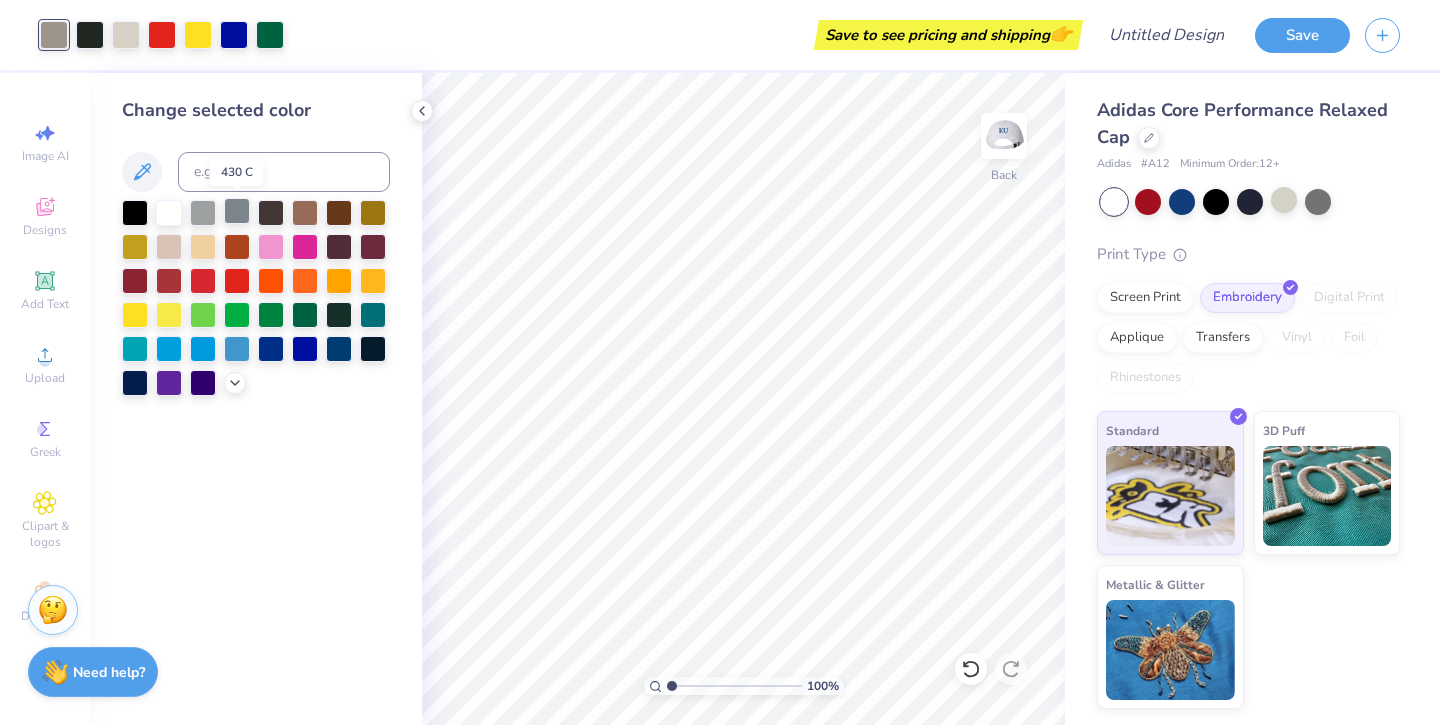 click at bounding box center (237, 211) 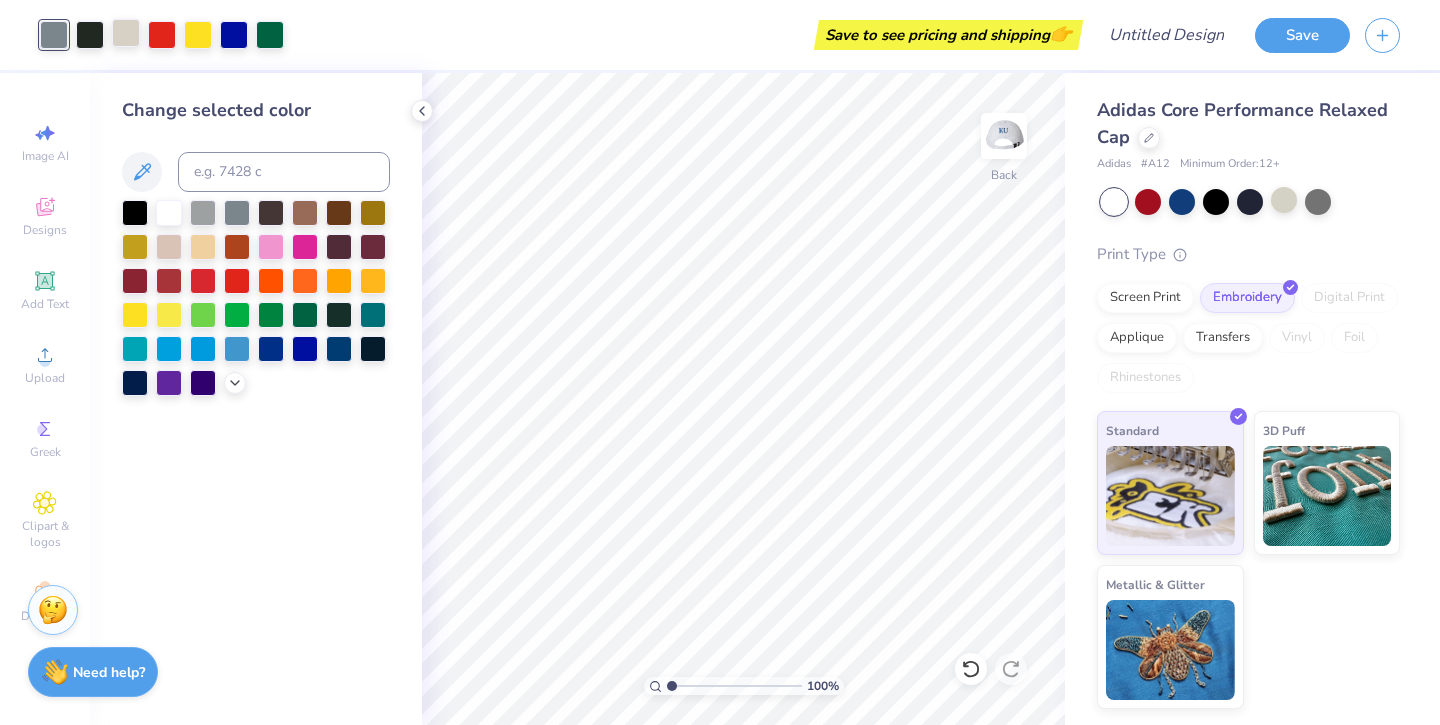 click at bounding box center [126, 33] 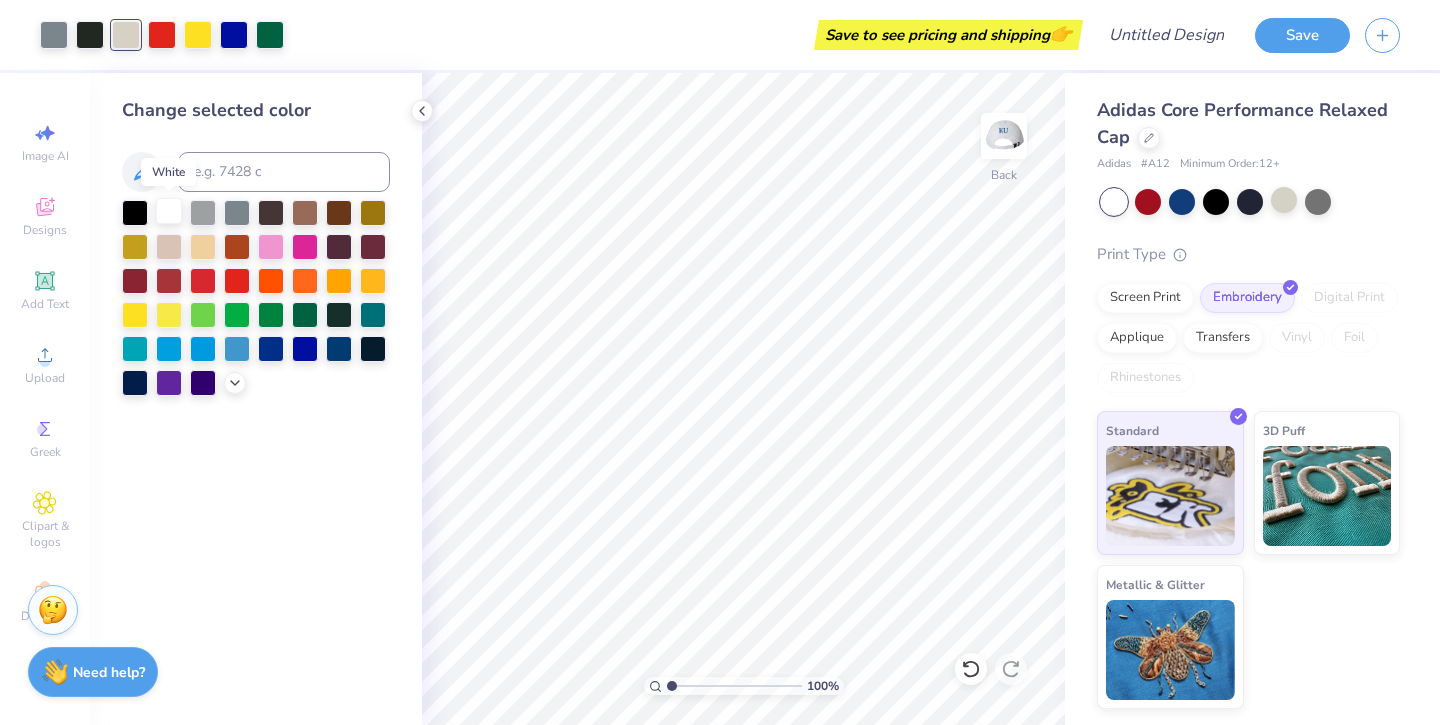 click at bounding box center (169, 211) 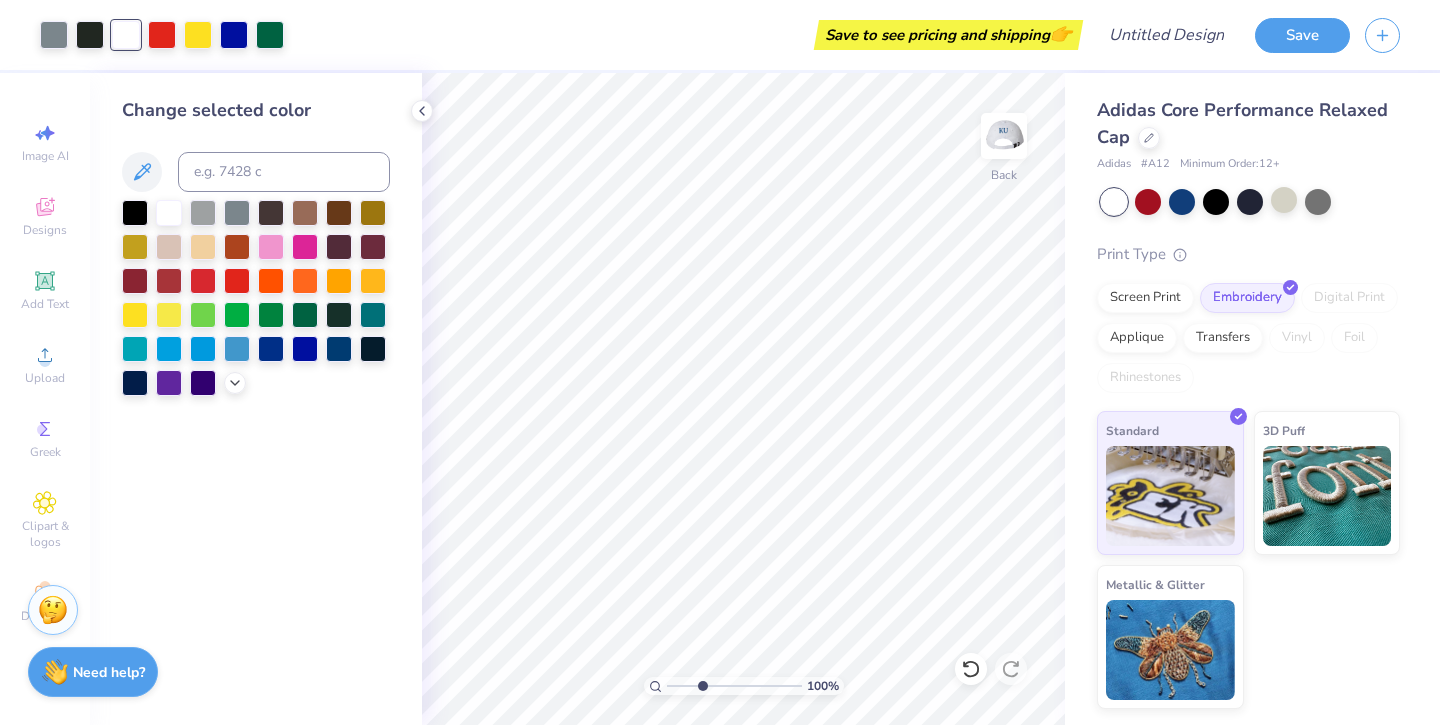 click at bounding box center (734, 686) 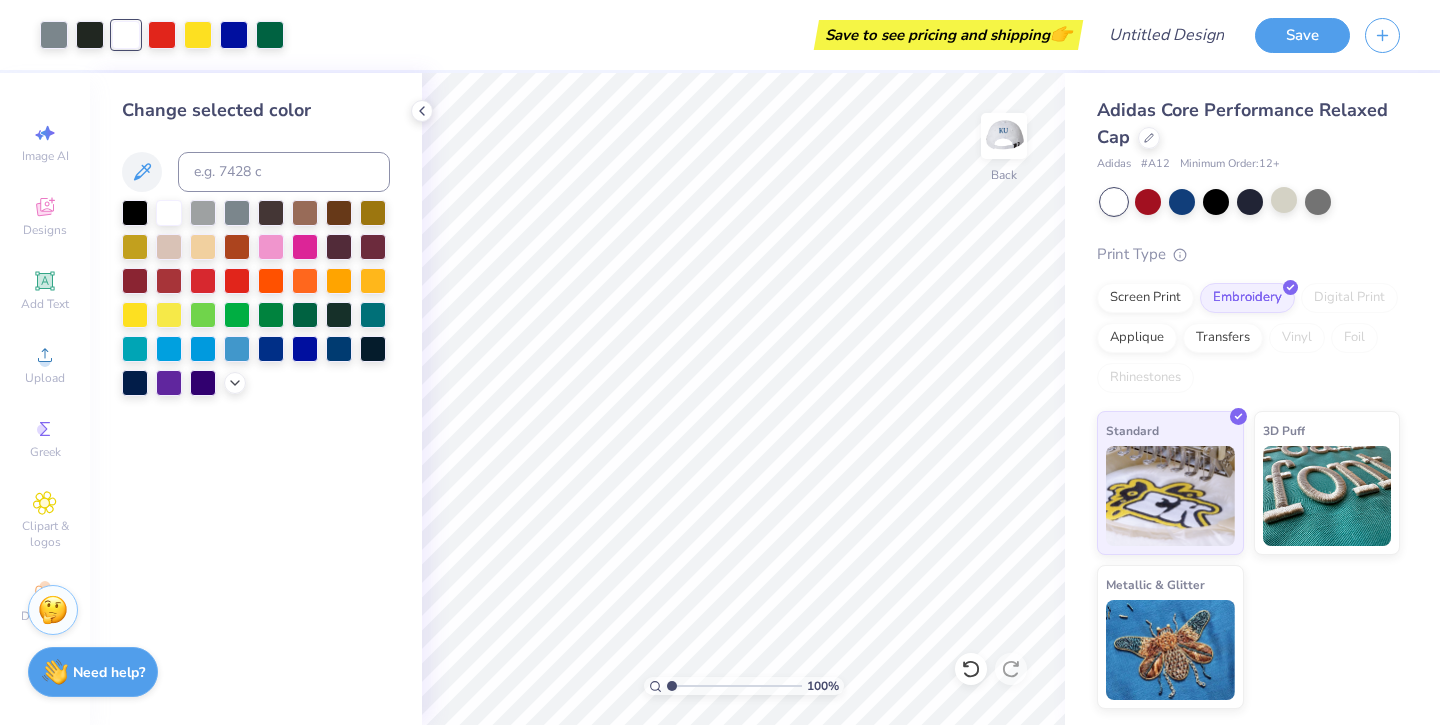 drag, startPoint x: 701, startPoint y: 682, endPoint x: 633, endPoint y: 680, distance: 68.0294 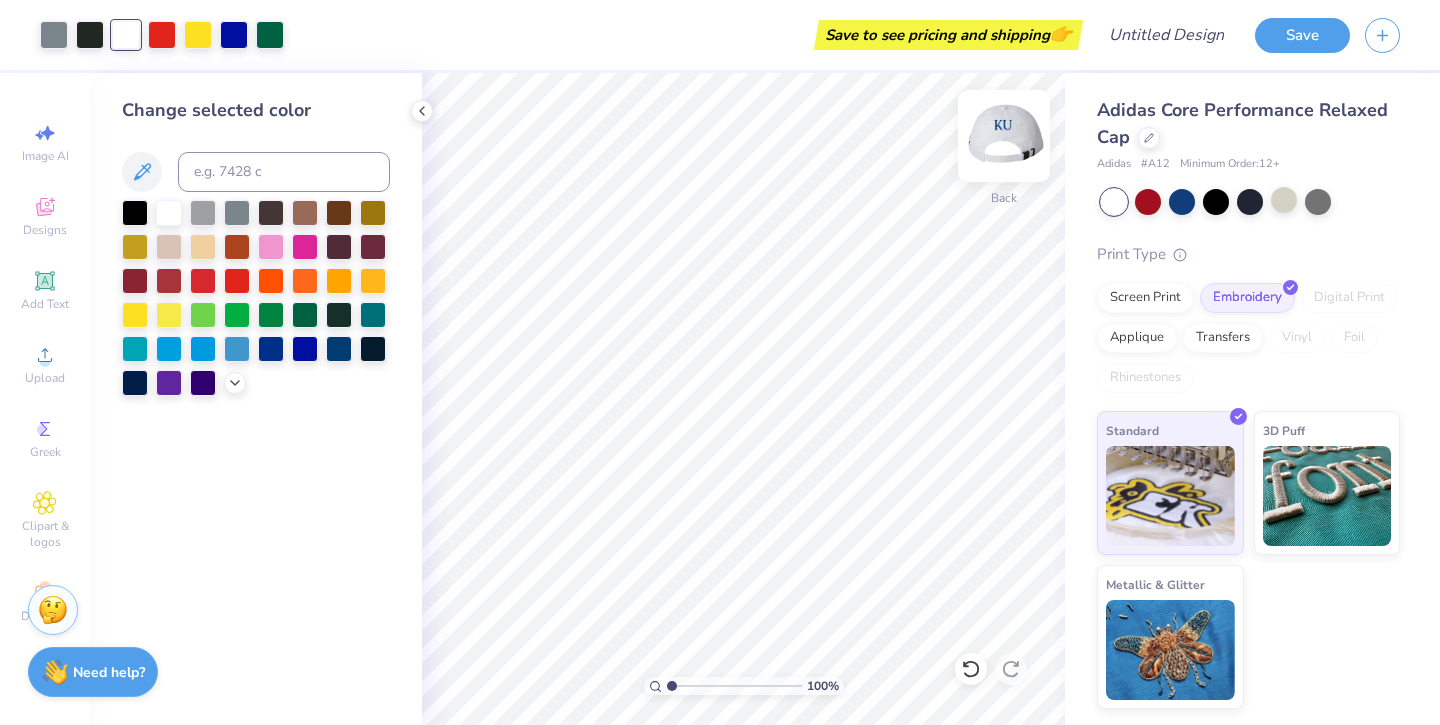 click at bounding box center [1004, 136] 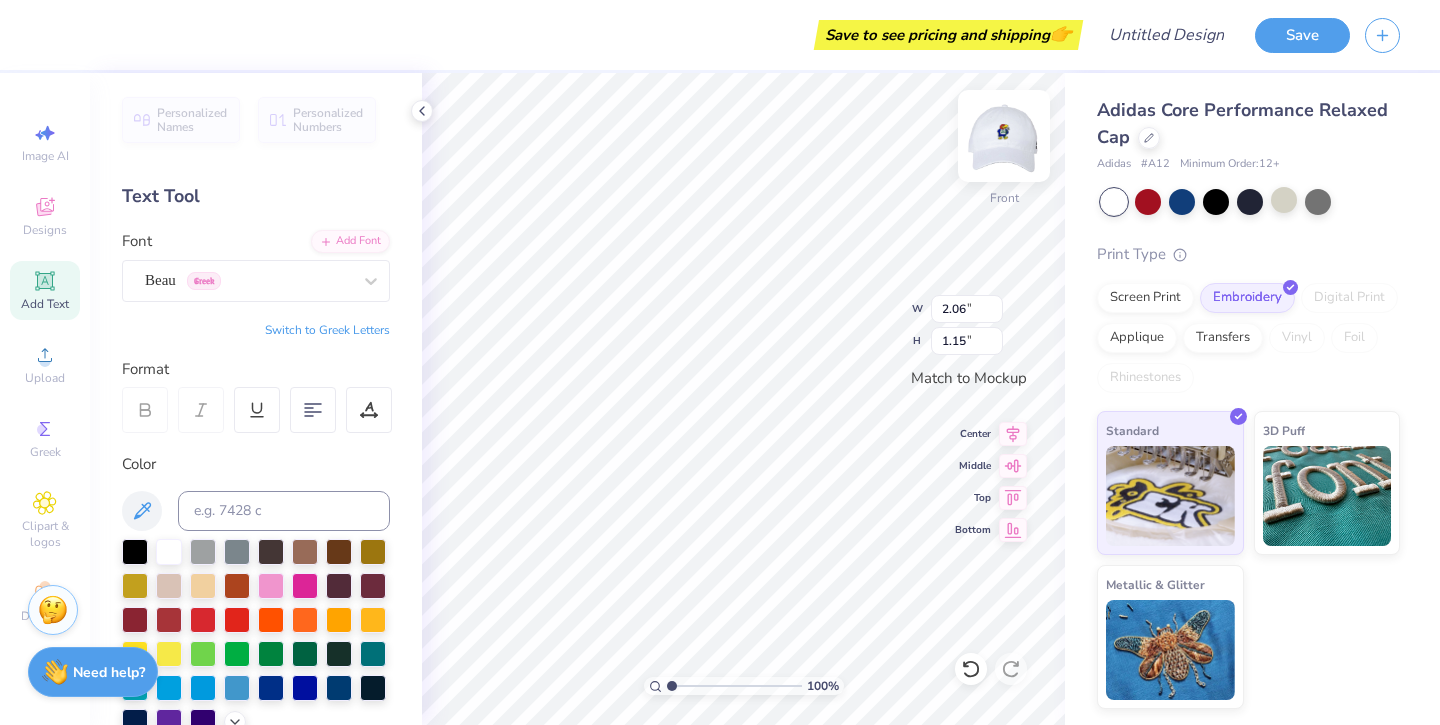type on "2.06" 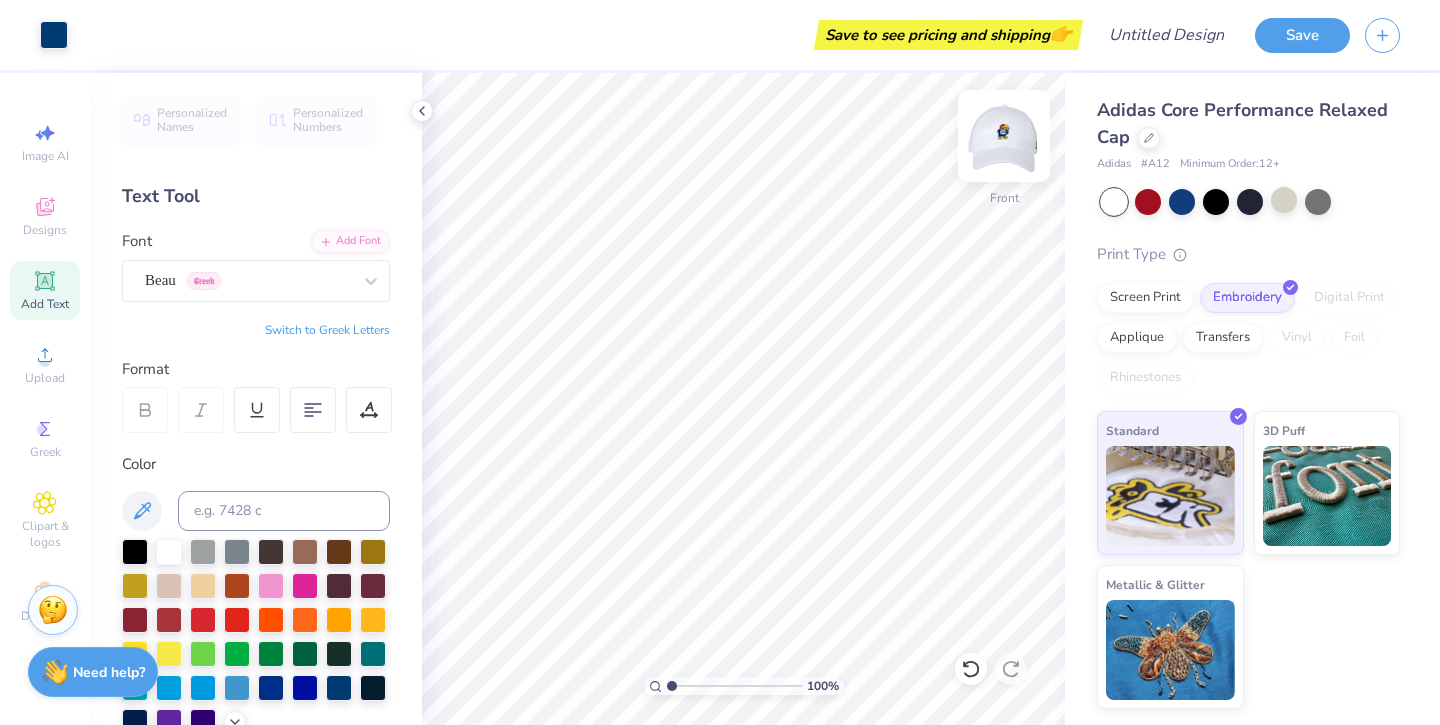 click at bounding box center [1004, 136] 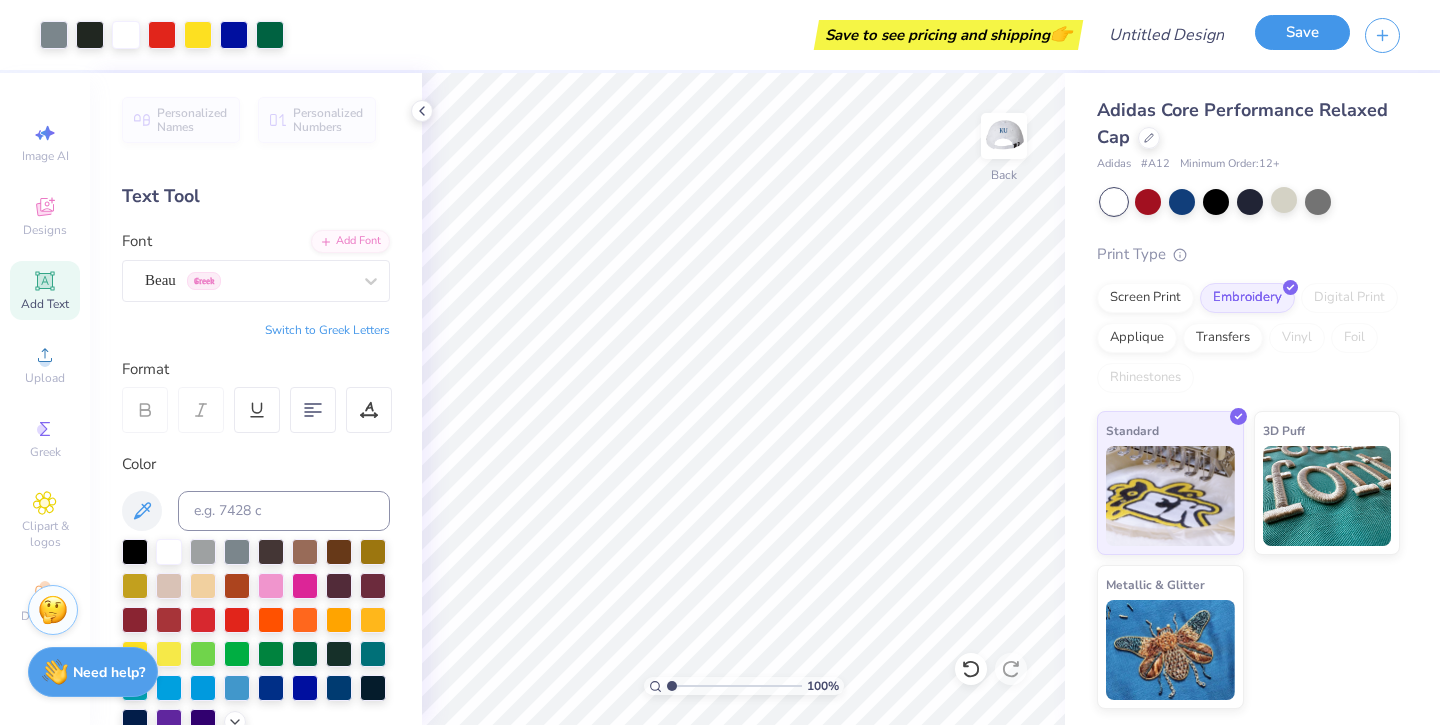 click on "Save" at bounding box center (1302, 32) 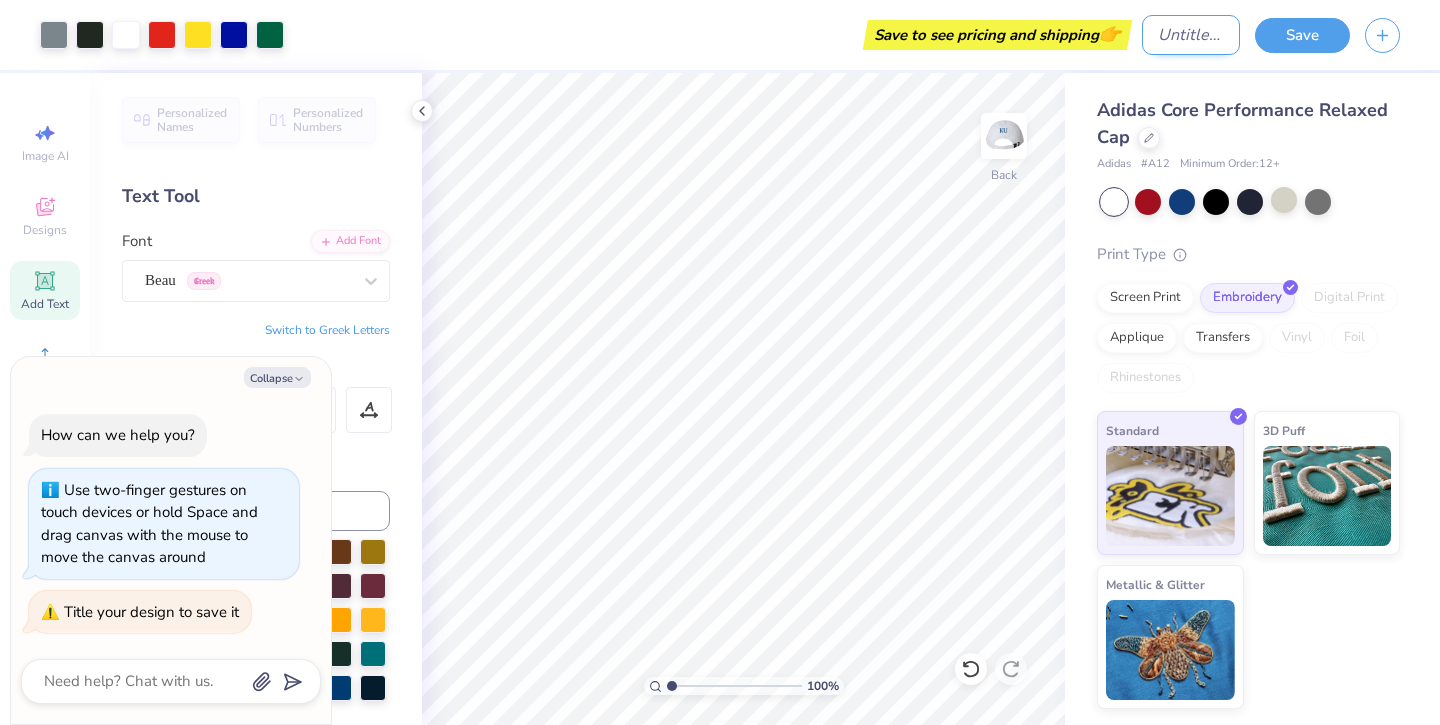 type on "x" 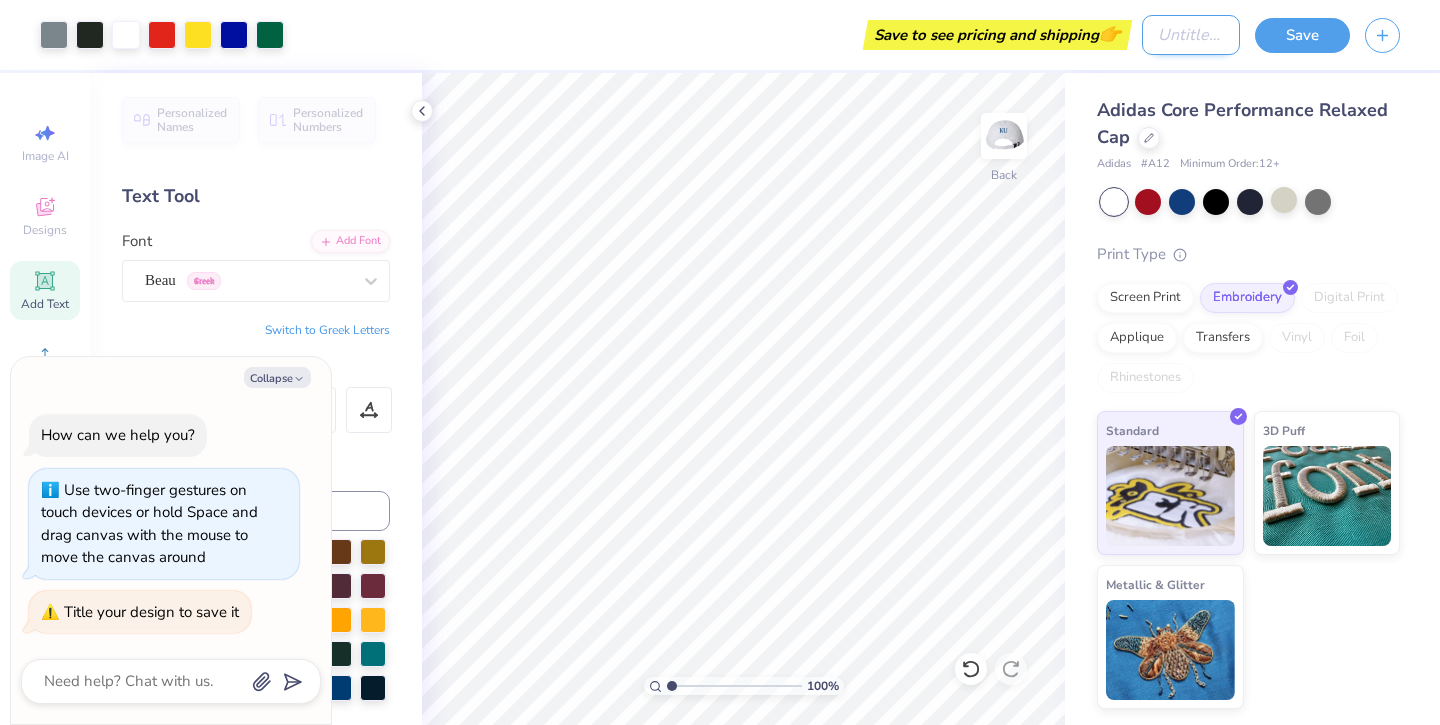 click on "Design Title" at bounding box center [1191, 35] 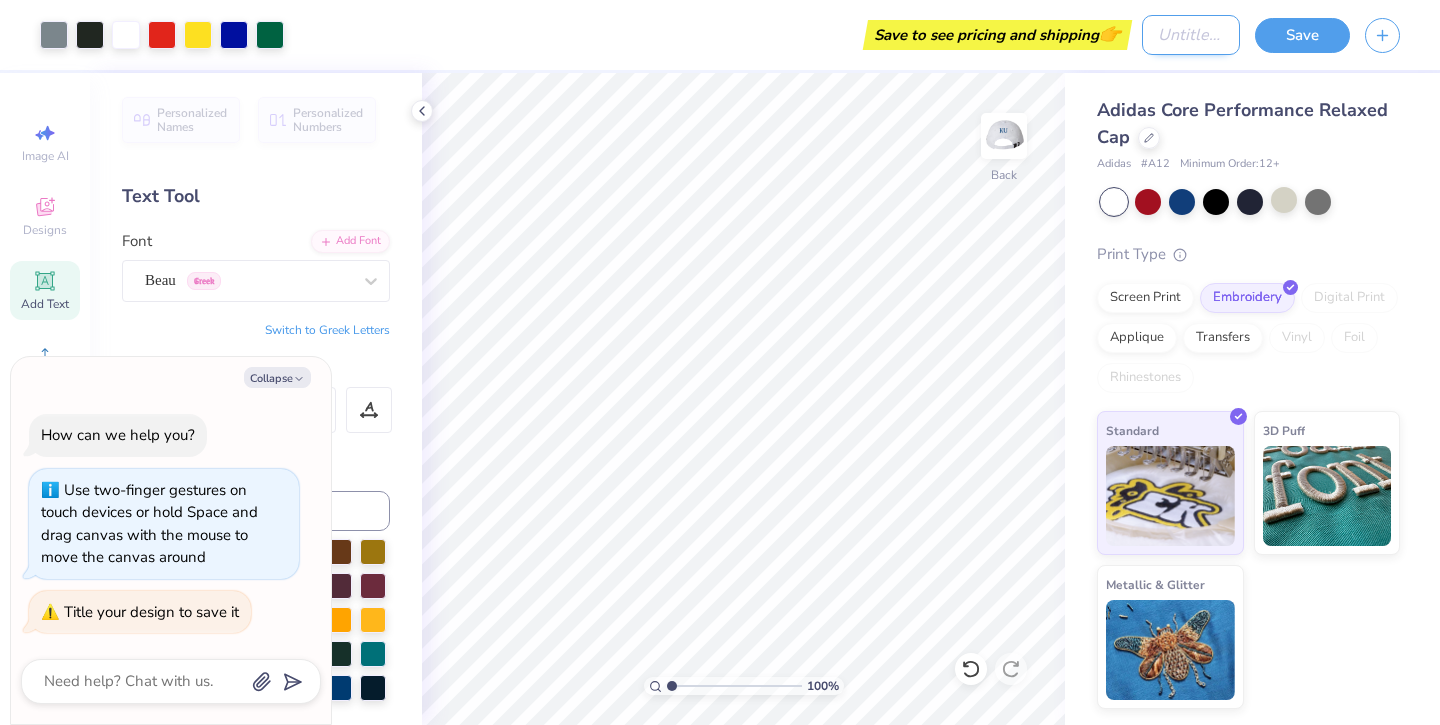 type on "K" 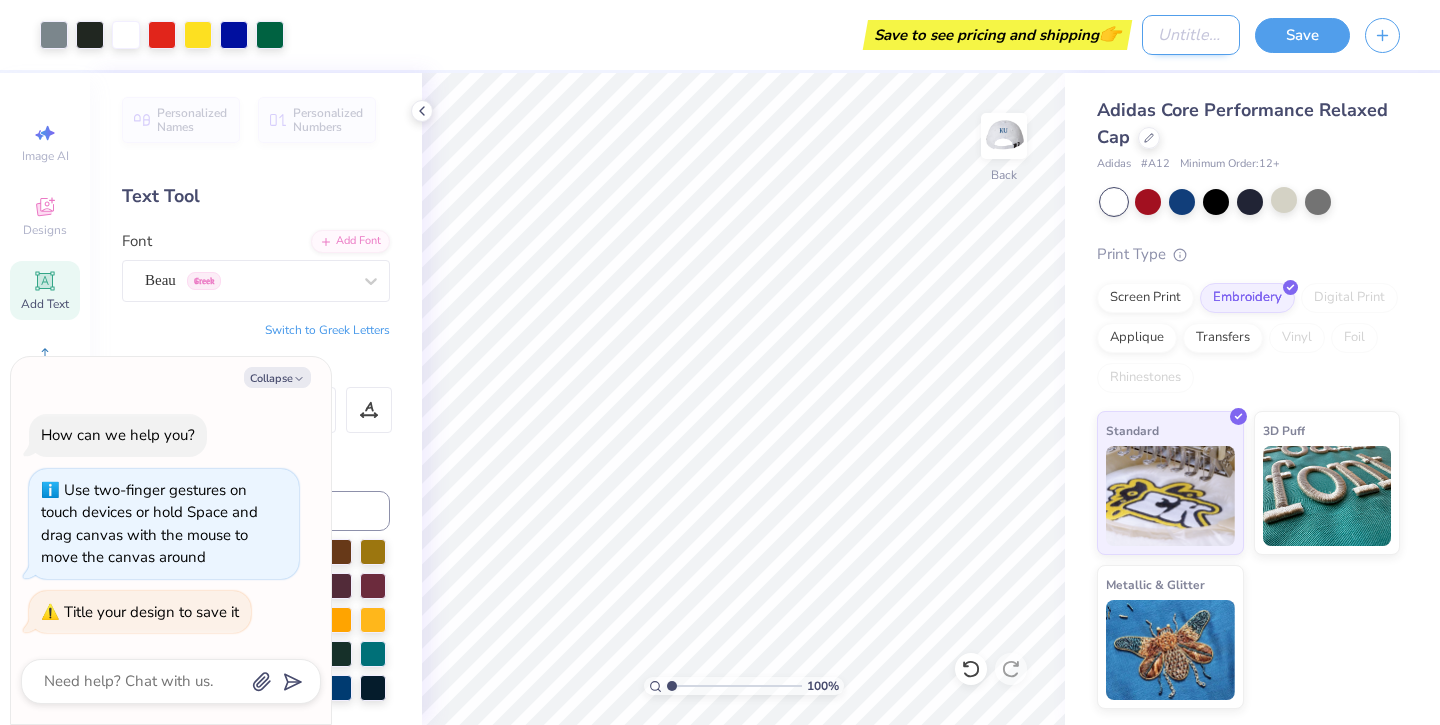 type on "x" 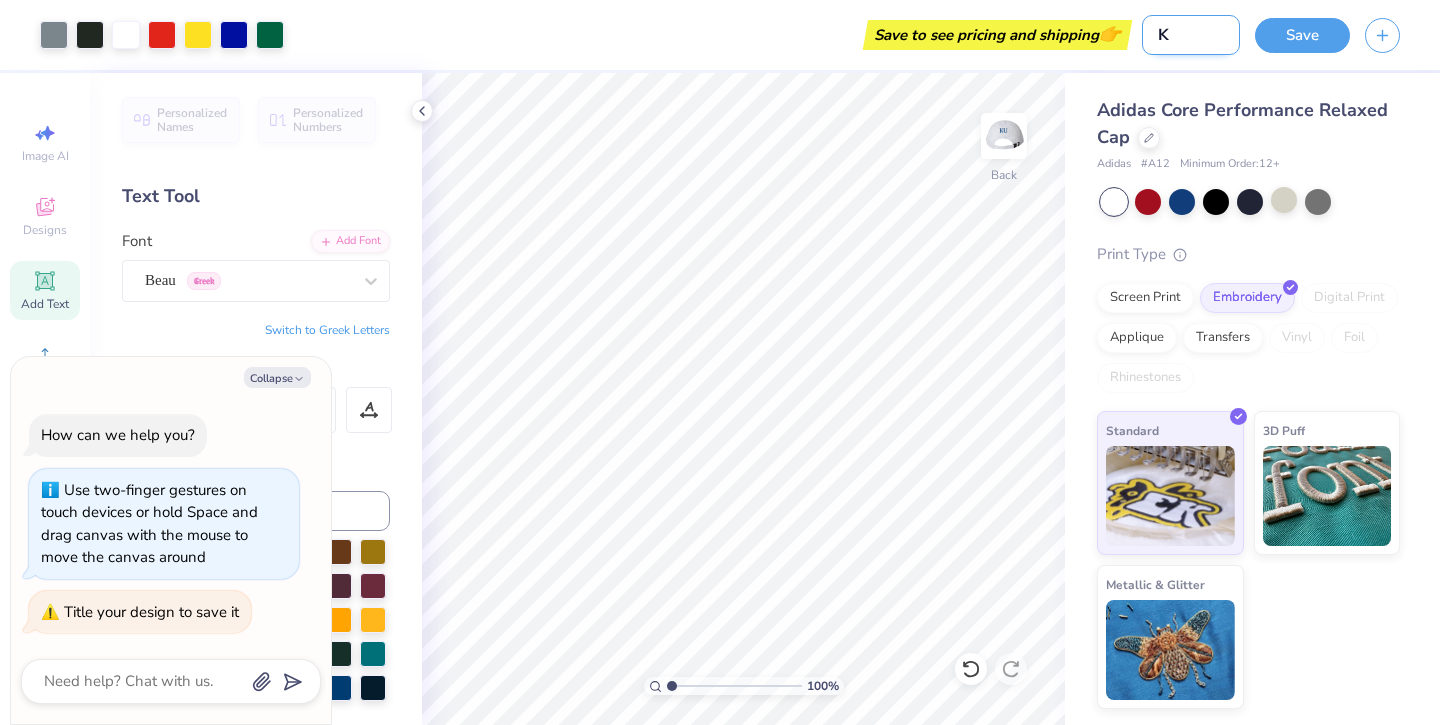 type on "KU" 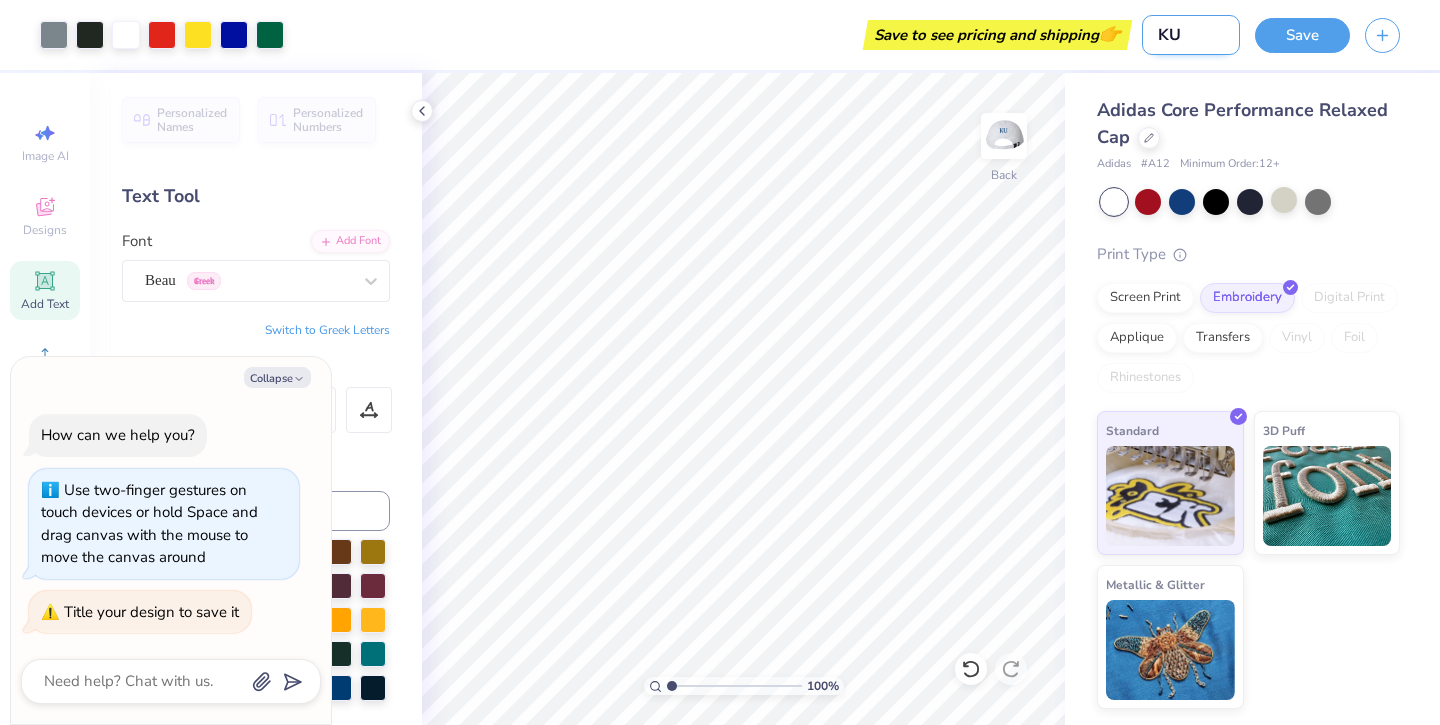 type on "KUX" 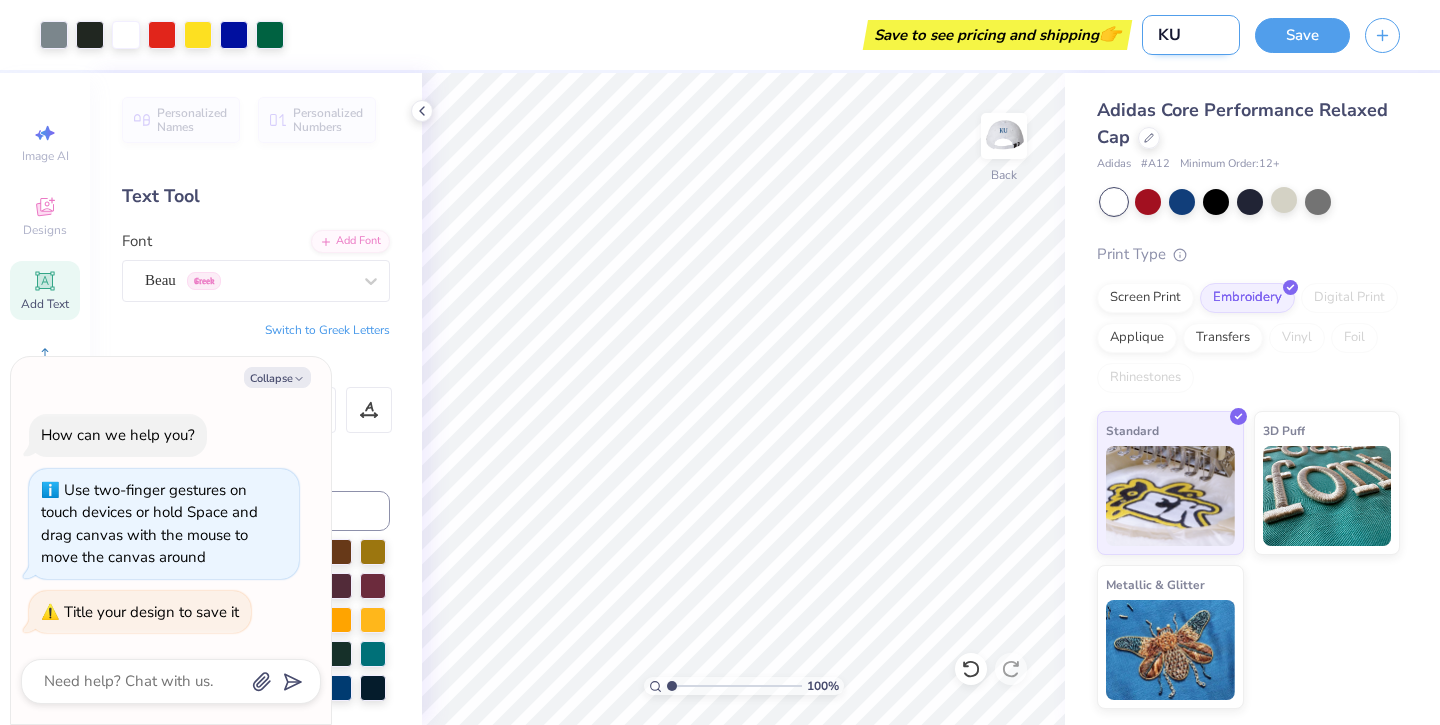 type on "x" 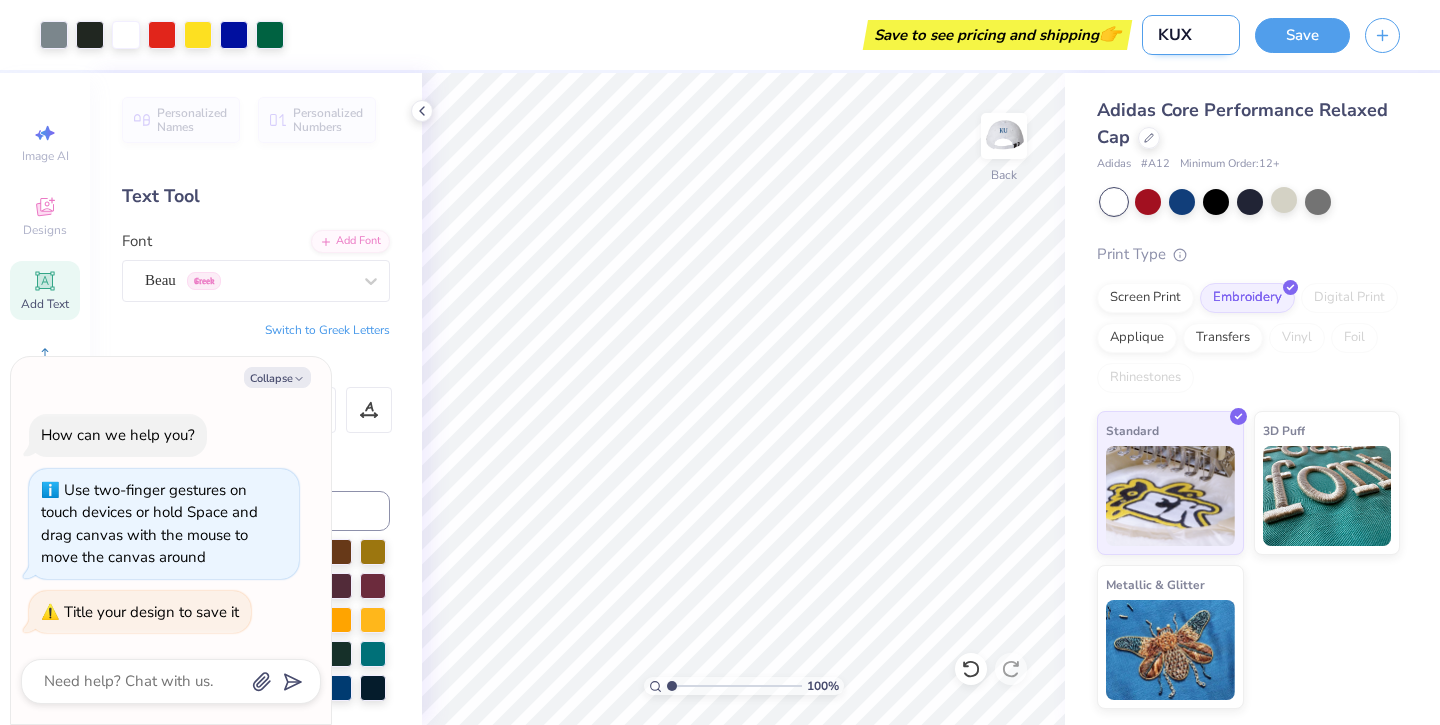 type on "KUXE" 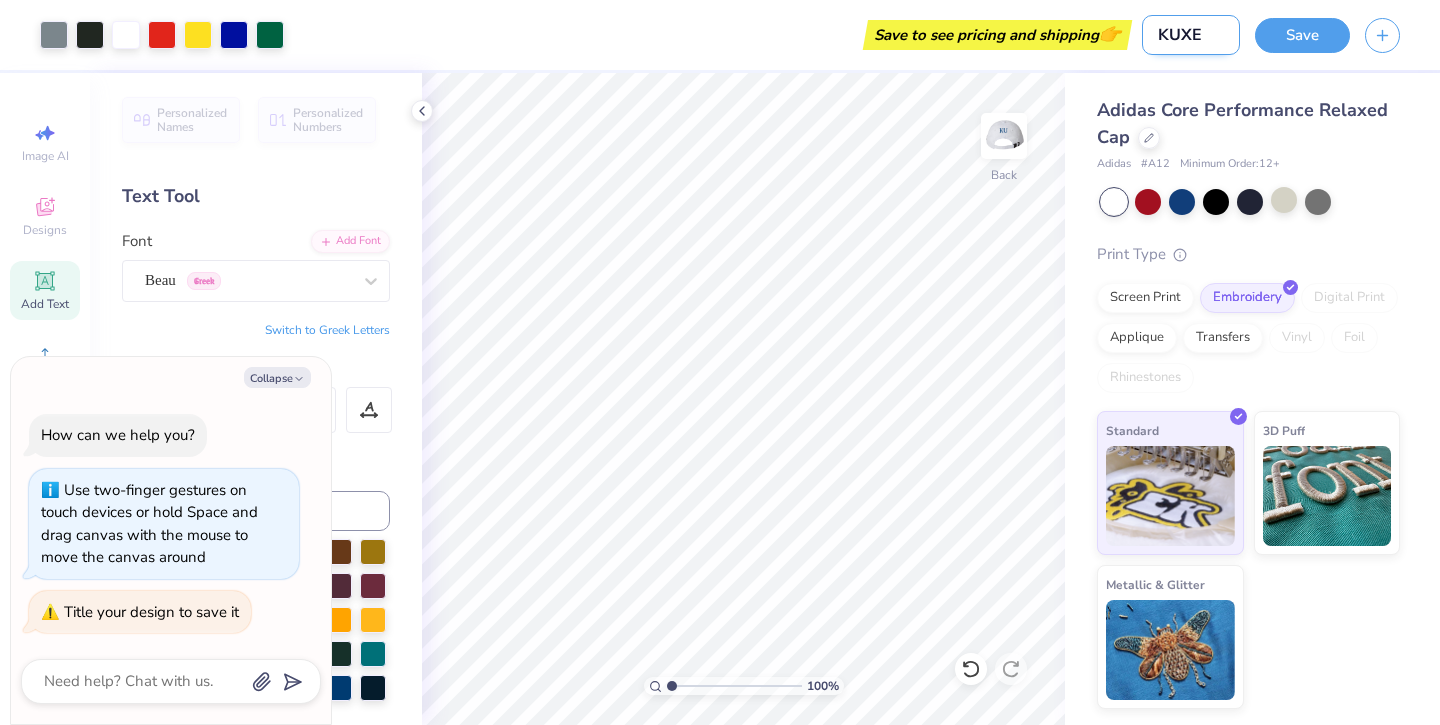 type on "KUXES" 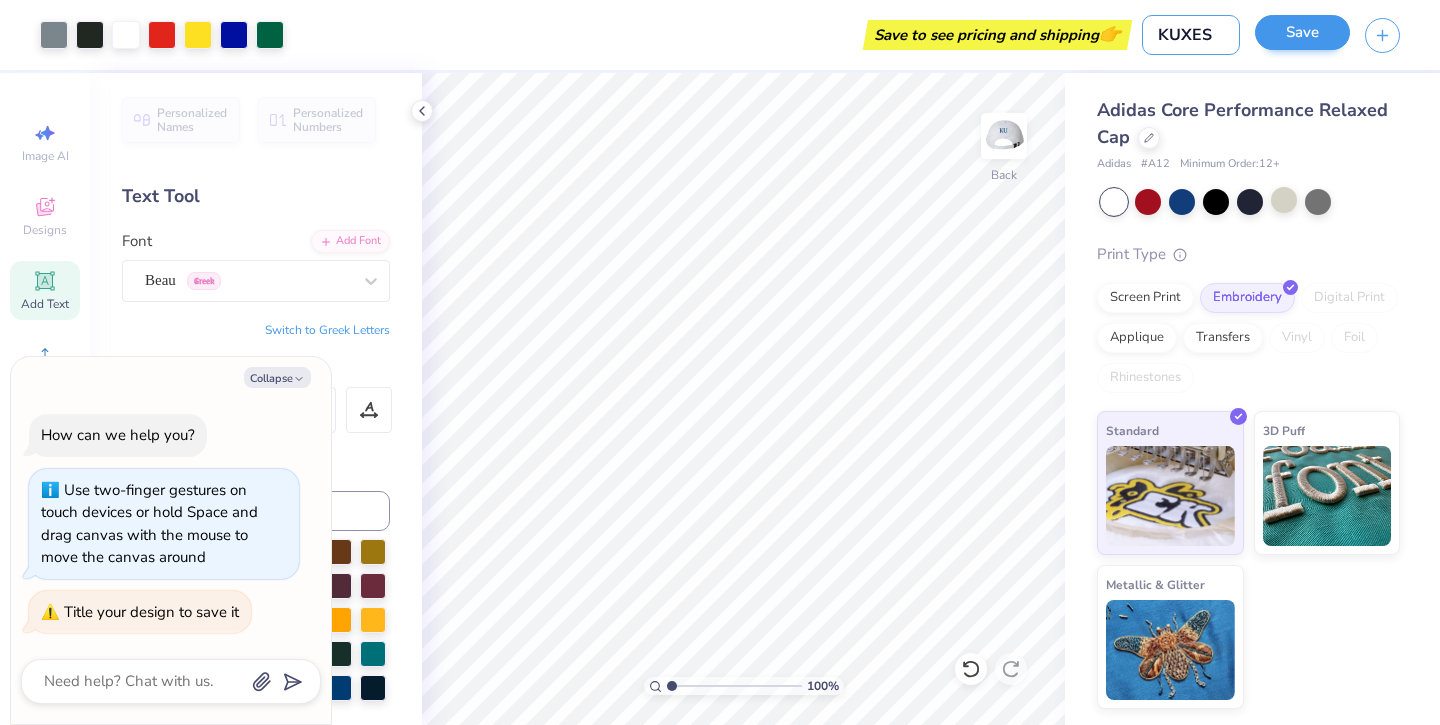 type on "KUXES" 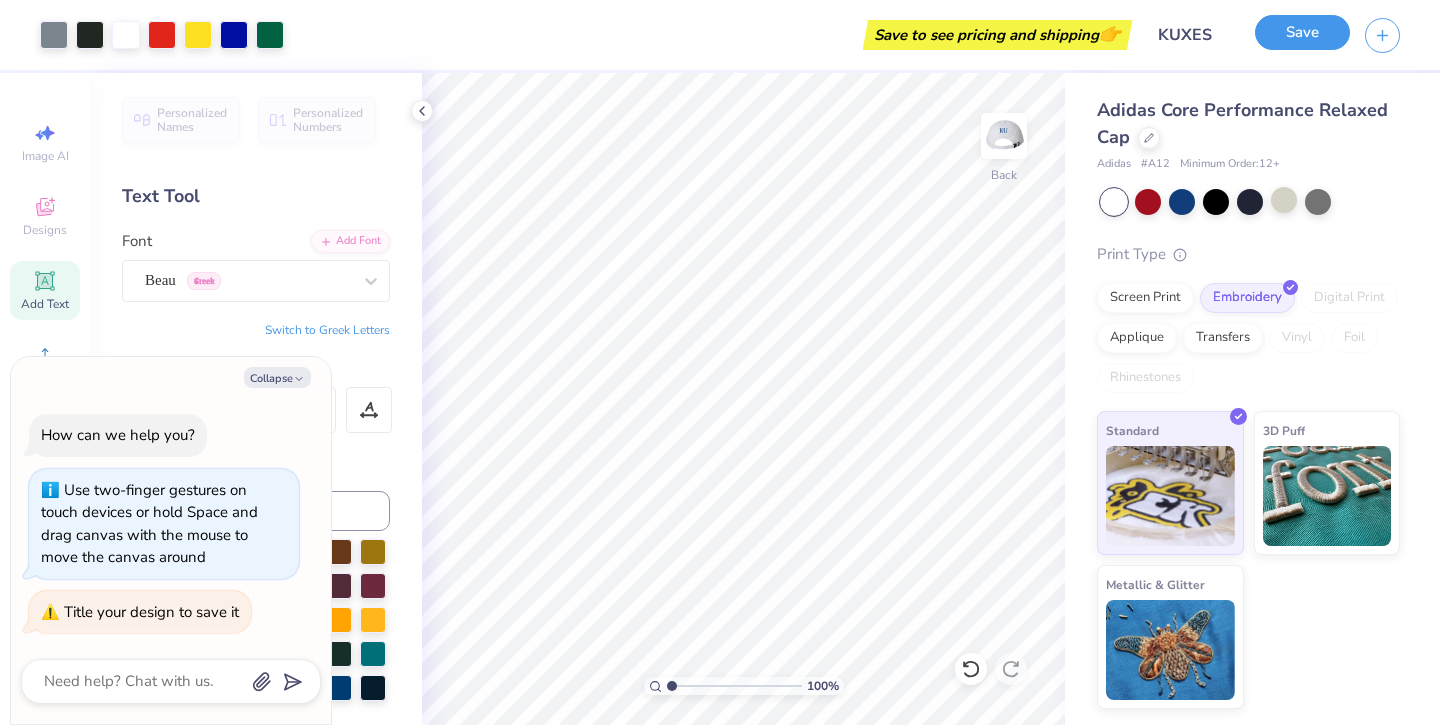 click on "Save" at bounding box center (1302, 32) 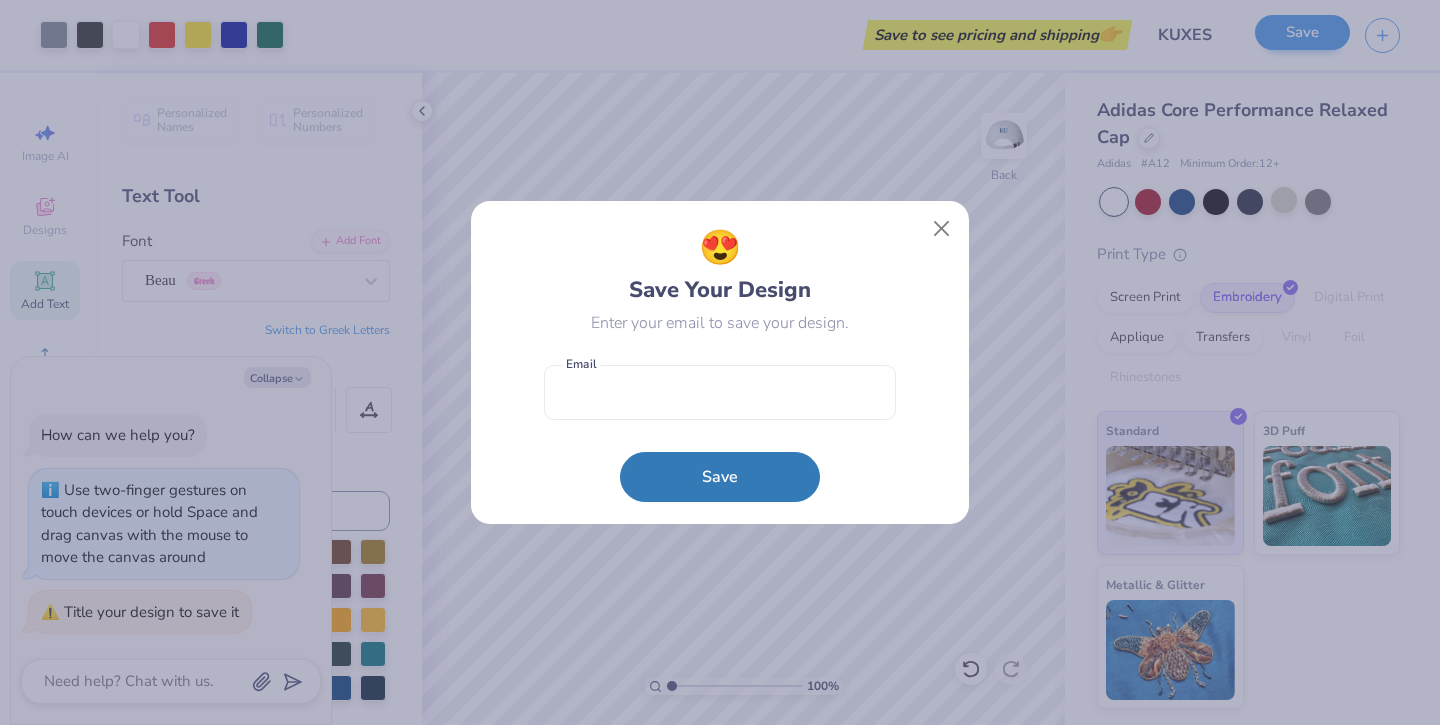 type on "x" 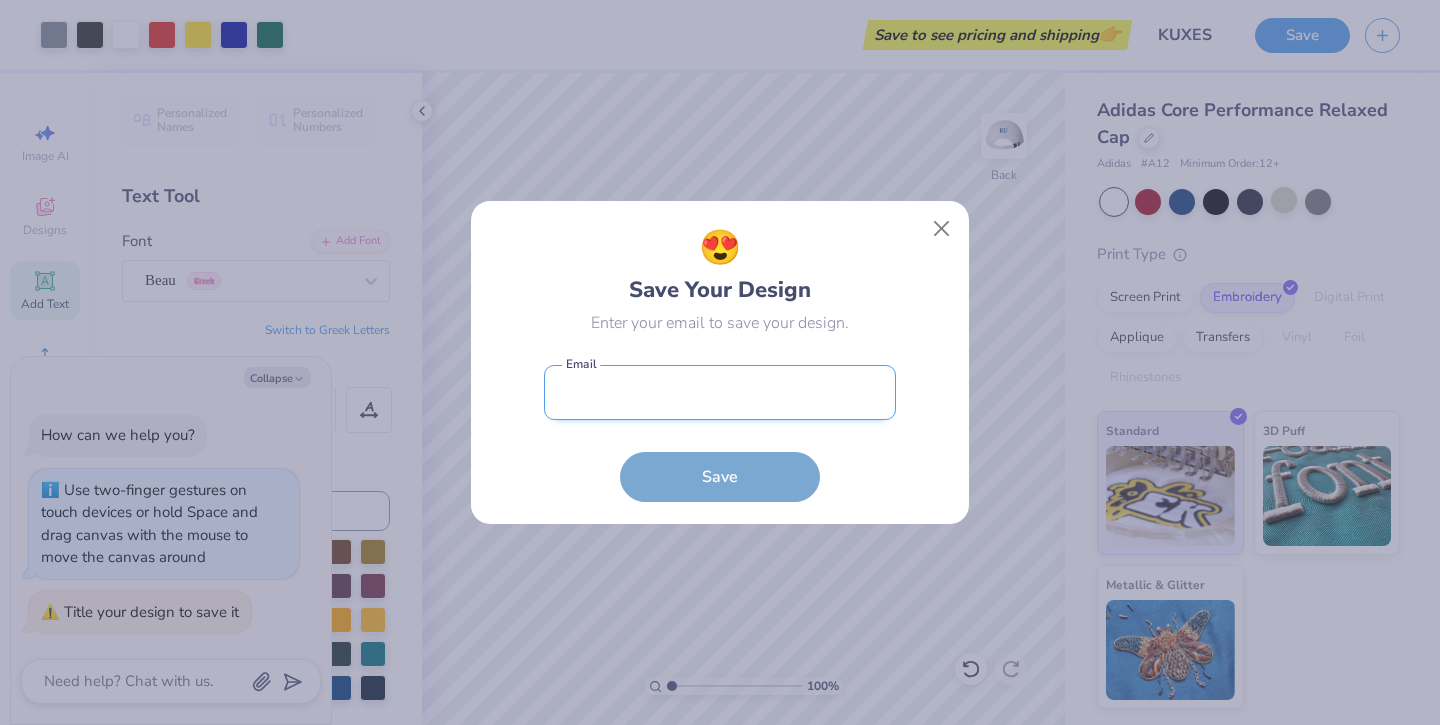 click at bounding box center [720, 392] 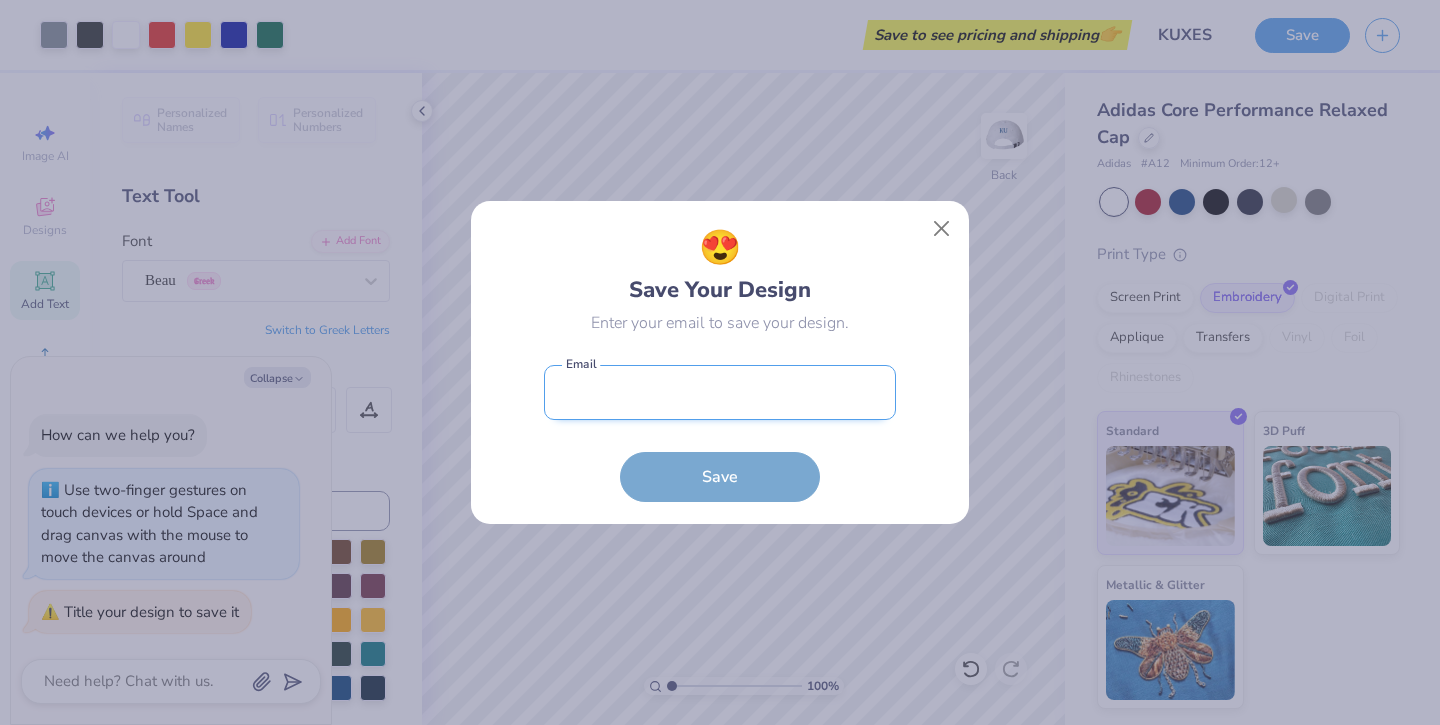 type on "kristagikas7@gmail.com" 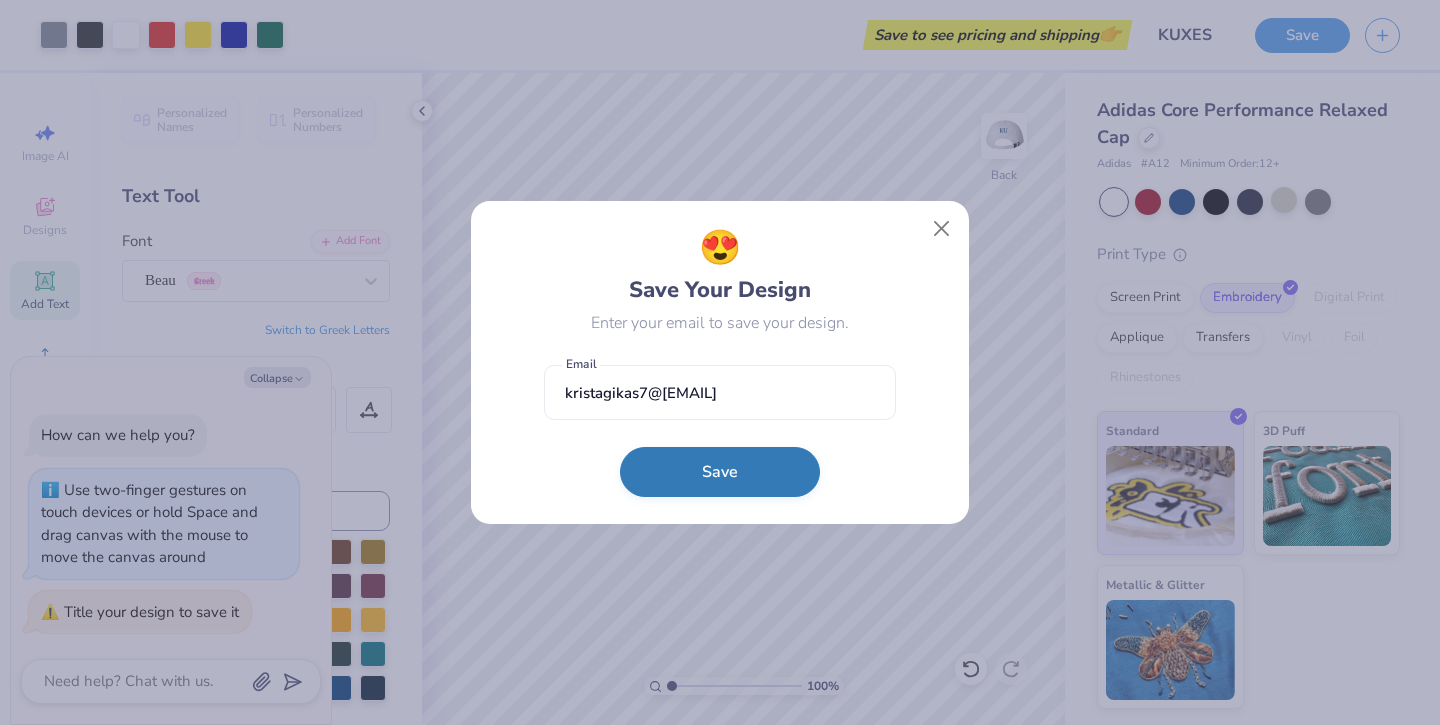 click on "Save" at bounding box center (720, 472) 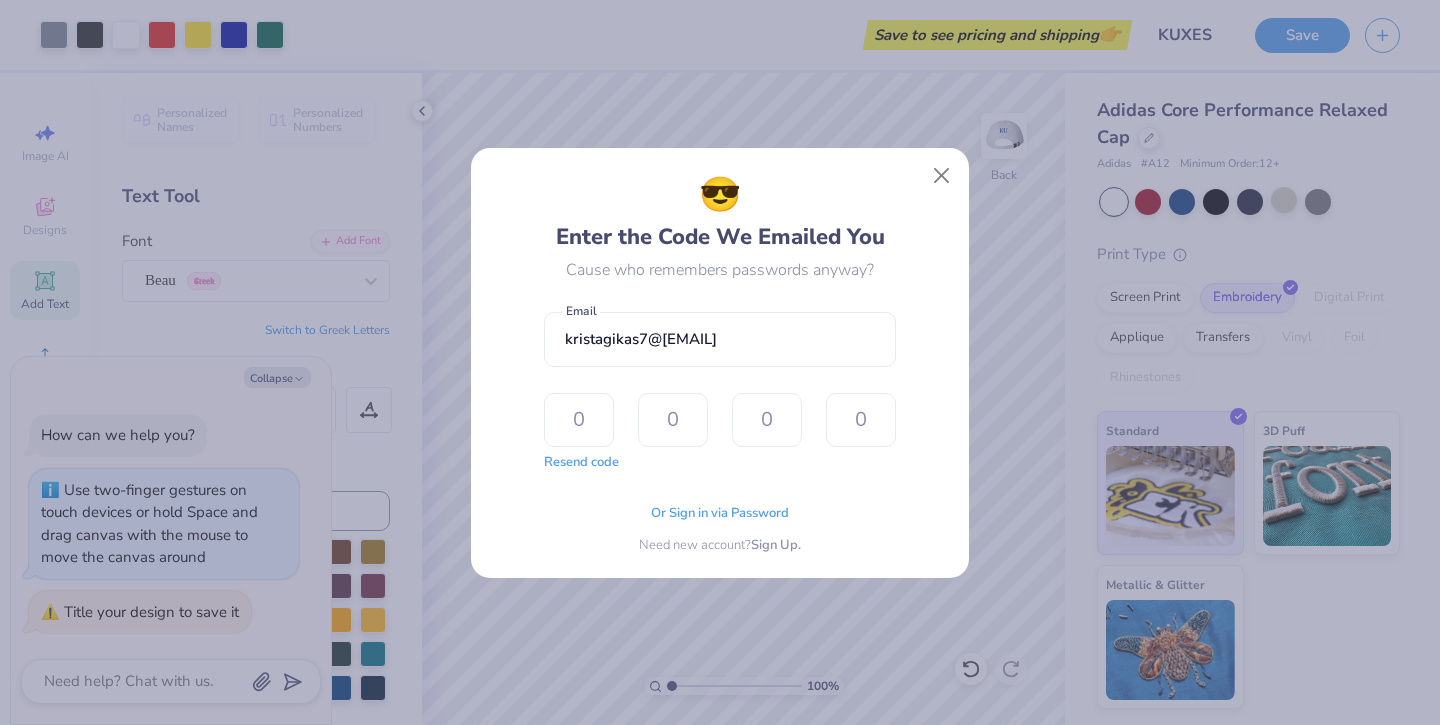 click on "Resend code" at bounding box center (581, 463) 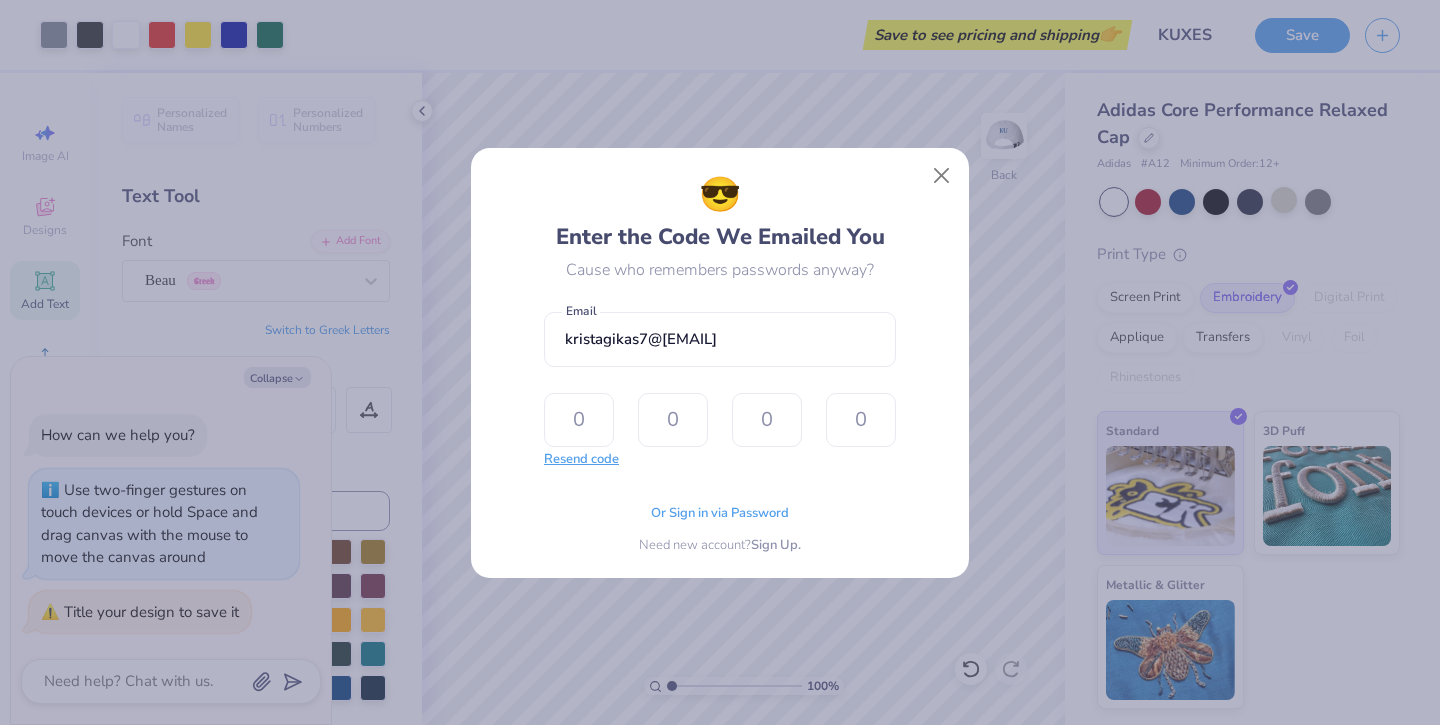 click on "Resend code" at bounding box center [581, 460] 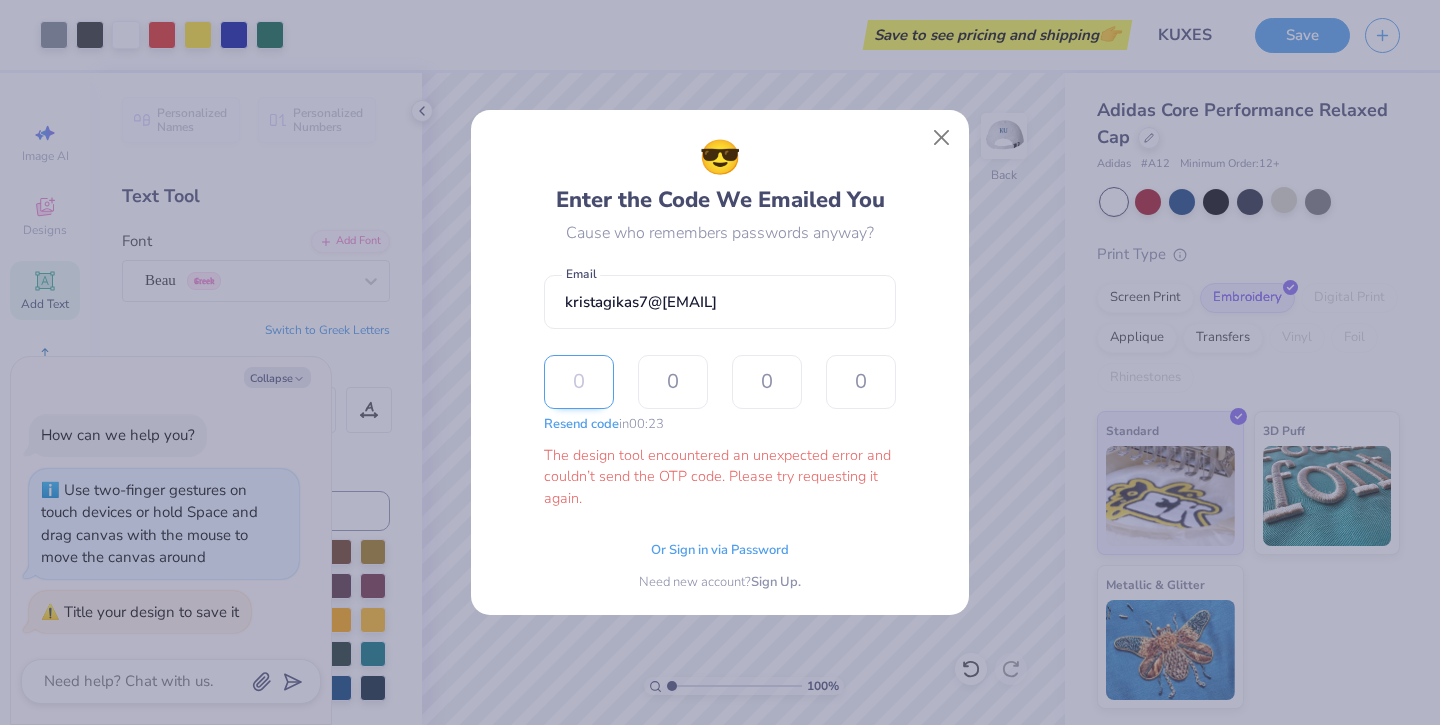 click at bounding box center (579, 382) 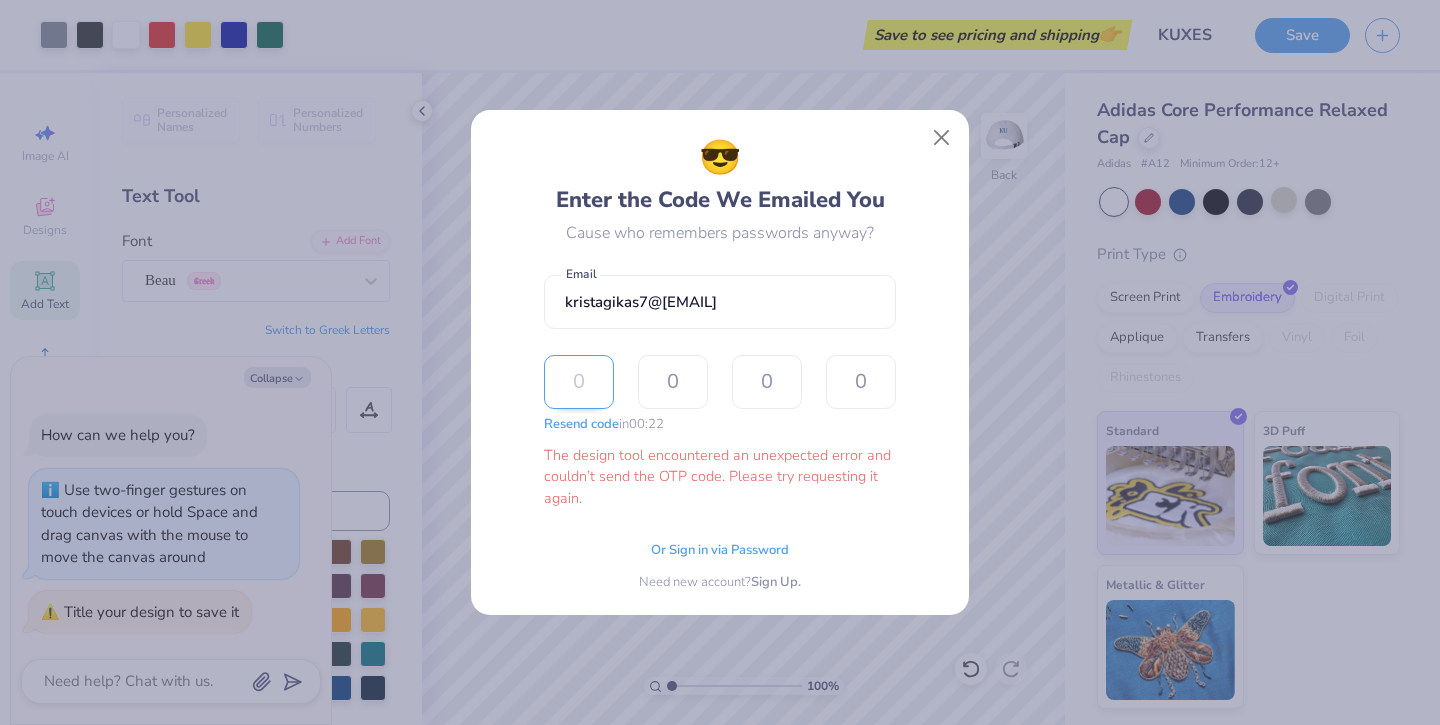 type on "8" 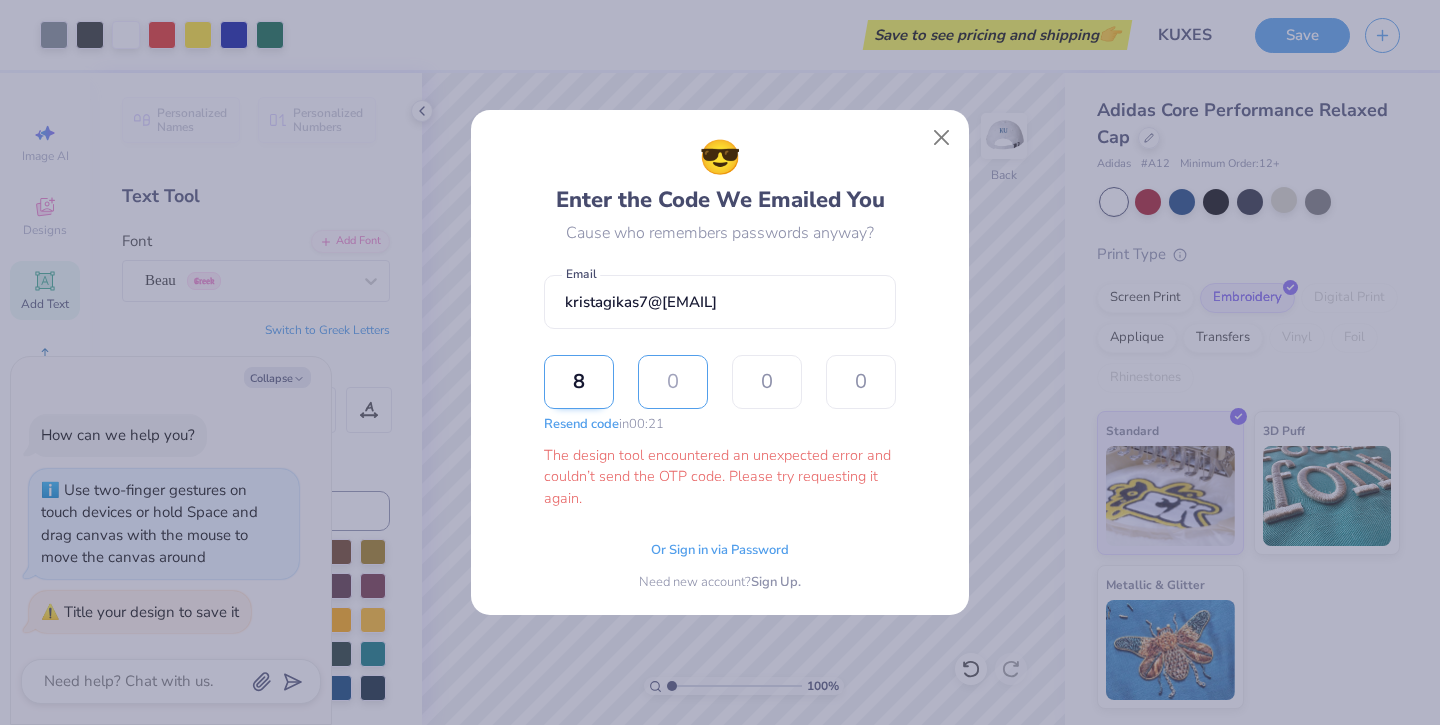 type on "5" 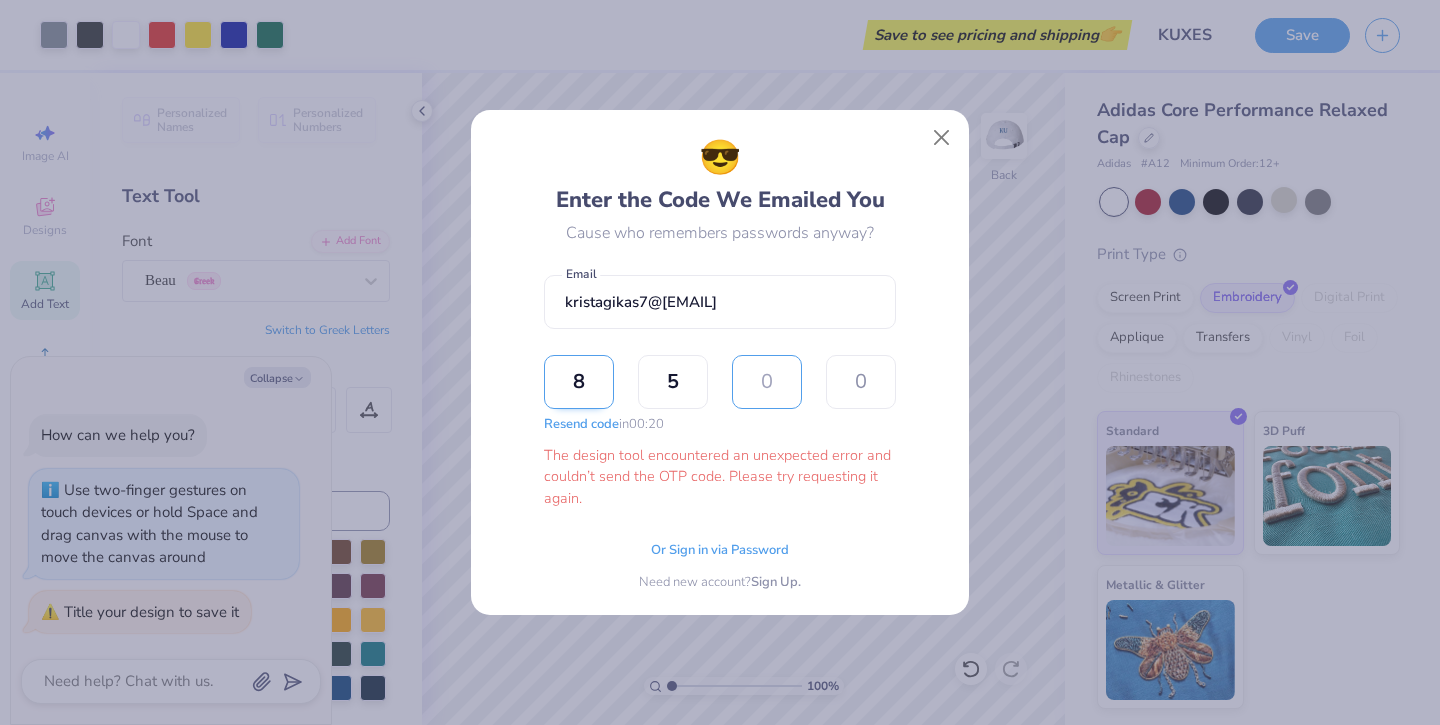 type on "6" 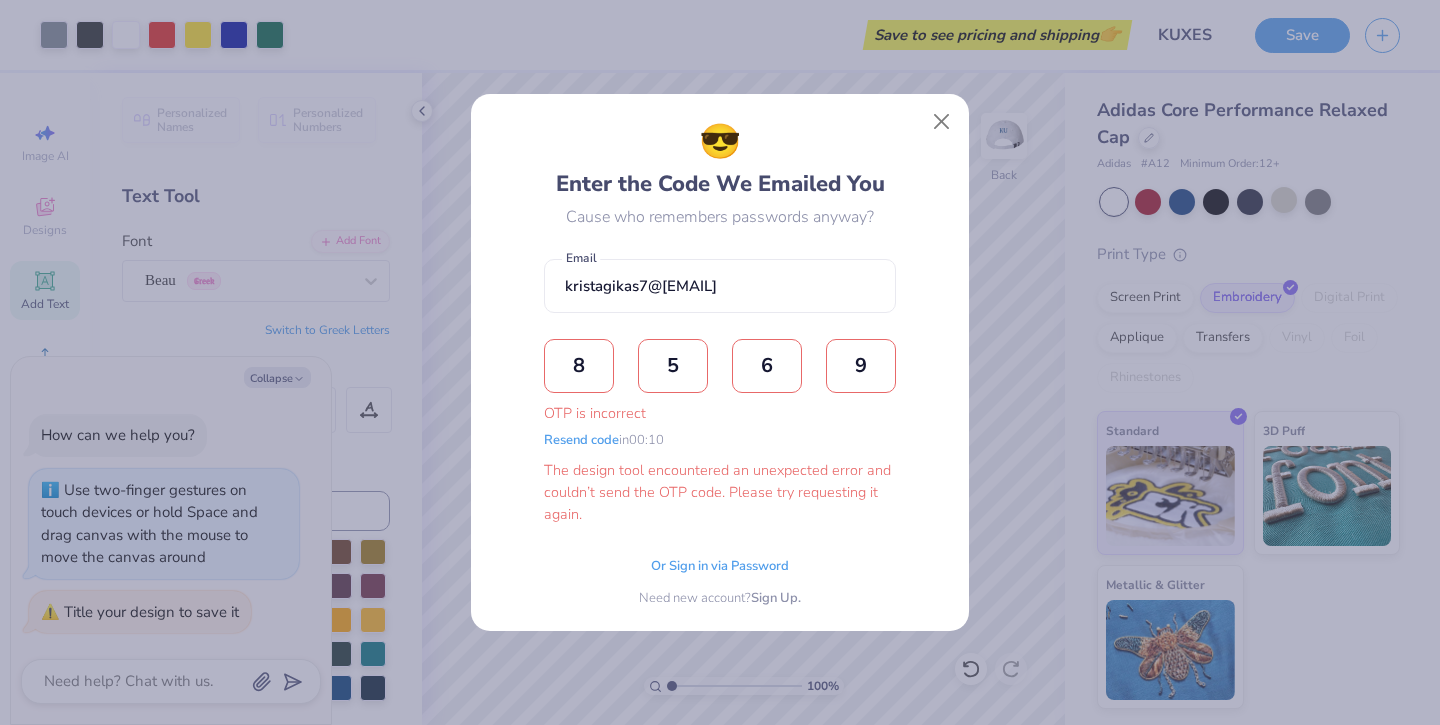 type on "9" 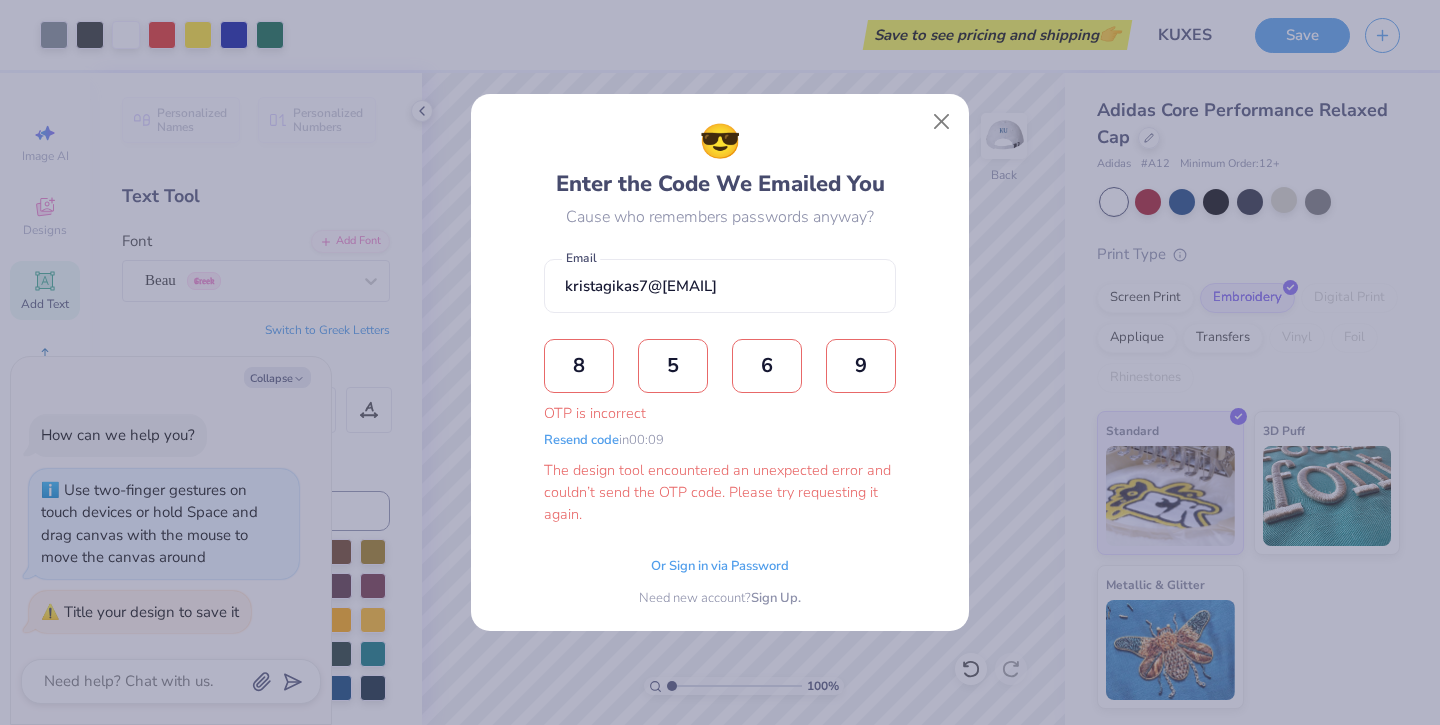 type on "5" 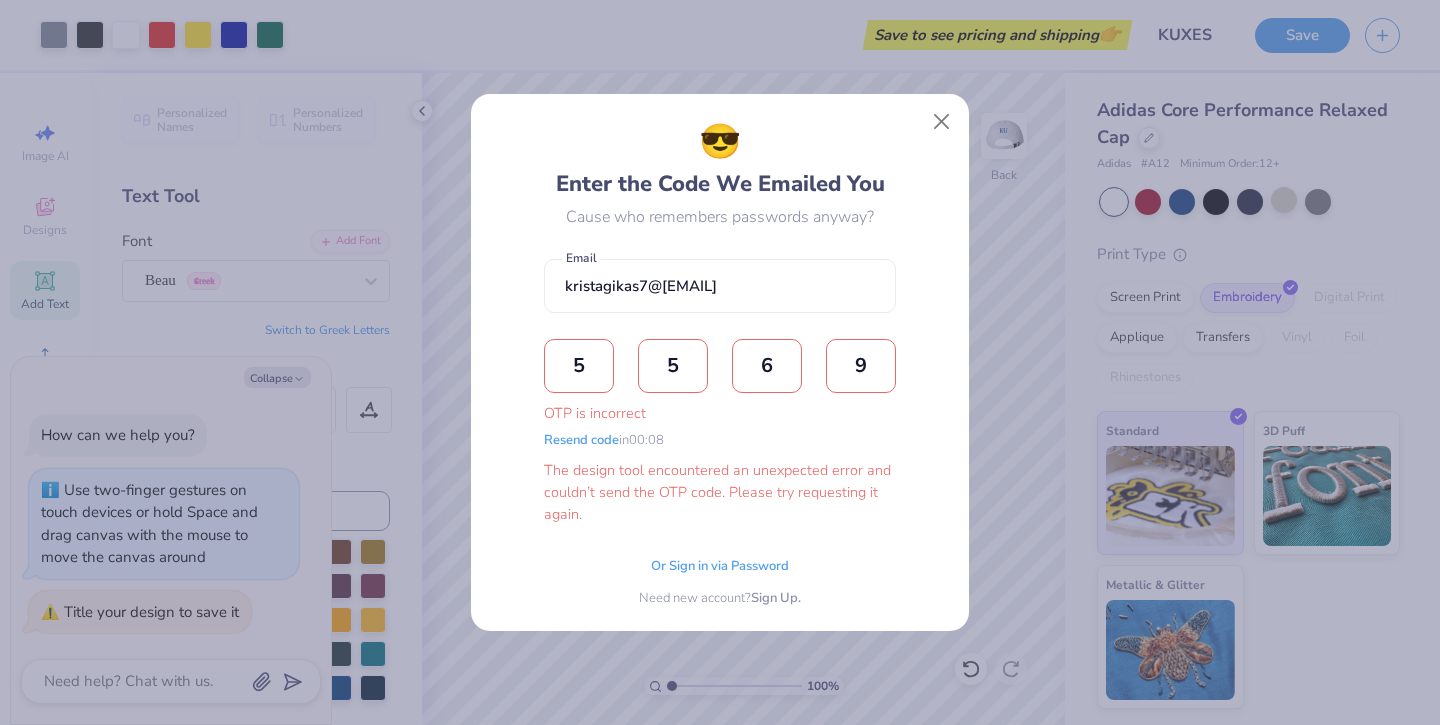 type on "4" 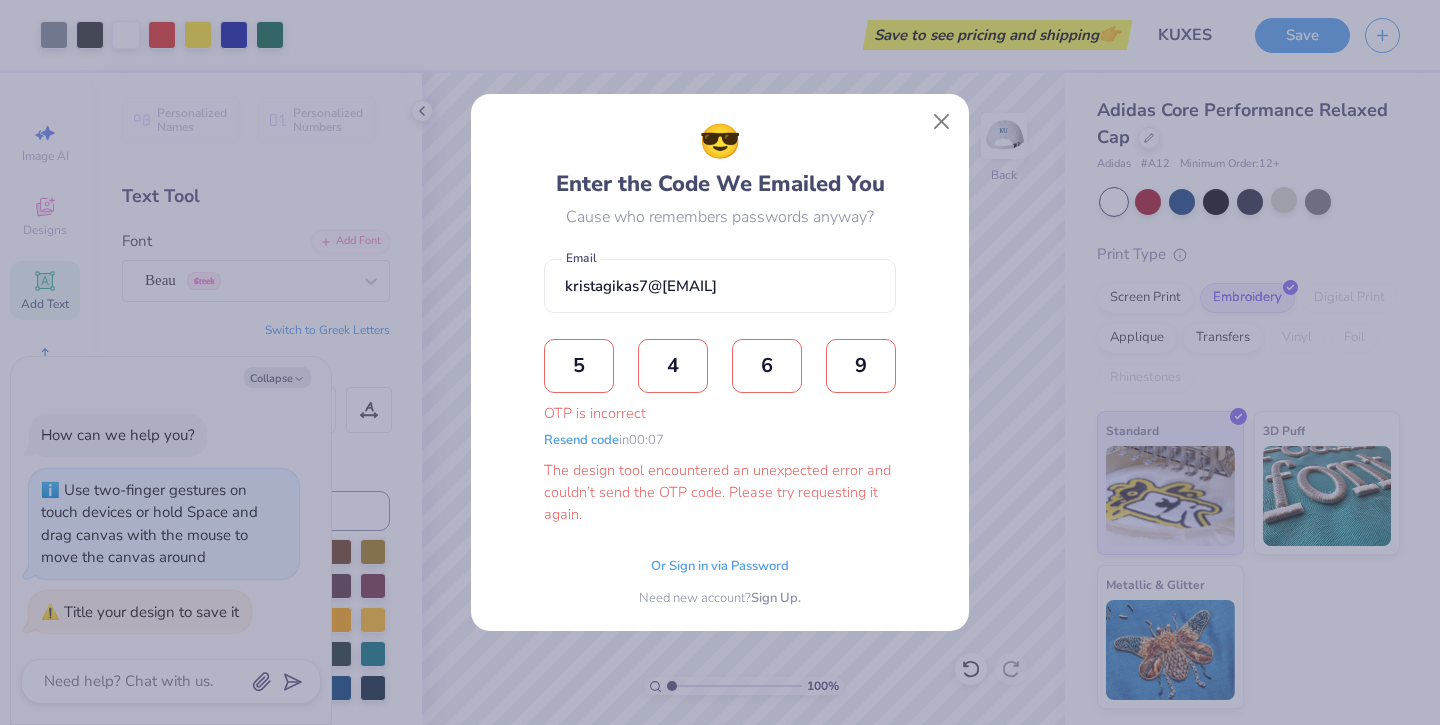 type on "1" 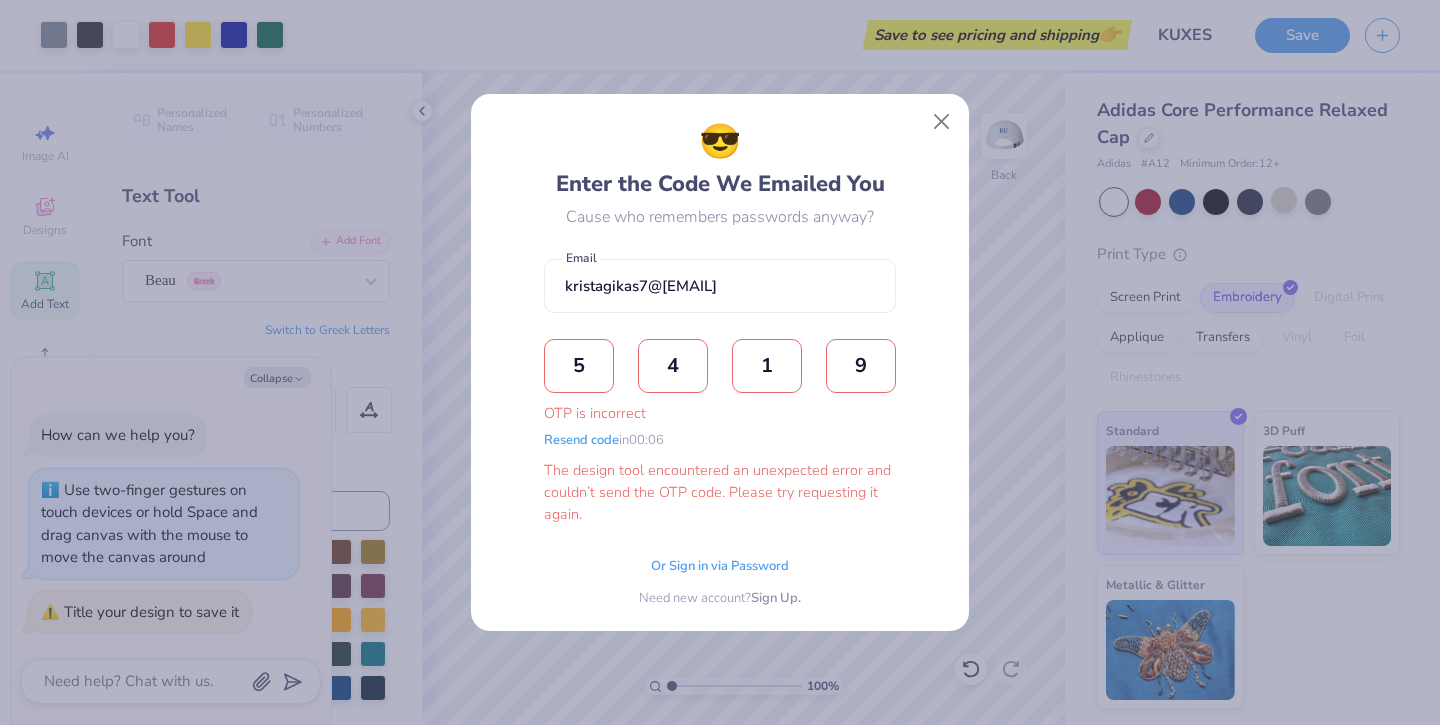 type on "5" 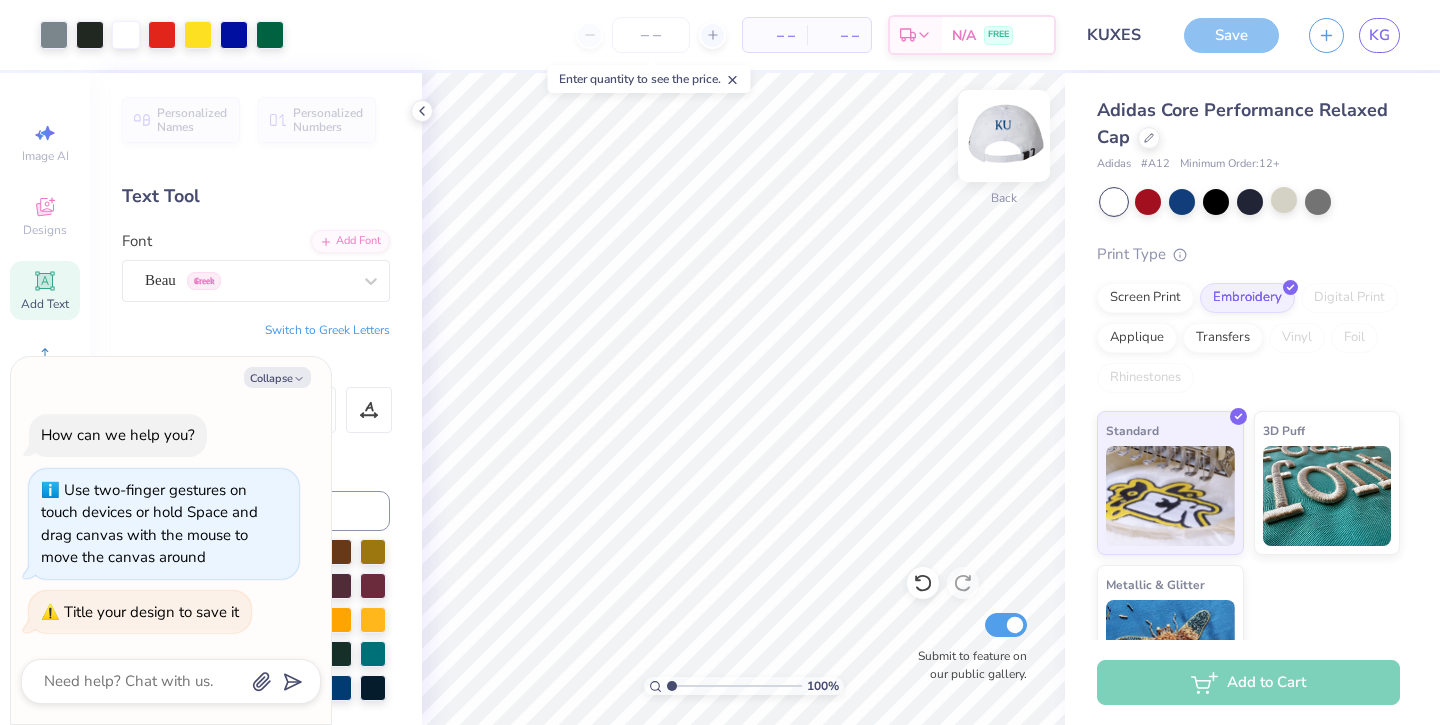 click at bounding box center (1004, 136) 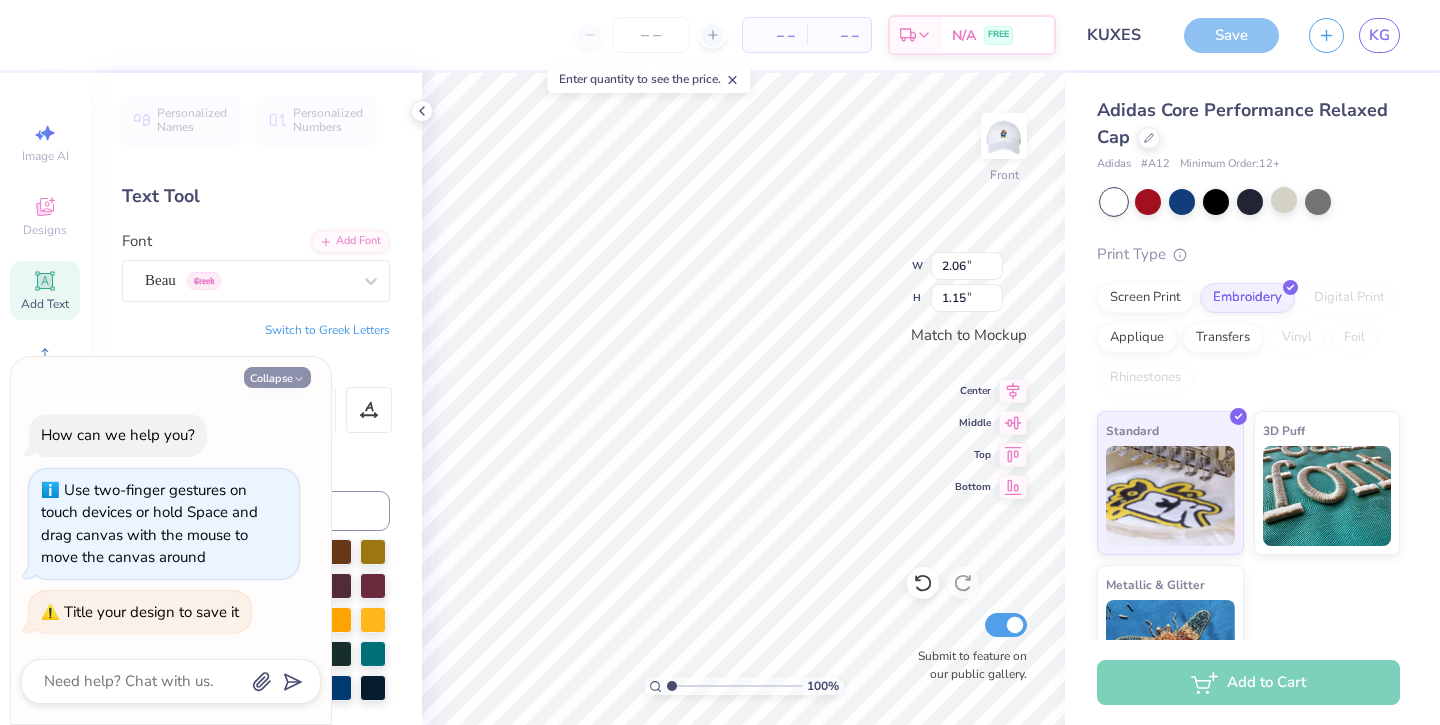 click on "Collapse" at bounding box center (277, 377) 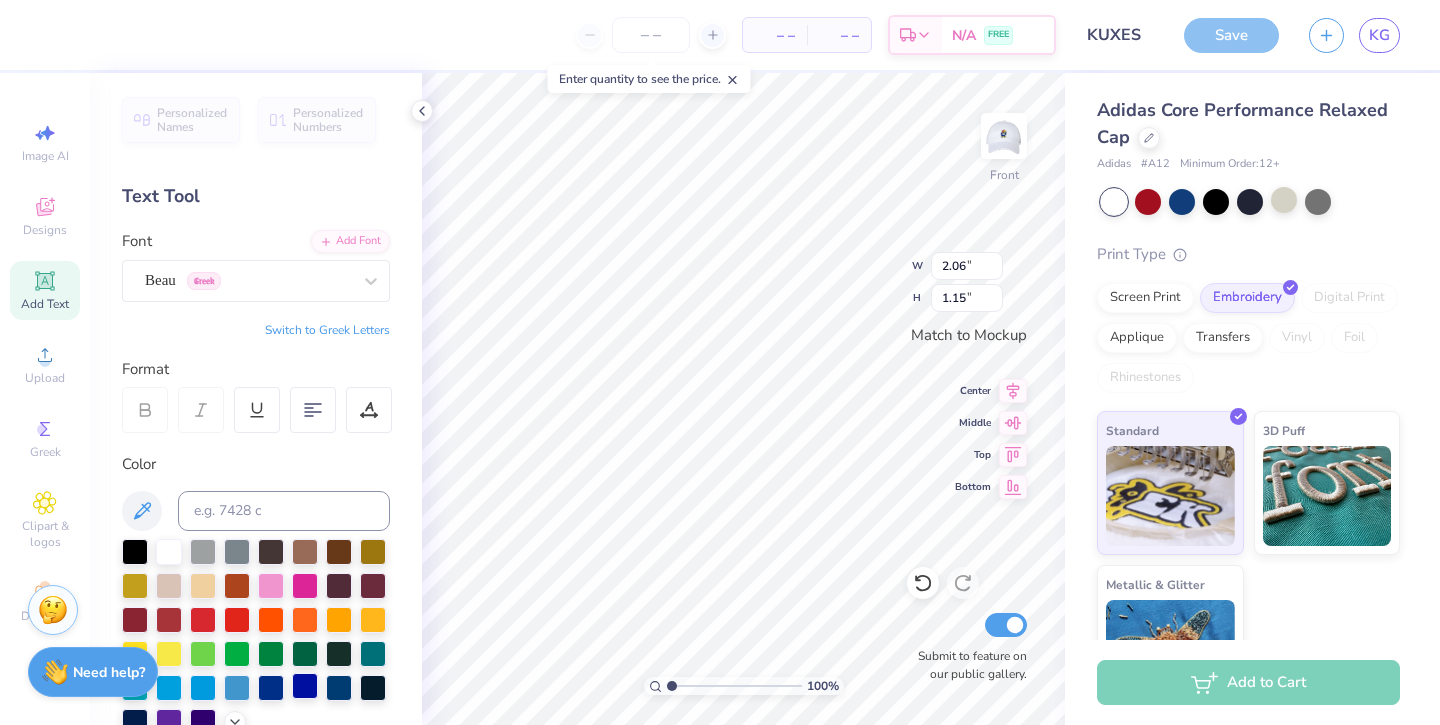 click at bounding box center (305, 686) 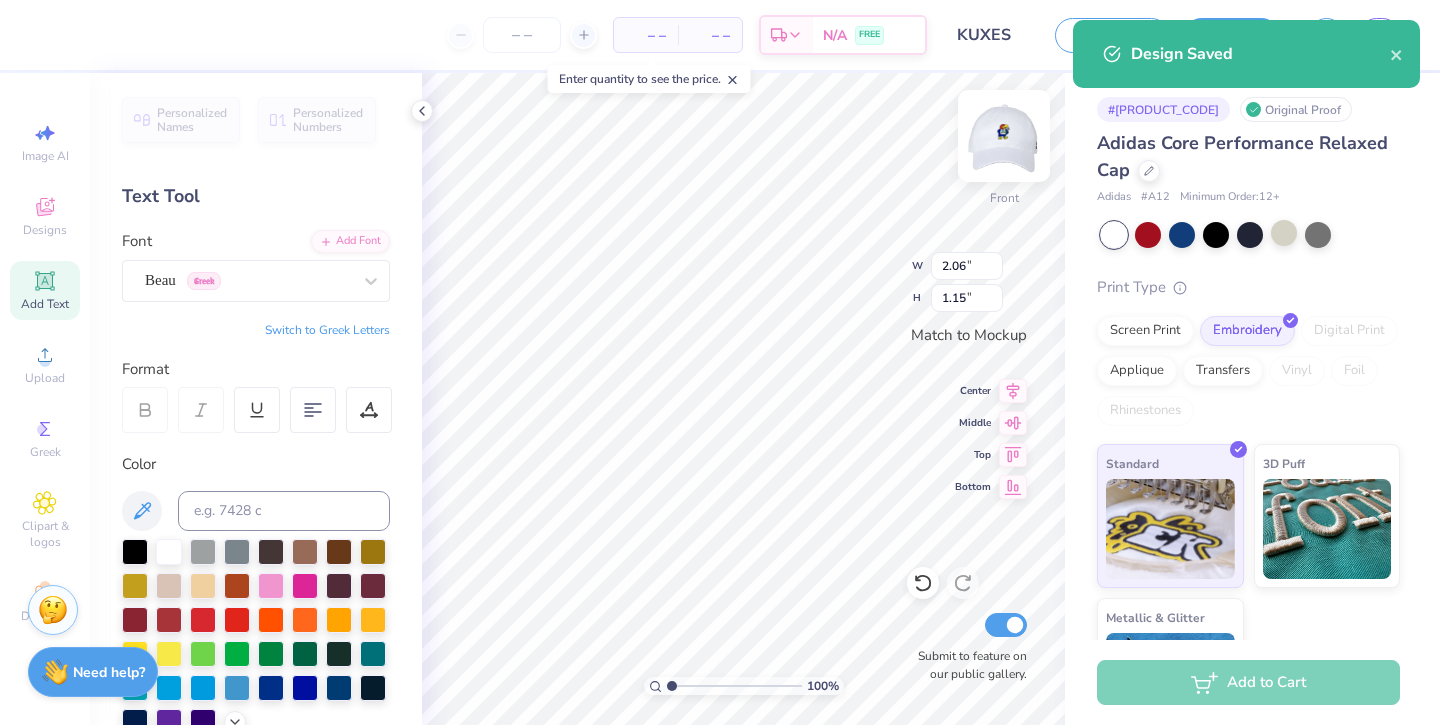 click at bounding box center (1004, 136) 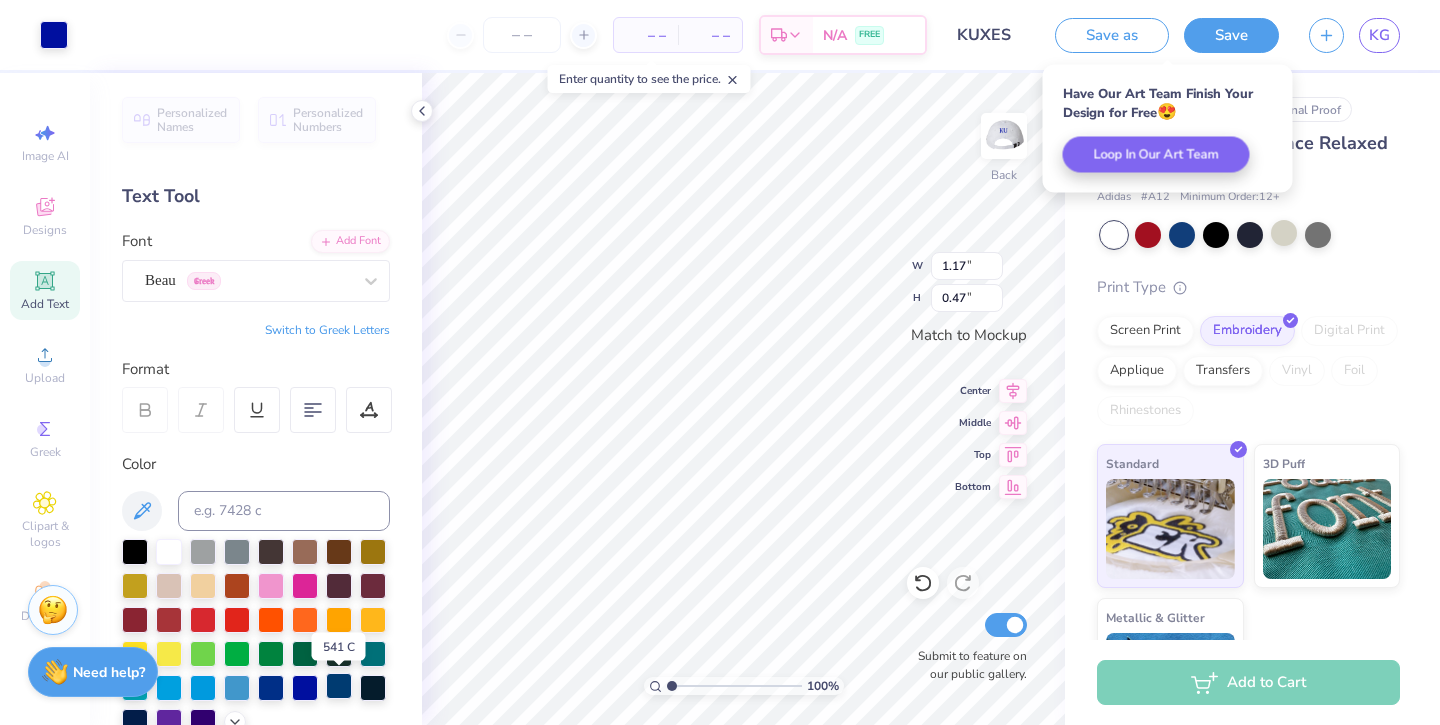 click at bounding box center [339, 686] 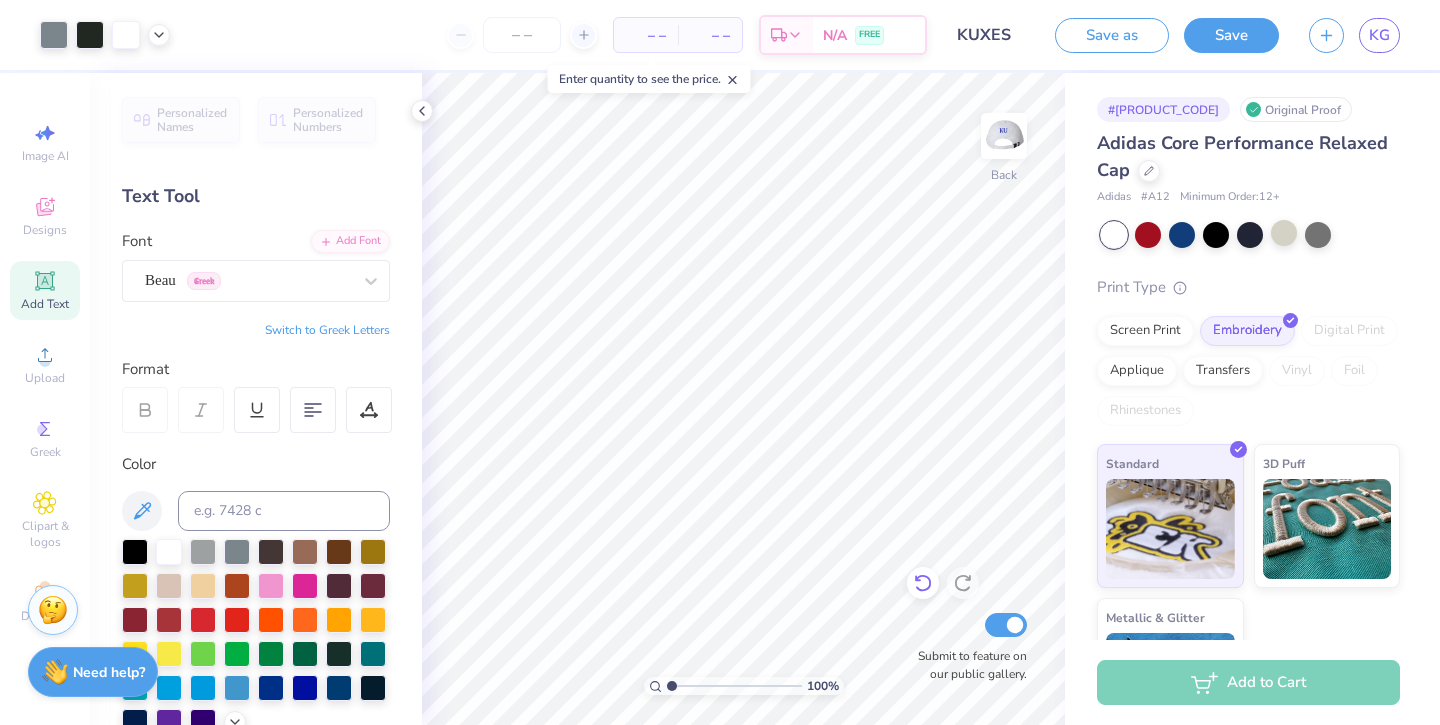 click 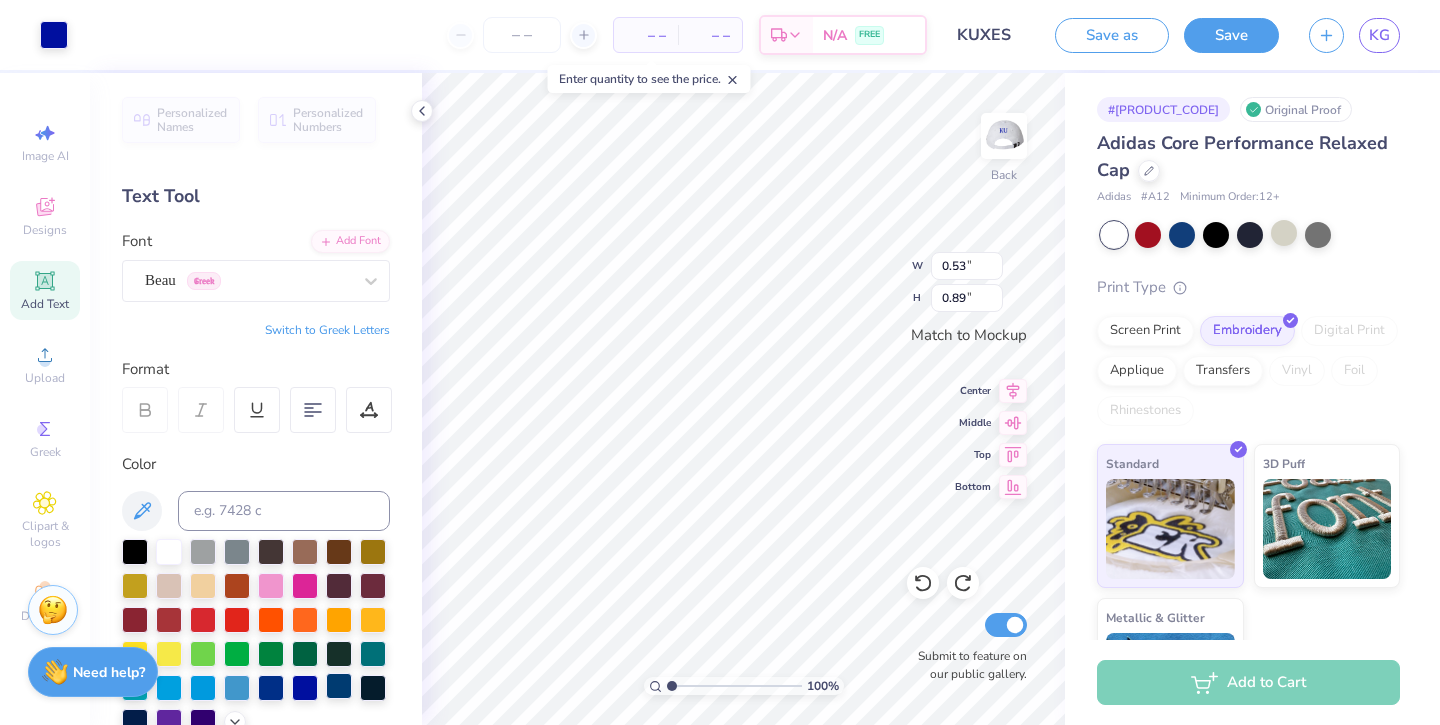 click at bounding box center [339, 686] 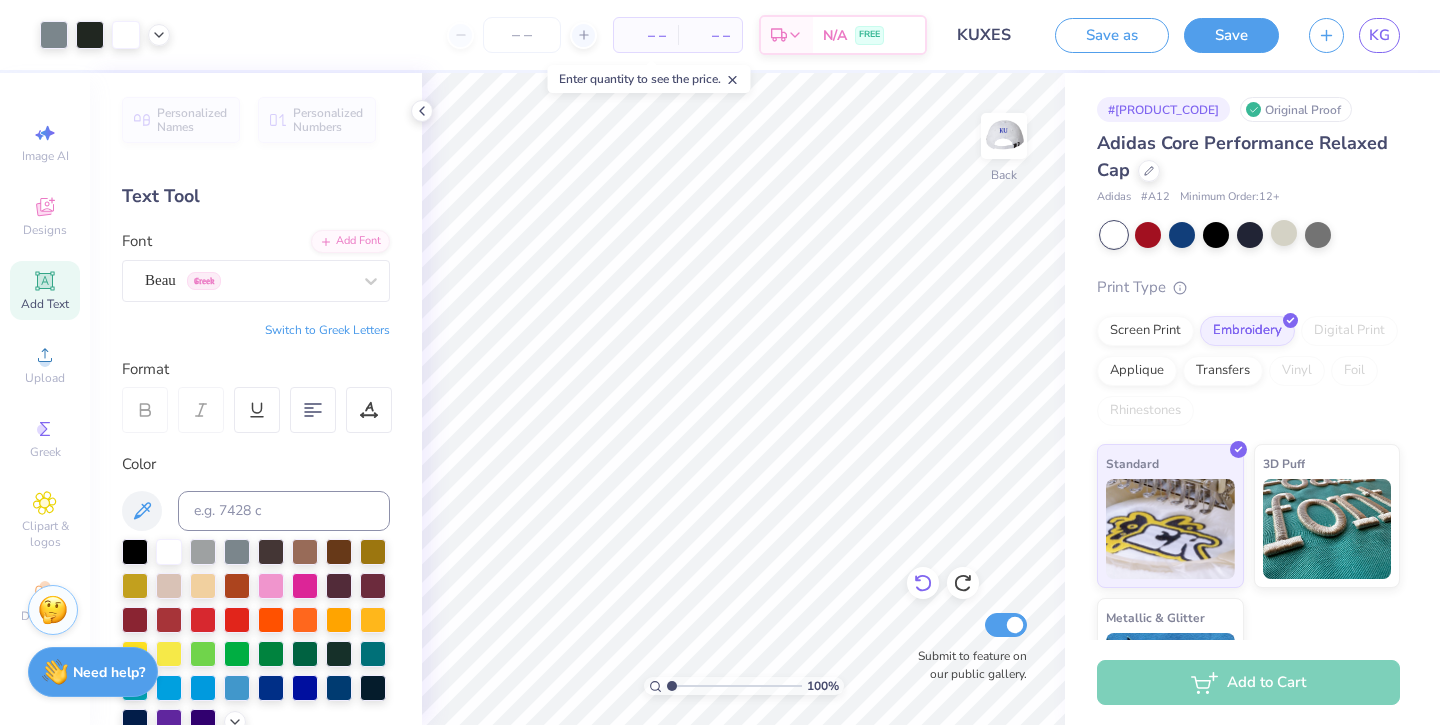 click 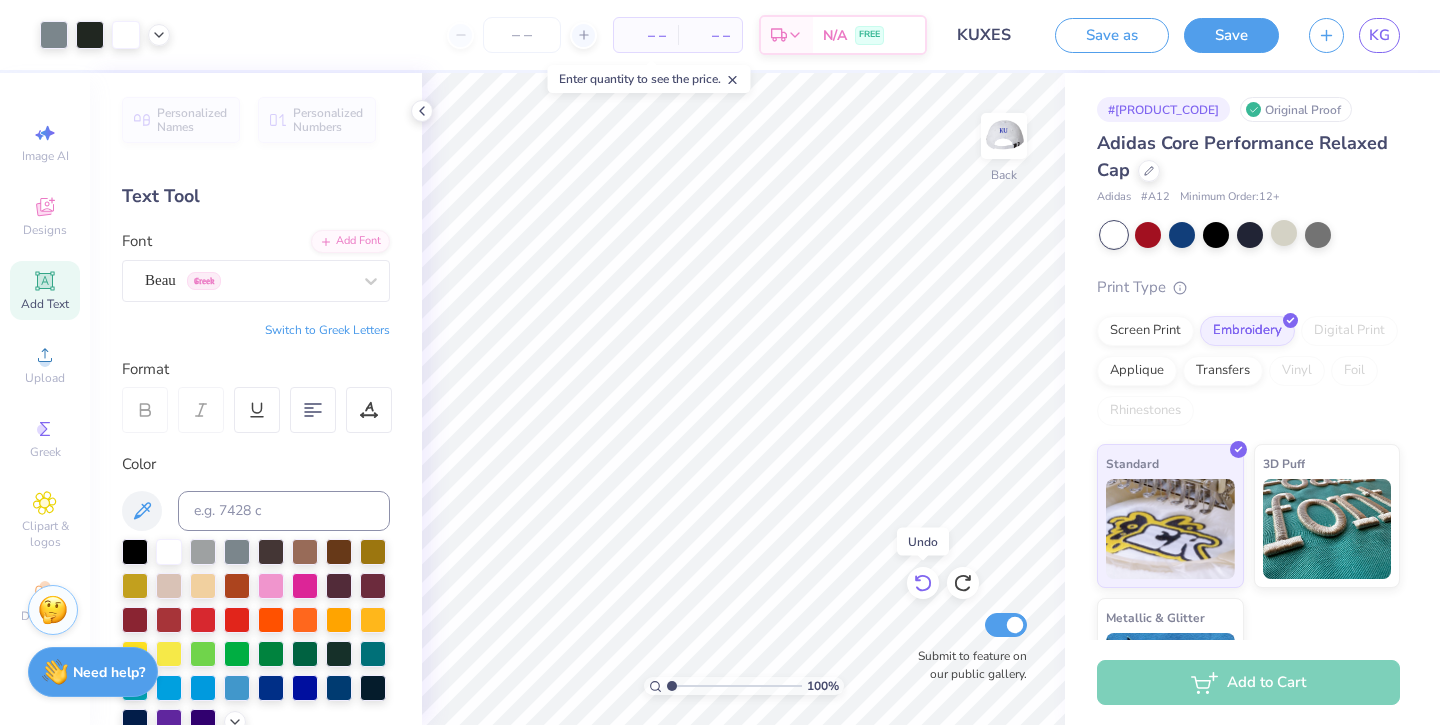 click 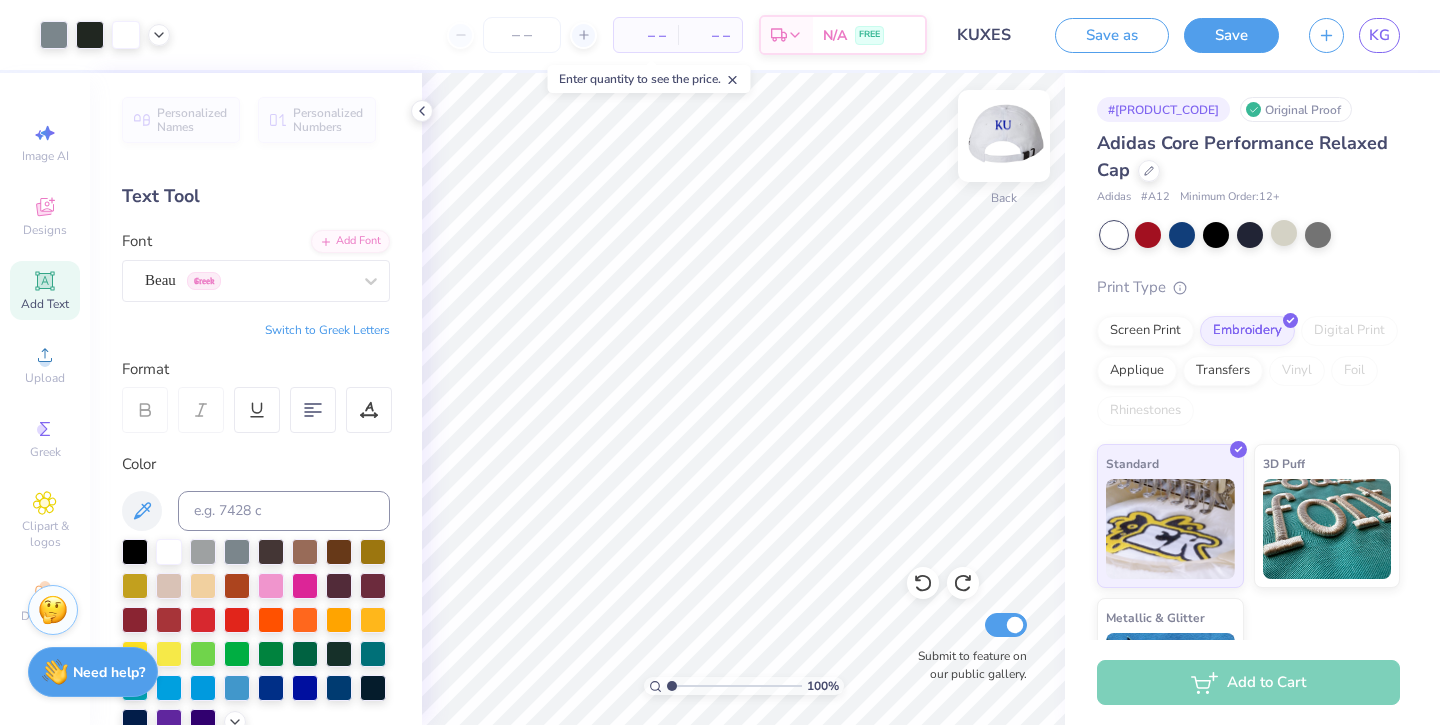 click at bounding box center [1004, 136] 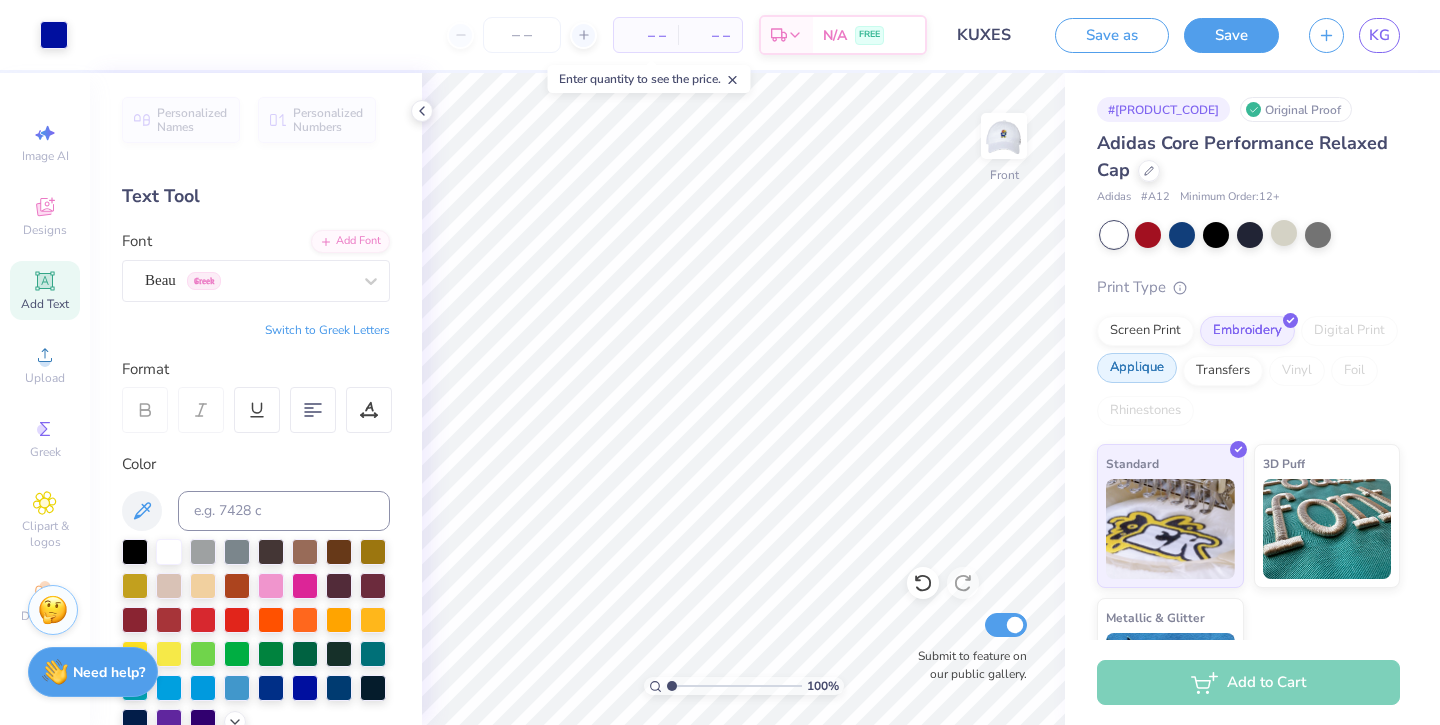 scroll, scrollTop: 102, scrollLeft: 0, axis: vertical 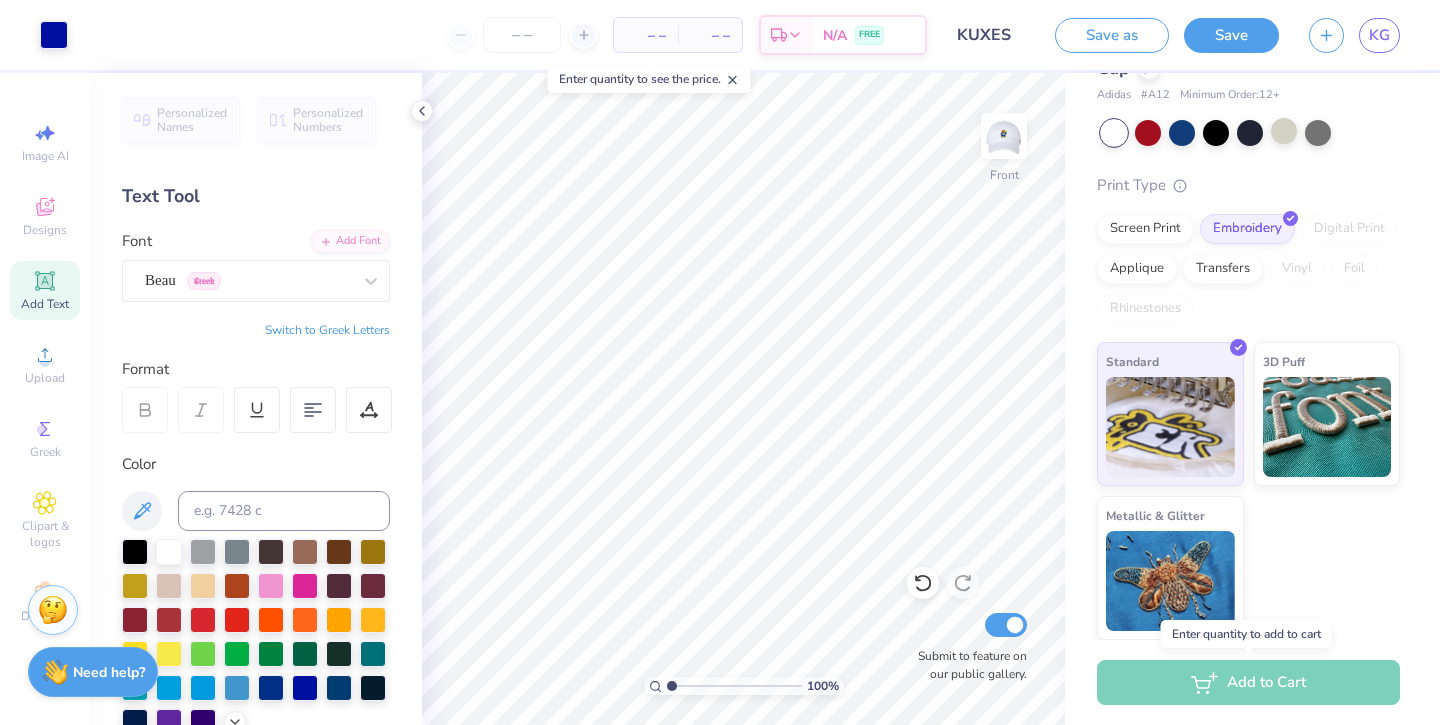 click on "Add to Cart" at bounding box center [1248, 682] 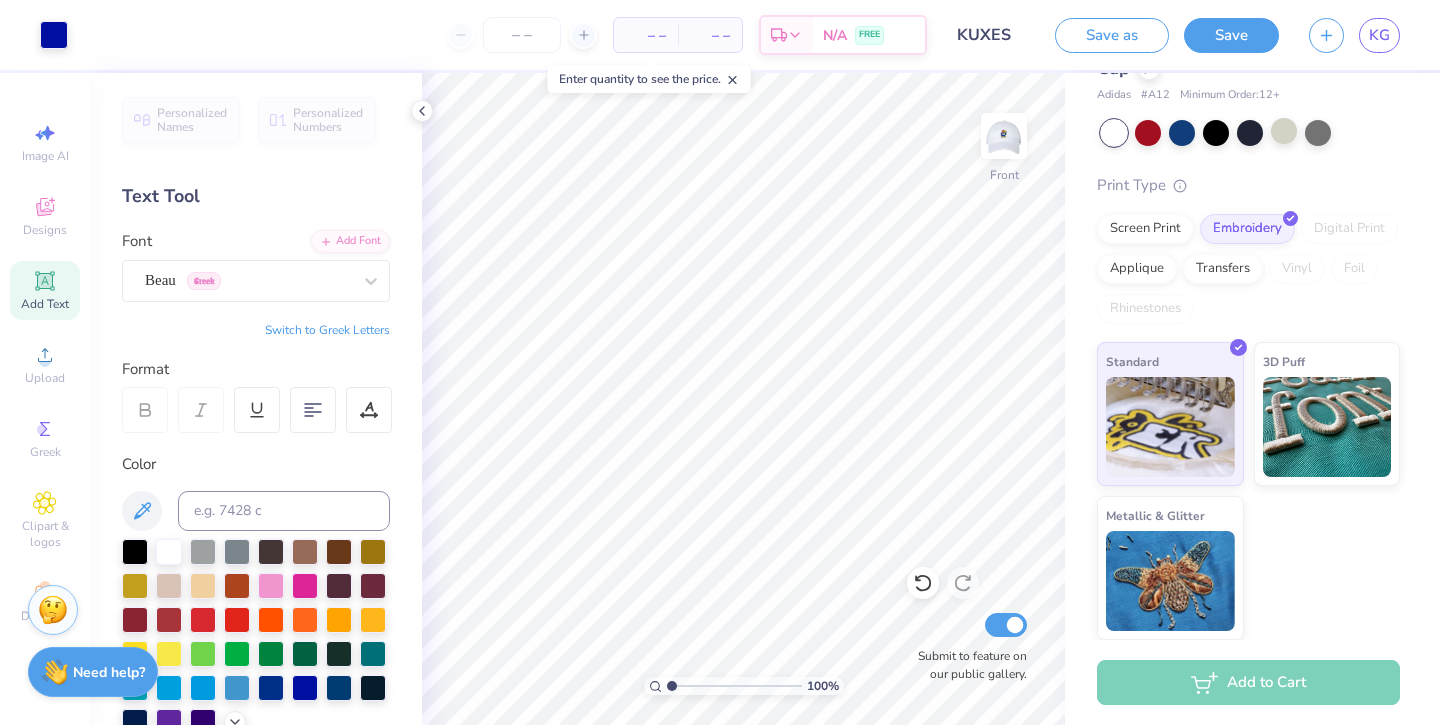 scroll, scrollTop: 0, scrollLeft: 0, axis: both 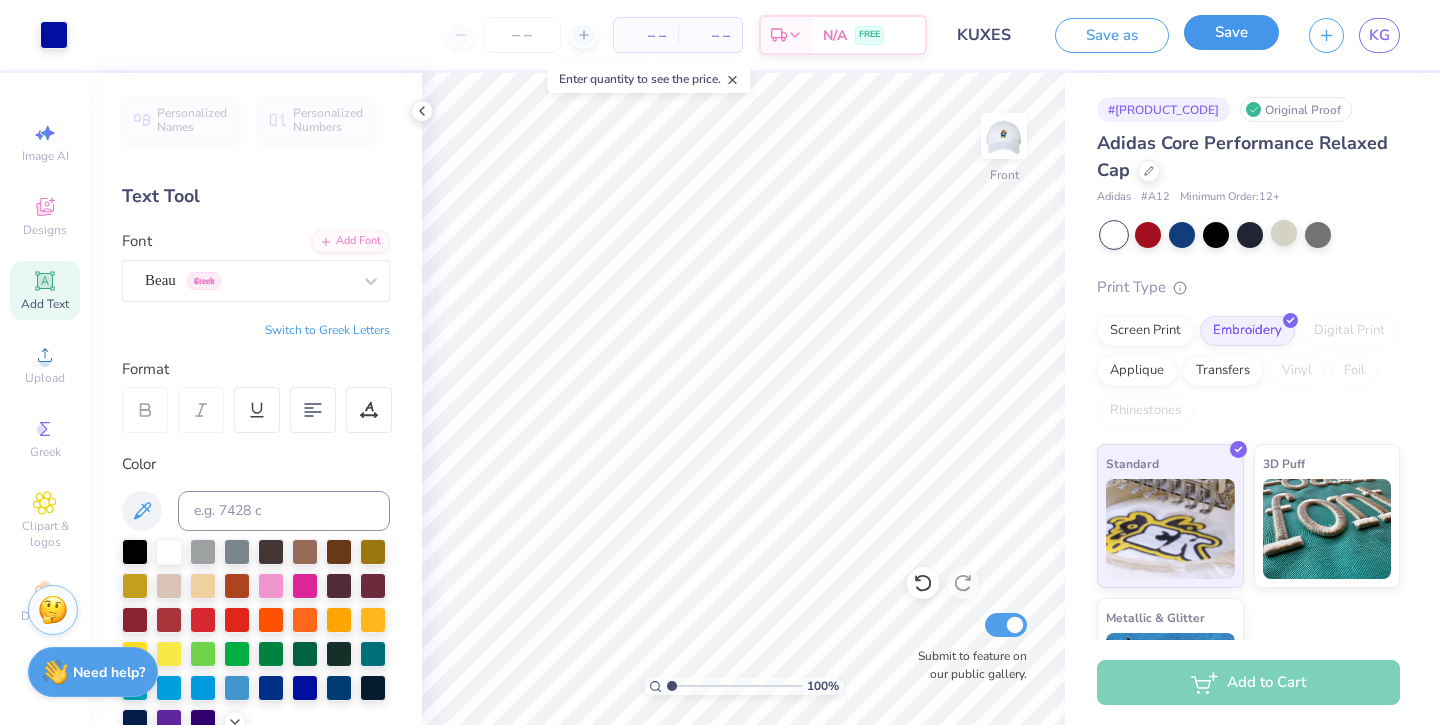 click on "Save" at bounding box center [1231, 32] 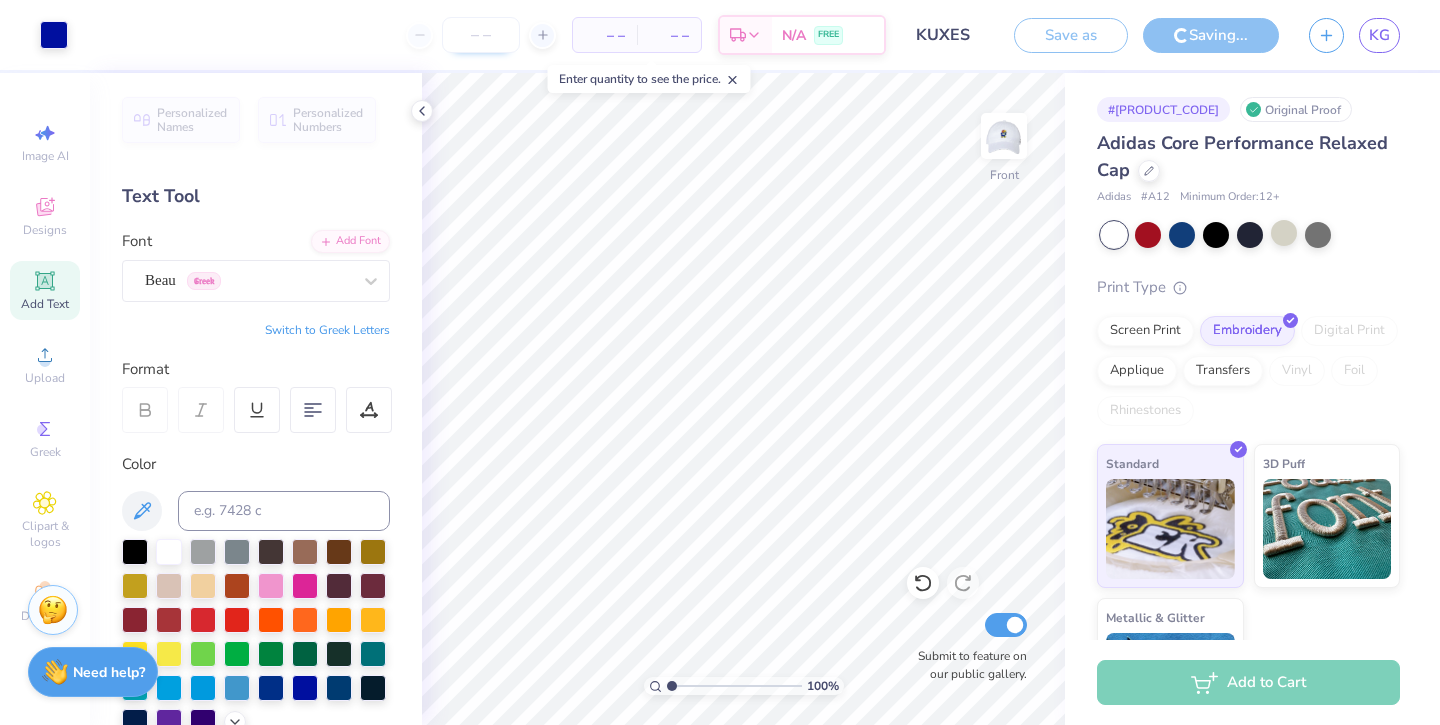 click at bounding box center [481, 35] 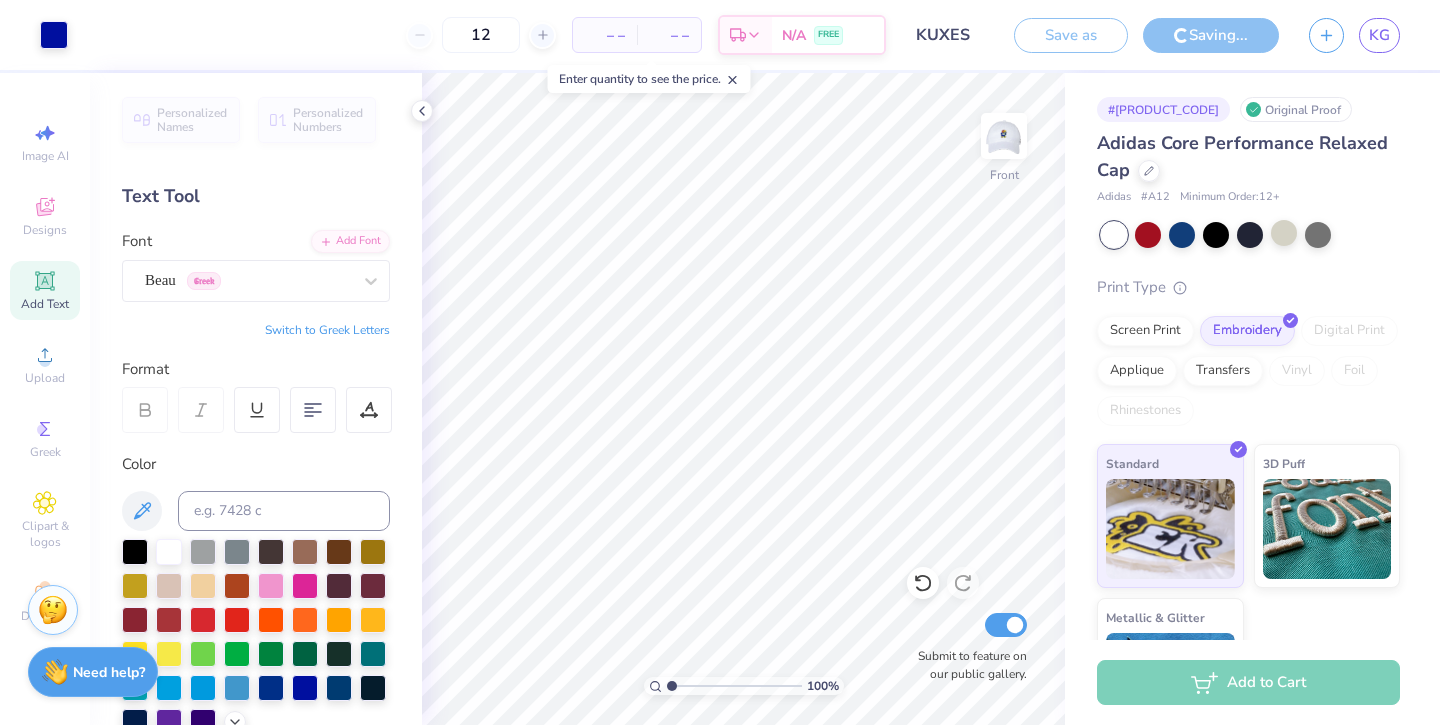click on "Art colors 12 – – Per Item – – Total Est.  Delivery N/A FREE Design Title KUXES Save as Saving... KG Image AI Designs Add Text Upload Greek Clipart & logos Decorate Personalized Names Personalized Numbers Text Tool  Add Font Font Beau Greek Switch to Greek Letters Format Color Styles Text Shape 100  % Front Submit to feature on our public gallery. # 503811A Original Proof Adidas Core Performance Relaxed Cap Adidas # A12 Minimum Order:  12 +   Print Type Screen Print Embroidery Digital Print Applique Transfers Vinyl Foil Rhinestones Standard 3D Puff Metallic & Glitter Add to Cart Stuck?  Our Art team will finish your design for free. Need help?  Chat with us." at bounding box center (720, 362) 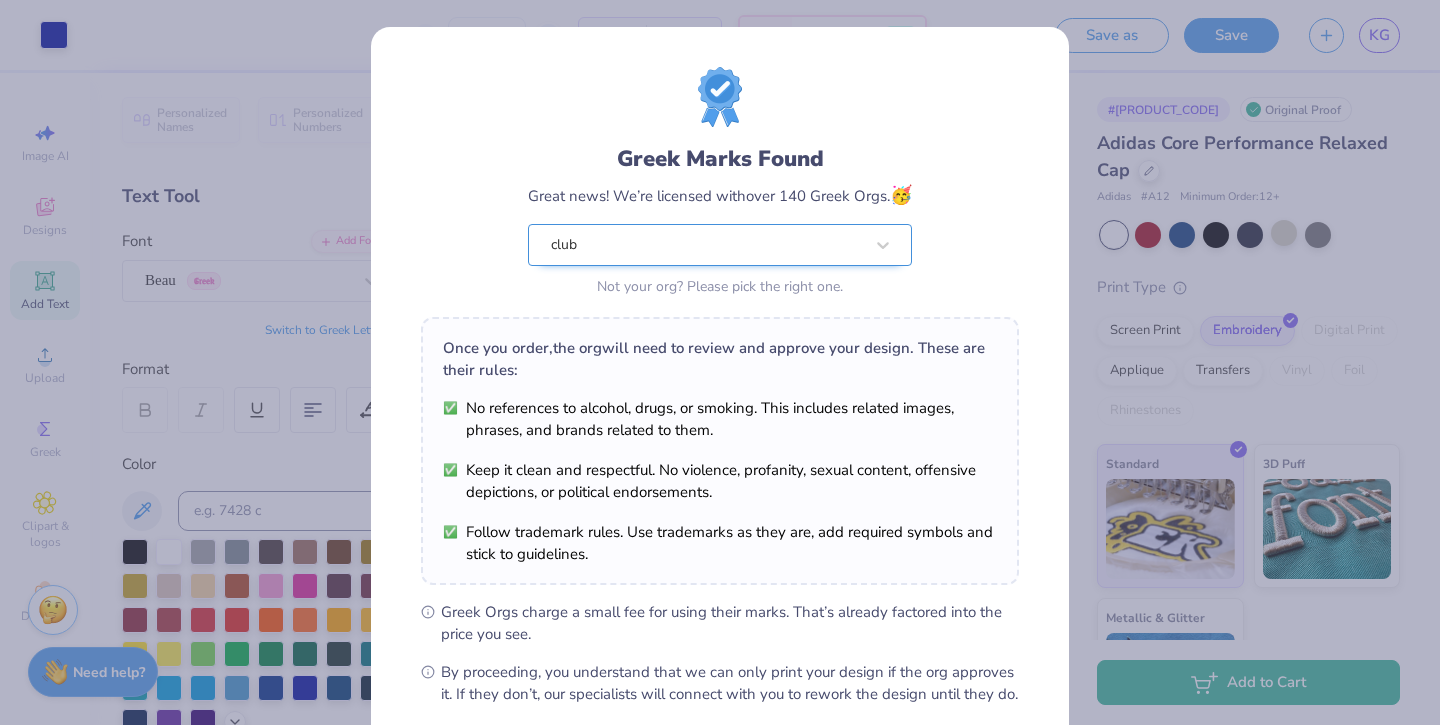 click on "club" at bounding box center [707, 245] 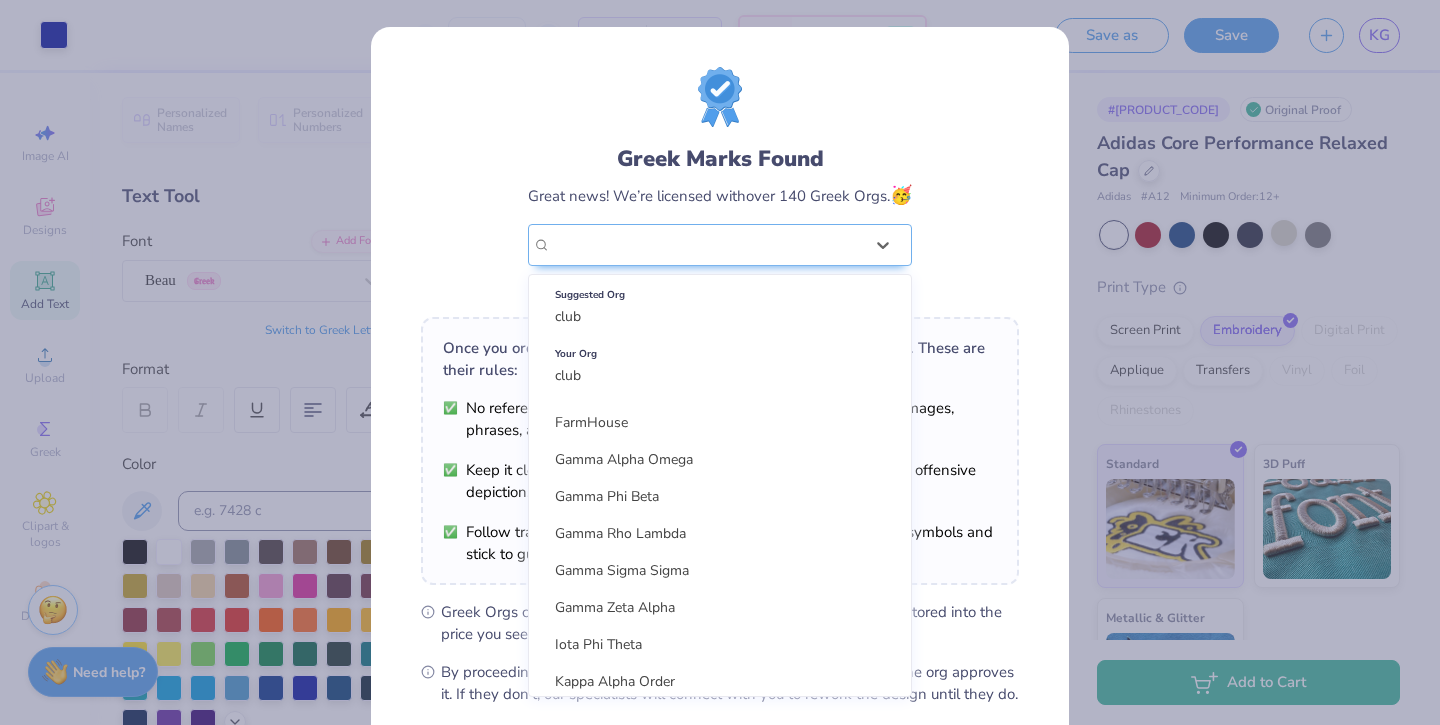 scroll, scrollTop: 1933, scrollLeft: 0, axis: vertical 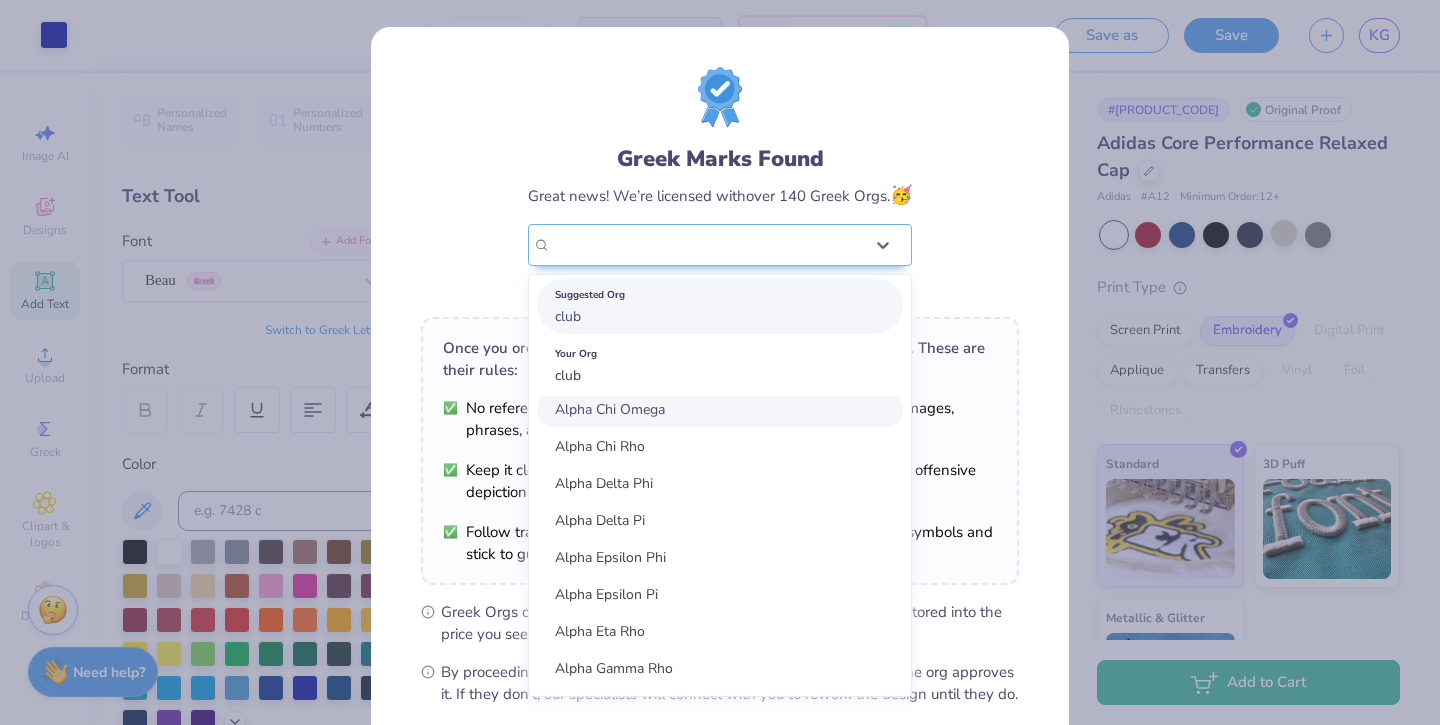 click on "Suggested Org club" at bounding box center [720, 306] 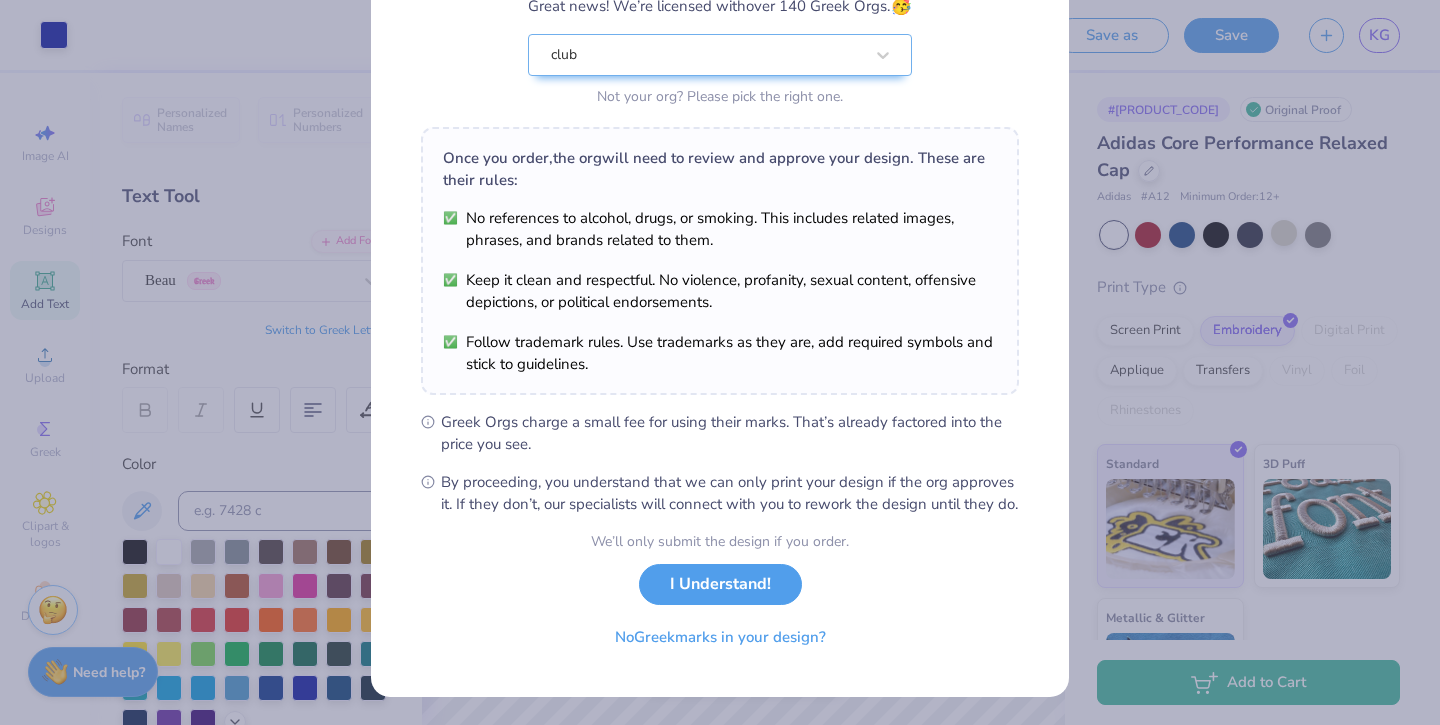 scroll, scrollTop: 211, scrollLeft: 0, axis: vertical 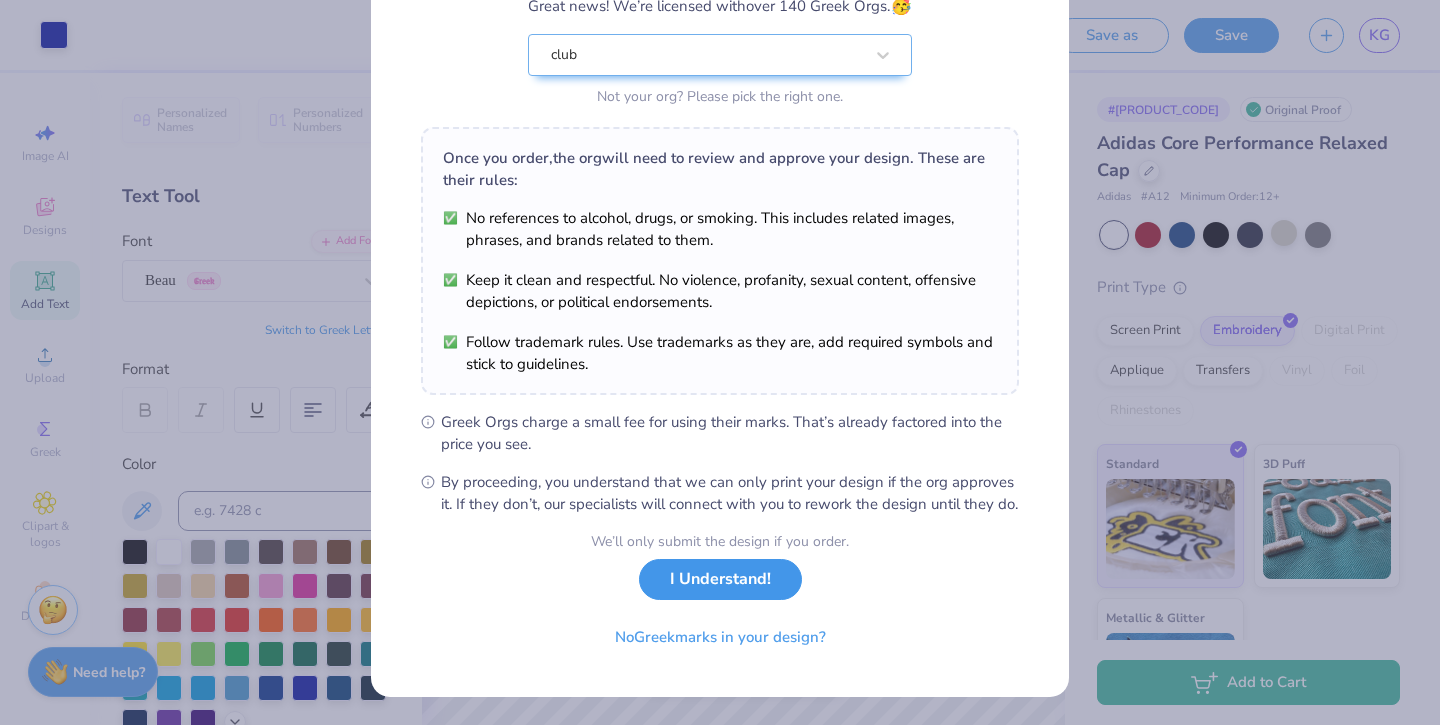 click on "I Understand!" at bounding box center (720, 579) 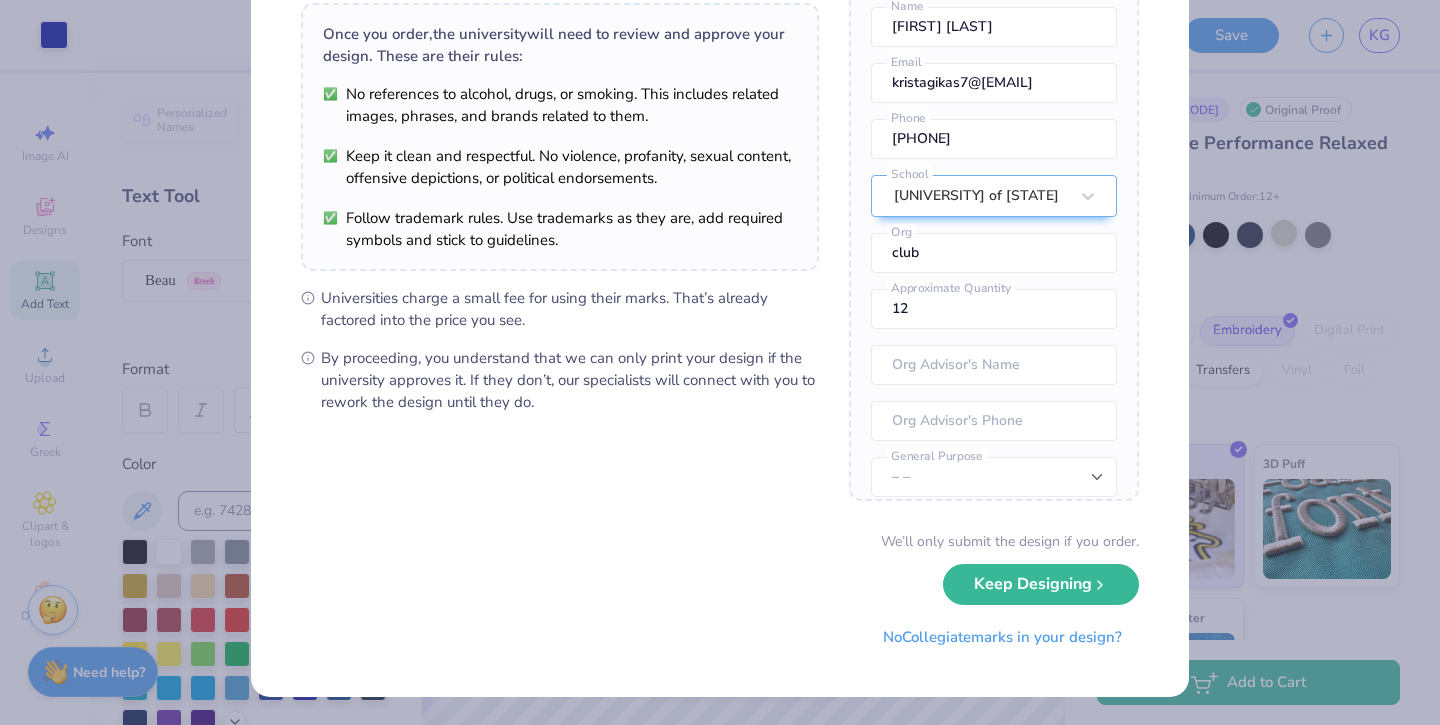 scroll, scrollTop: 0, scrollLeft: 0, axis: both 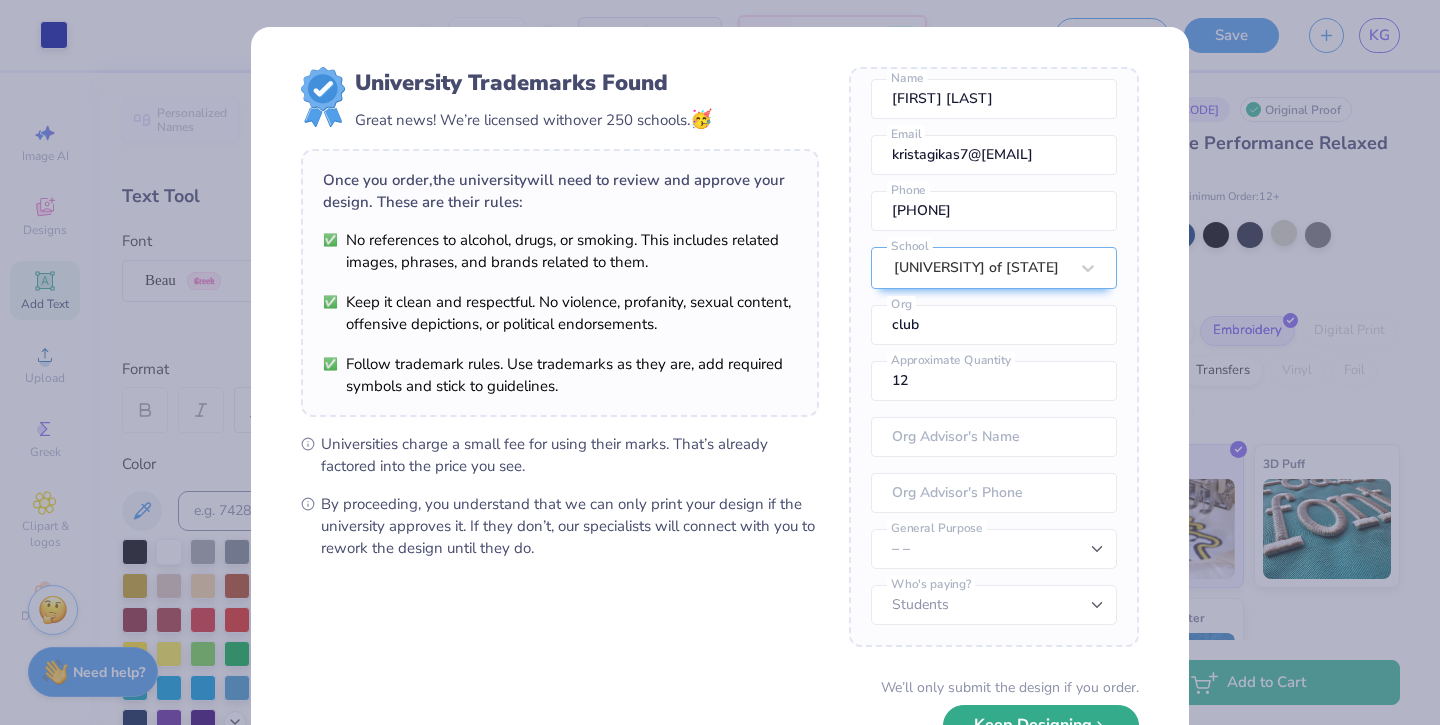 click on "Keep Designing" at bounding box center [1041, 725] 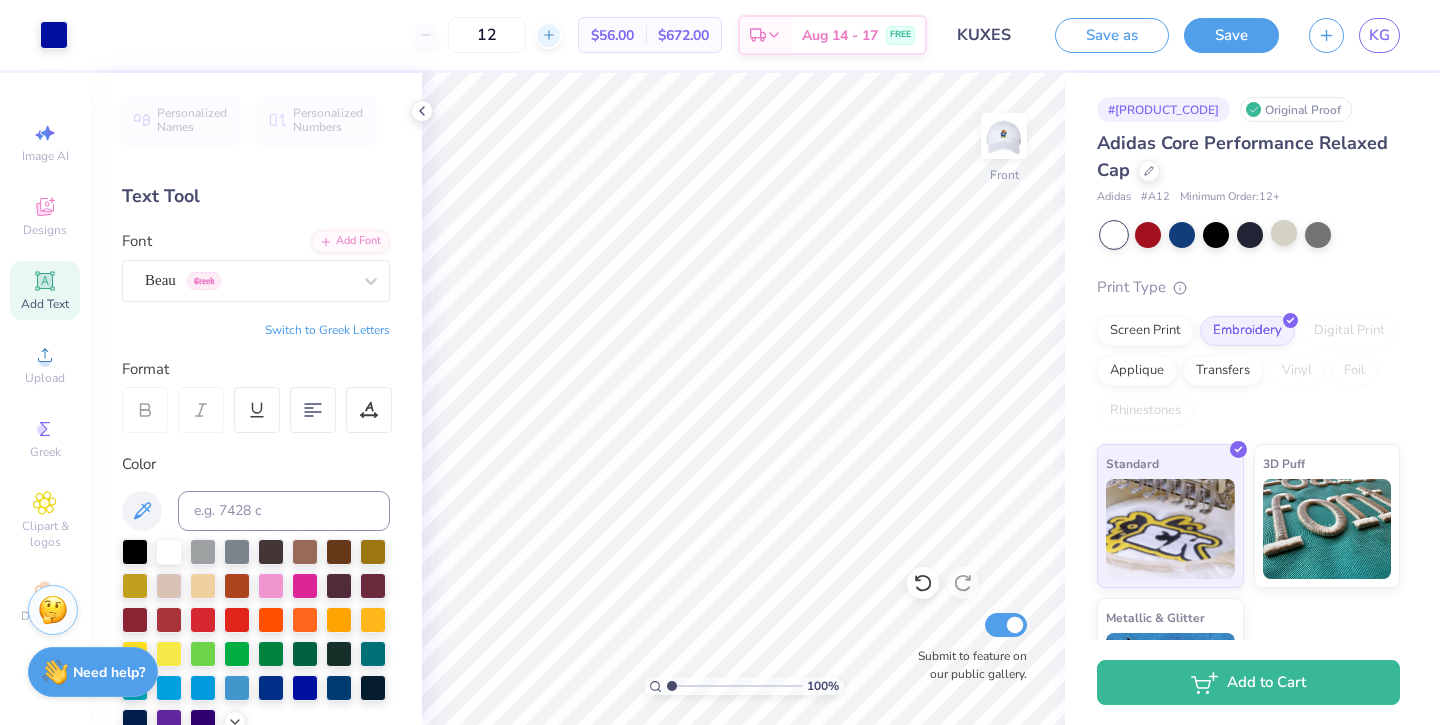 click 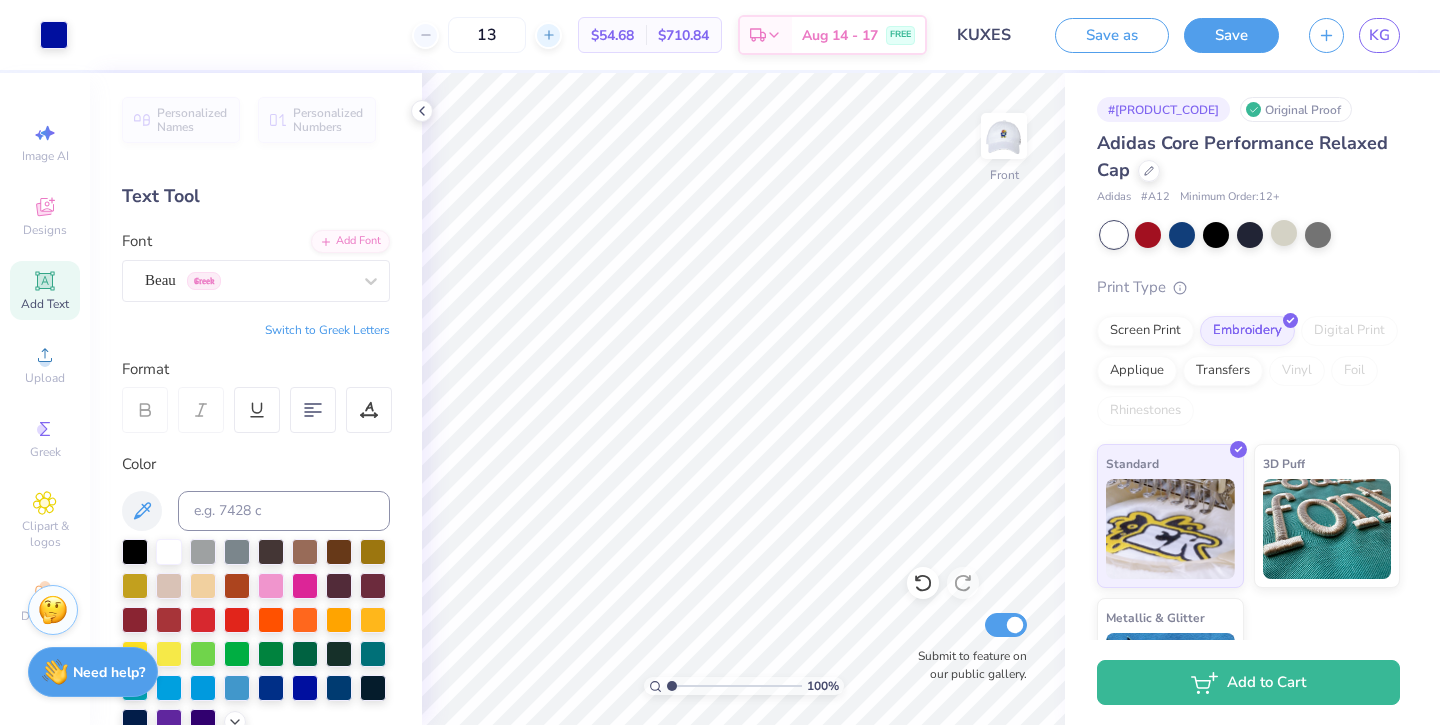 click 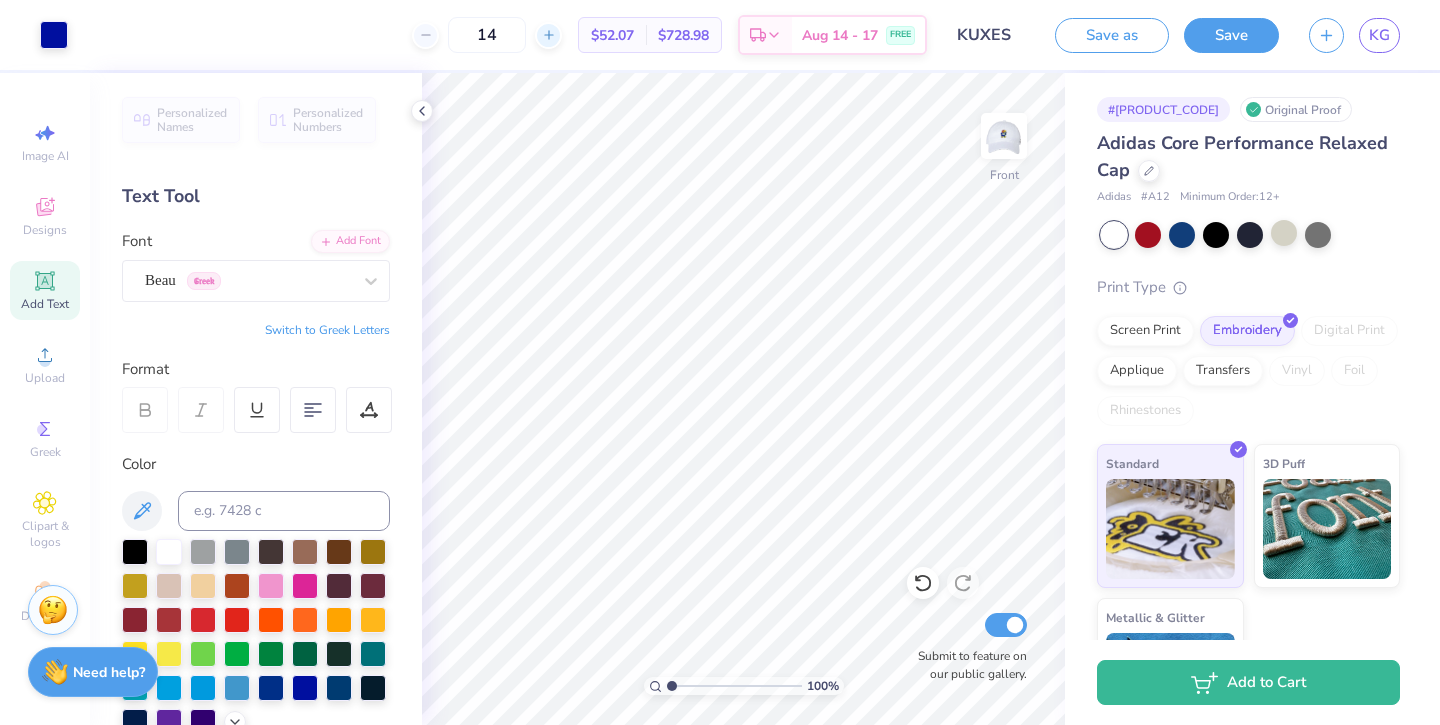 click 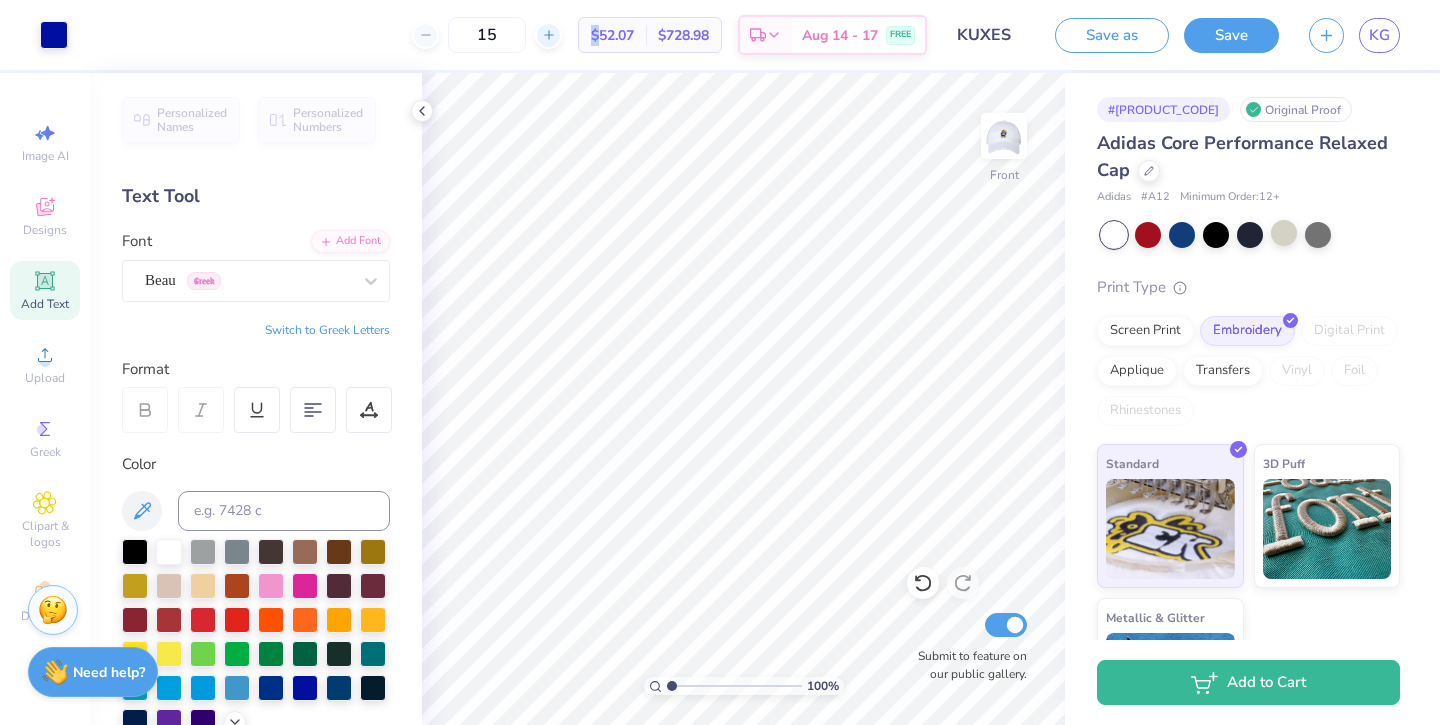 click 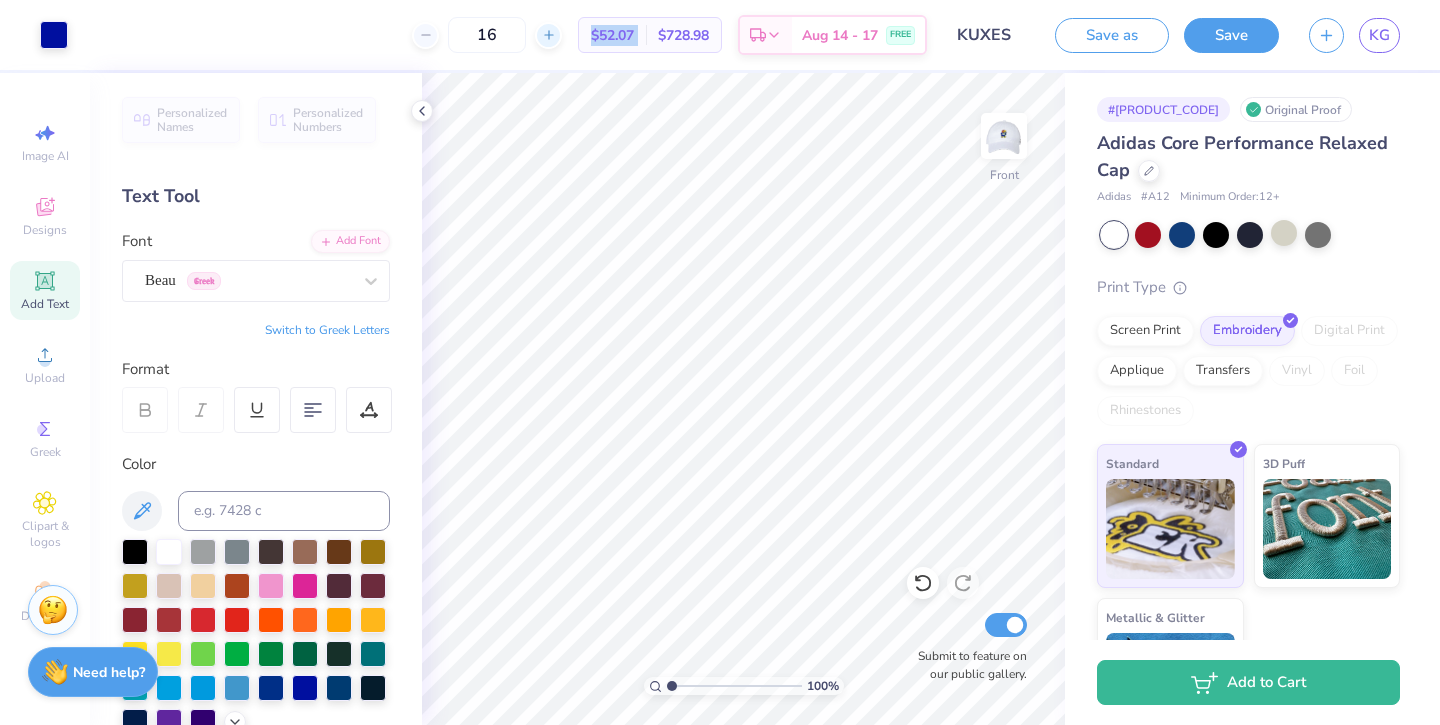 click 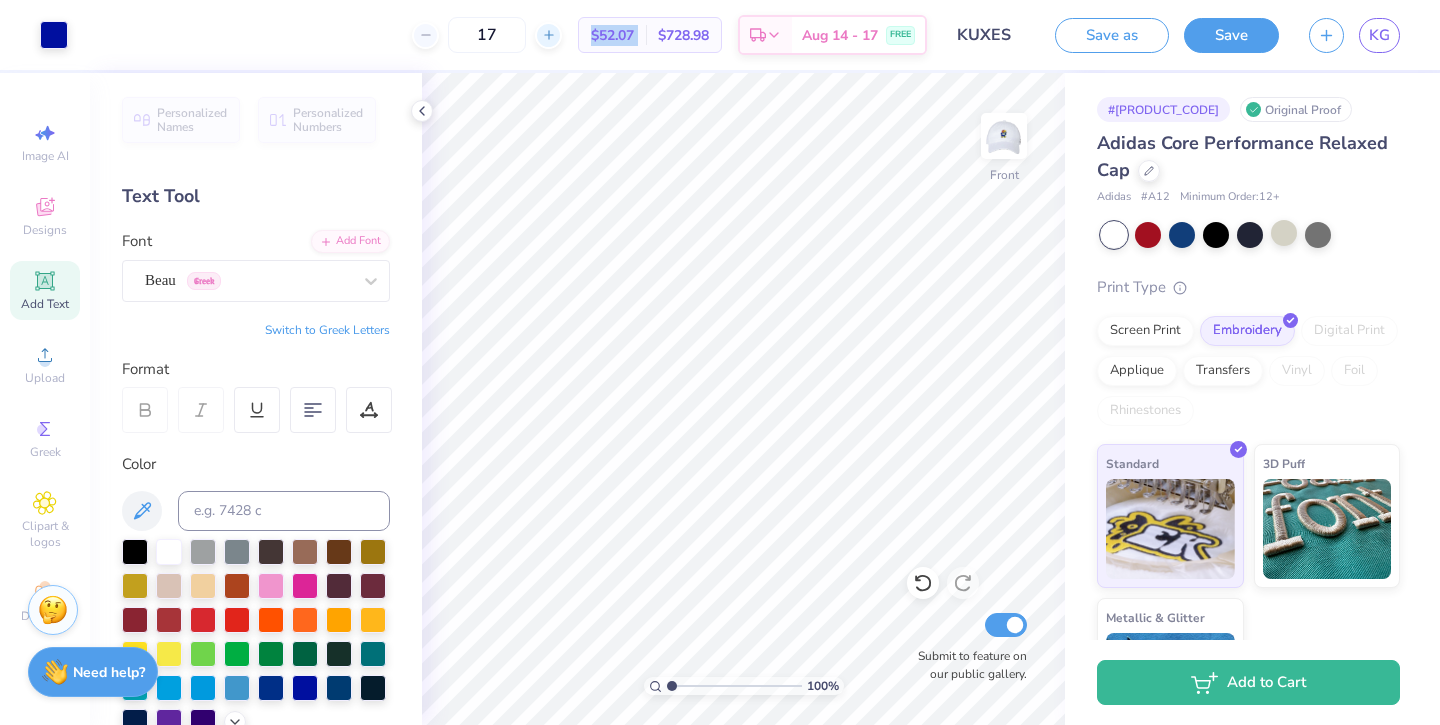 click 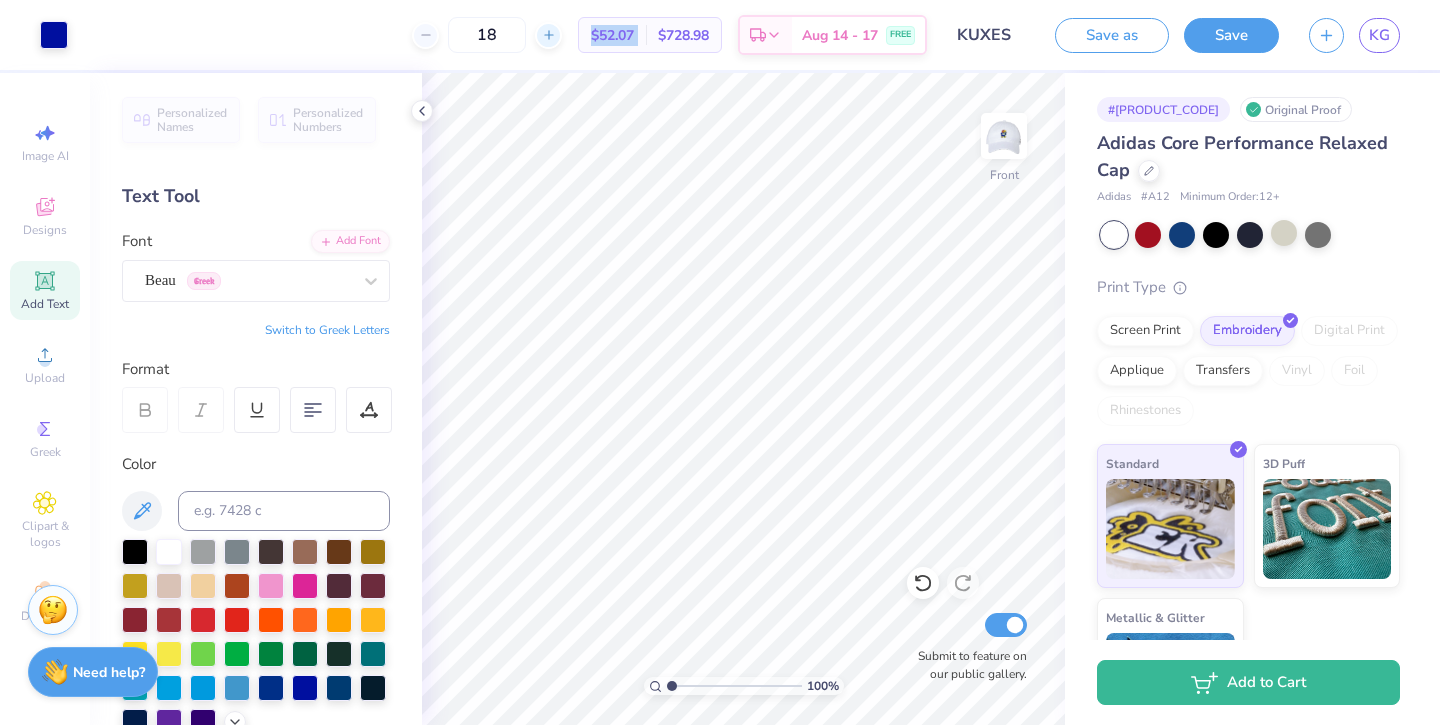 click 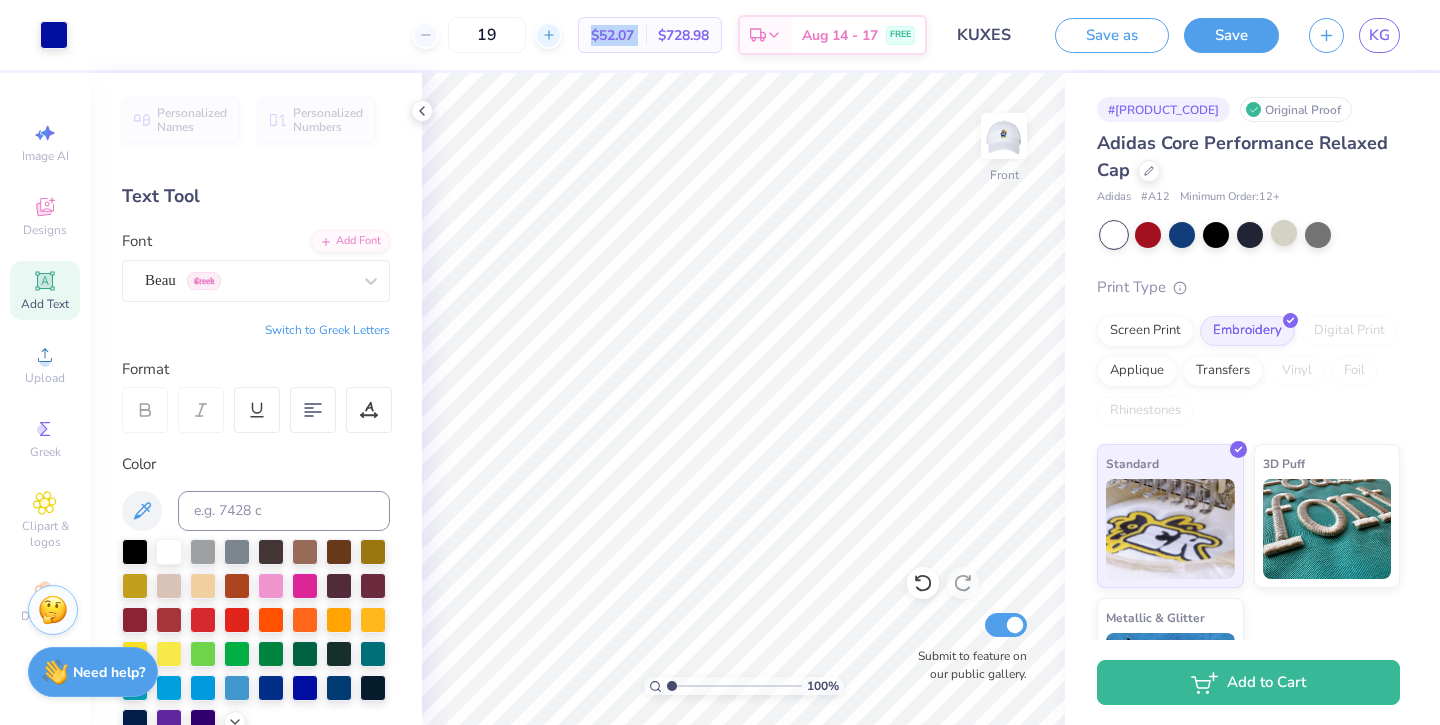click 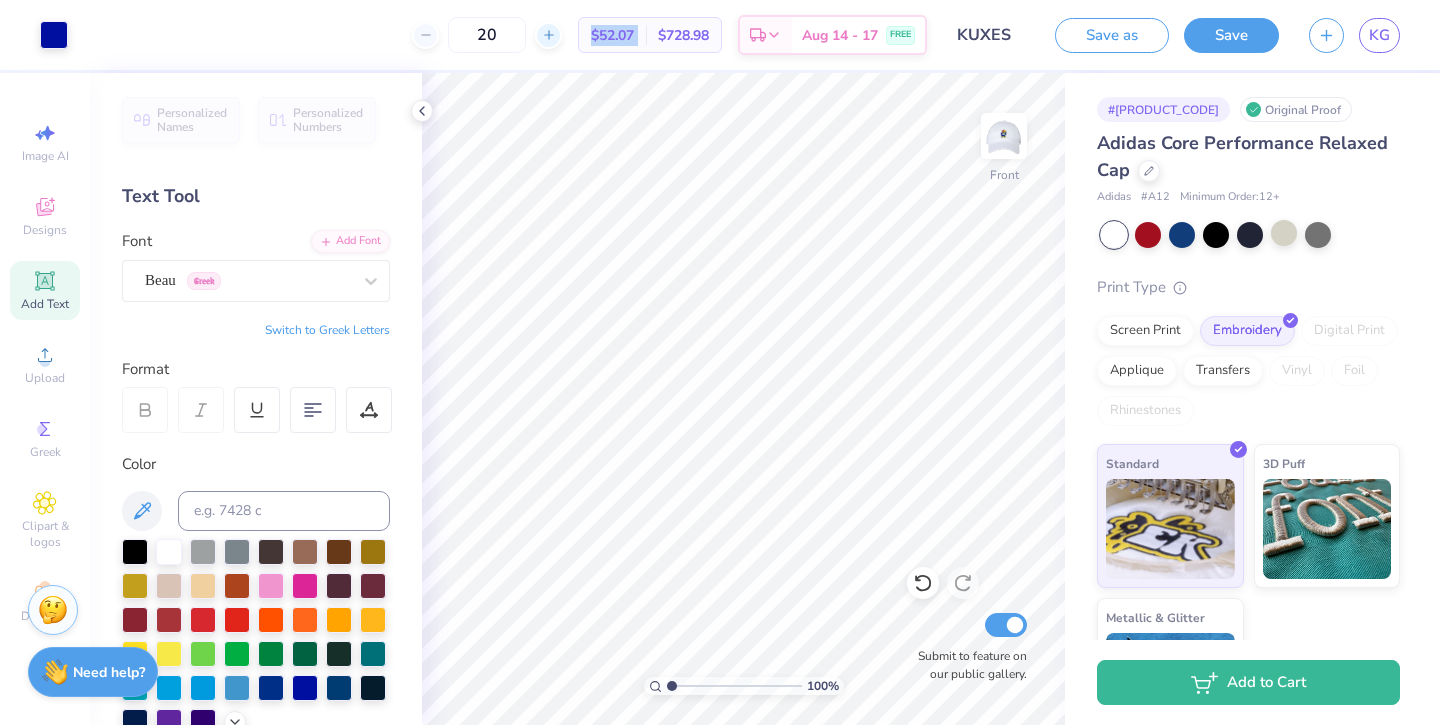 click 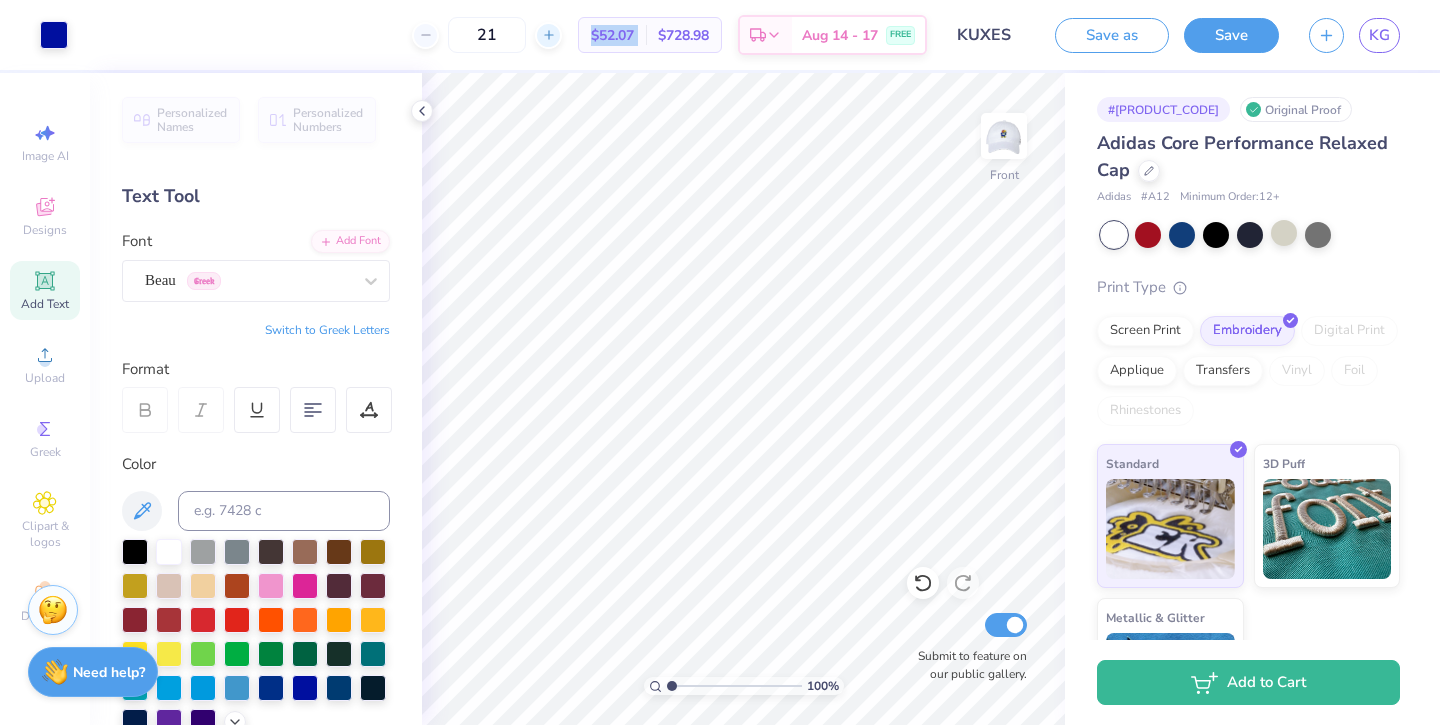 click 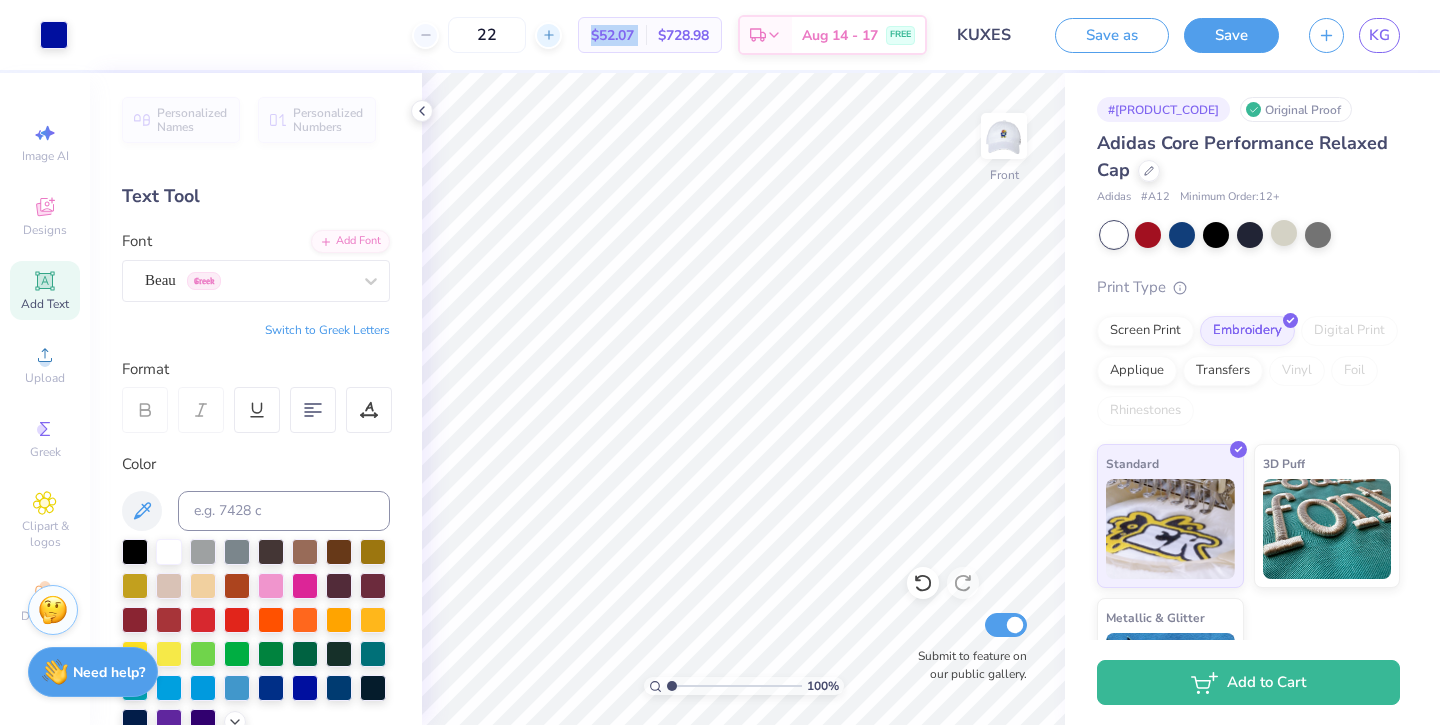 click 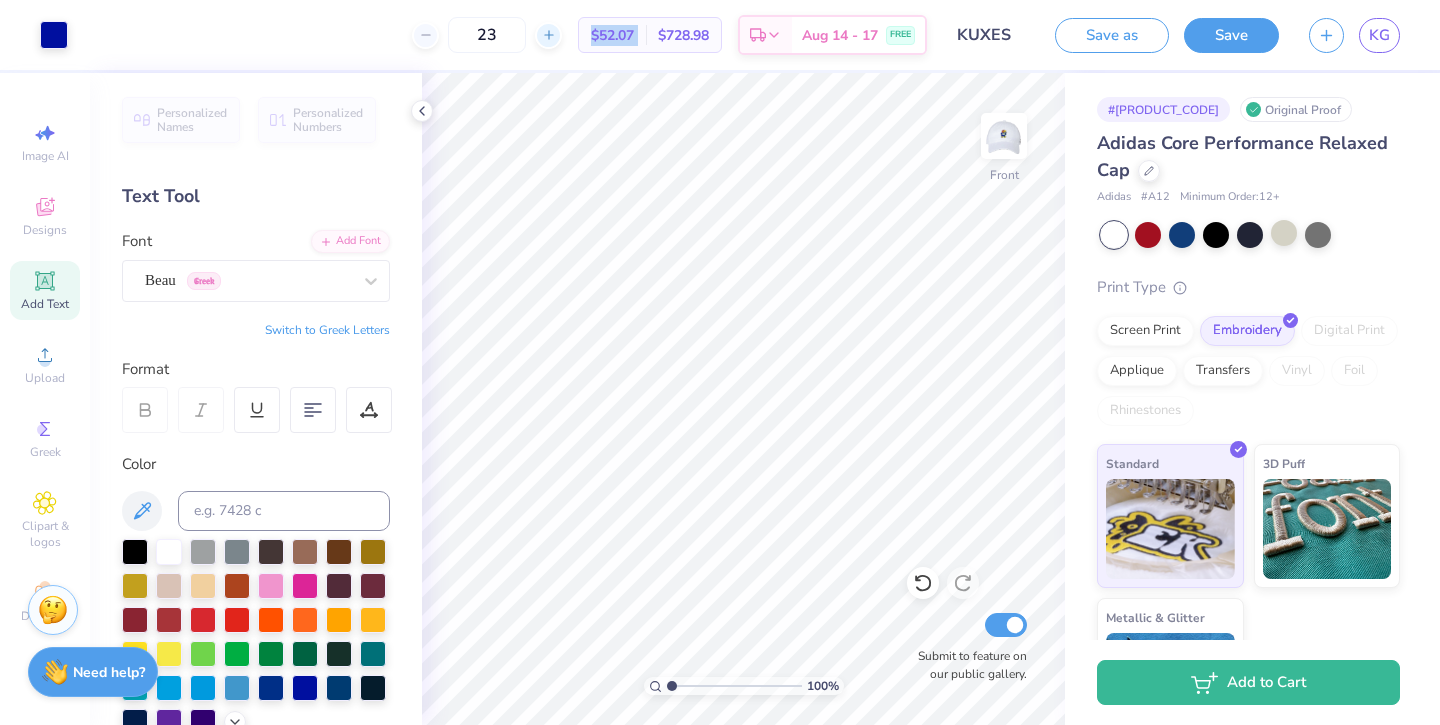 click 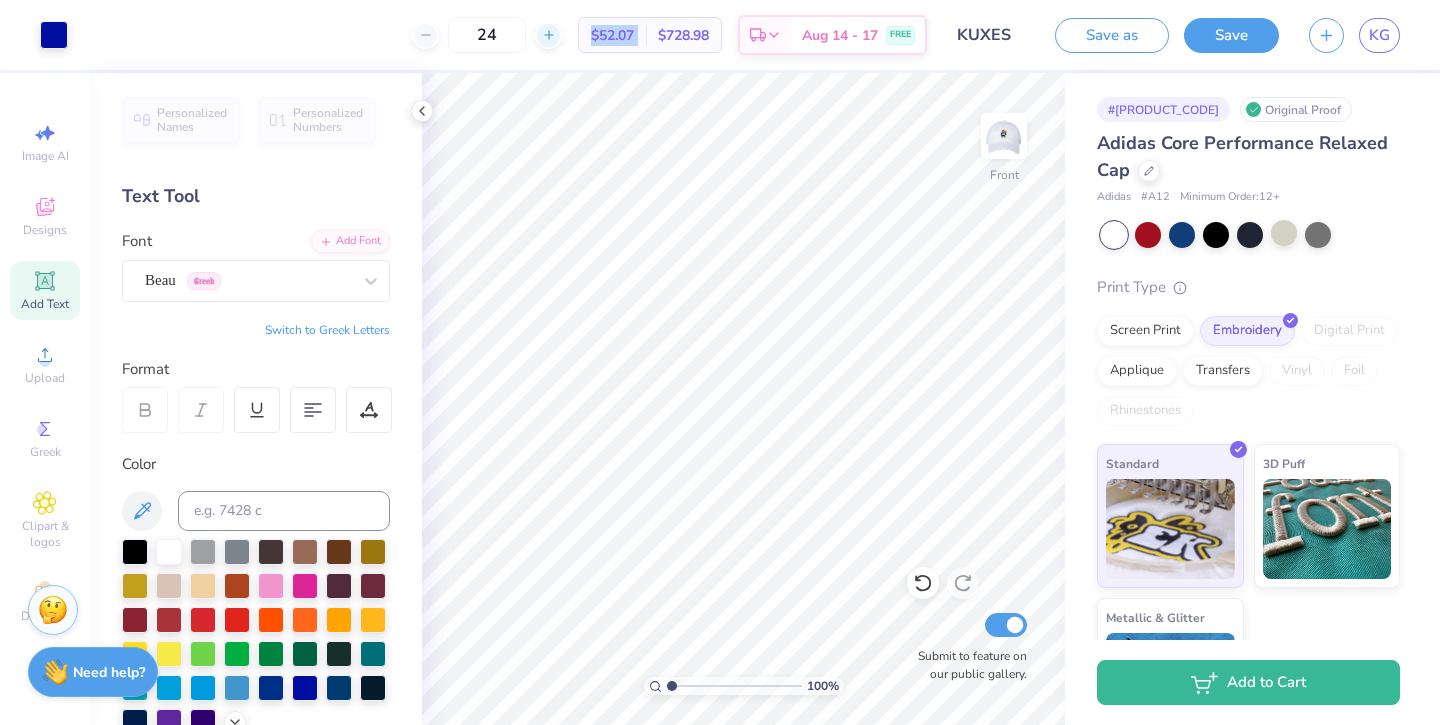 click 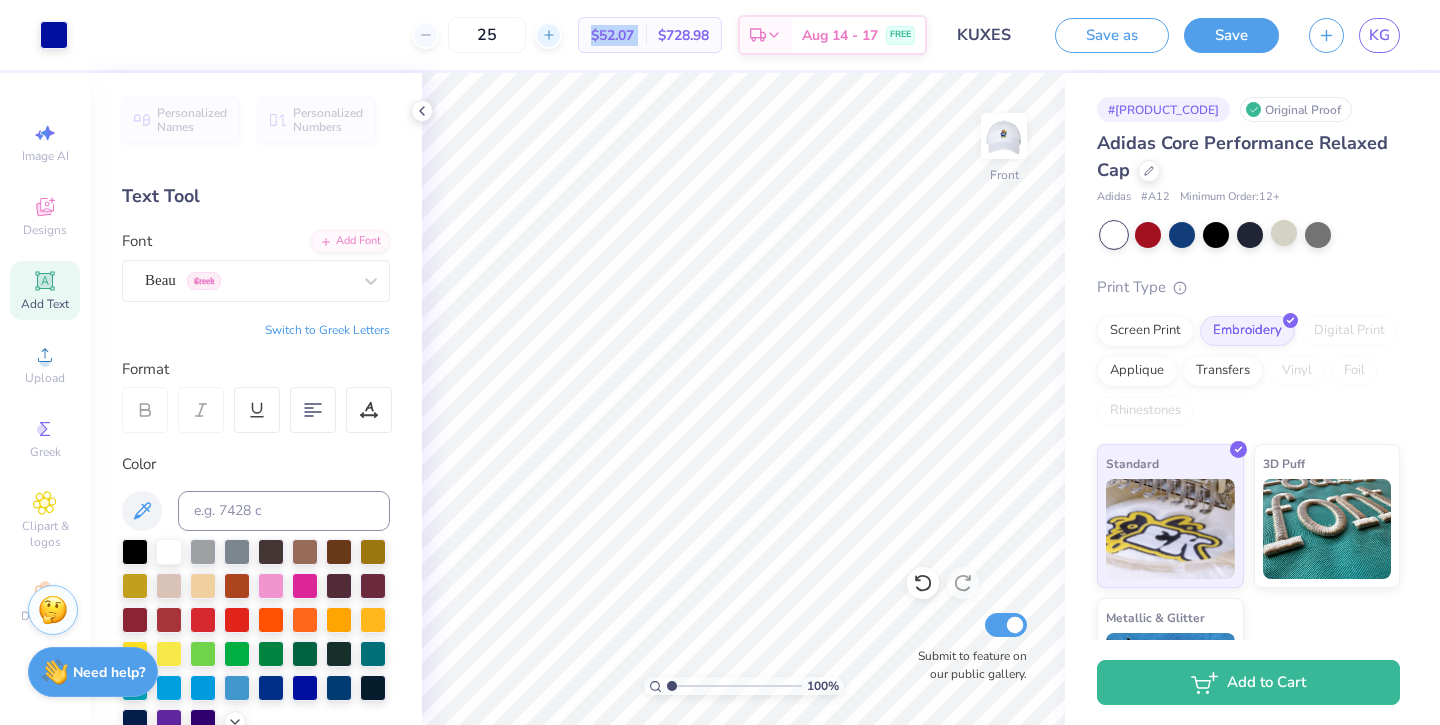 click 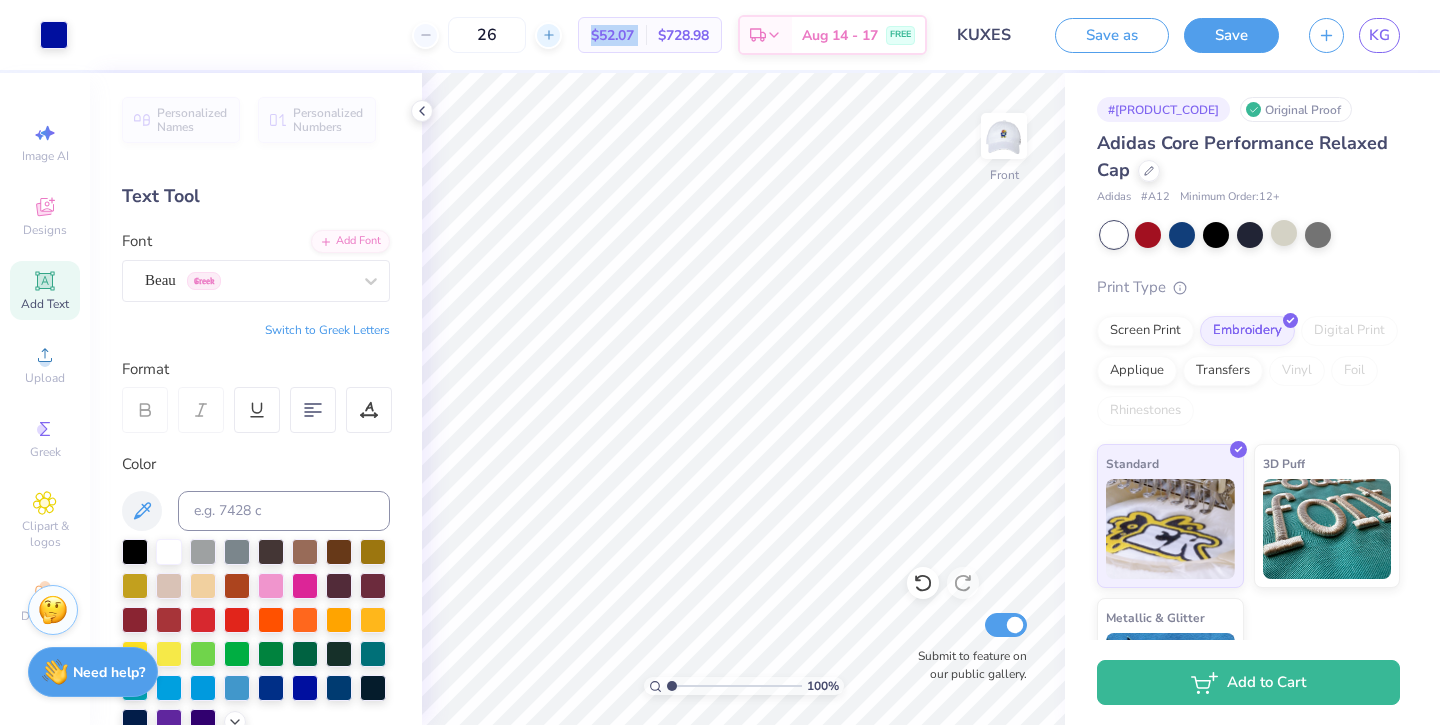 click 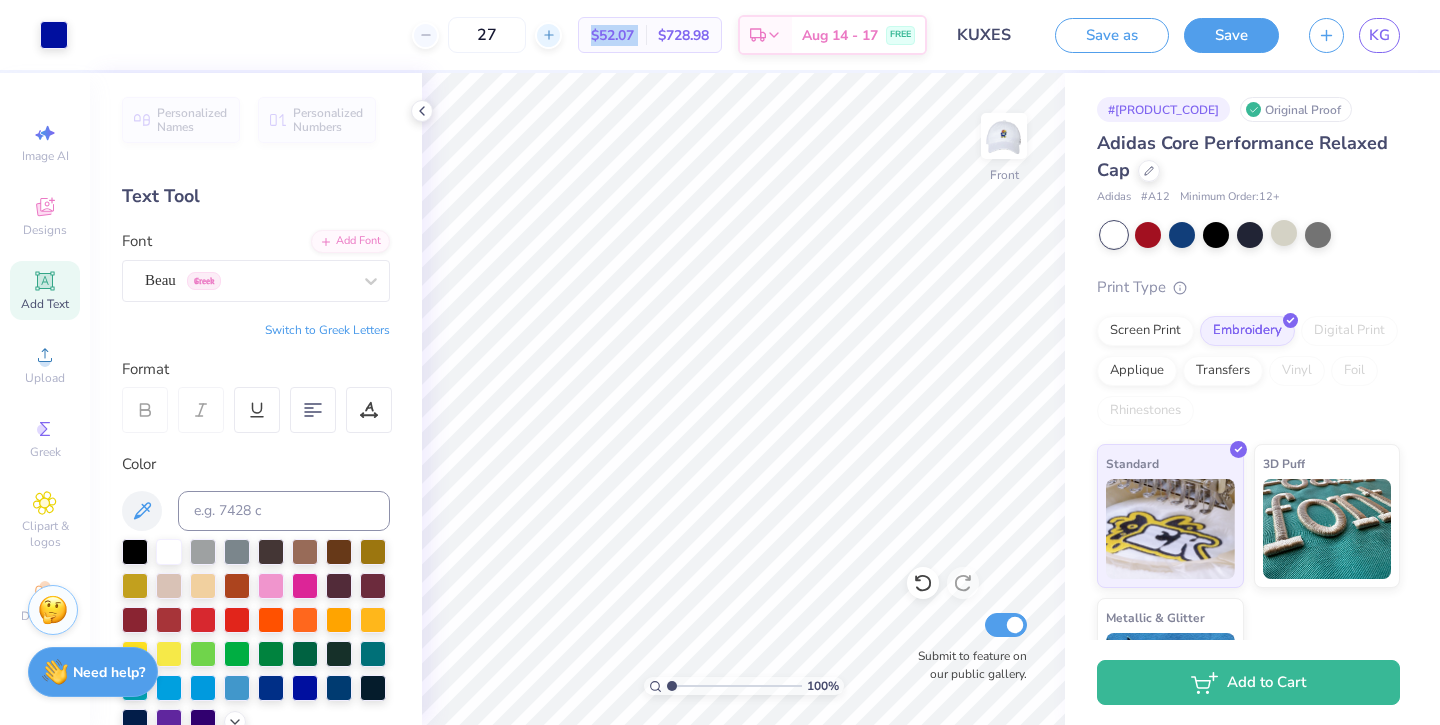 click 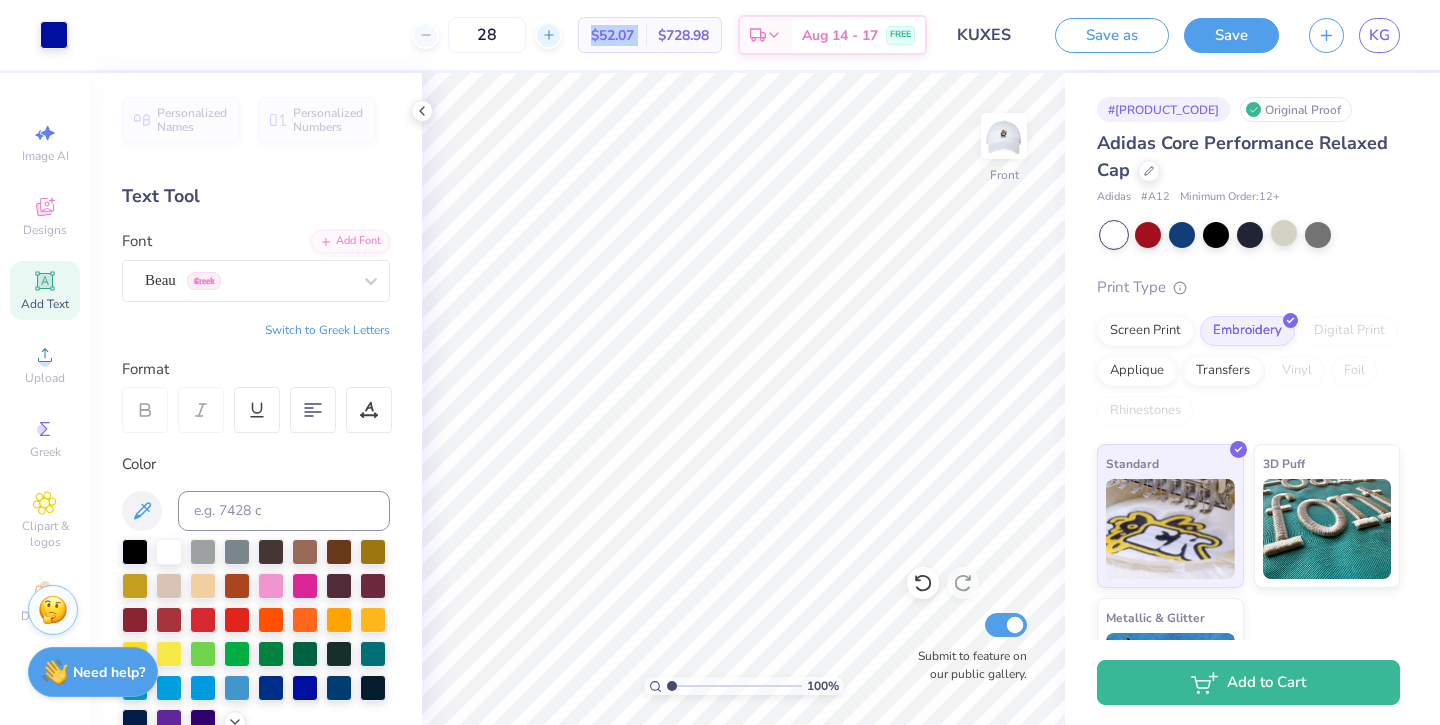 click 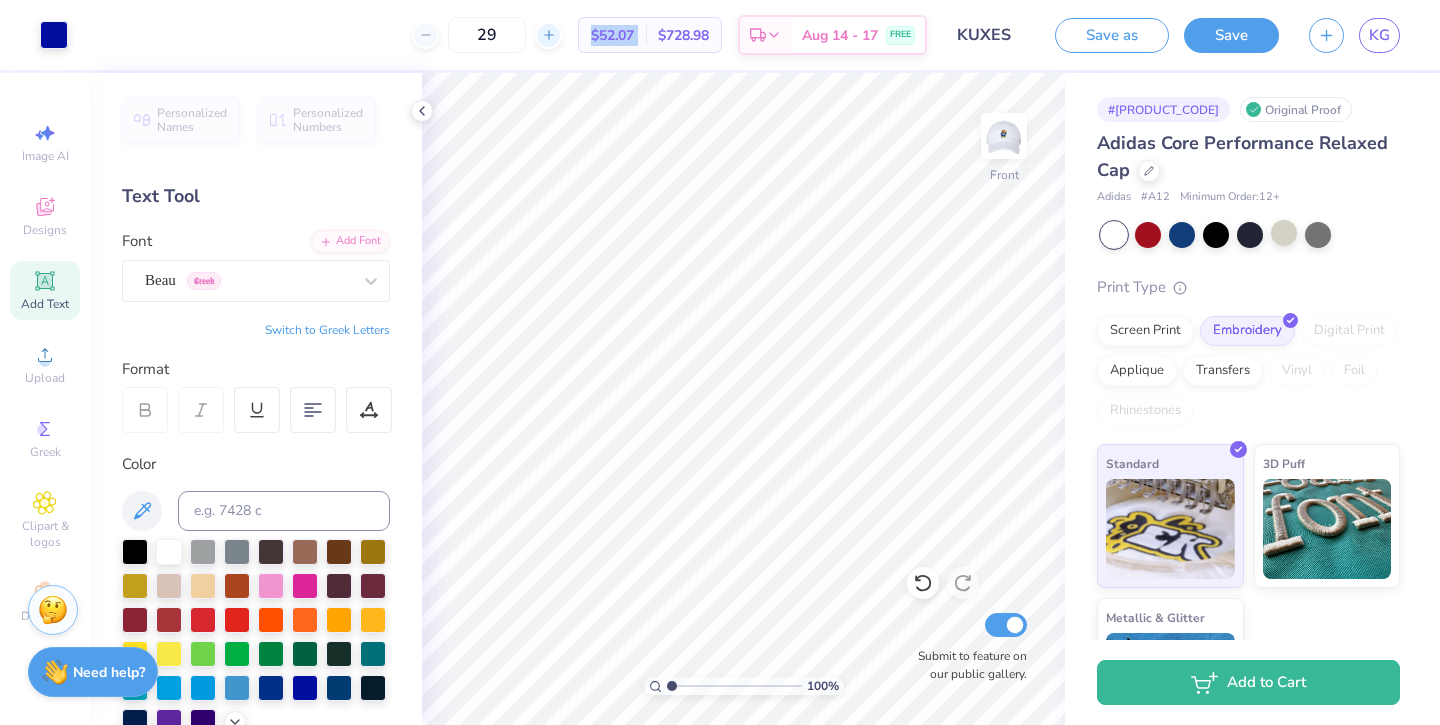 click 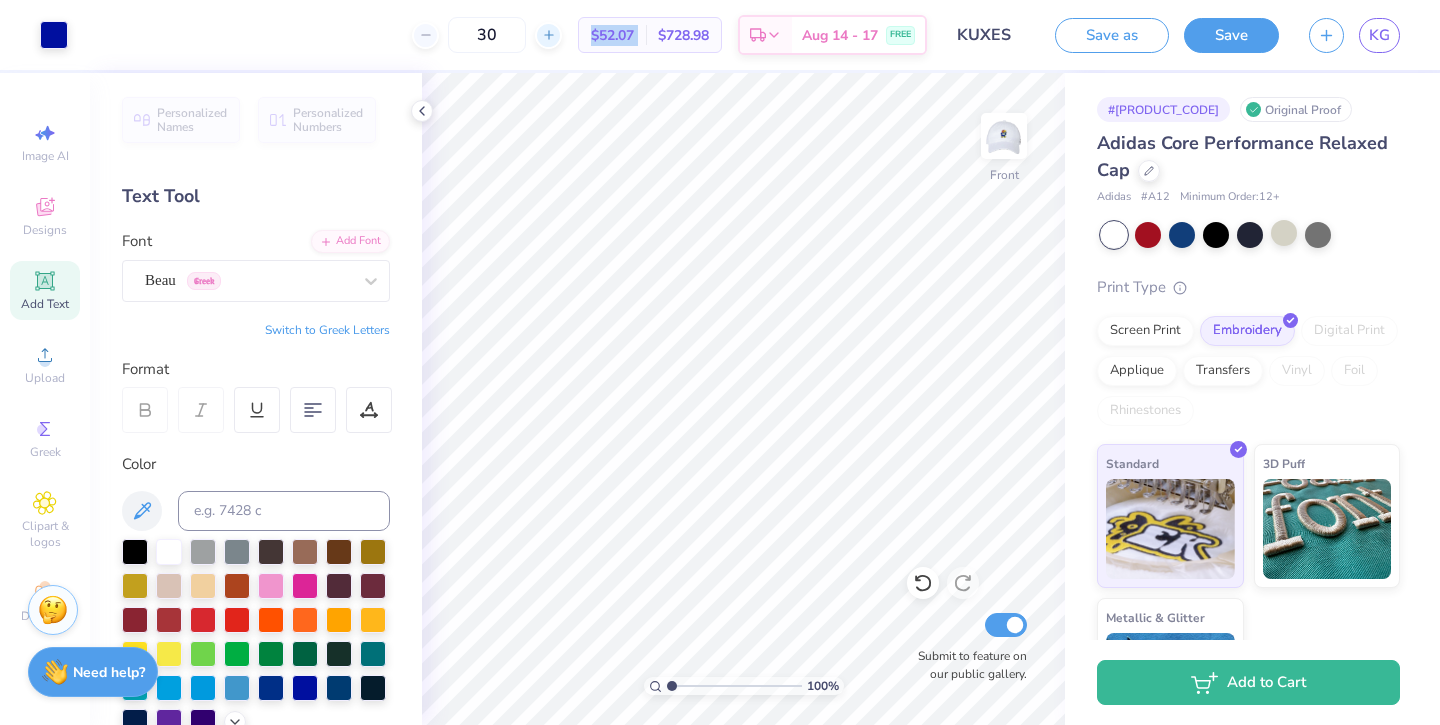 click 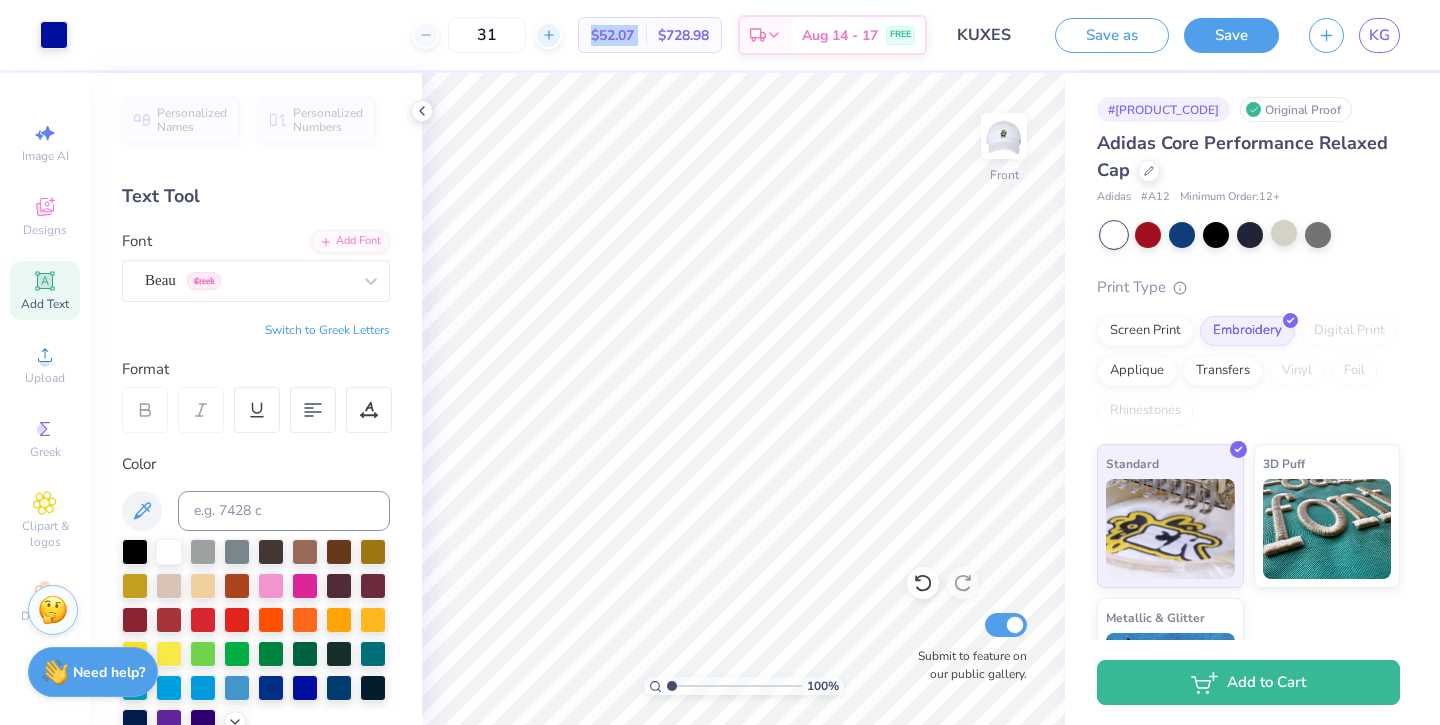 click 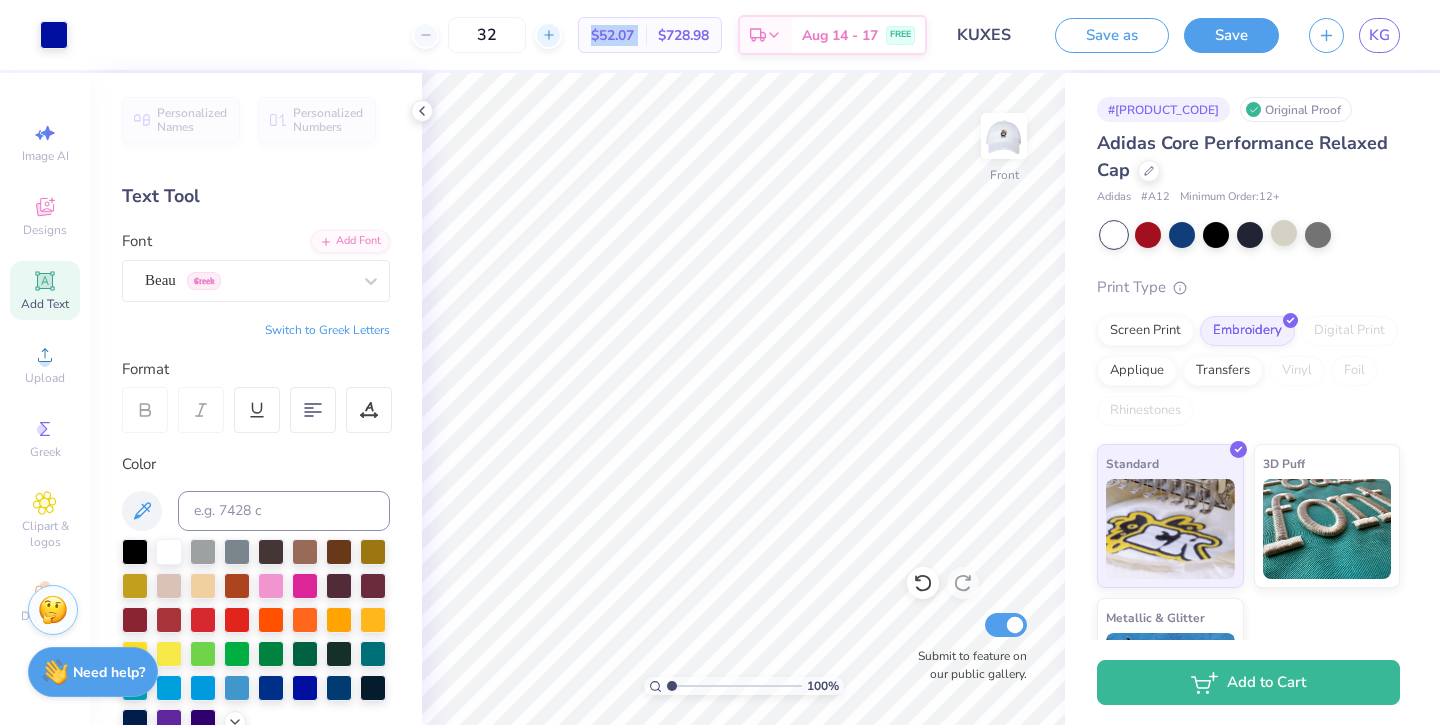 click 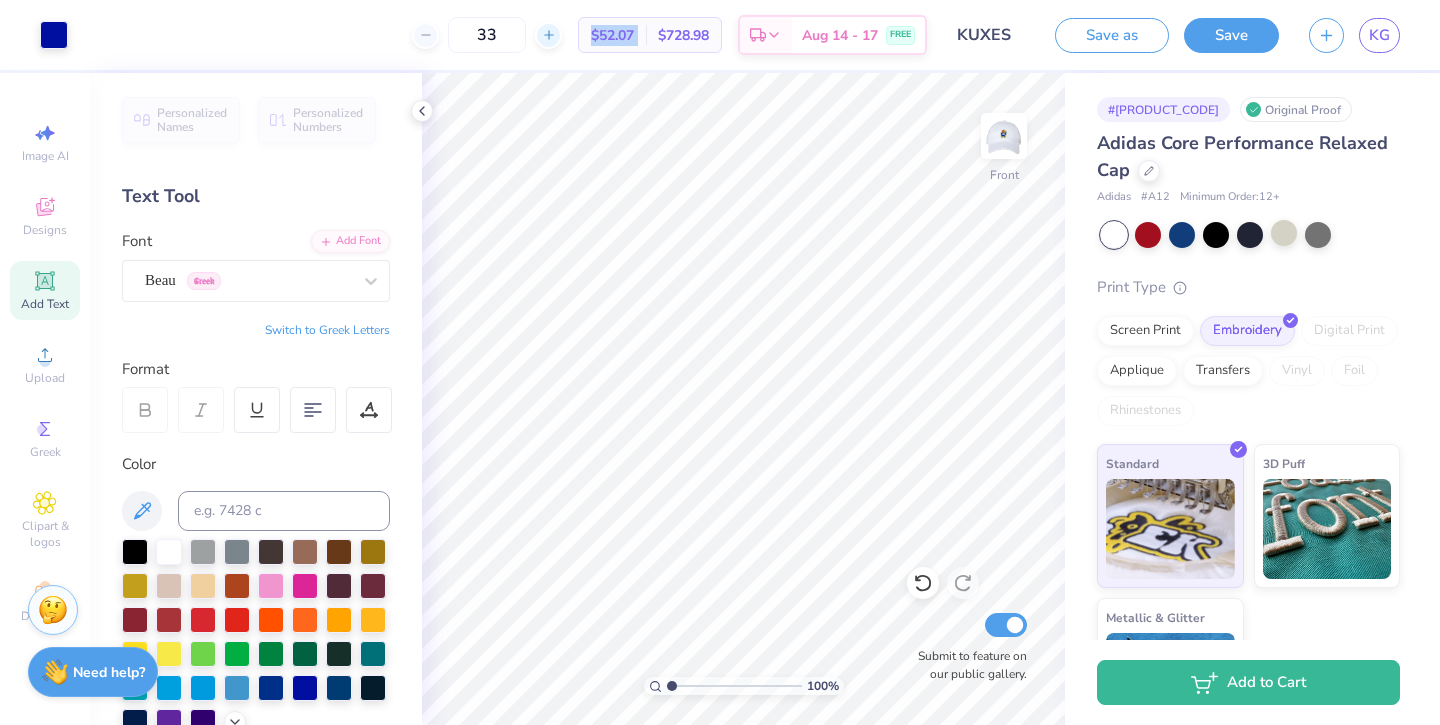 click 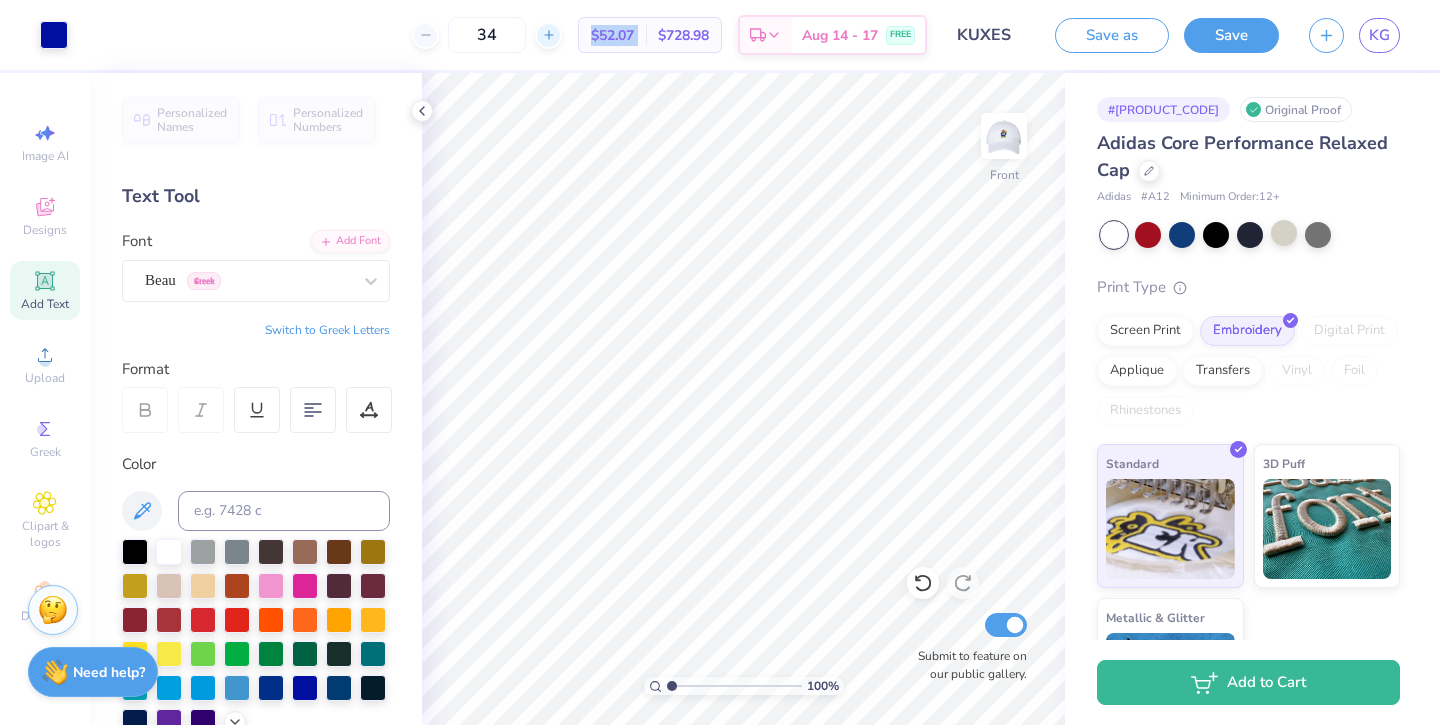 click 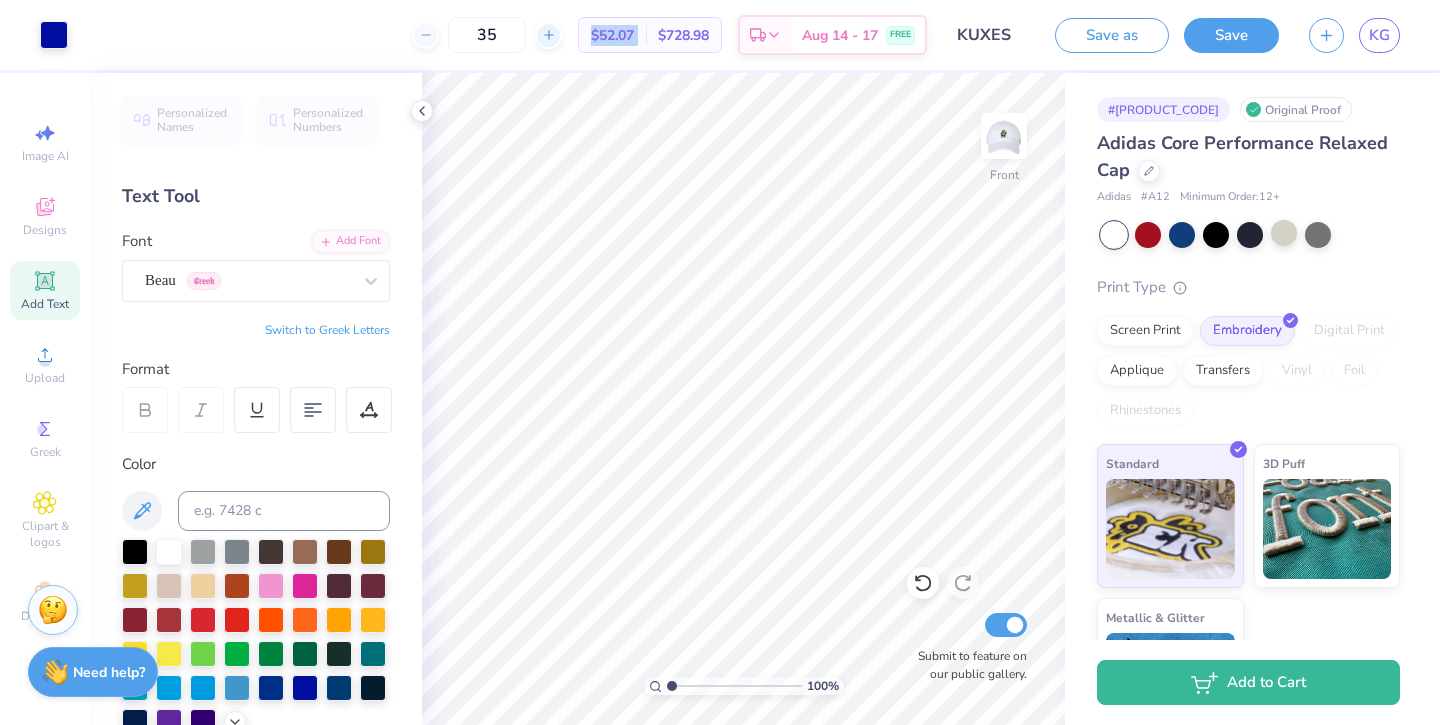 click 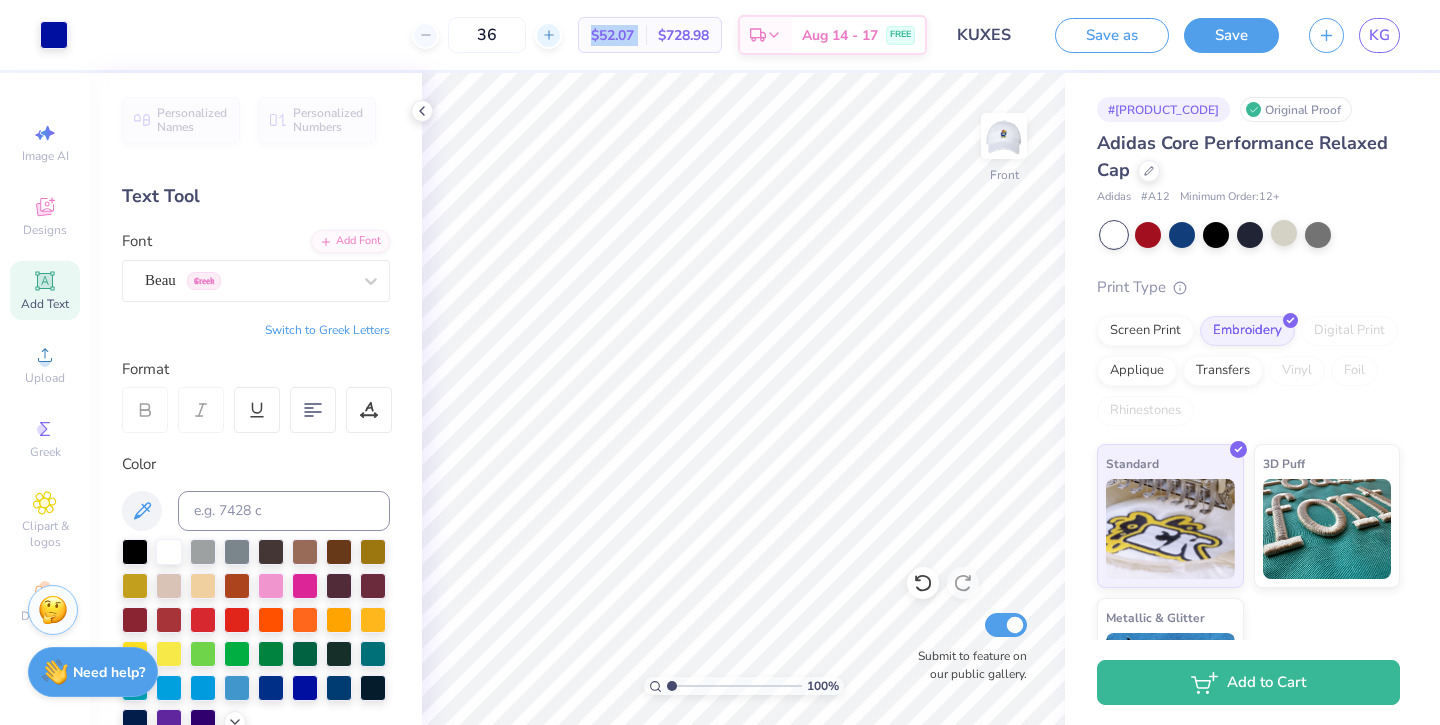 click 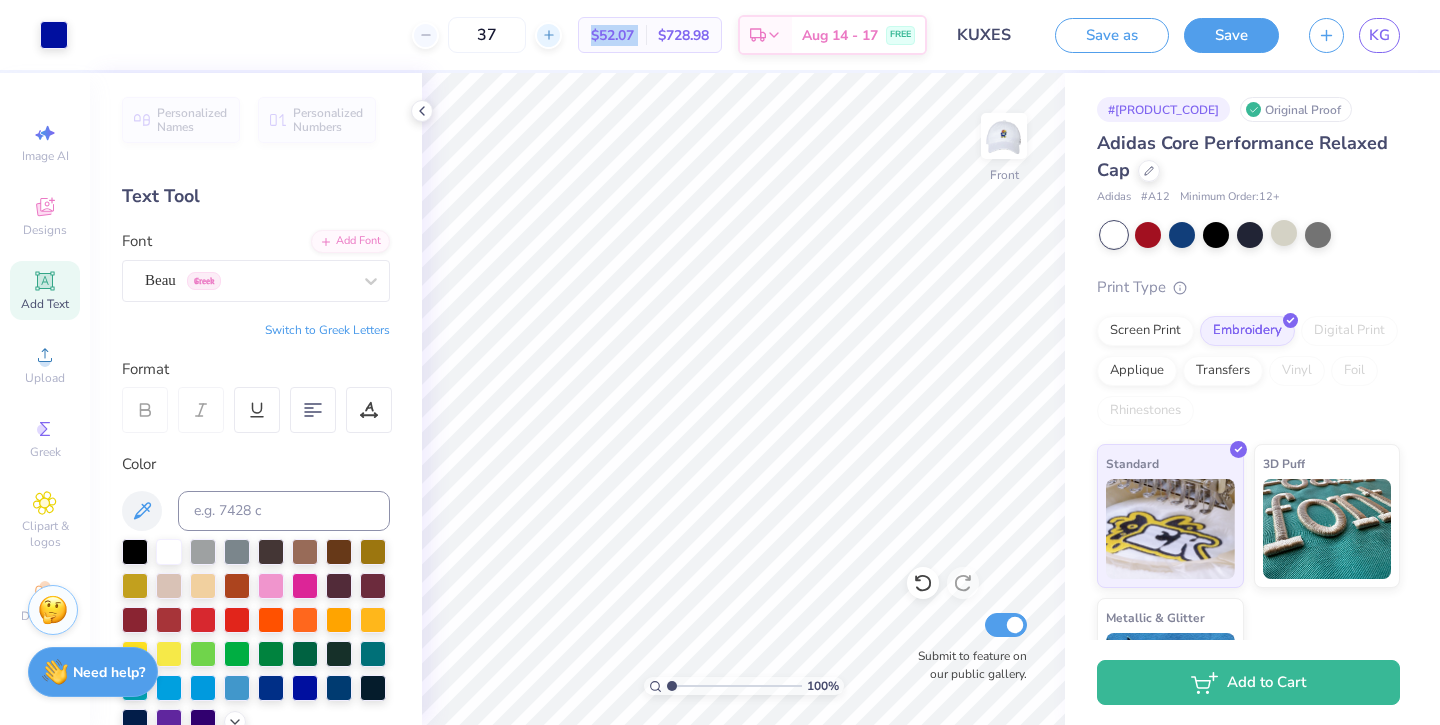 click 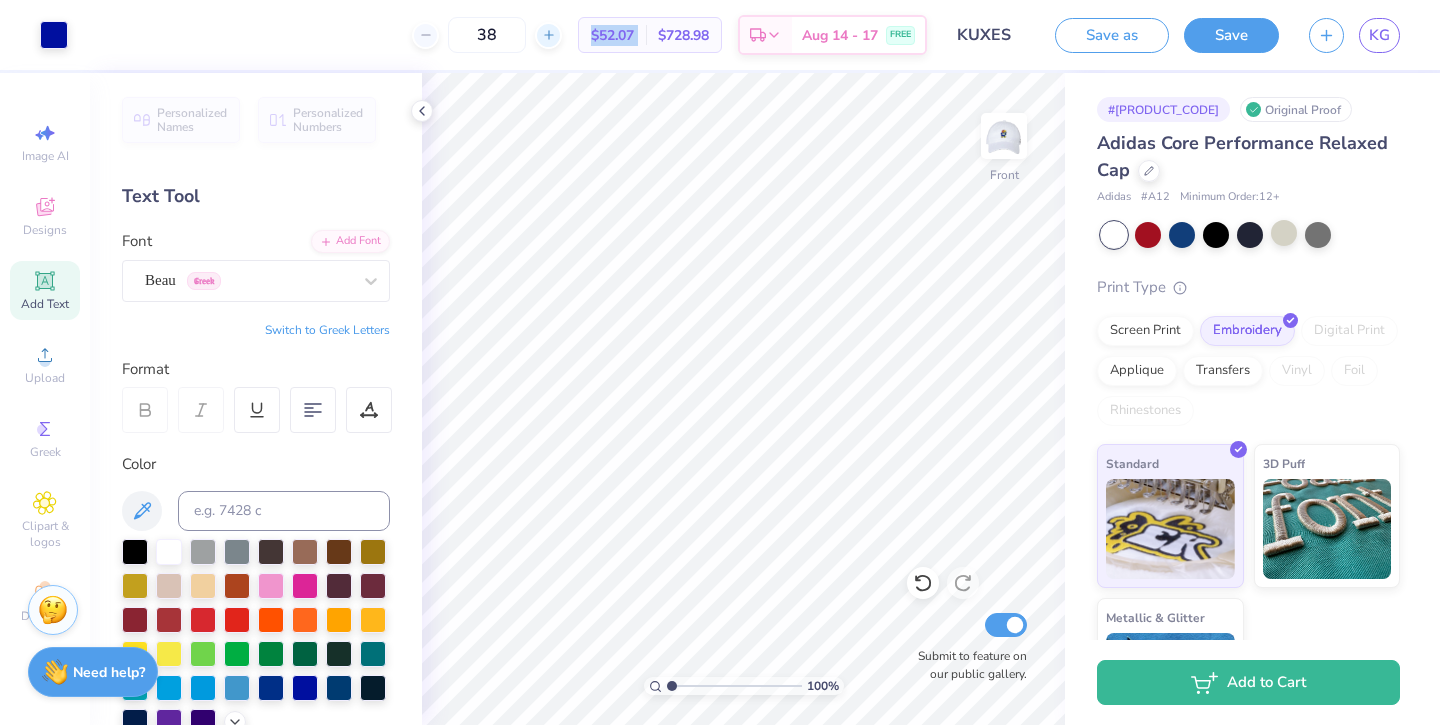 click 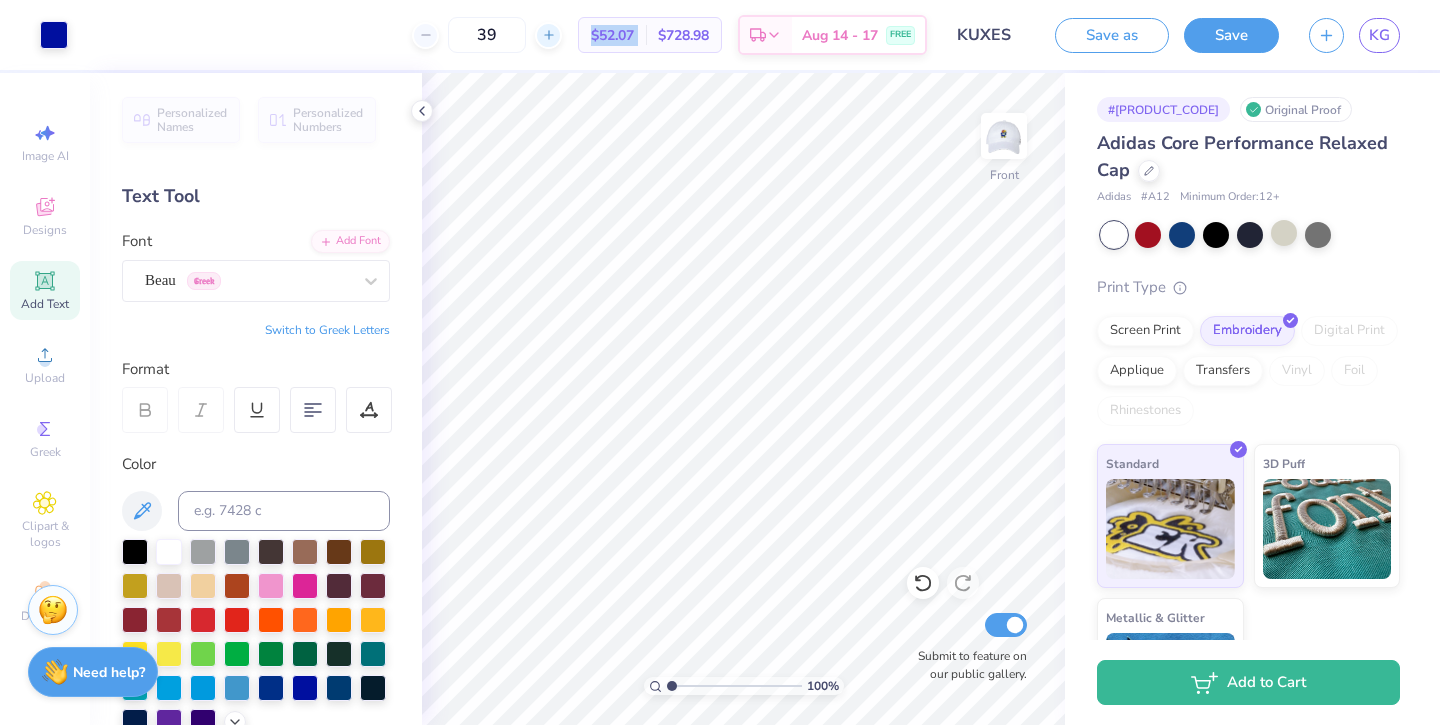 click 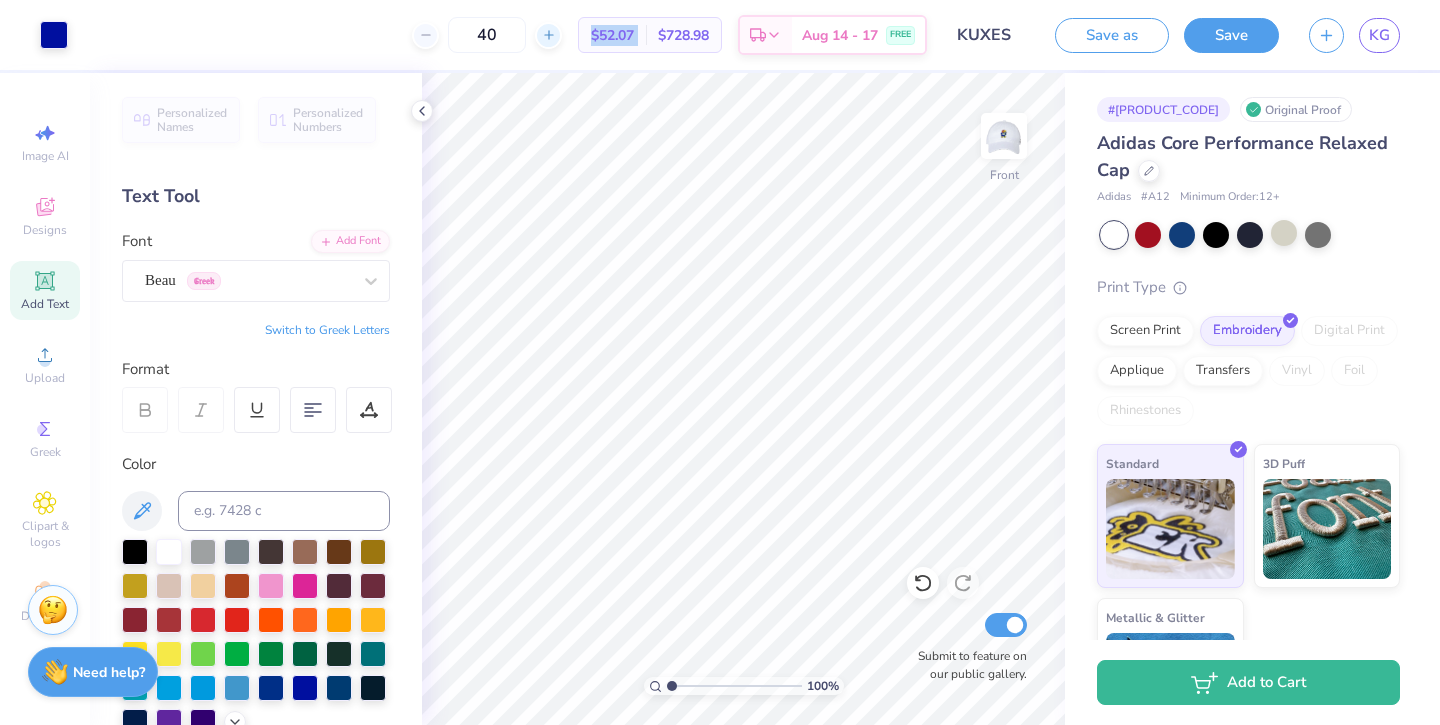 click 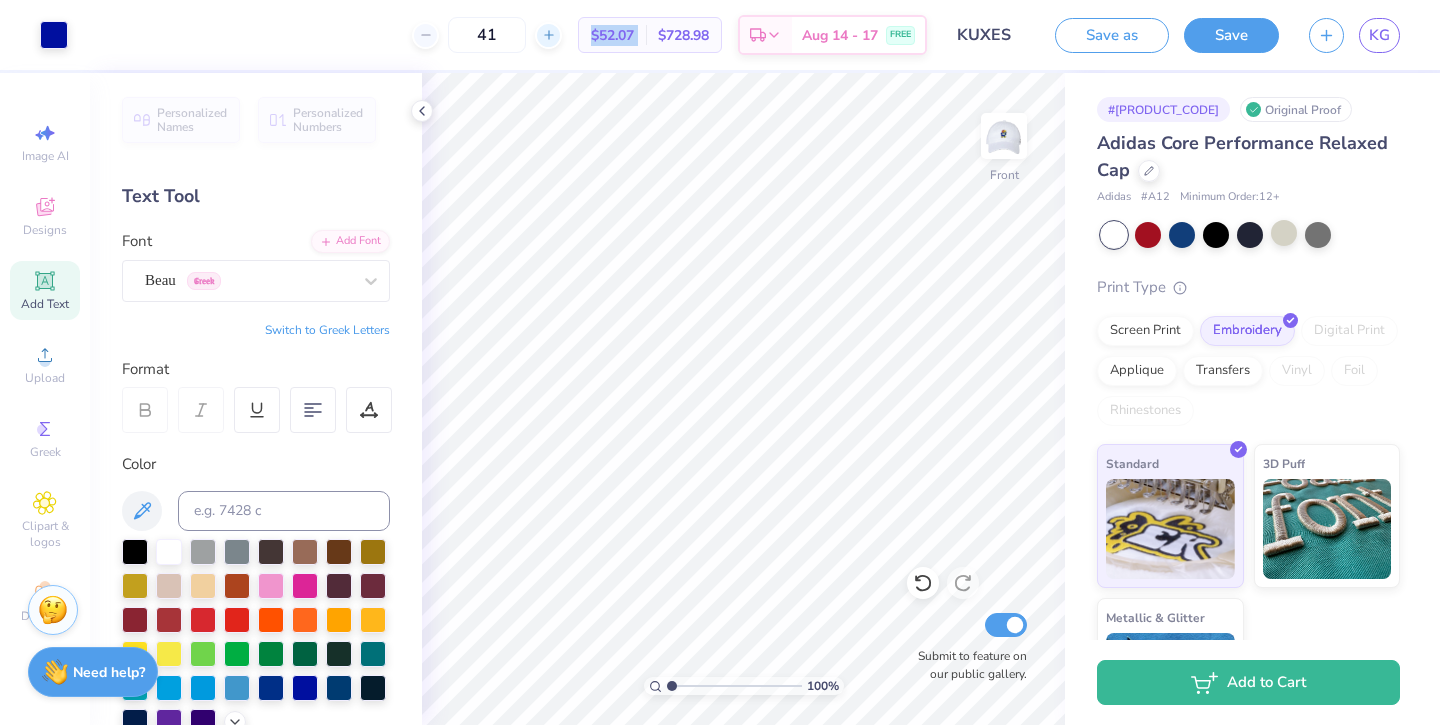 click 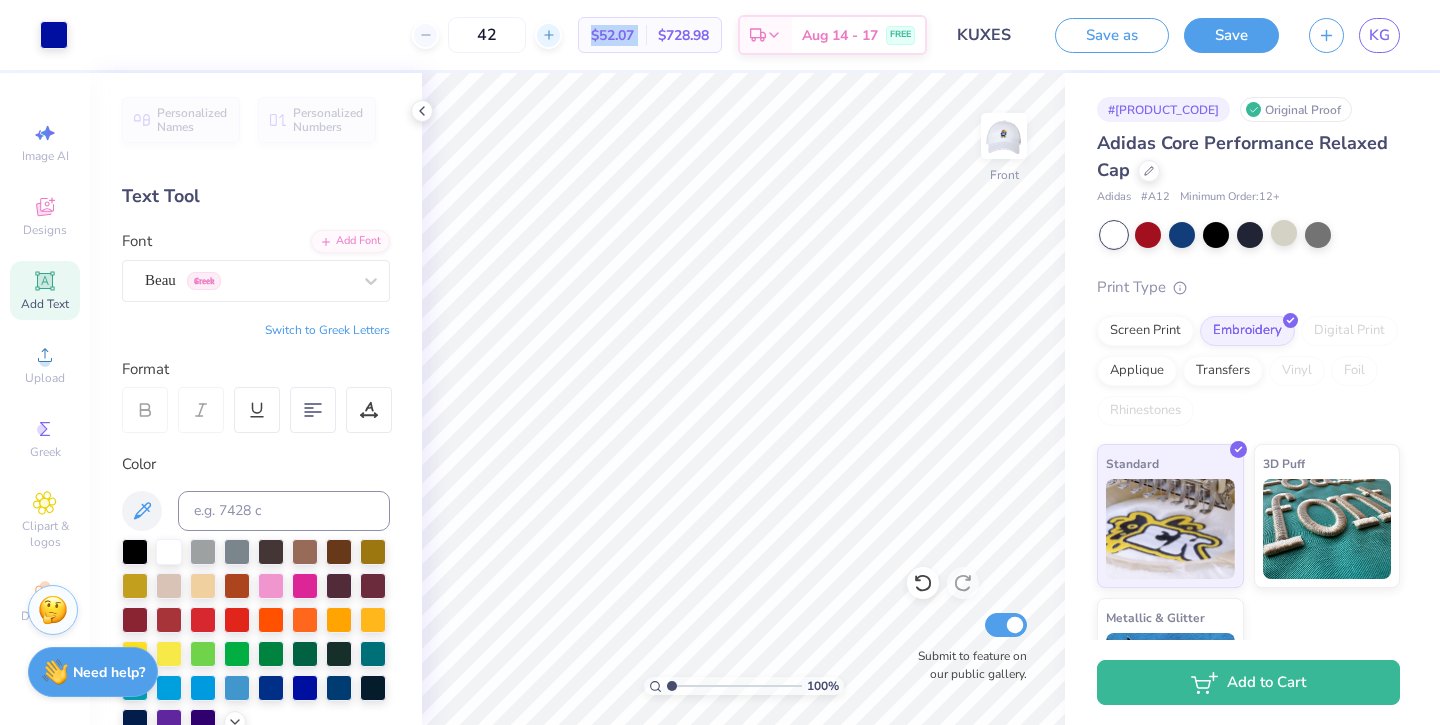 click 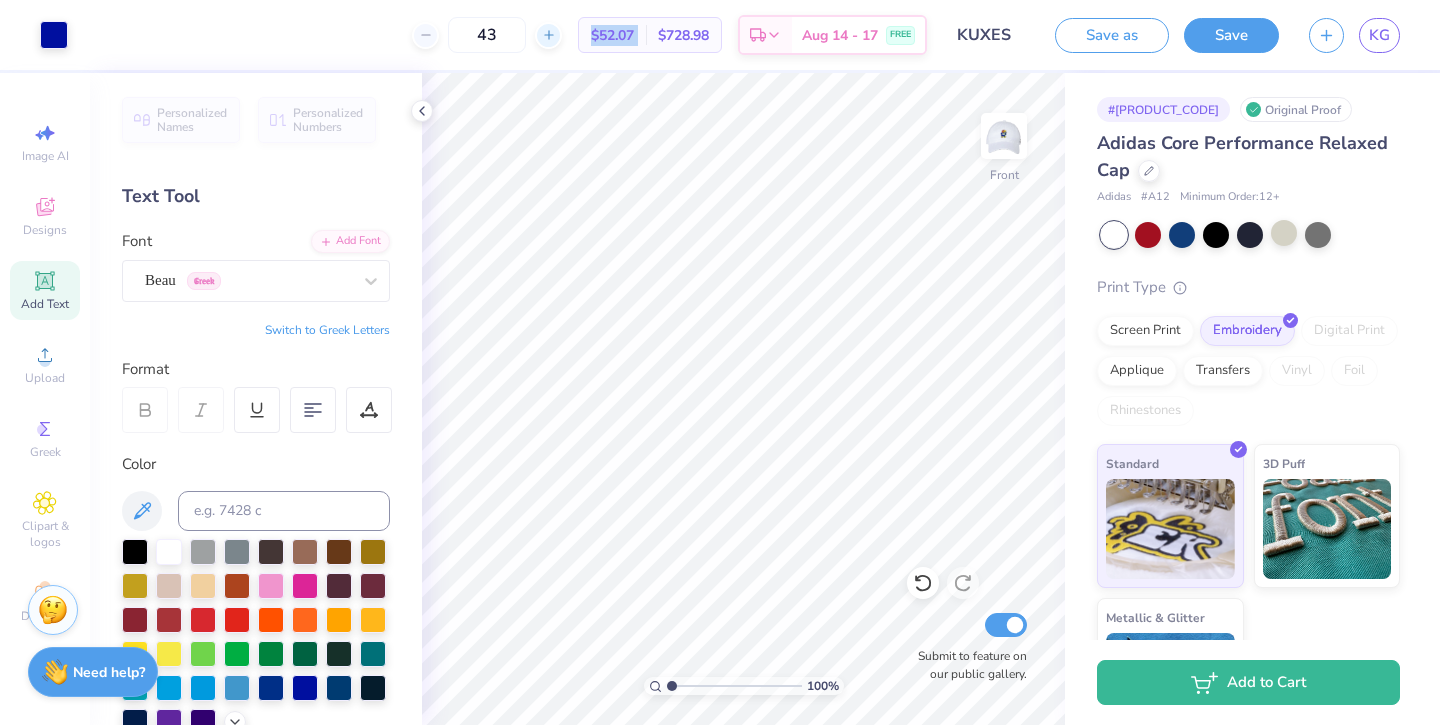 click 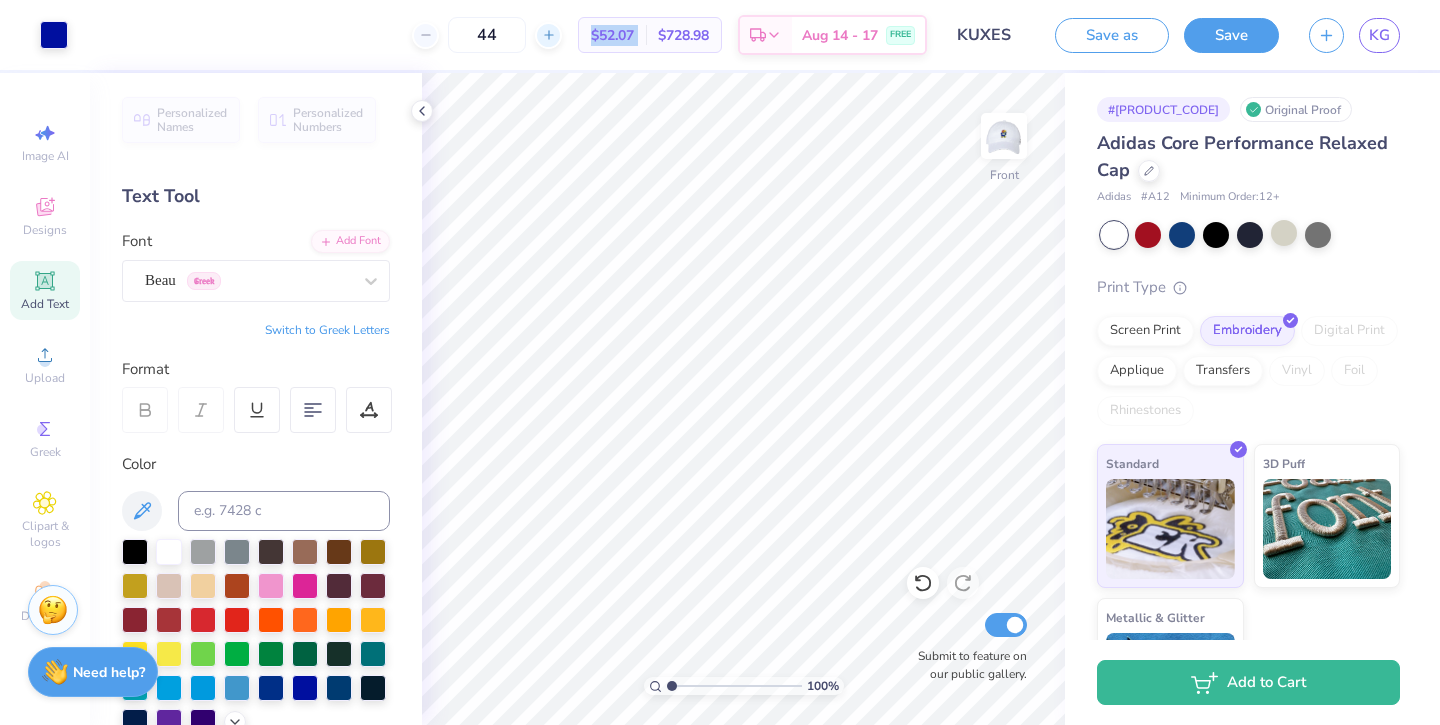 click 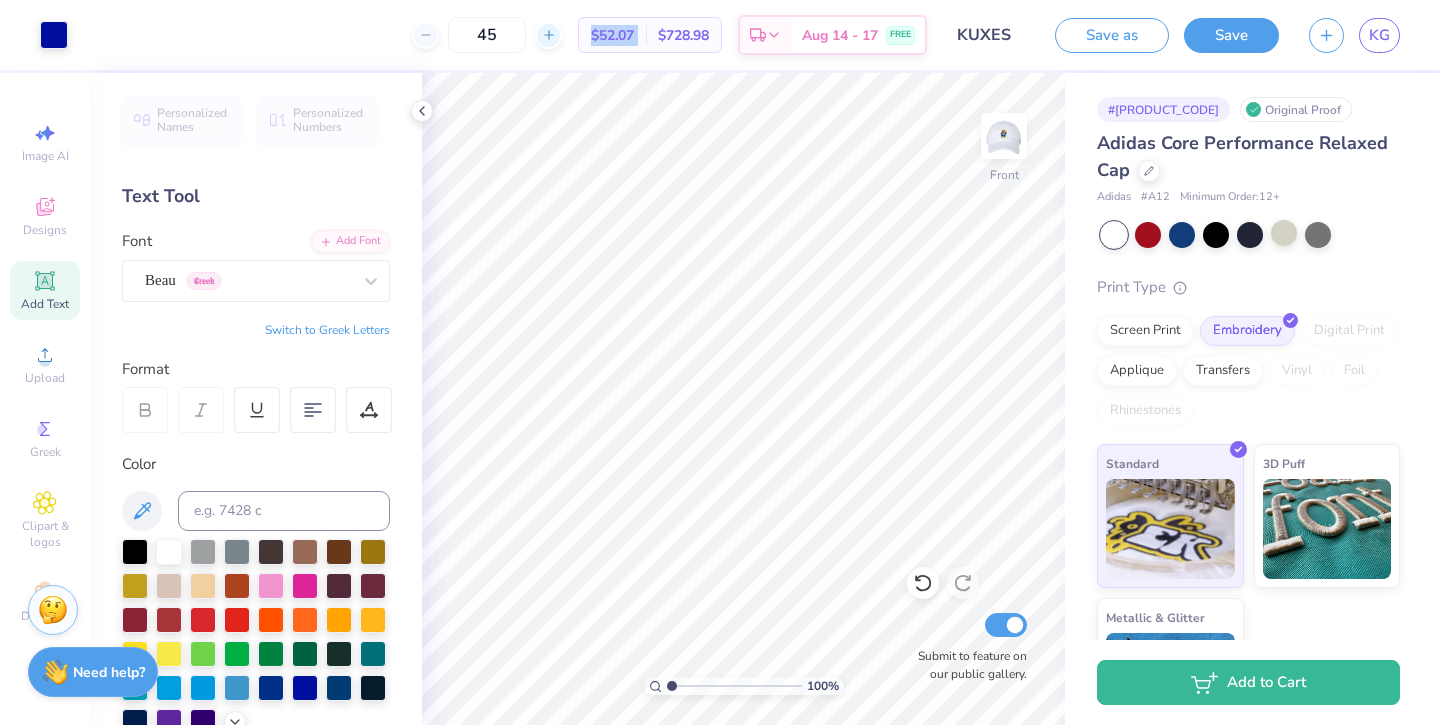 click 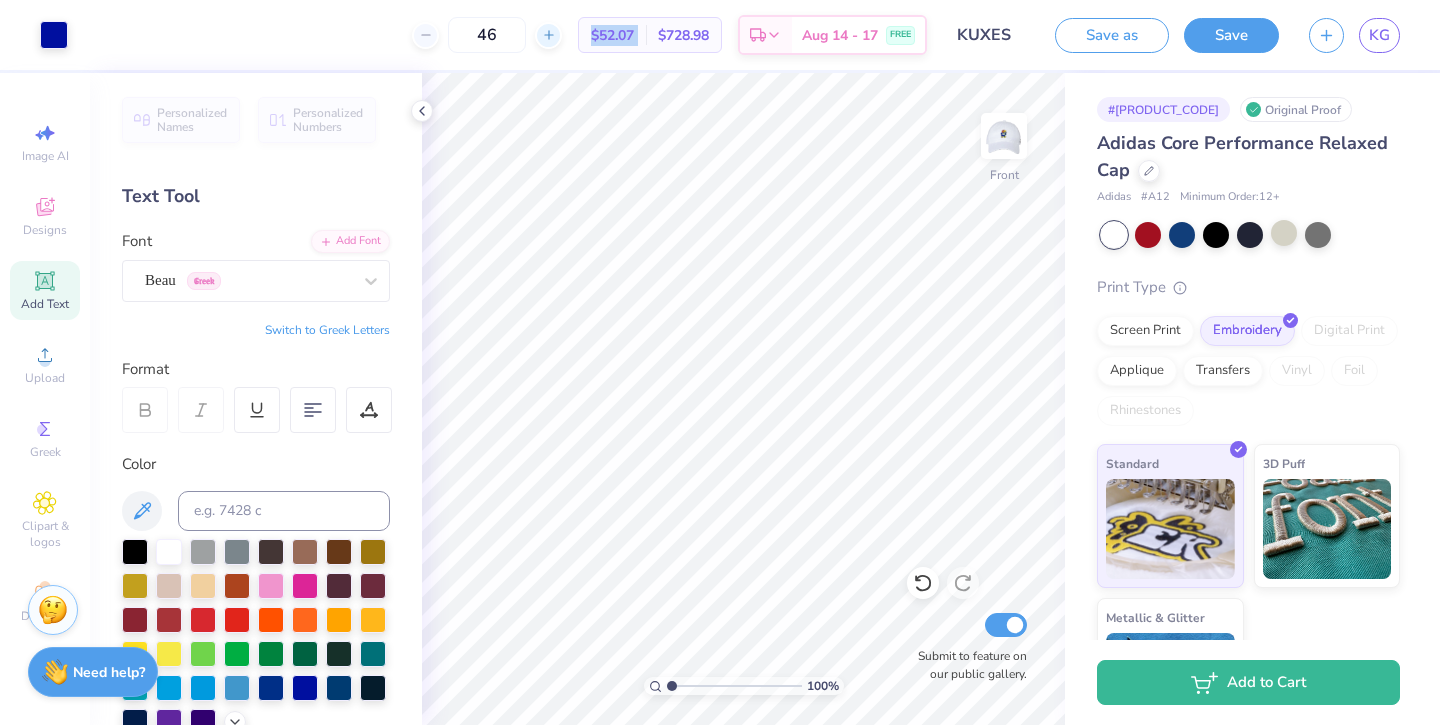 click 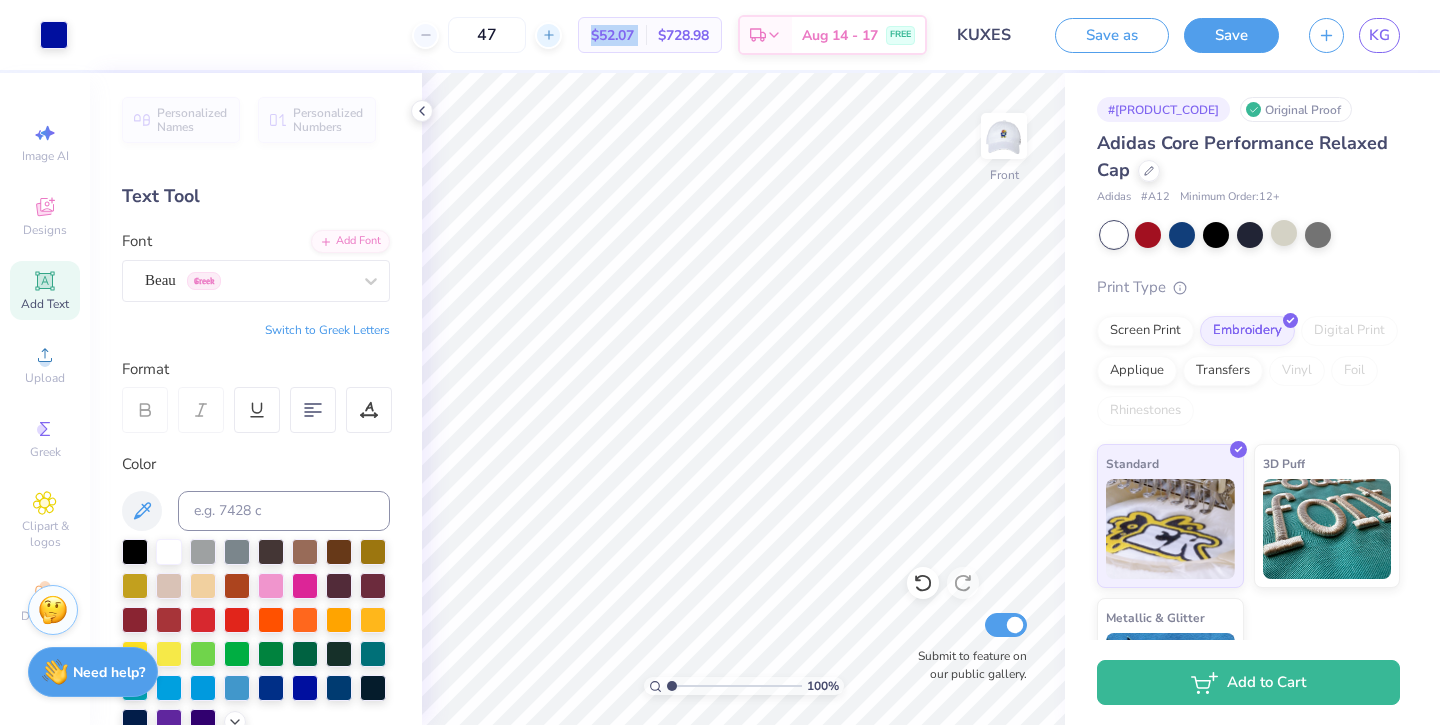 click 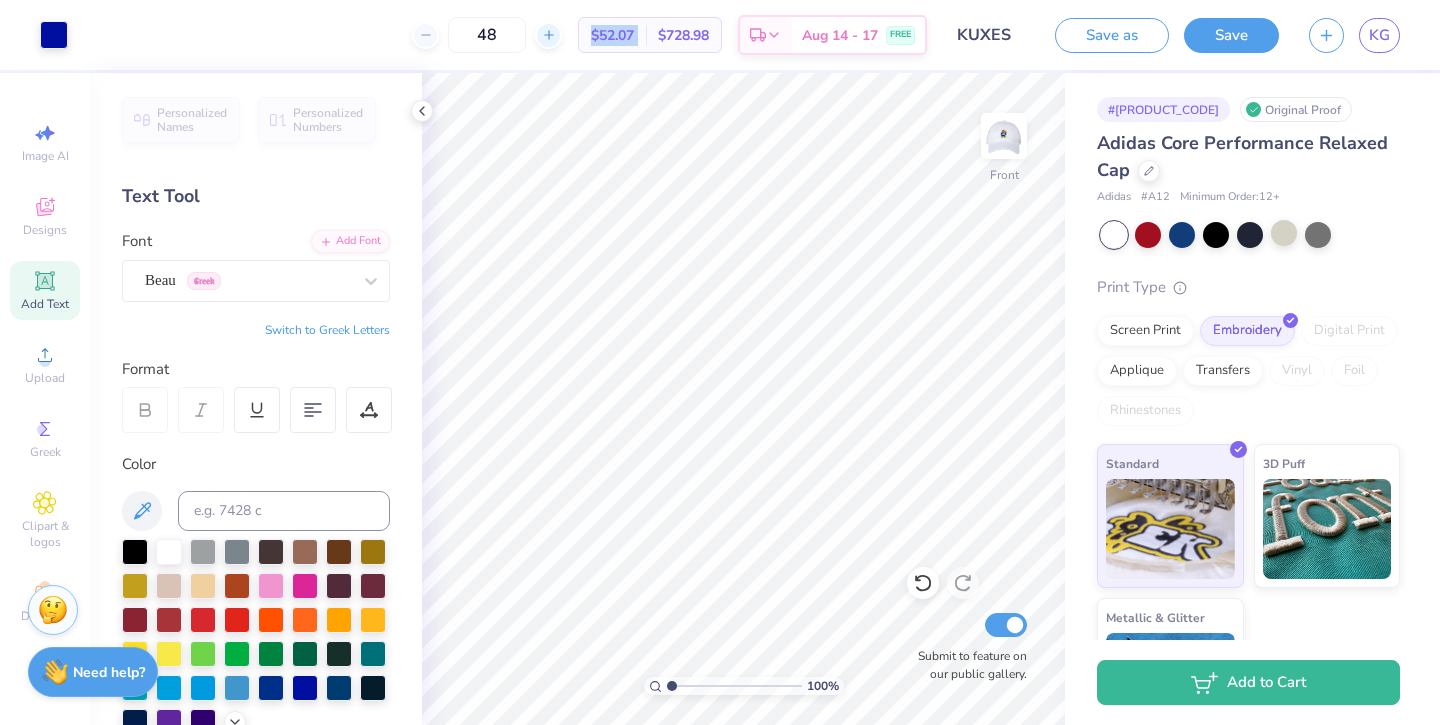 click 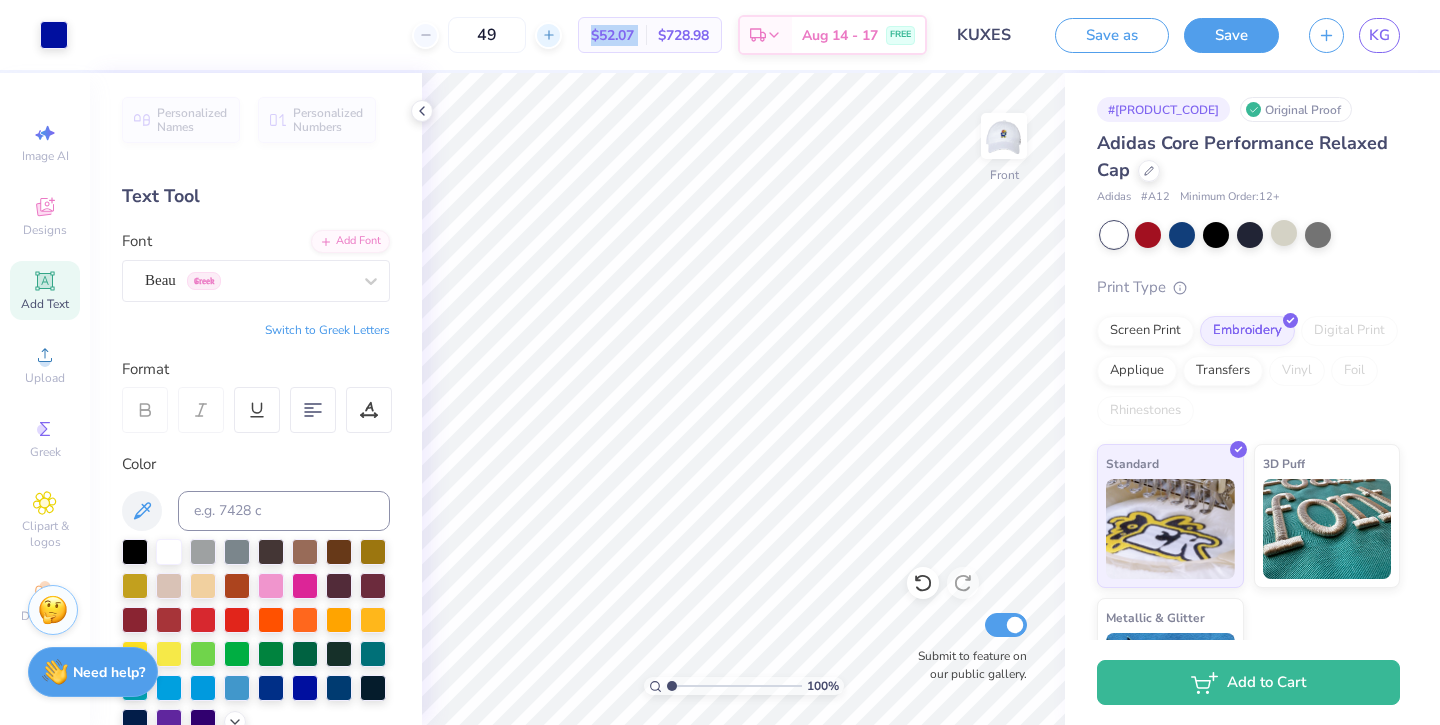 click 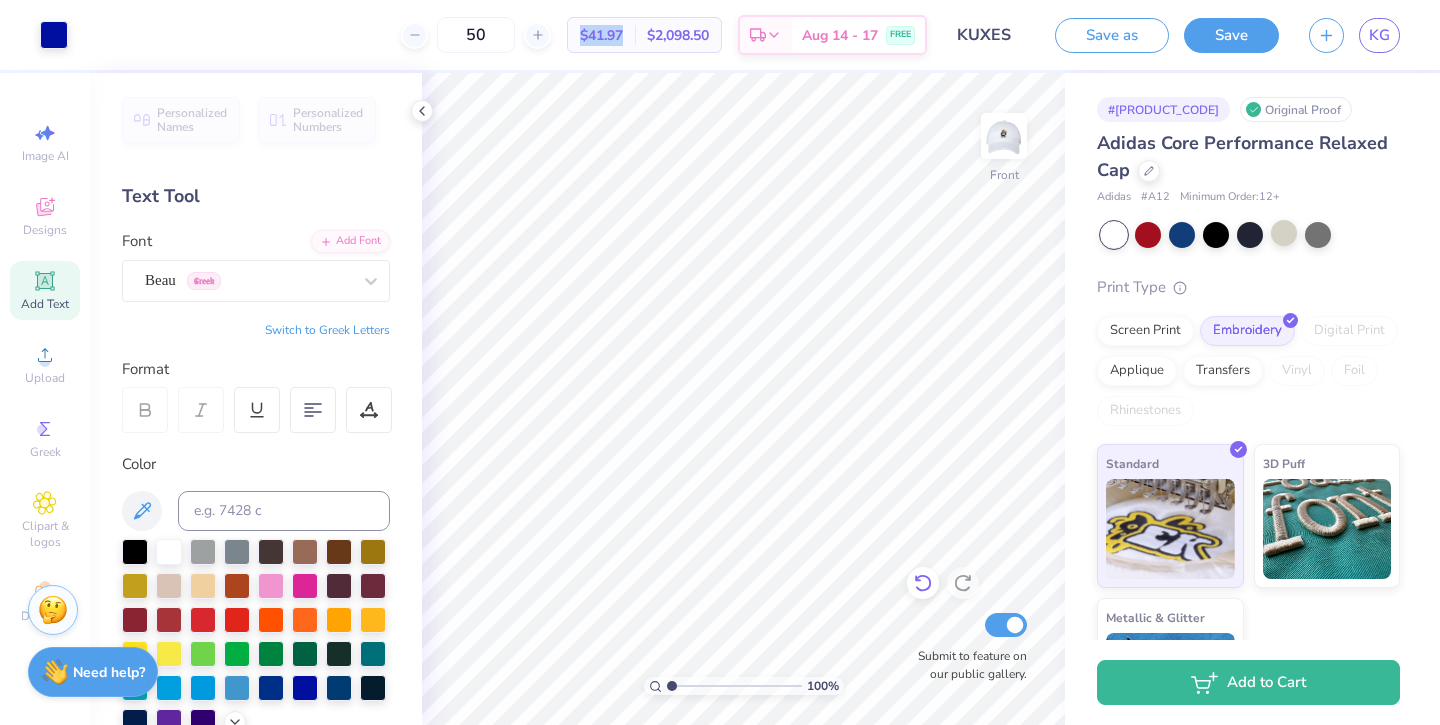 click 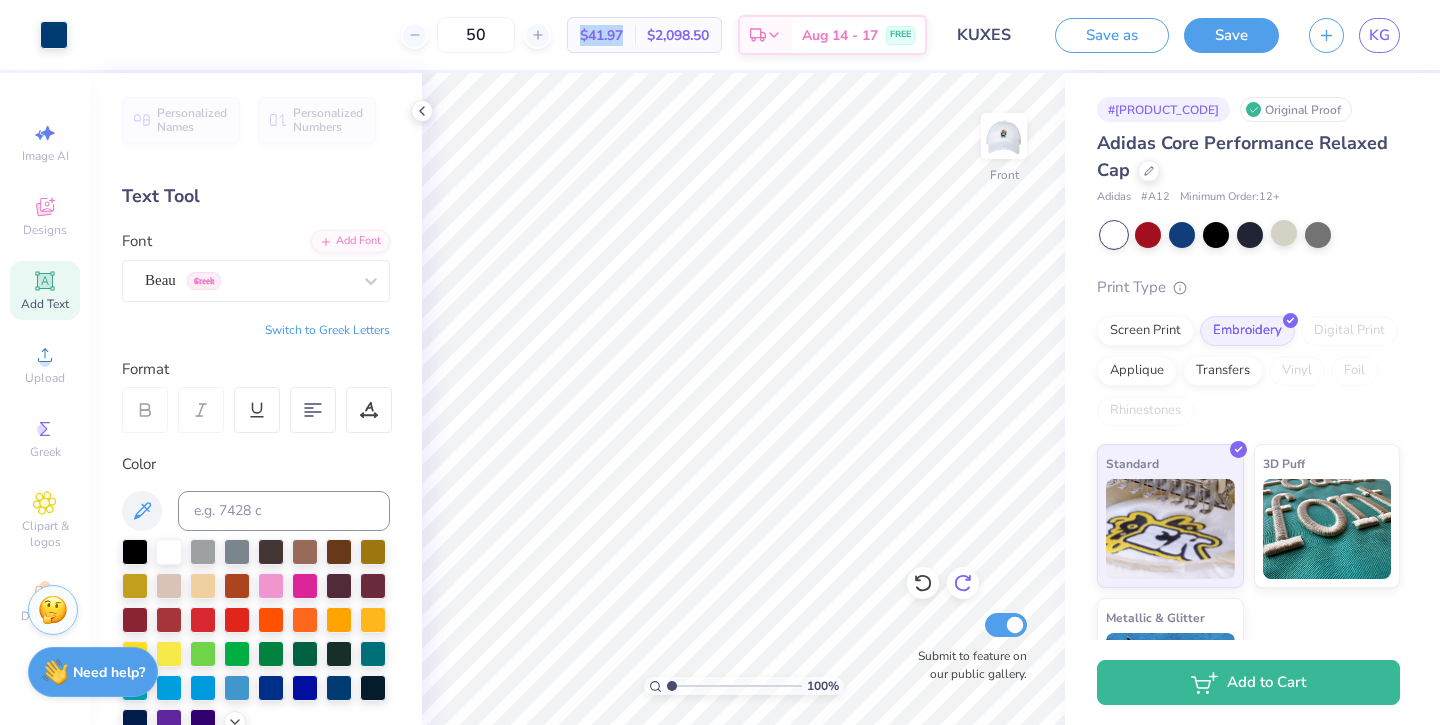 click 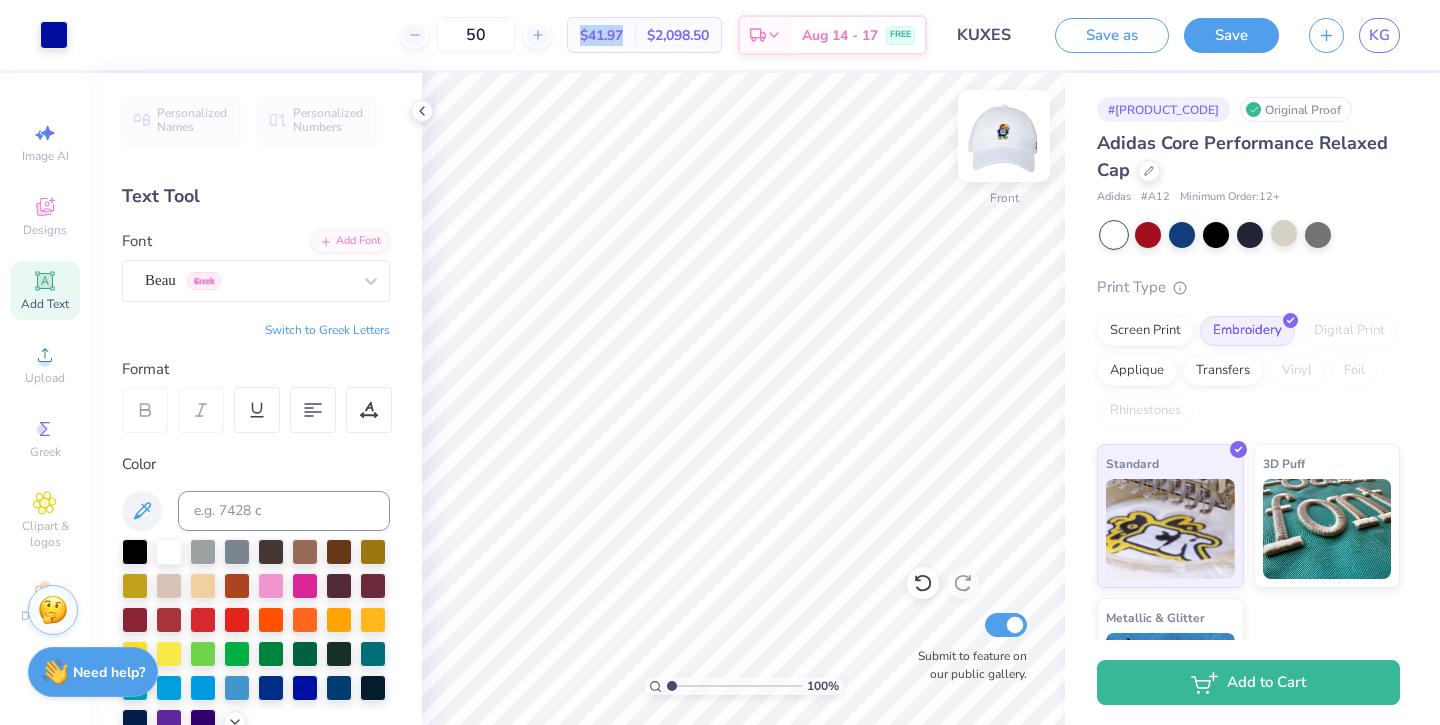 click at bounding box center (1004, 136) 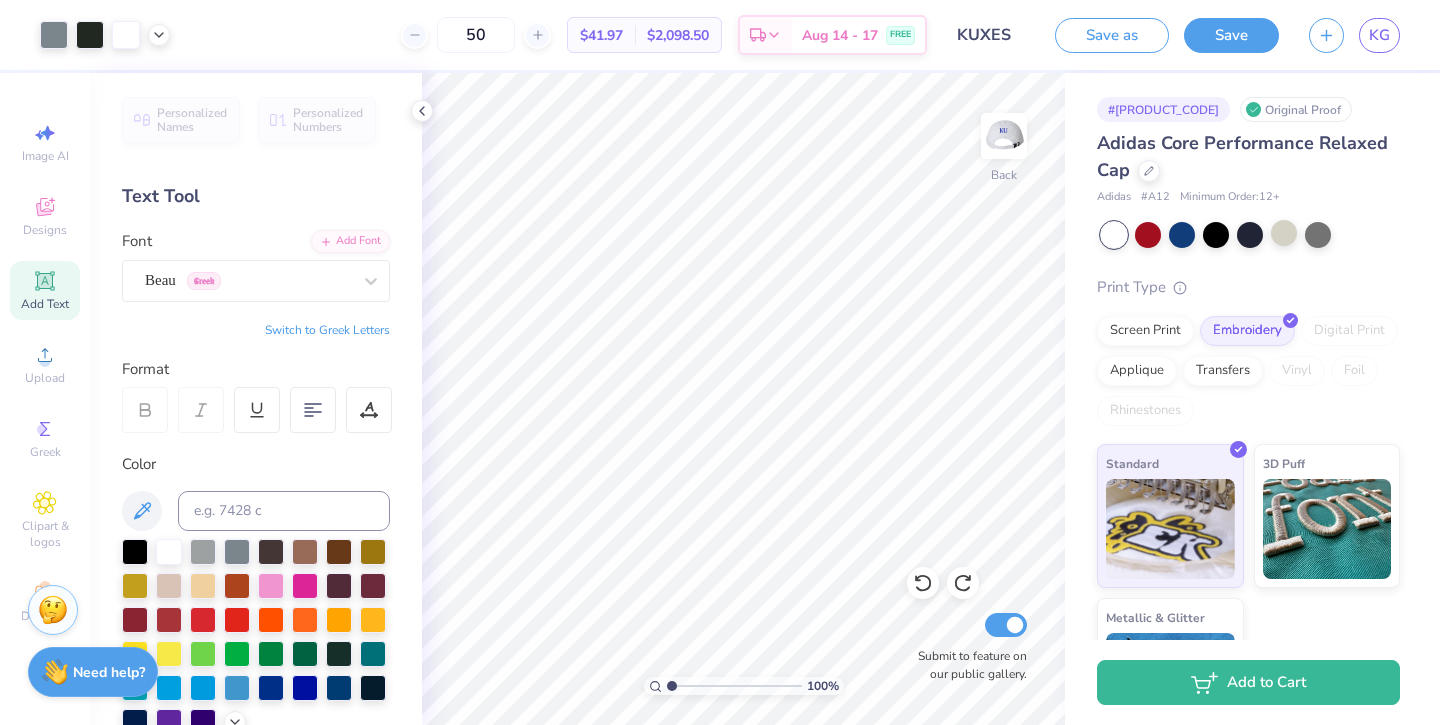 click on "50 $41.97 Per Item $2,098.50 Total Est.  Delivery Aug 14 - 17 FREE" at bounding box center [556, 35] 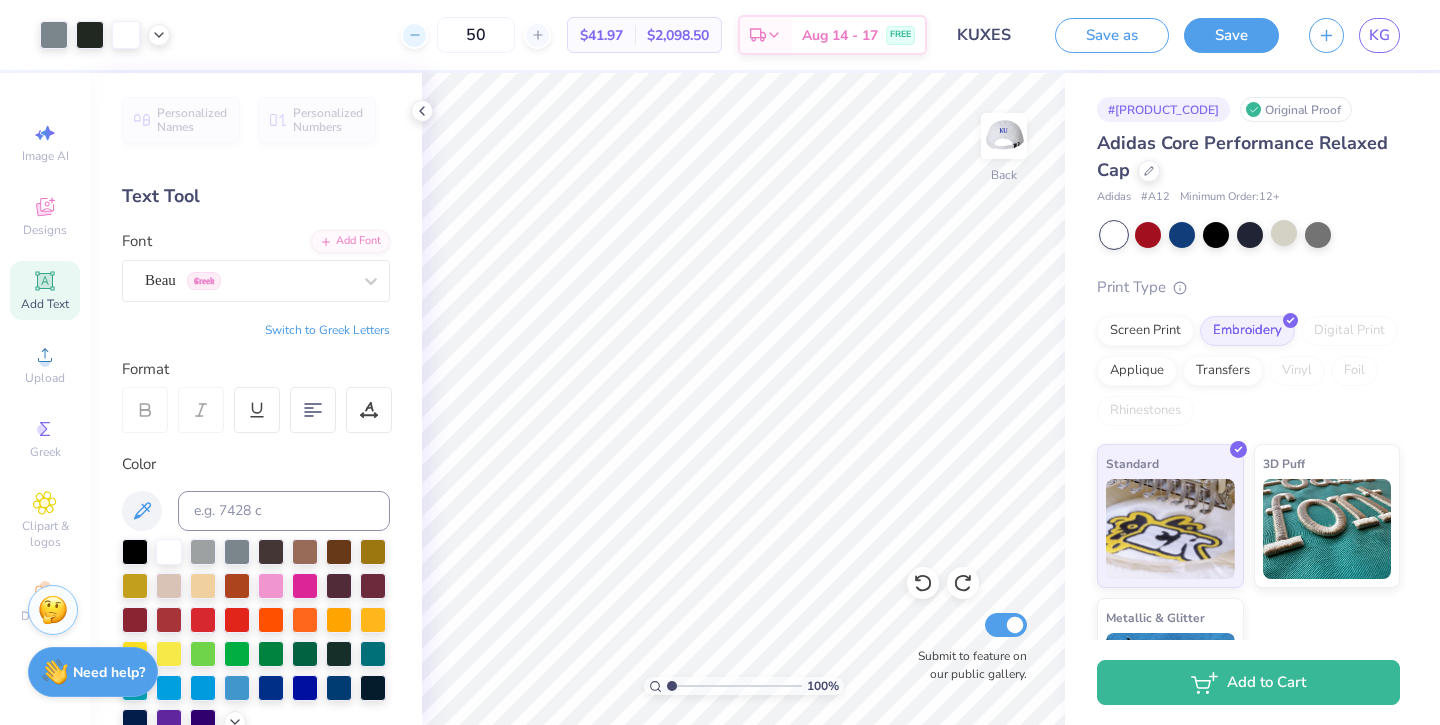 click at bounding box center (414, 35) 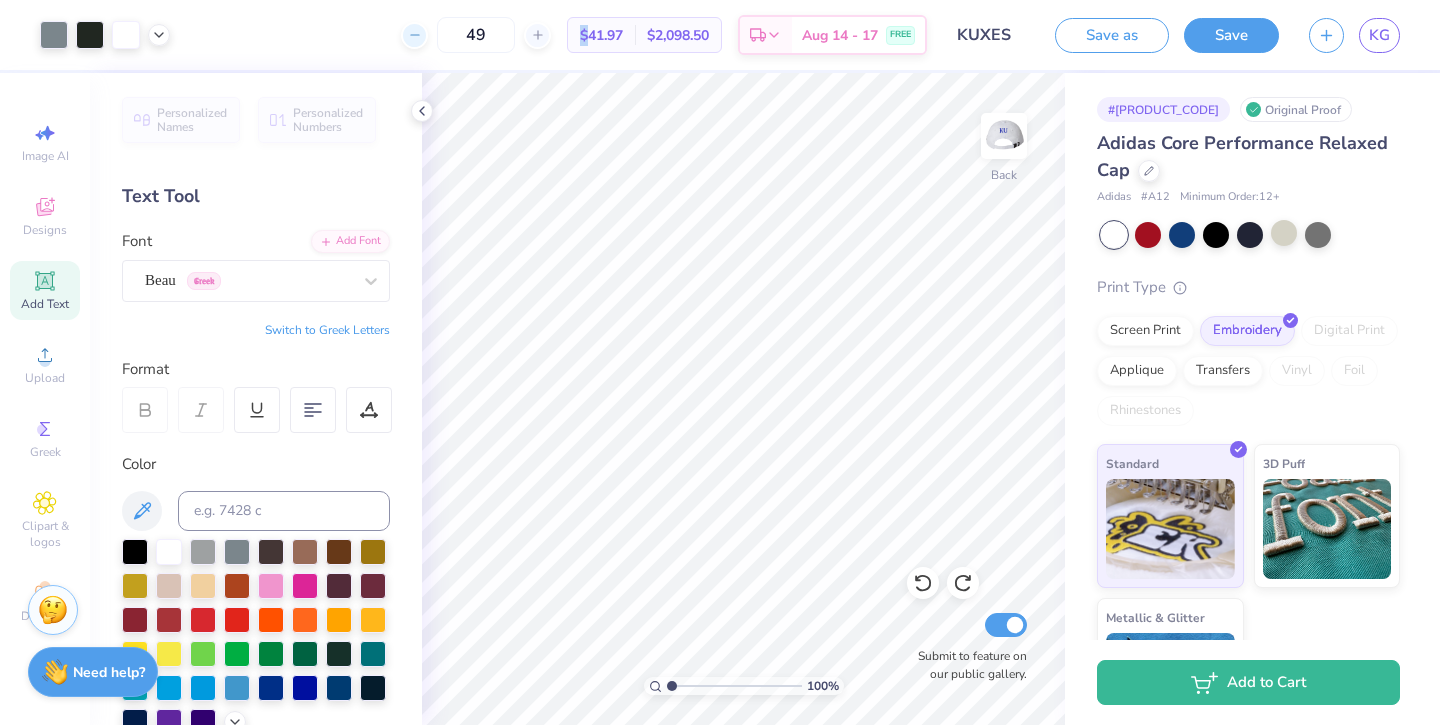 click at bounding box center (414, 35) 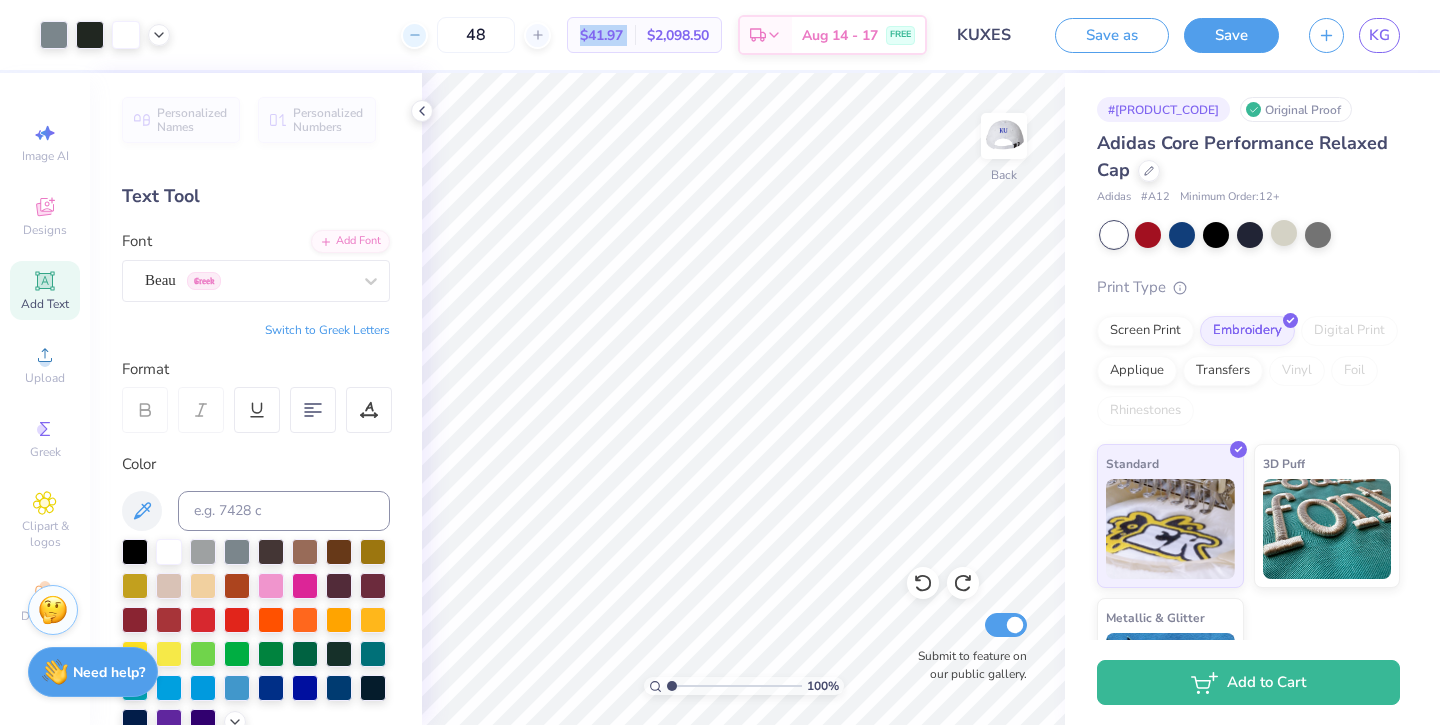 click at bounding box center [414, 35] 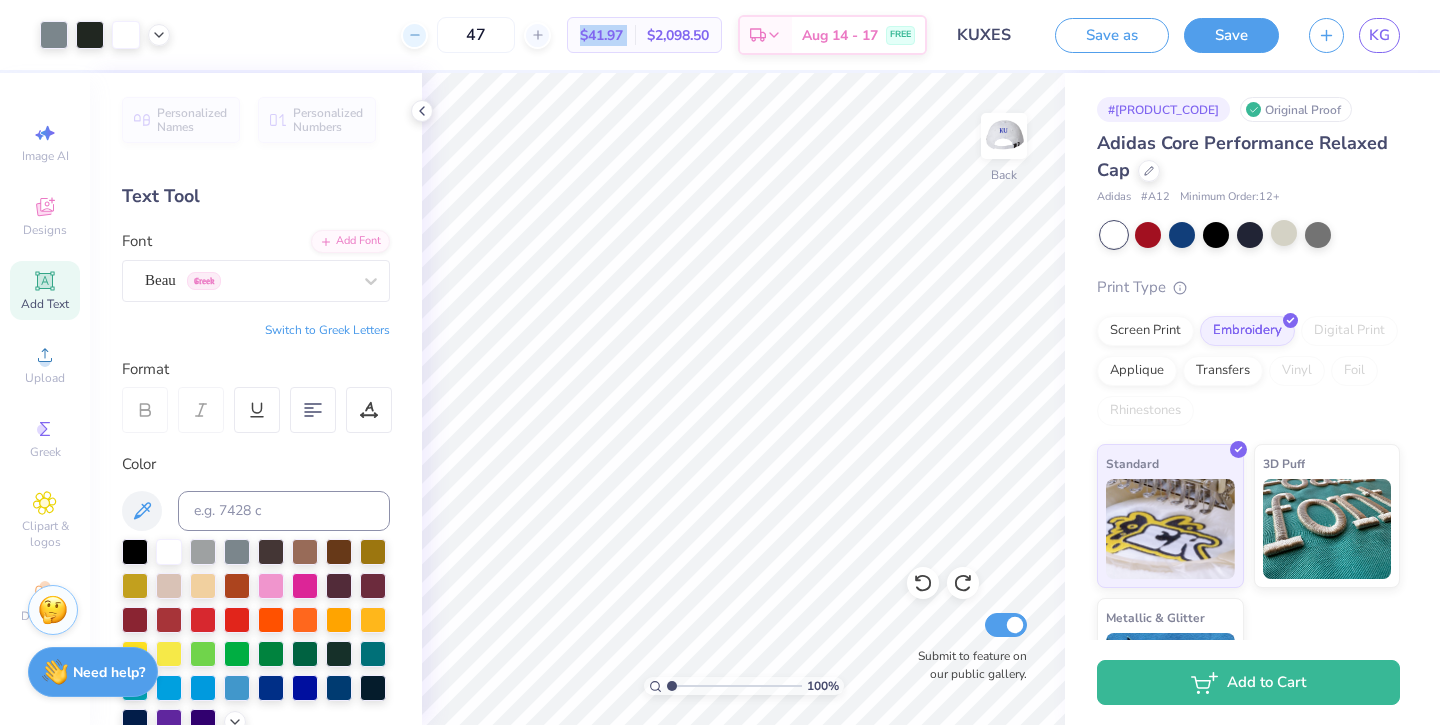 click at bounding box center [414, 35] 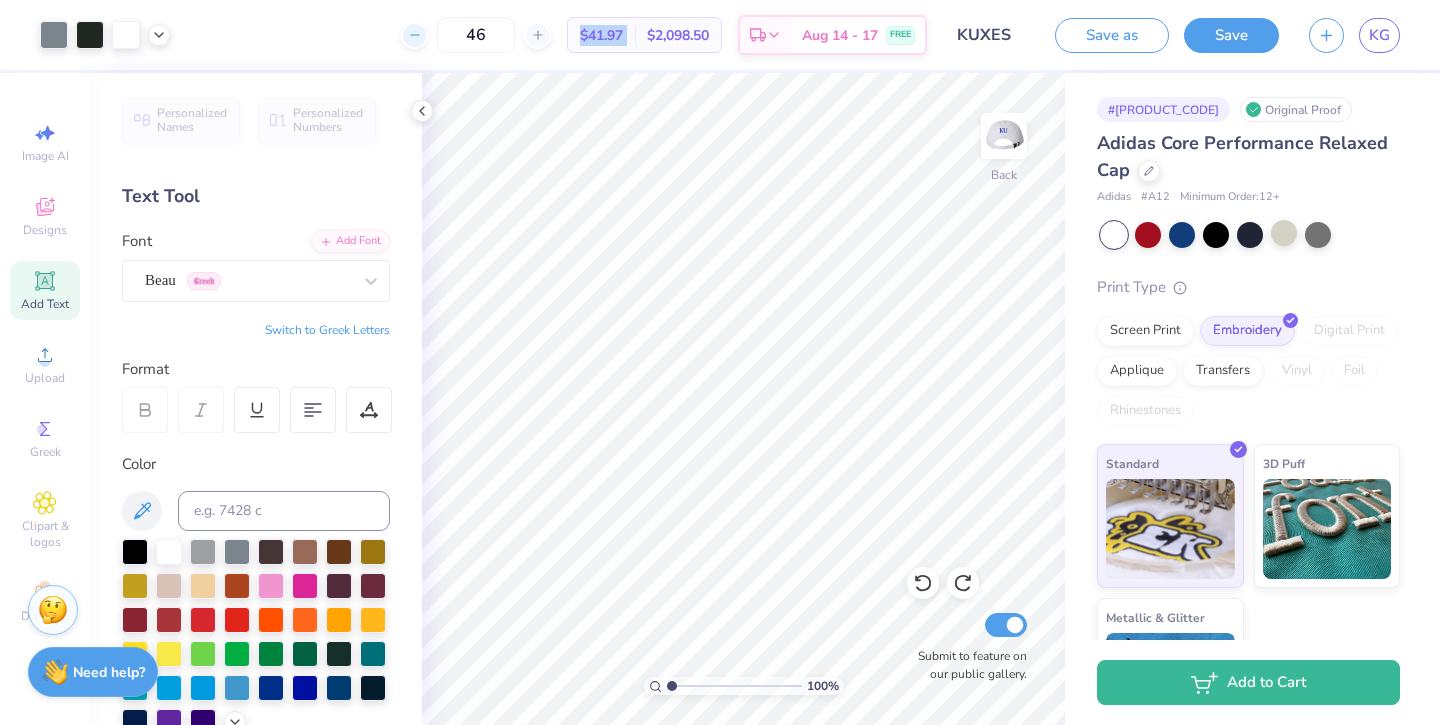 click at bounding box center (414, 35) 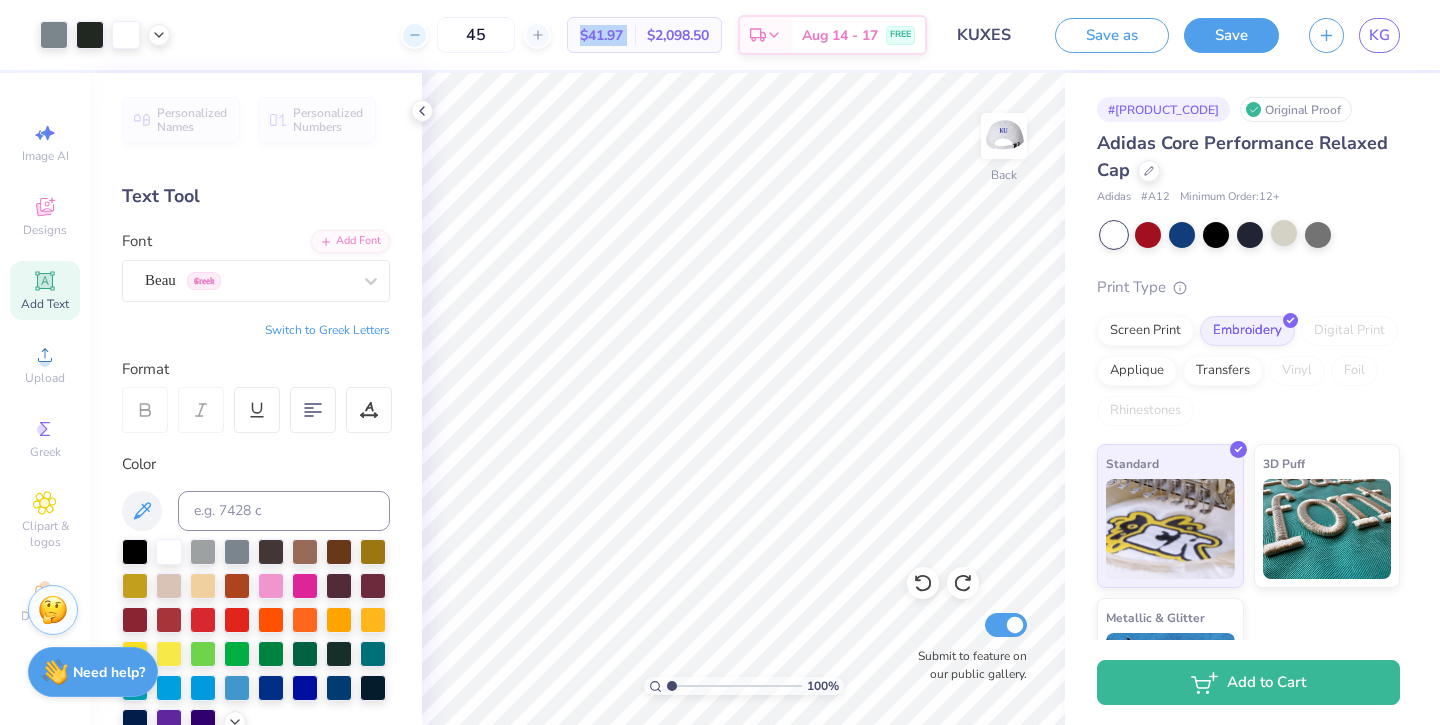 click at bounding box center (414, 35) 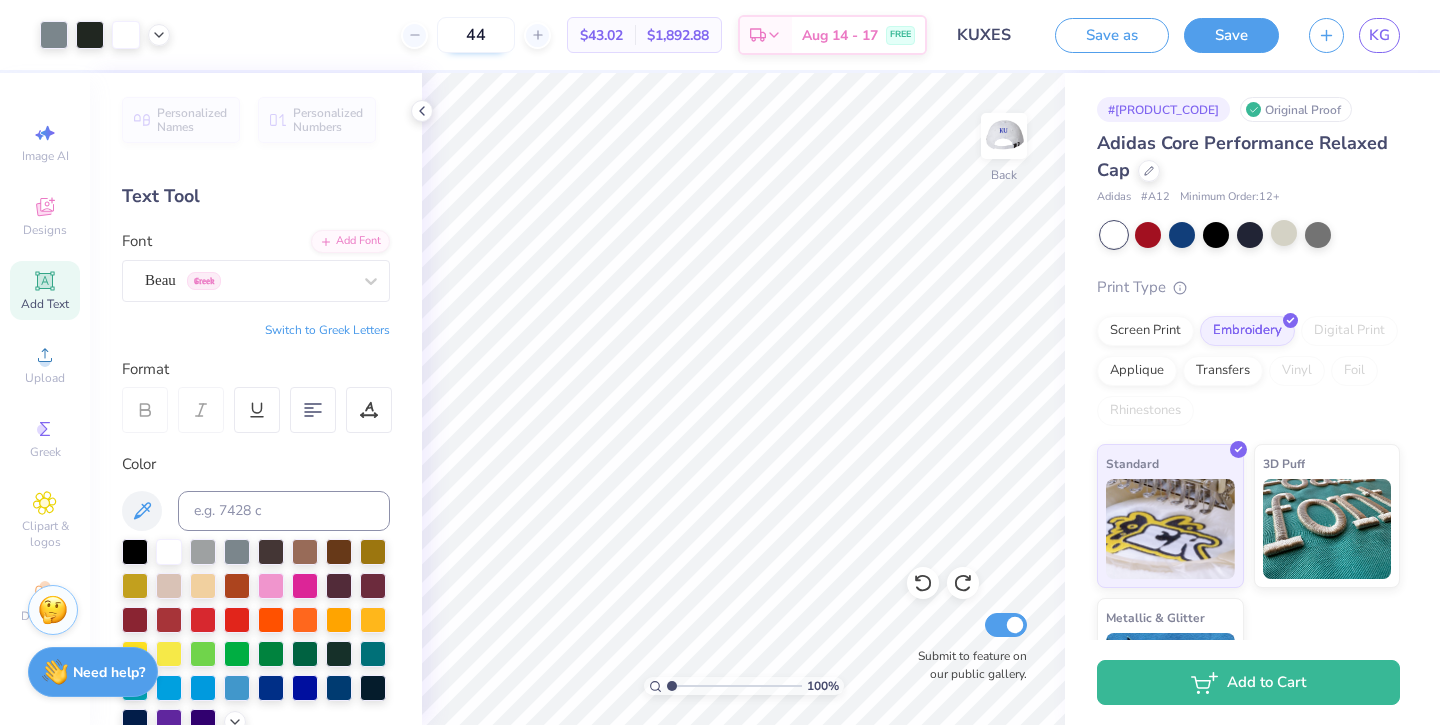 drag, startPoint x: 474, startPoint y: 33, endPoint x: 442, endPoint y: 33, distance: 32 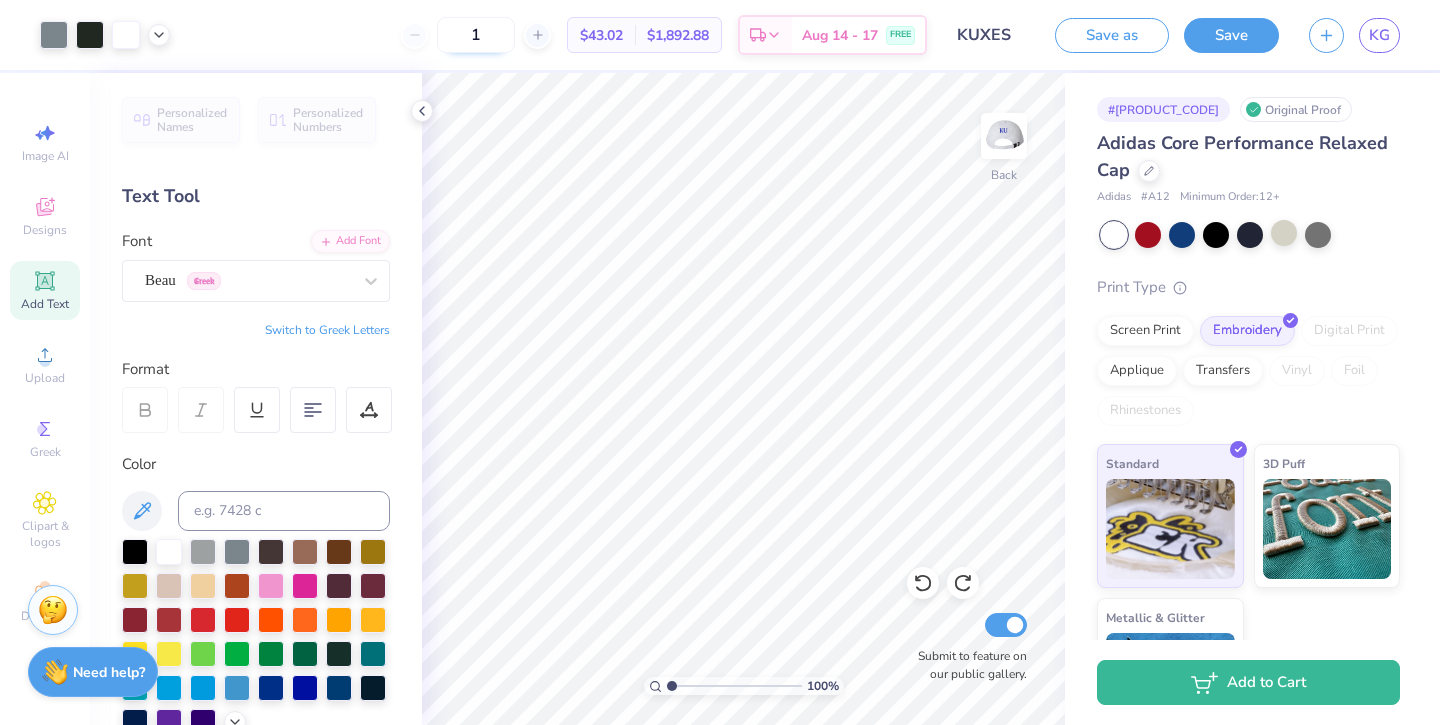 type on "12" 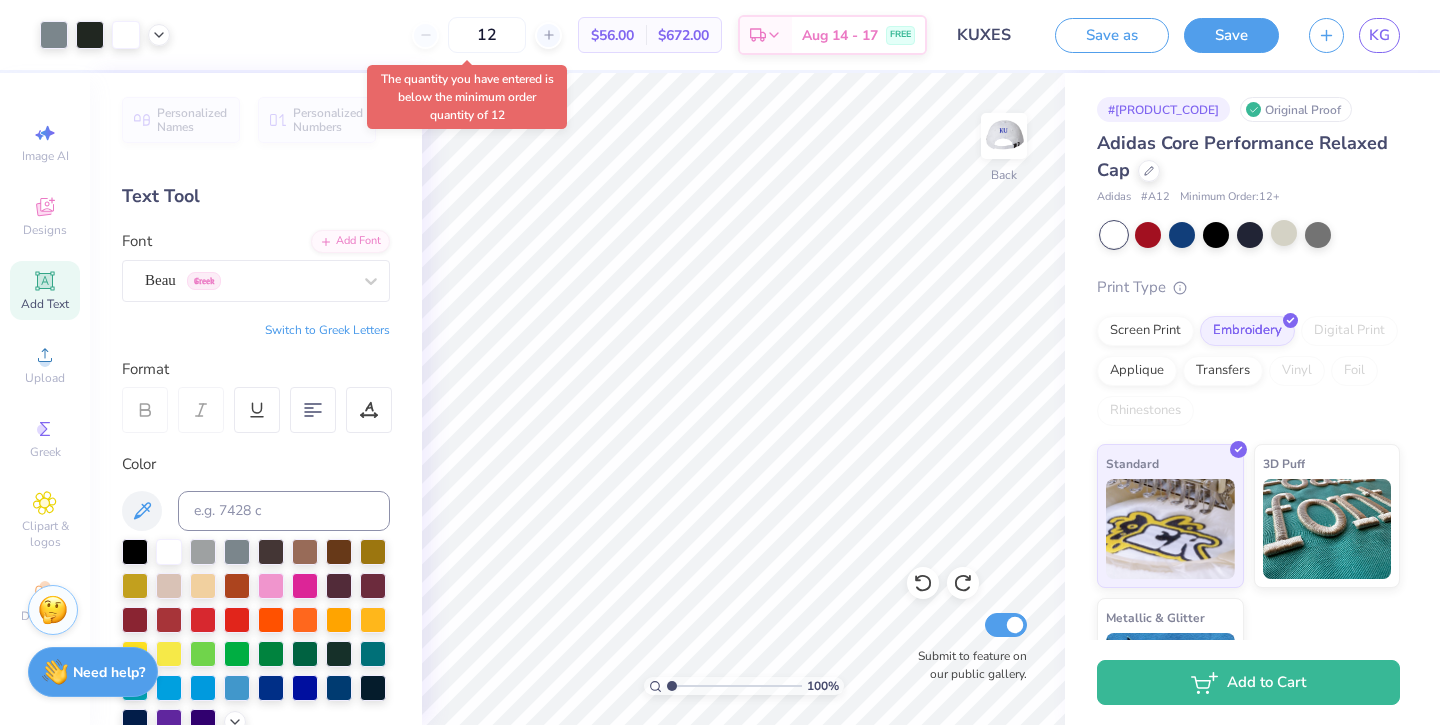 click on "12 $56.00 Per Item $672.00 Total Est.  Delivery Aug 14 - 17 FREE" at bounding box center (556, 35) 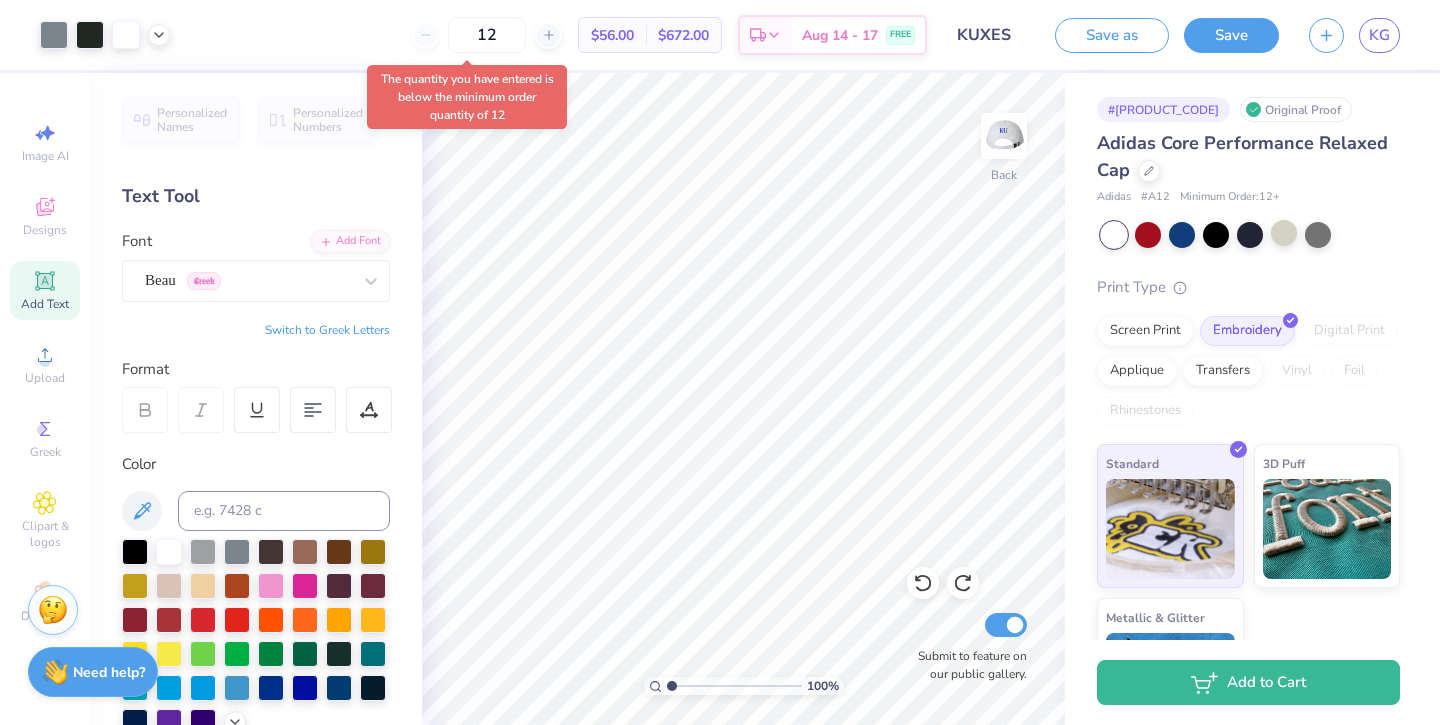 click on "12 $56.00 Per Item $672.00 Total Est.  Delivery Aug 14 - 17 FREE" at bounding box center [556, 35] 